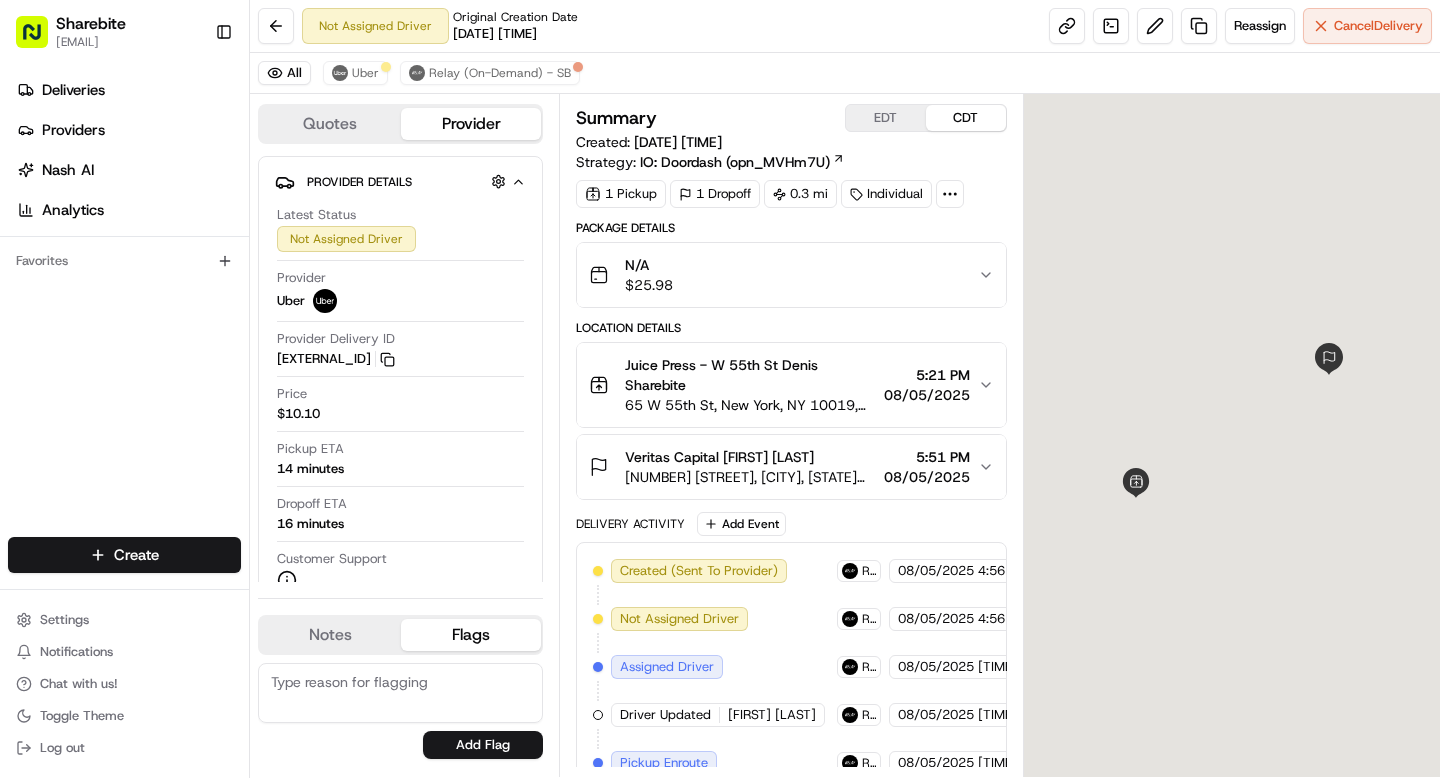 scroll, scrollTop: 0, scrollLeft: 0, axis: both 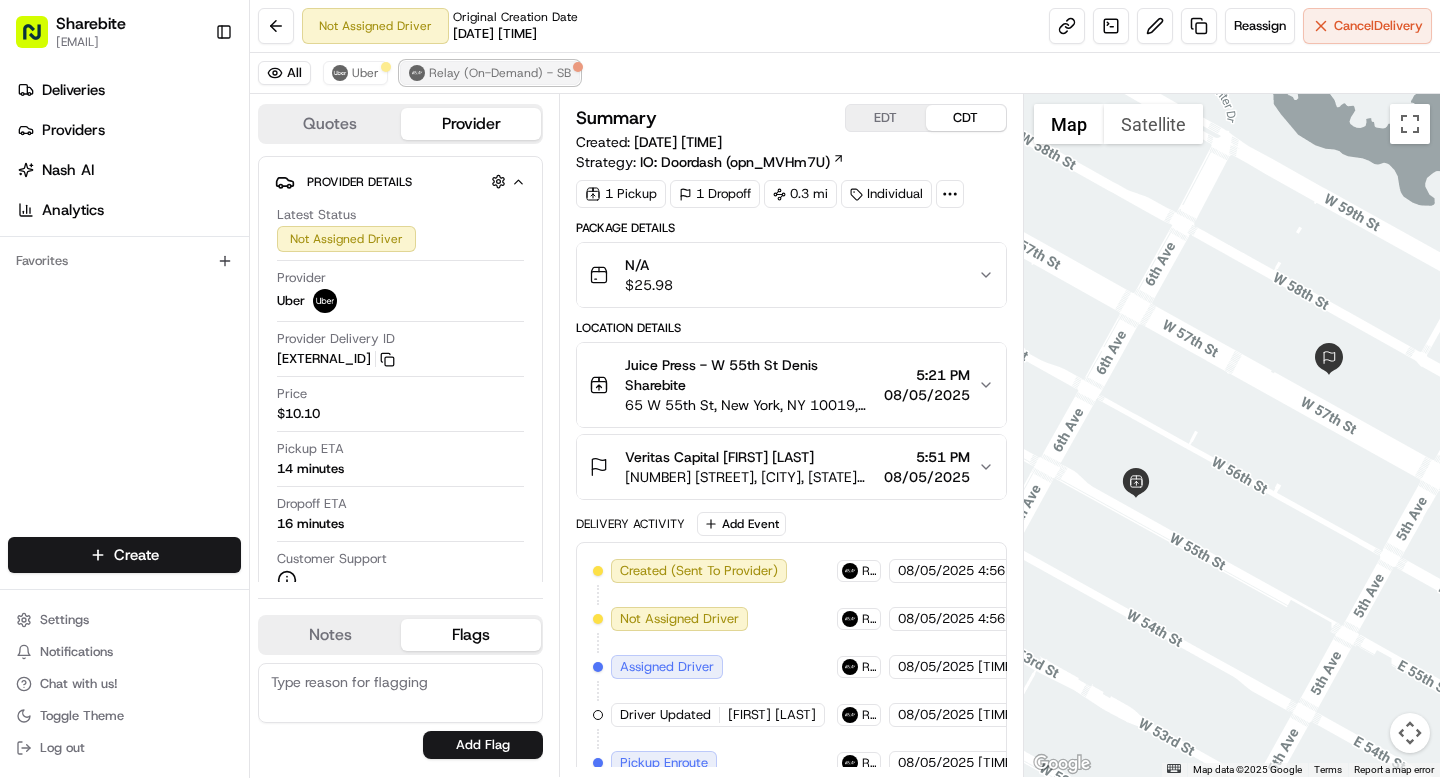 click on "Relay (On-Demand) - SB" at bounding box center (500, 73) 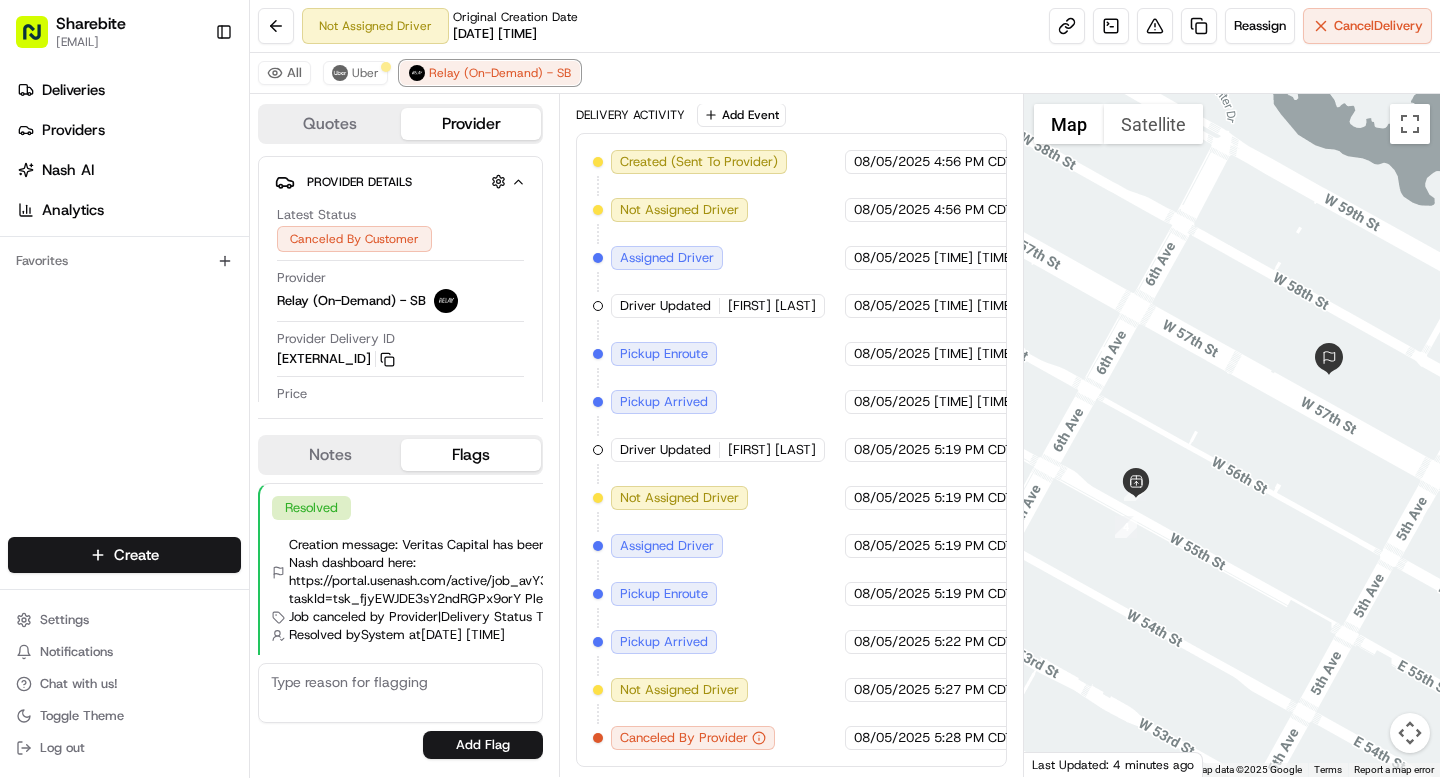 scroll, scrollTop: 0, scrollLeft: 0, axis: both 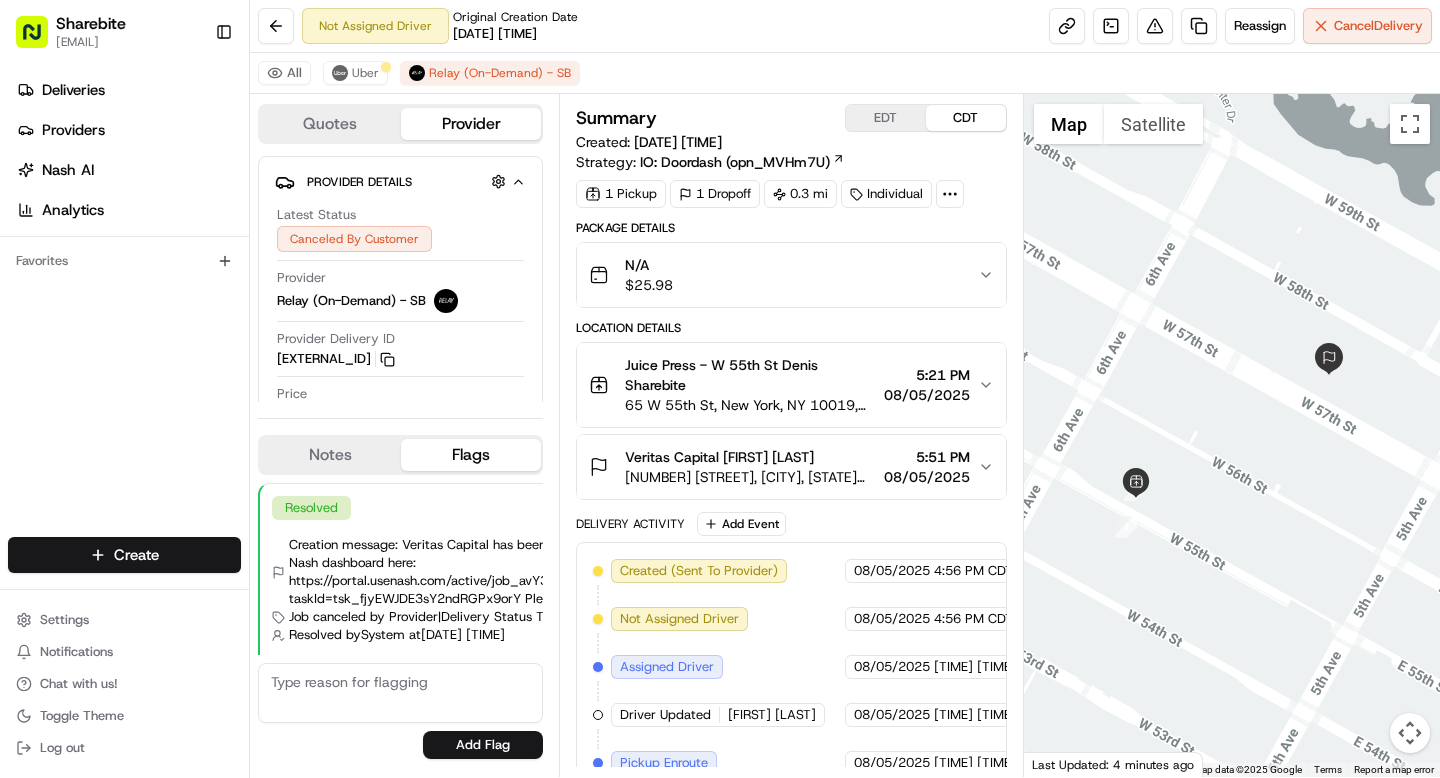 click 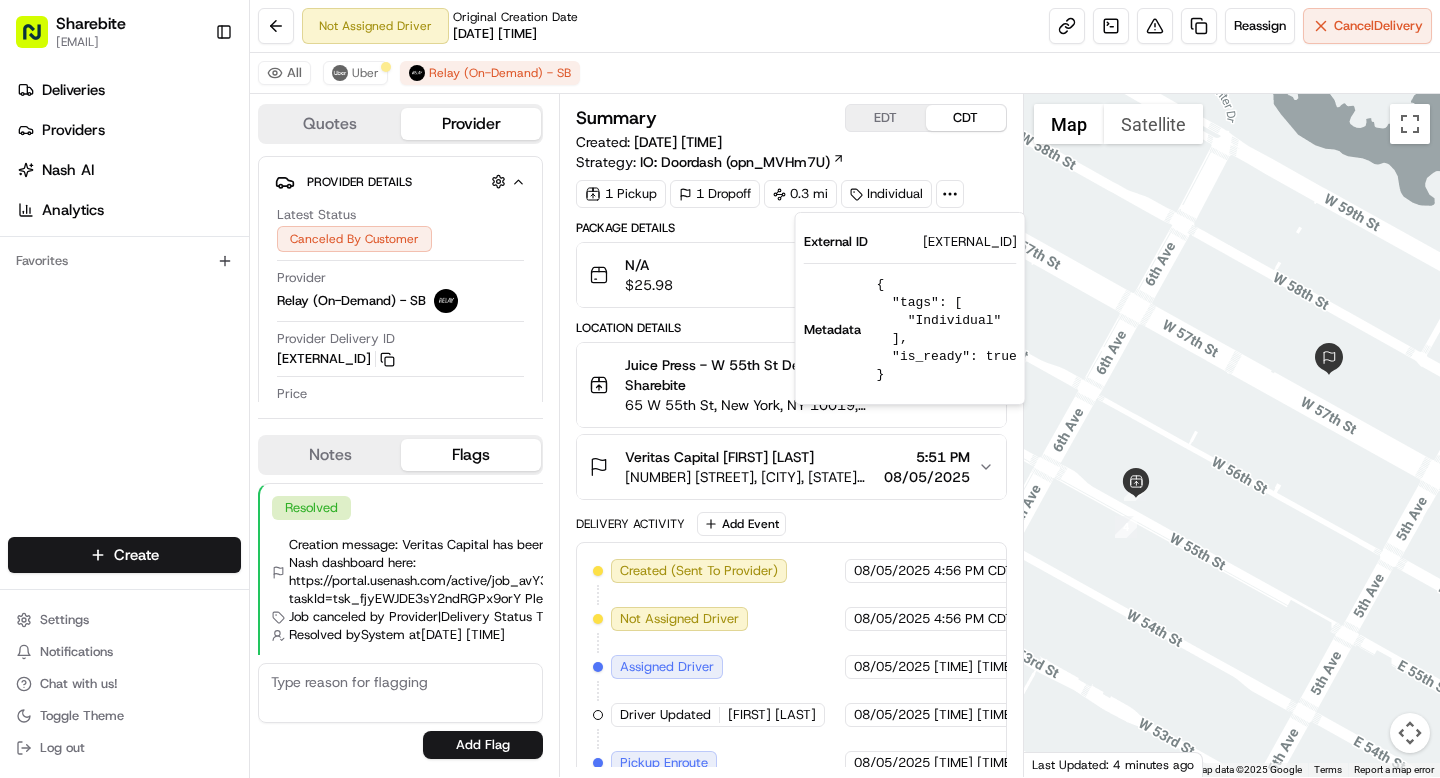click on "VC08052516715-7325-1888673" at bounding box center (970, 242) 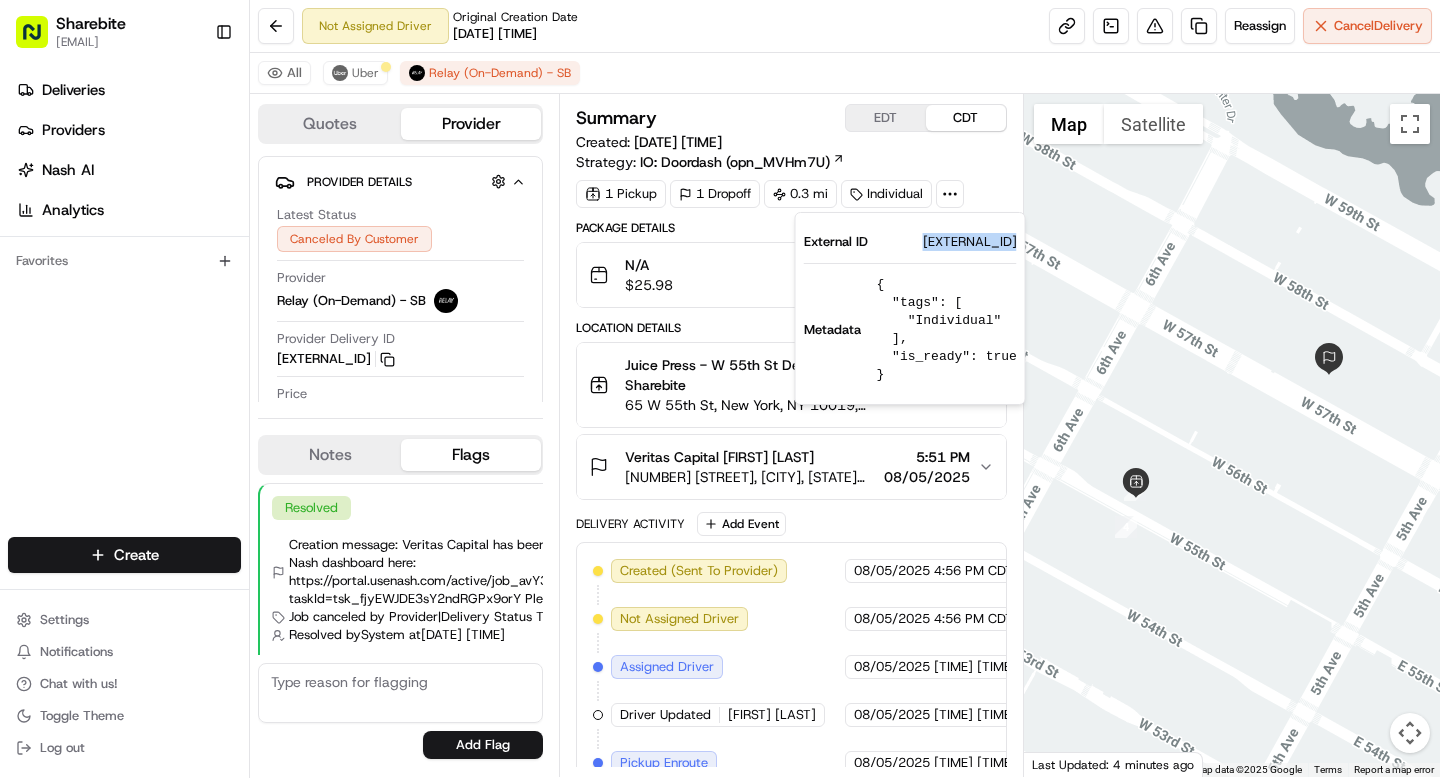 click on "VC08052516715-7325-1888673" at bounding box center [970, 242] 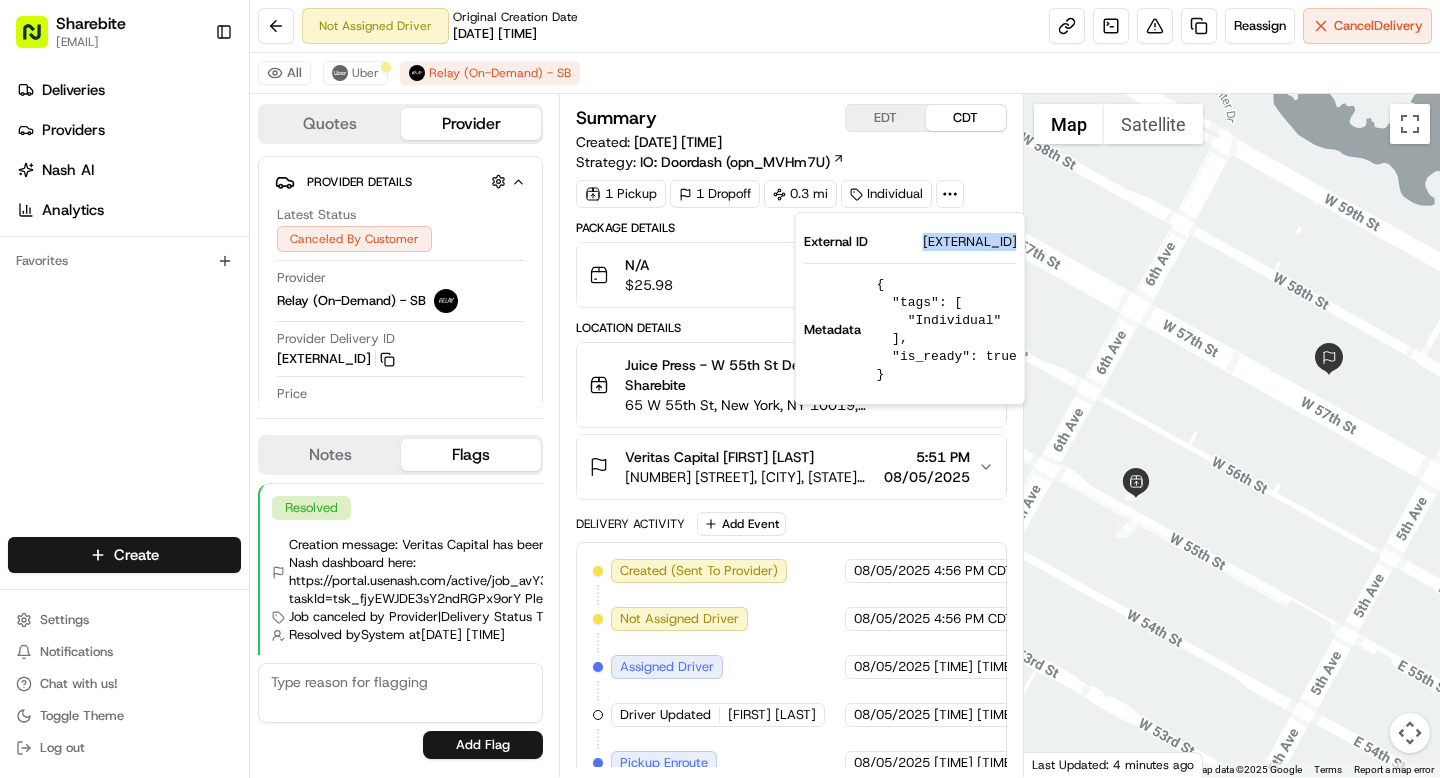 copy on "VC08052516715" 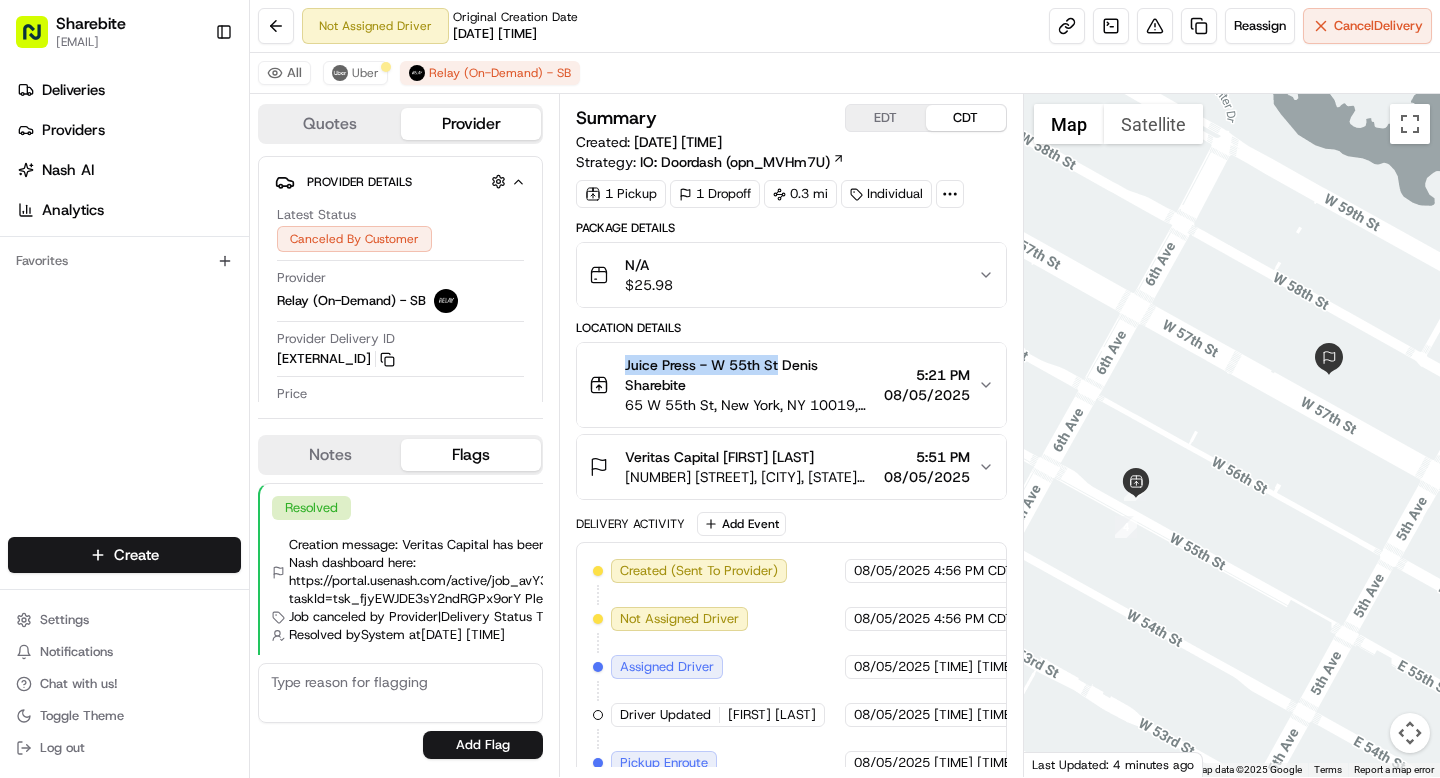 drag, startPoint x: 625, startPoint y: 360, endPoint x: 777, endPoint y: 366, distance: 152.11838 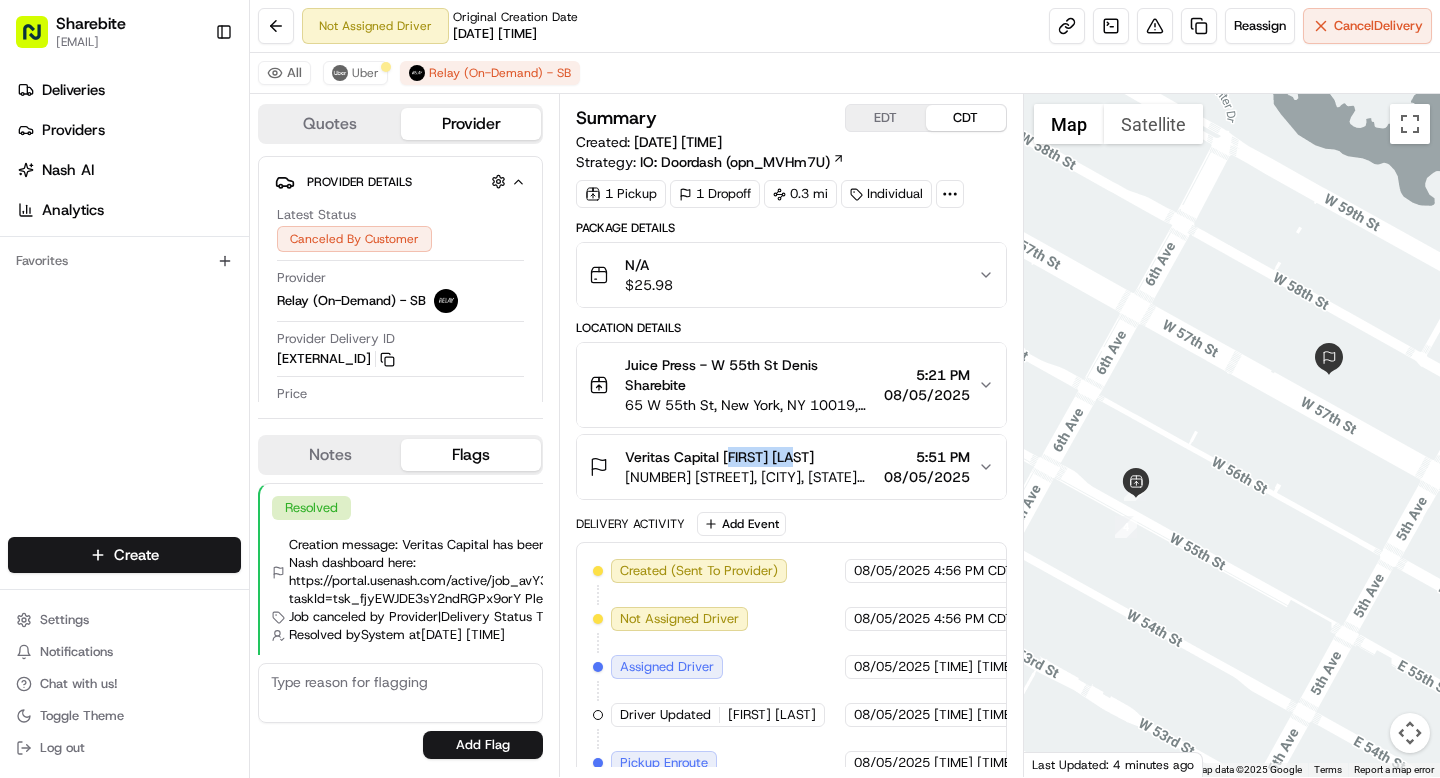 drag, startPoint x: 726, startPoint y: 457, endPoint x: 798, endPoint y: 460, distance: 72.06247 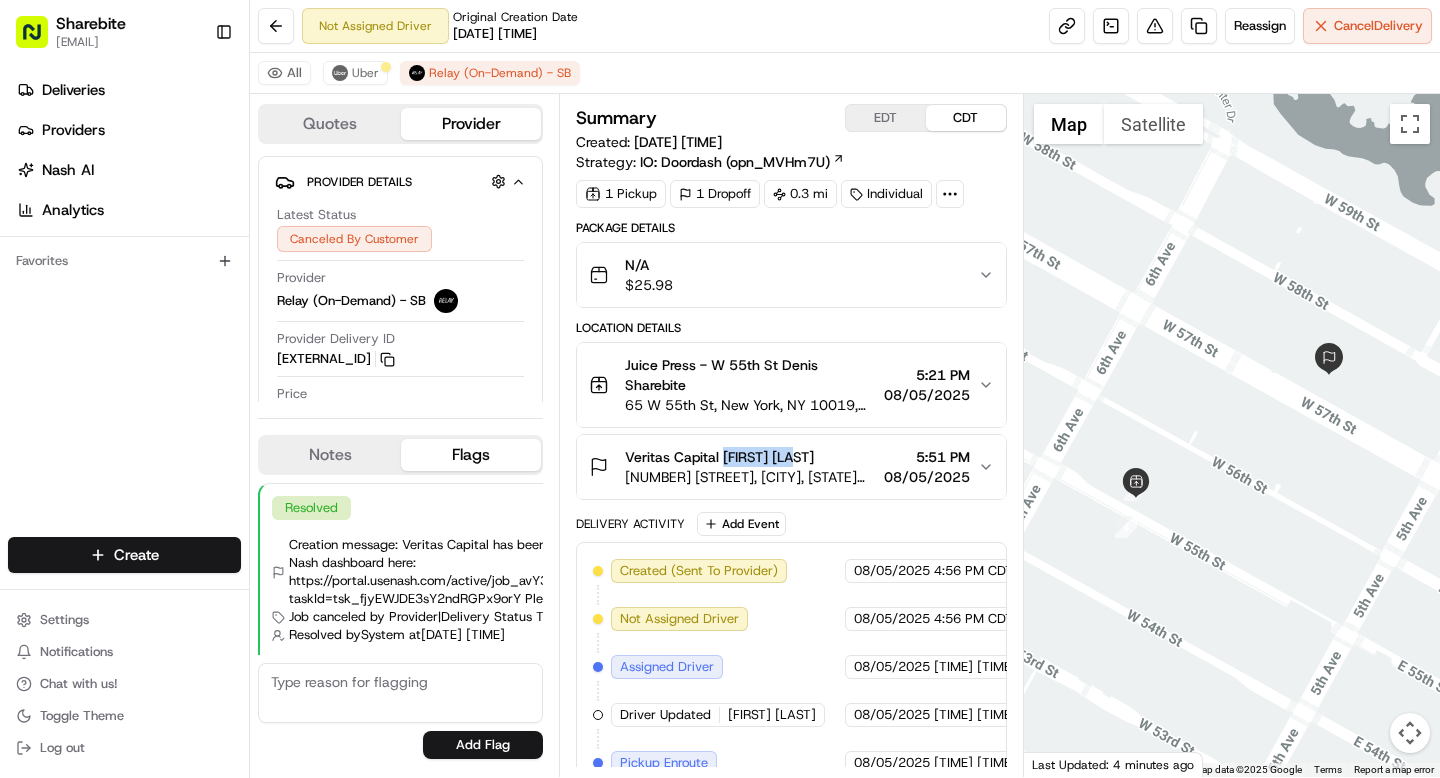 drag, startPoint x: 798, startPoint y: 460, endPoint x: 725, endPoint y: 459, distance: 73.00685 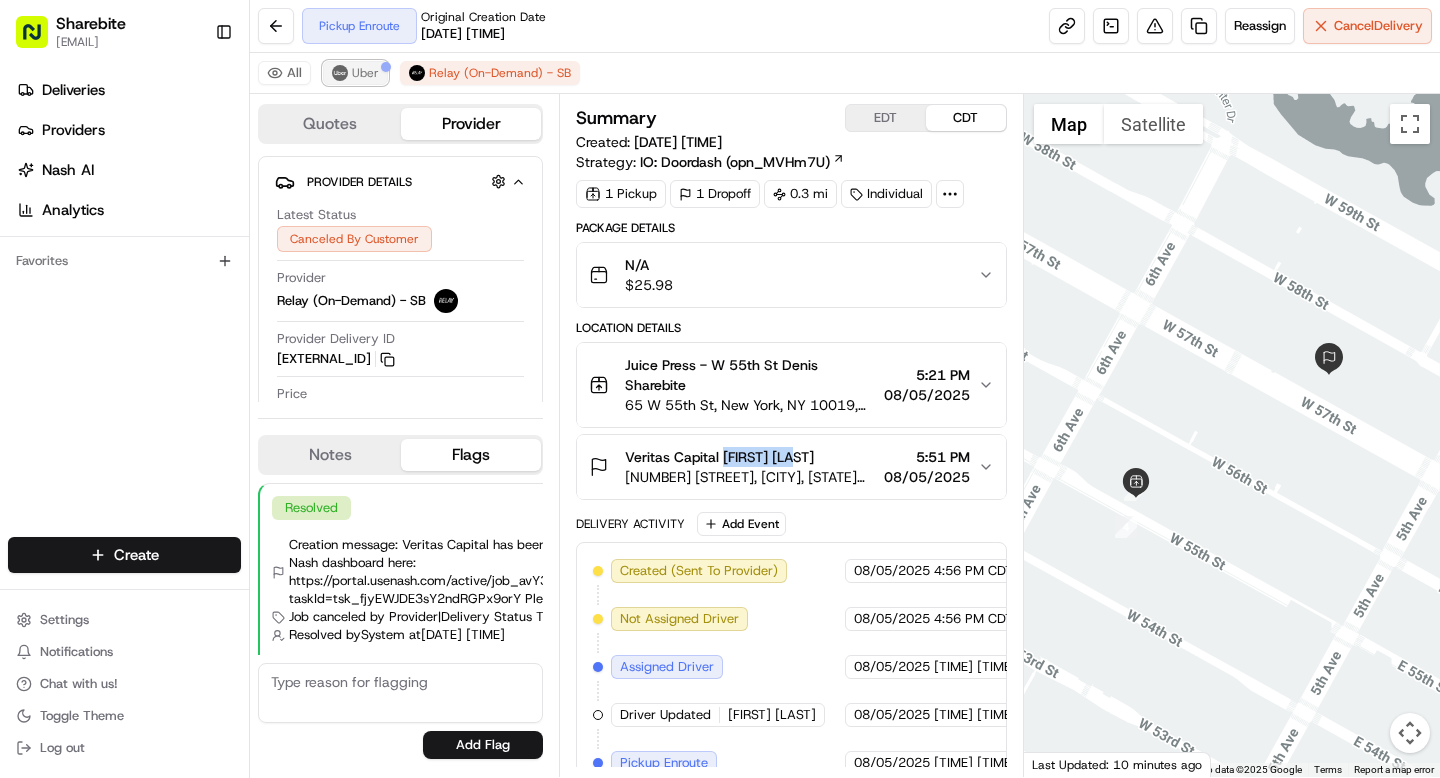 click on "Uber" at bounding box center (365, 73) 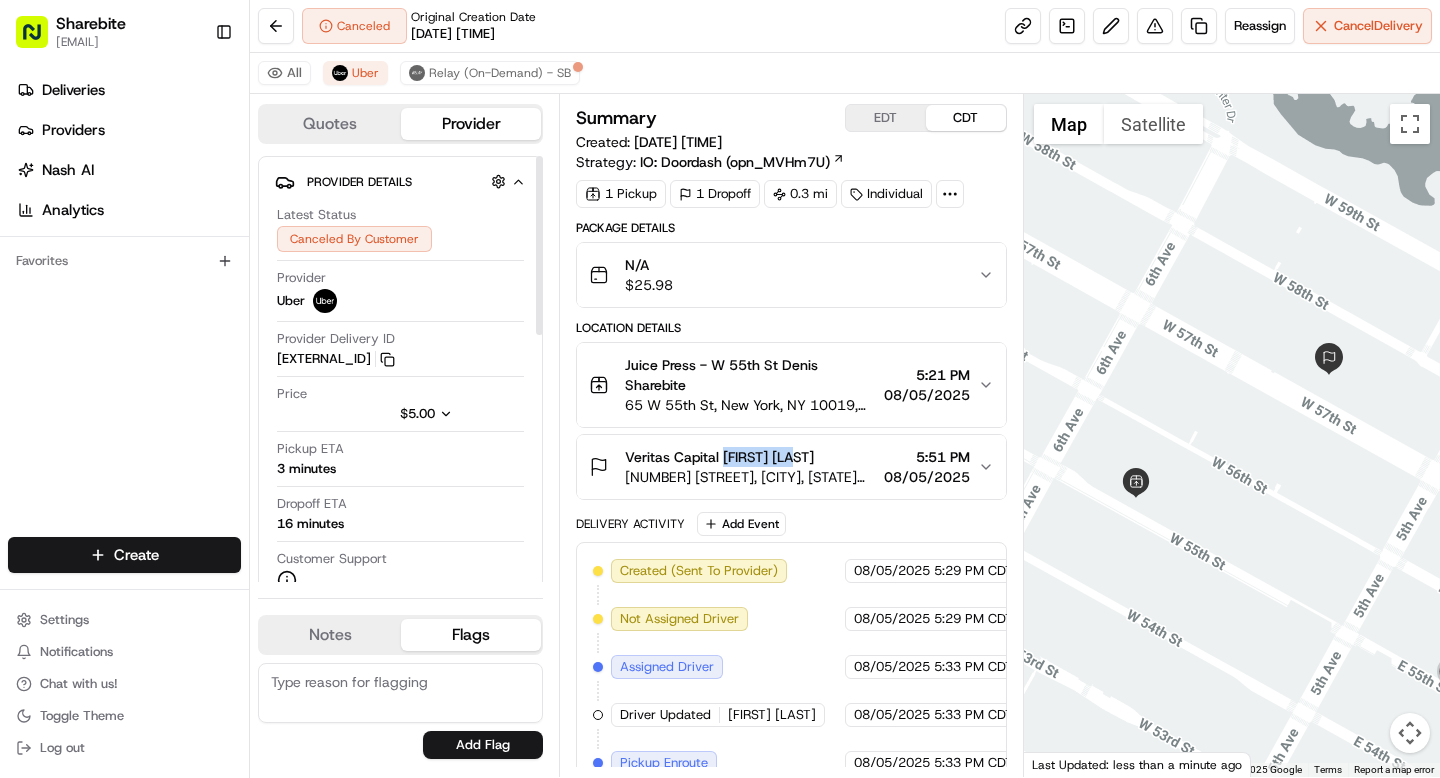 click on "Notes" at bounding box center [330, 635] 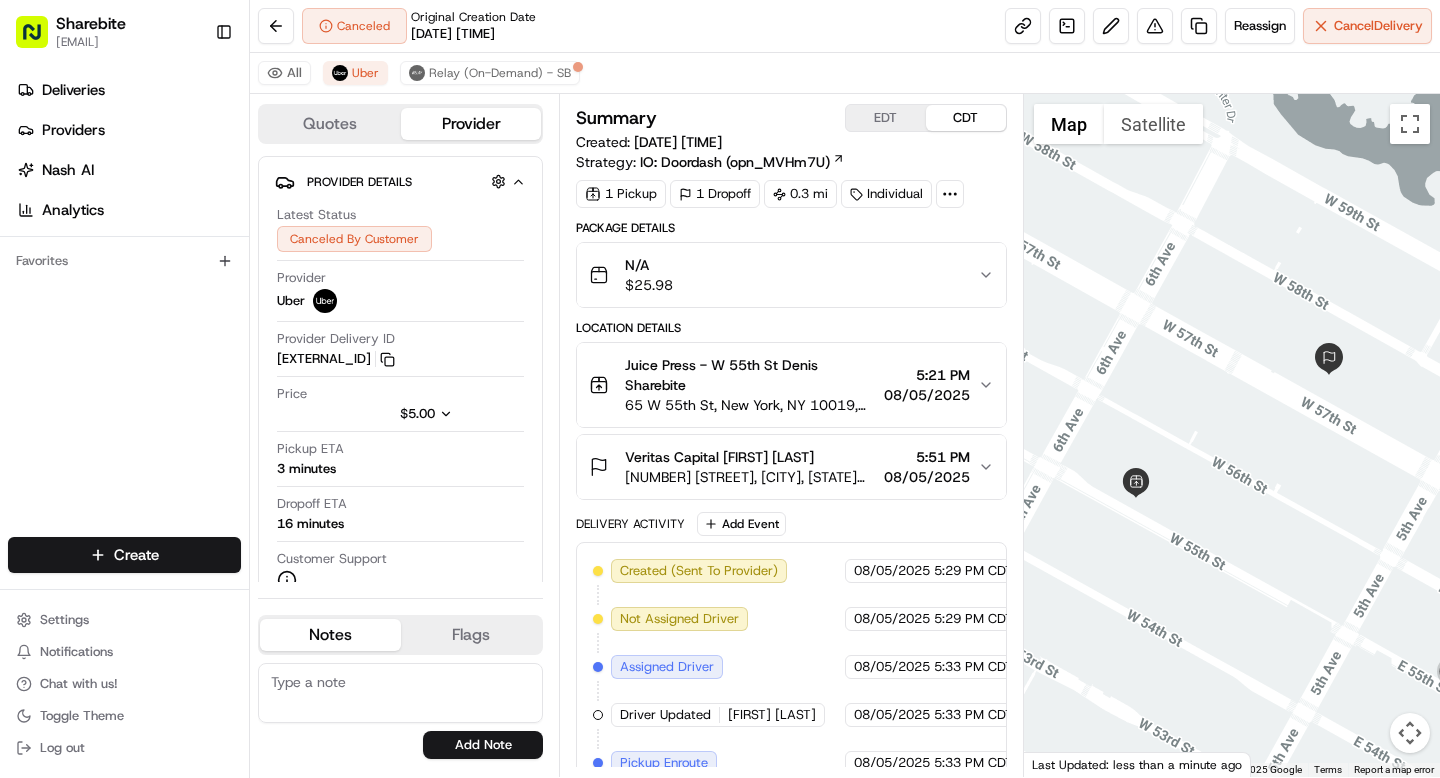 click at bounding box center (400, 693) 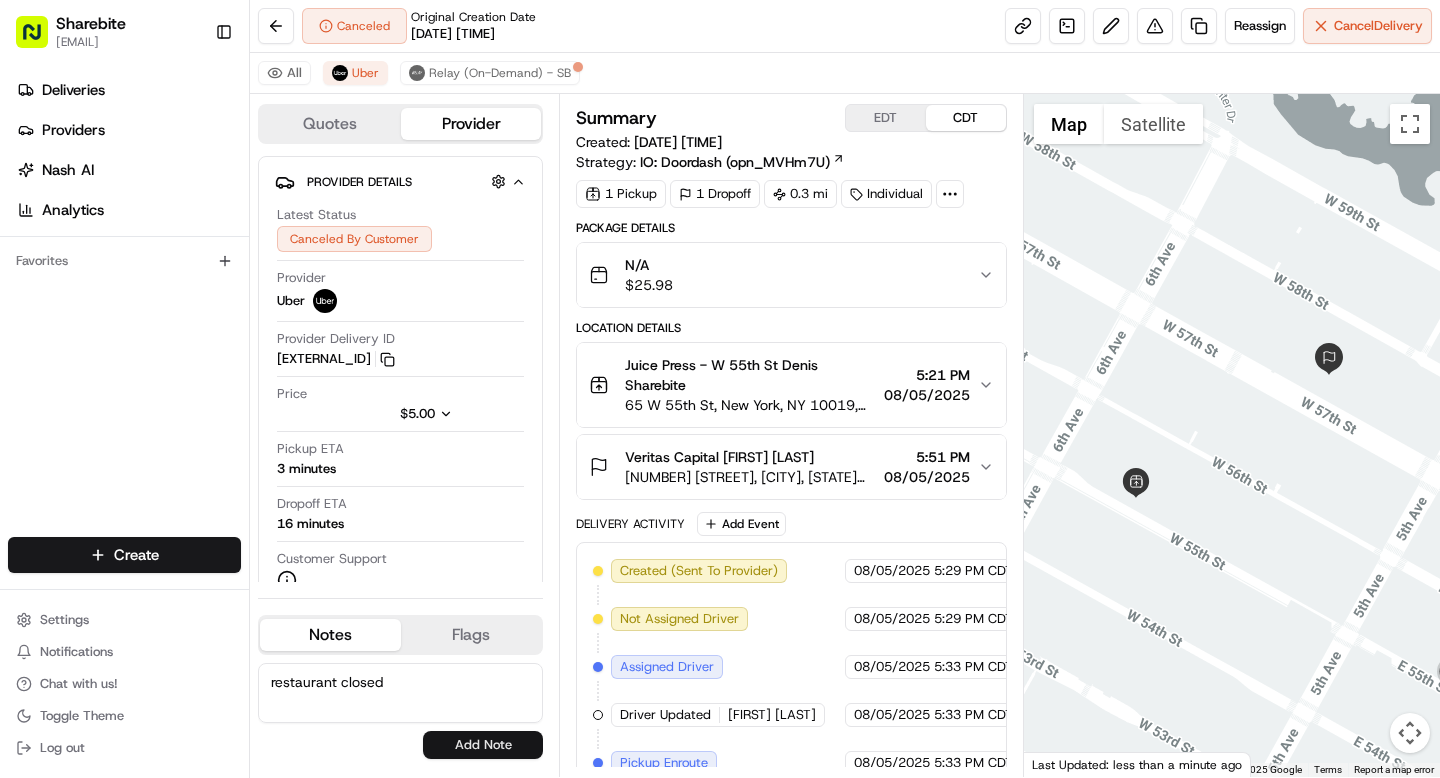 type on "restaurant closed" 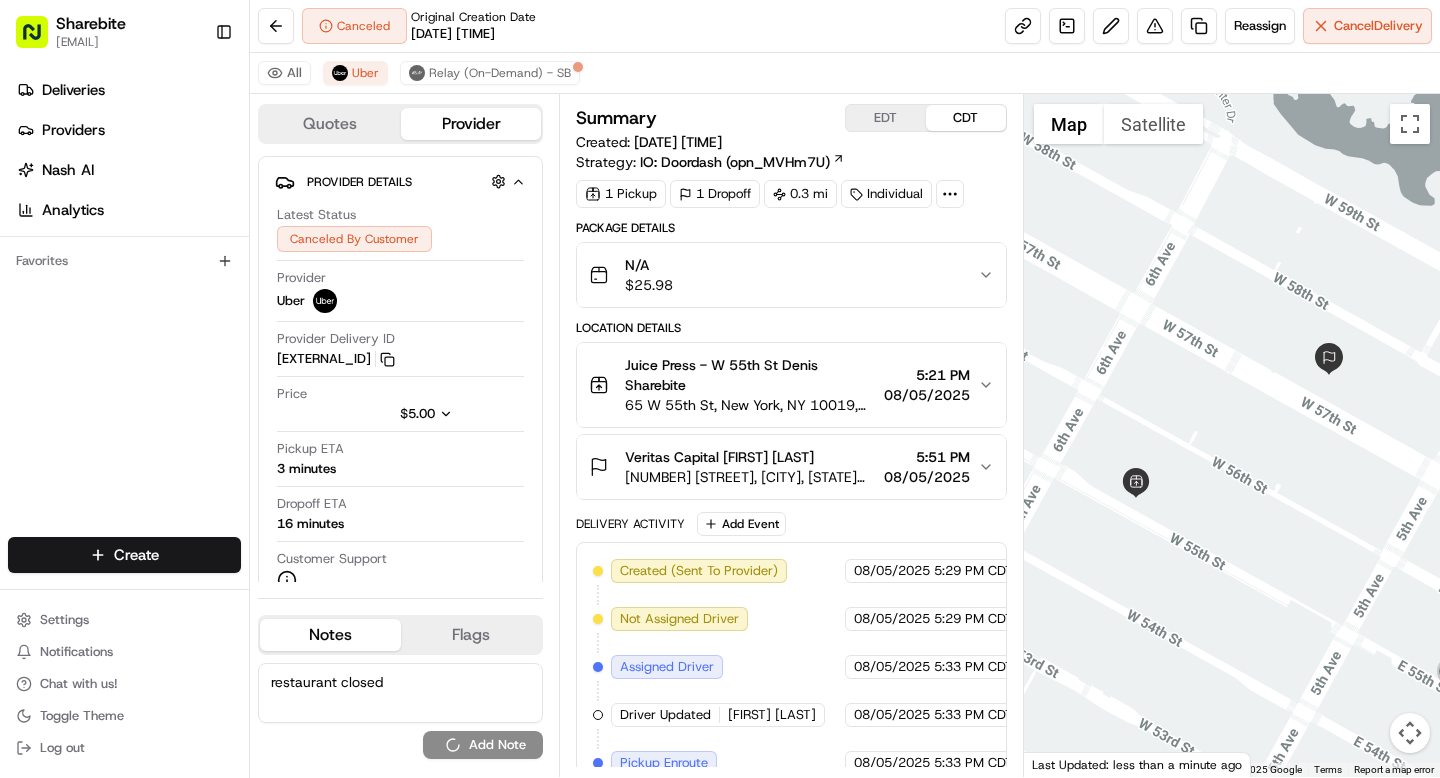 type 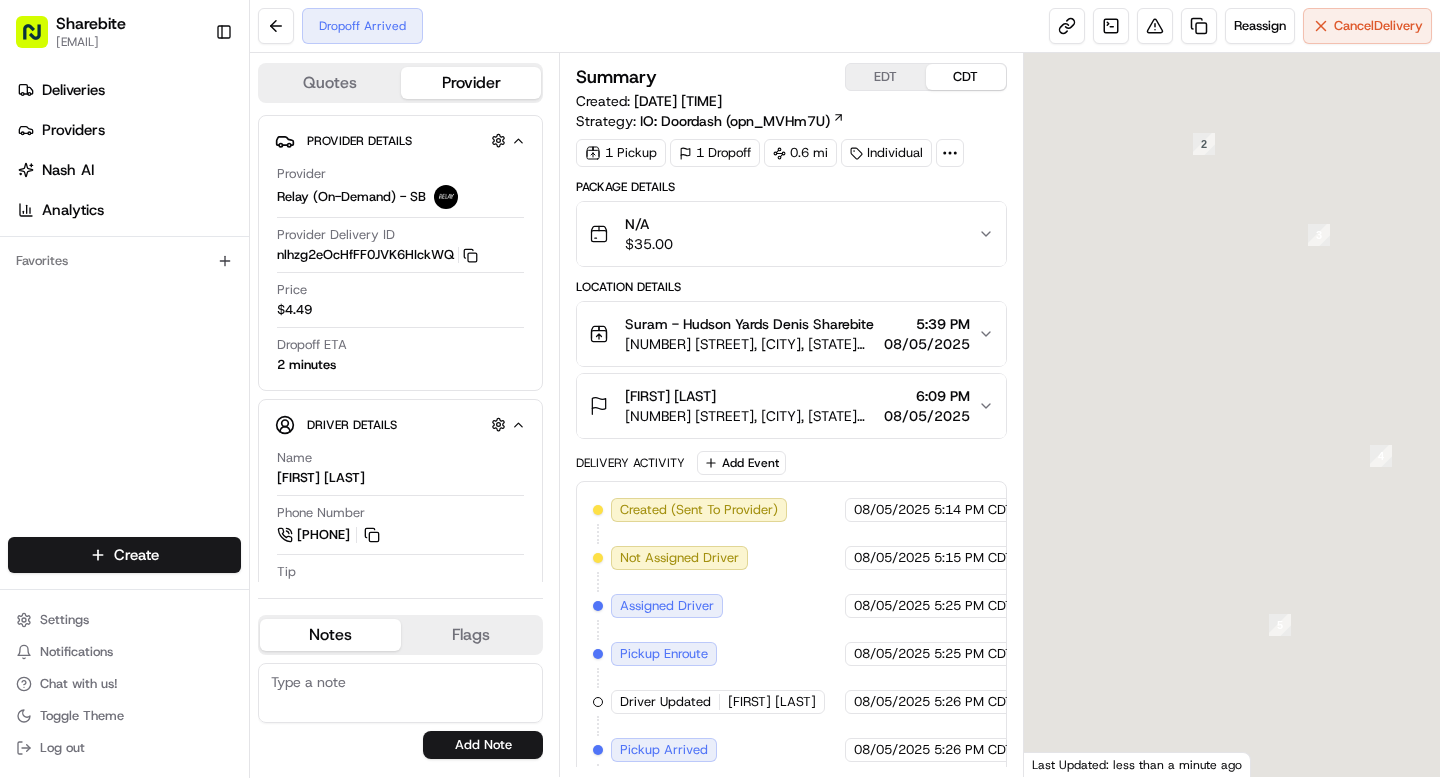 scroll, scrollTop: 0, scrollLeft: 0, axis: both 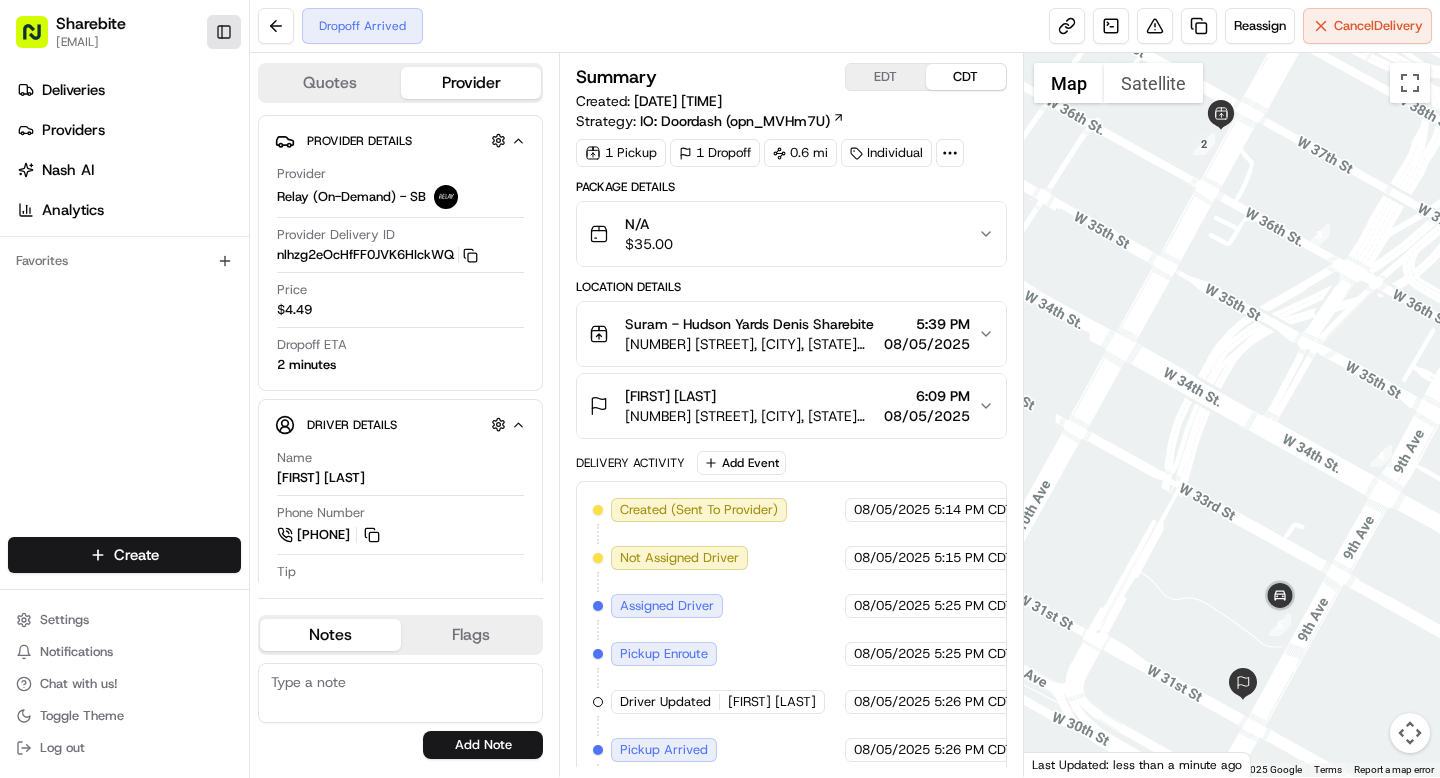 click on "Toggle Sidebar" at bounding box center [224, 32] 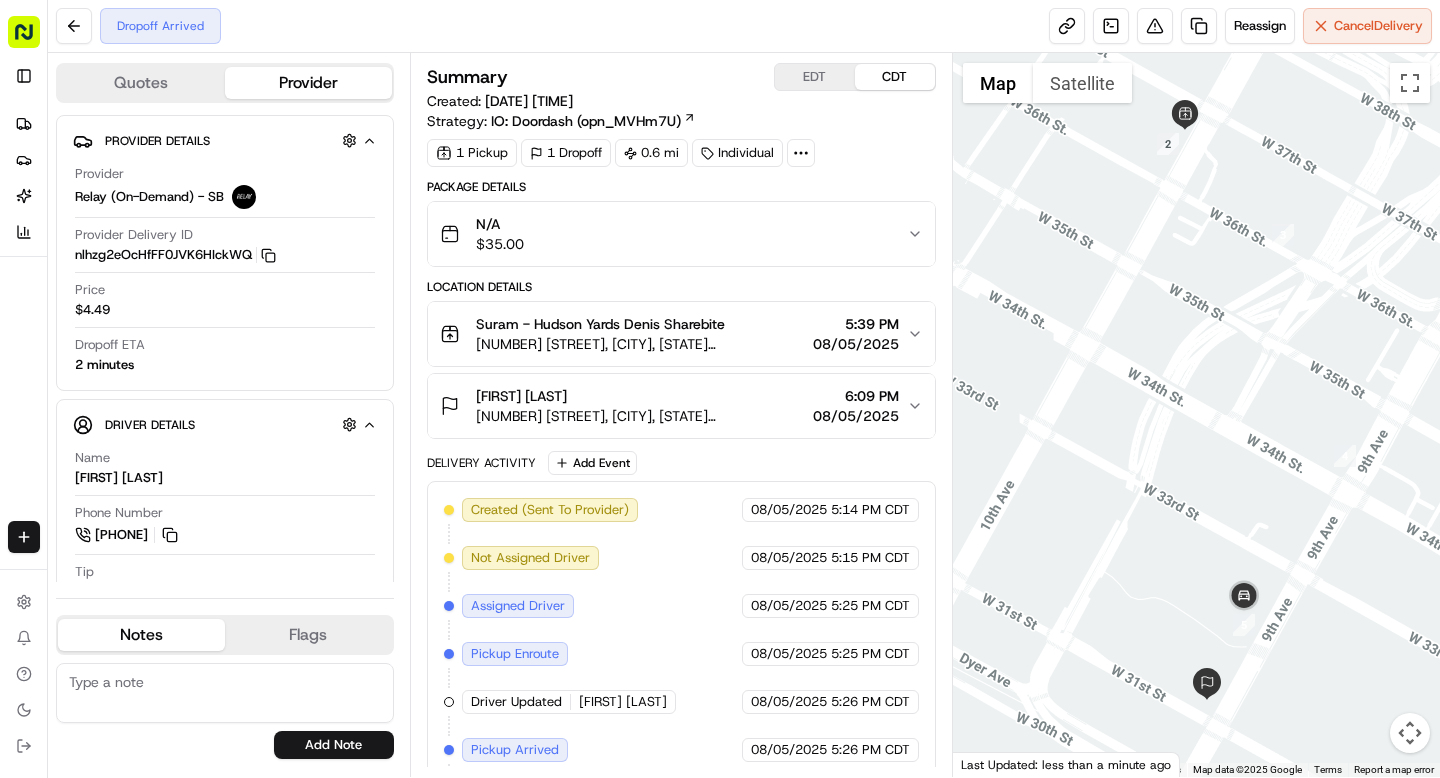 click 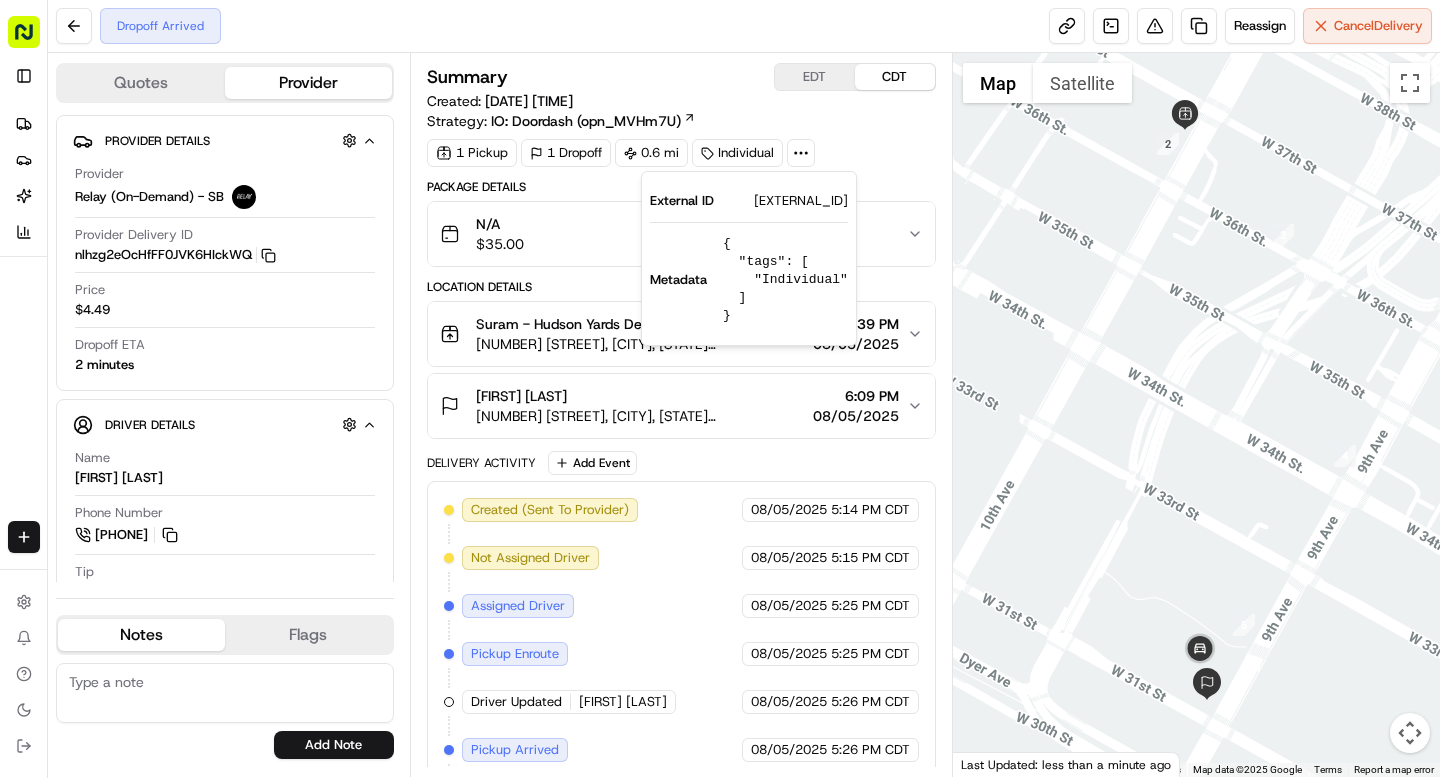 click on "1   Pickup 1   Dropoff 0.6 mi Individual" at bounding box center (681, 153) 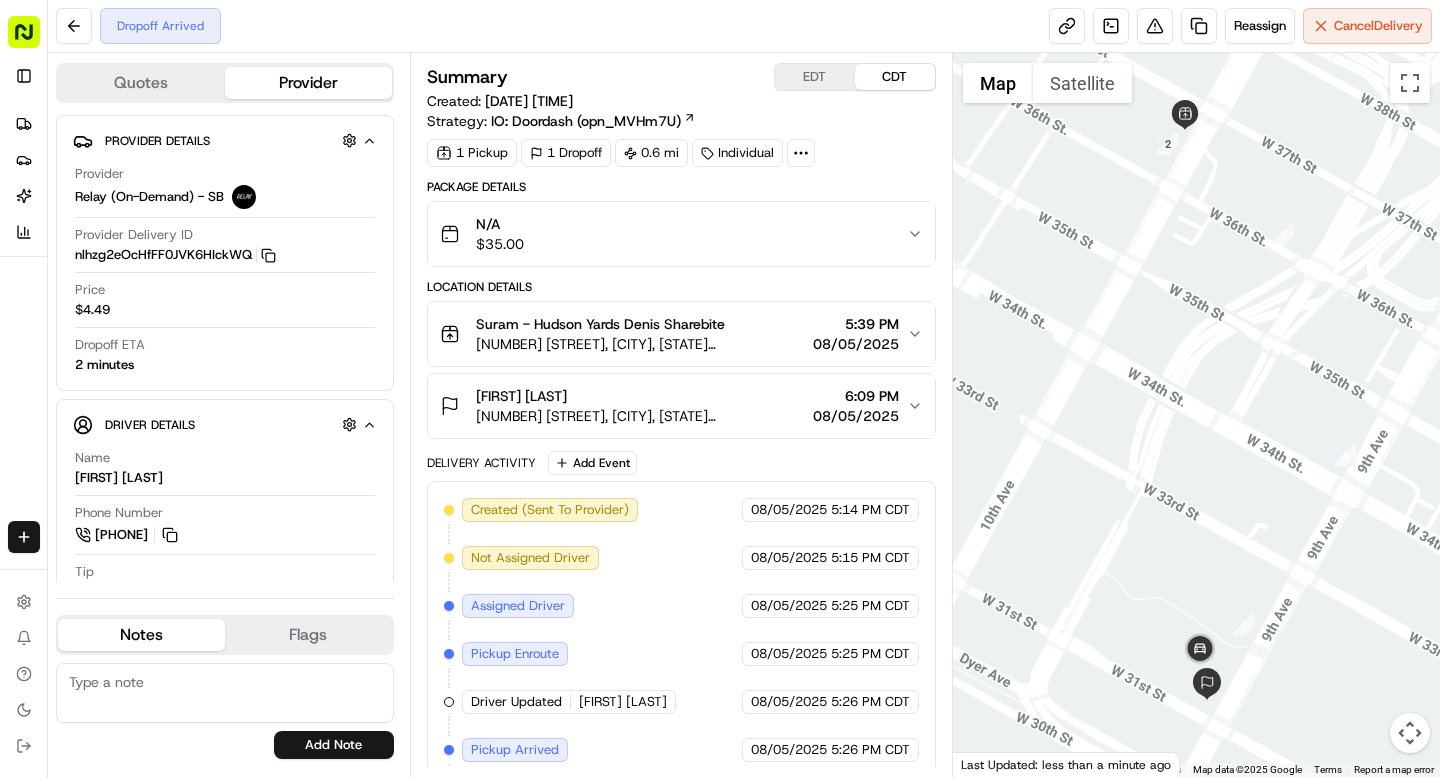 click at bounding box center [801, 153] 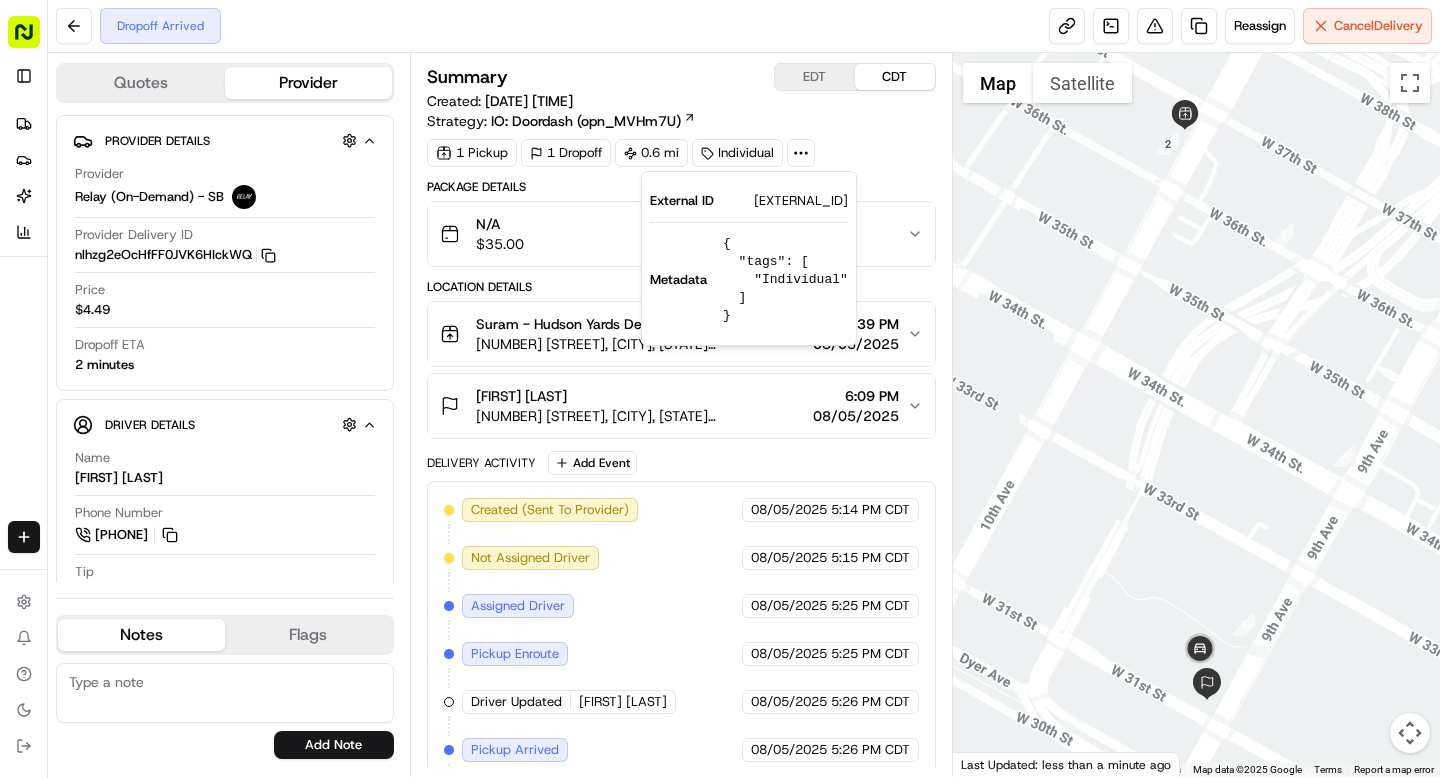 click on "CR08052598522-26914-1888719" at bounding box center [801, 201] 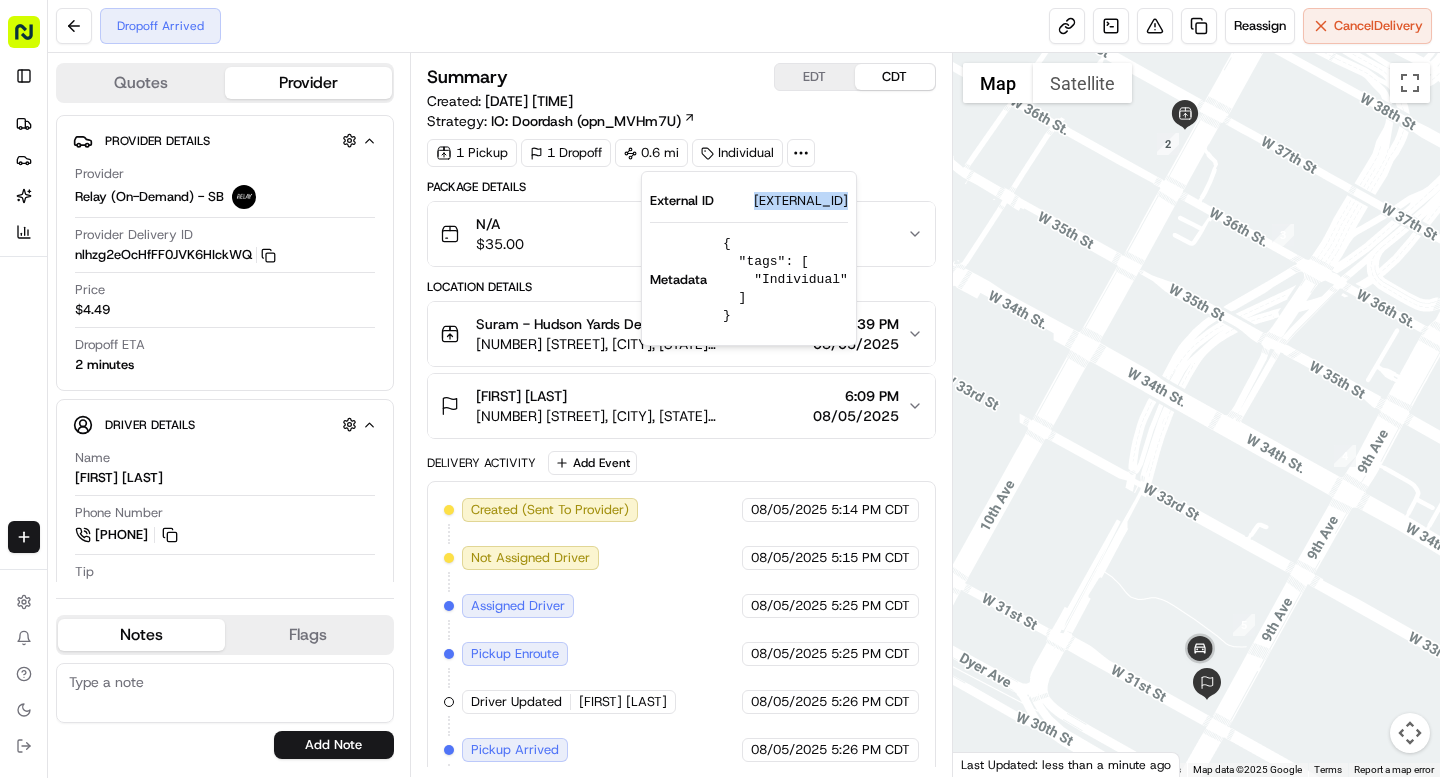 click on "CR08052598522-26914-1888719" at bounding box center [801, 201] 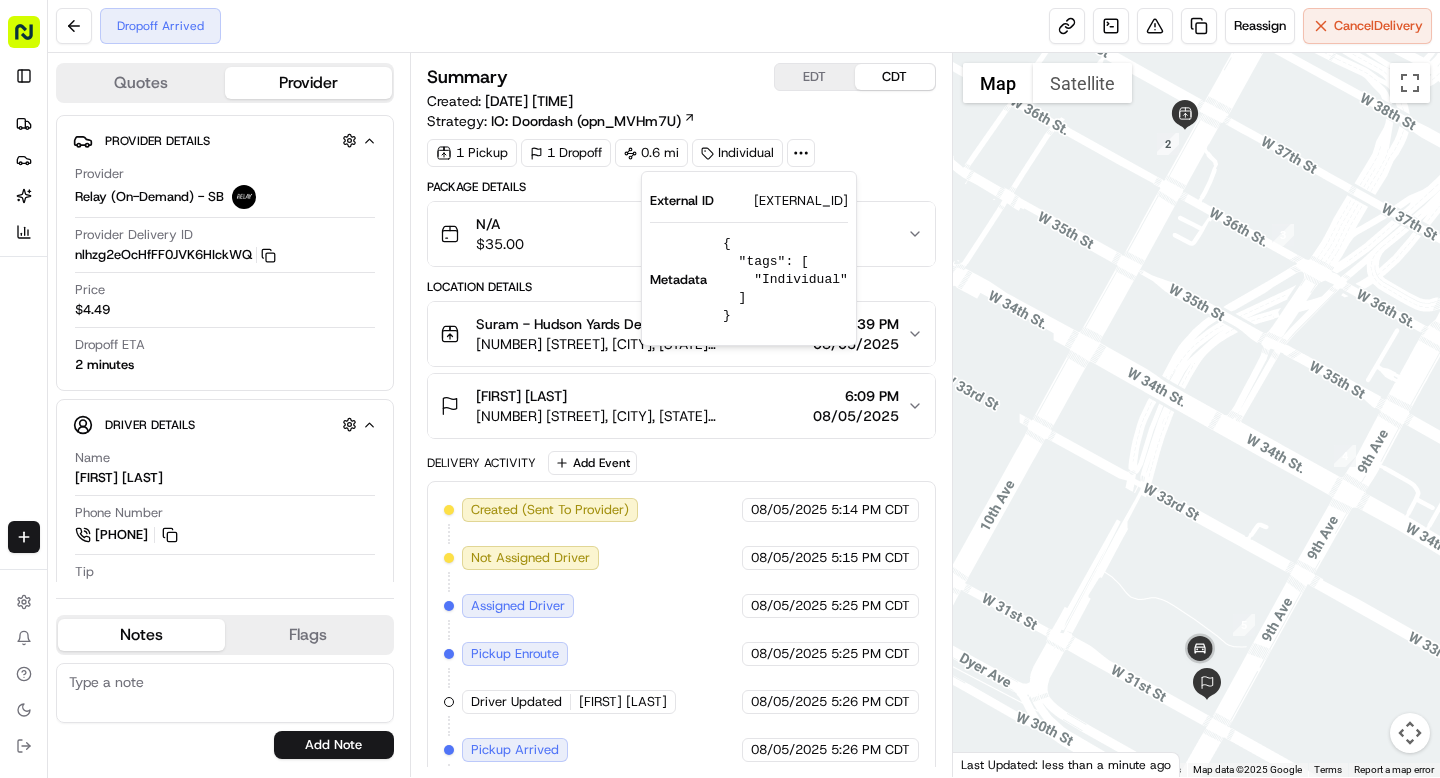 click on "Location Details Suram - Hudson Yards Denis Sharebite 483 10th Ave, New York, NY 10018, USA 5:39 PM 08/05/2025 Cravath Feroza Sherzai 375 9th Ave, New York, NY 10001, USA 6:09 PM 08/05/2025" at bounding box center (681, 359) 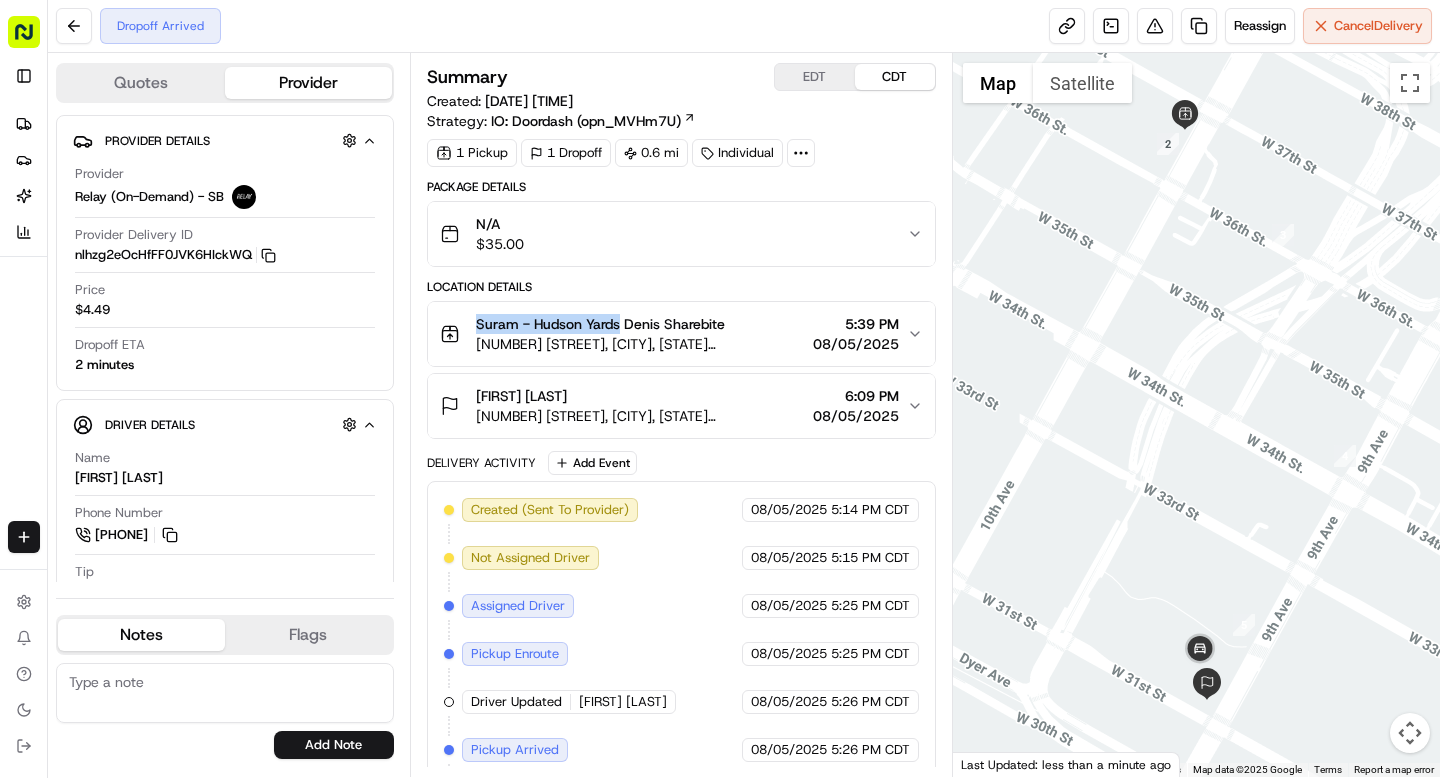 drag, startPoint x: 476, startPoint y: 323, endPoint x: 620, endPoint y: 327, distance: 144.05554 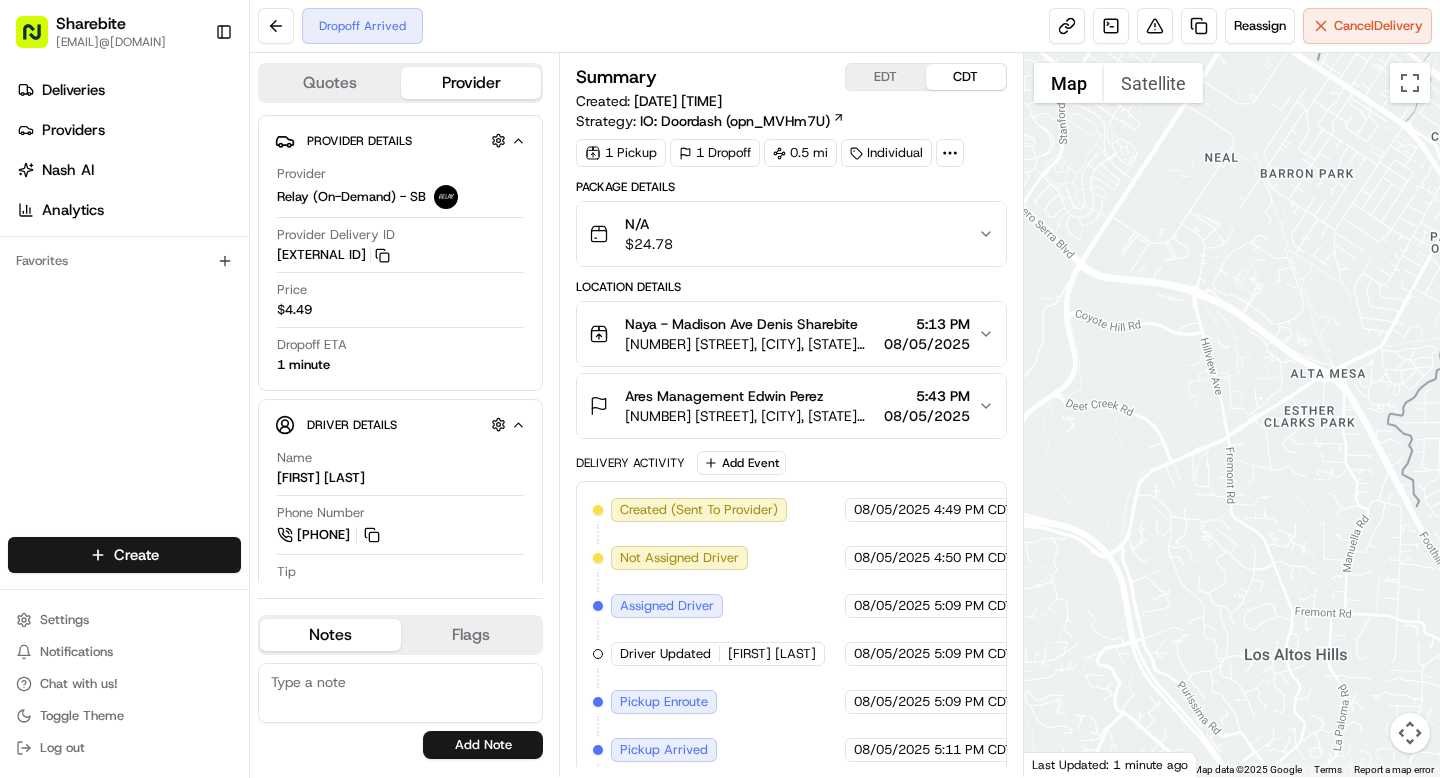scroll, scrollTop: 0, scrollLeft: 0, axis: both 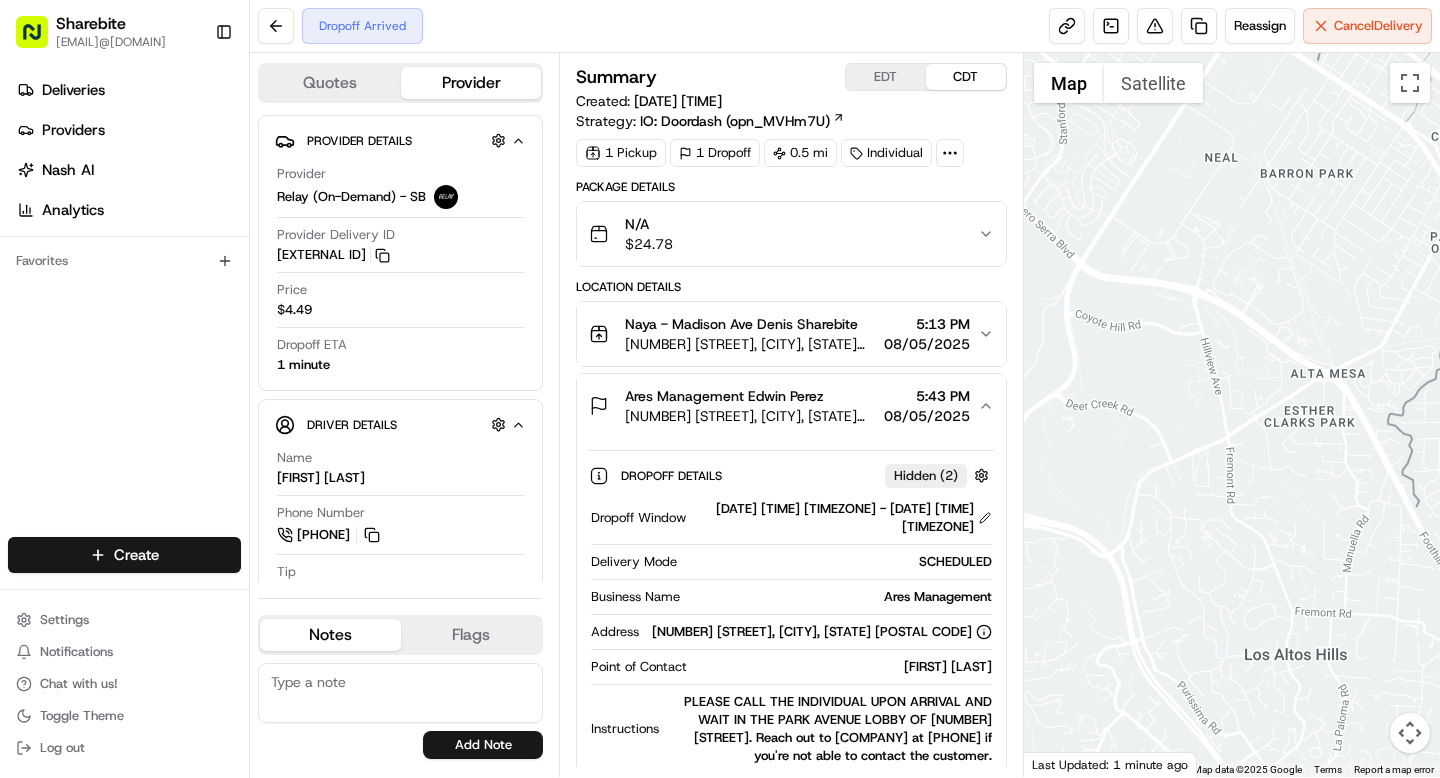 click on "08/05/2025" at bounding box center [927, 416] 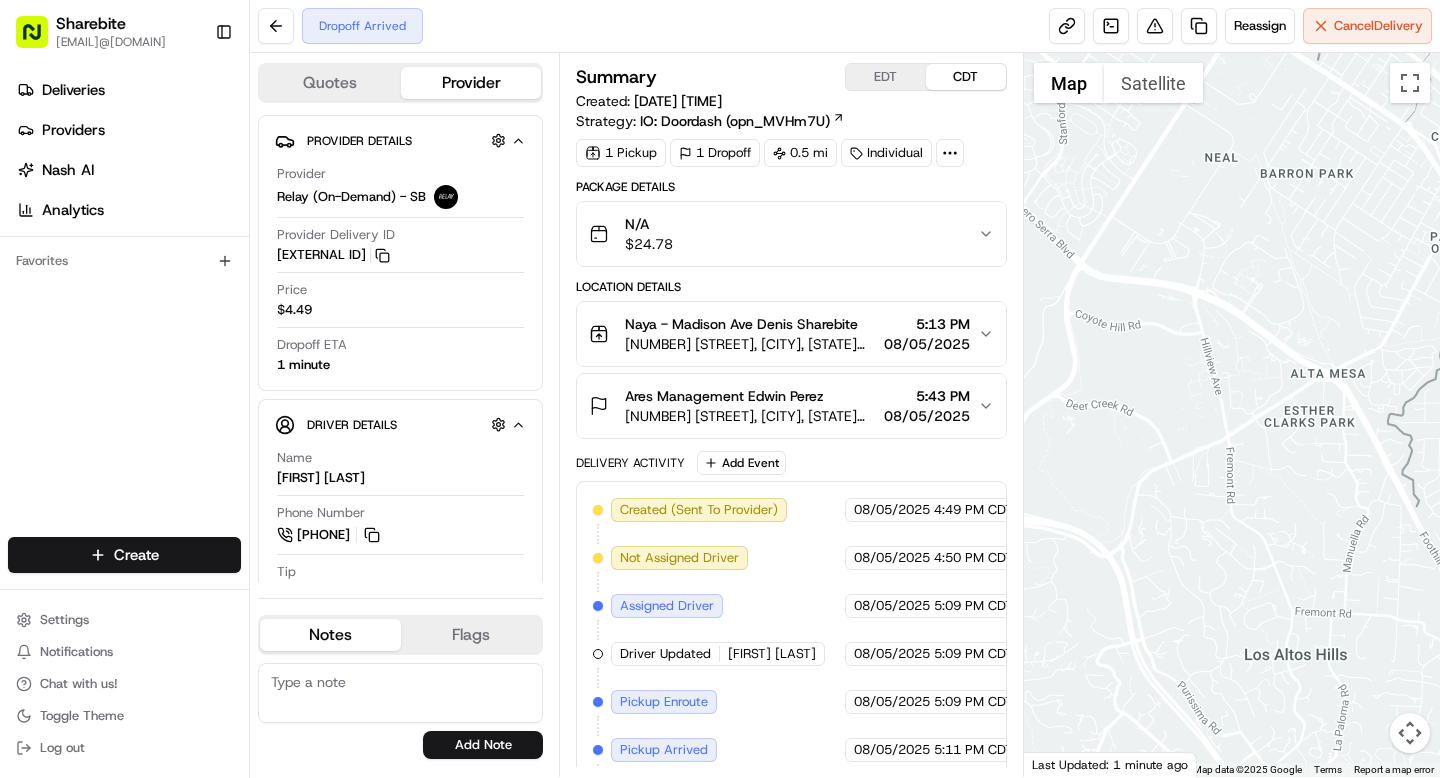 click 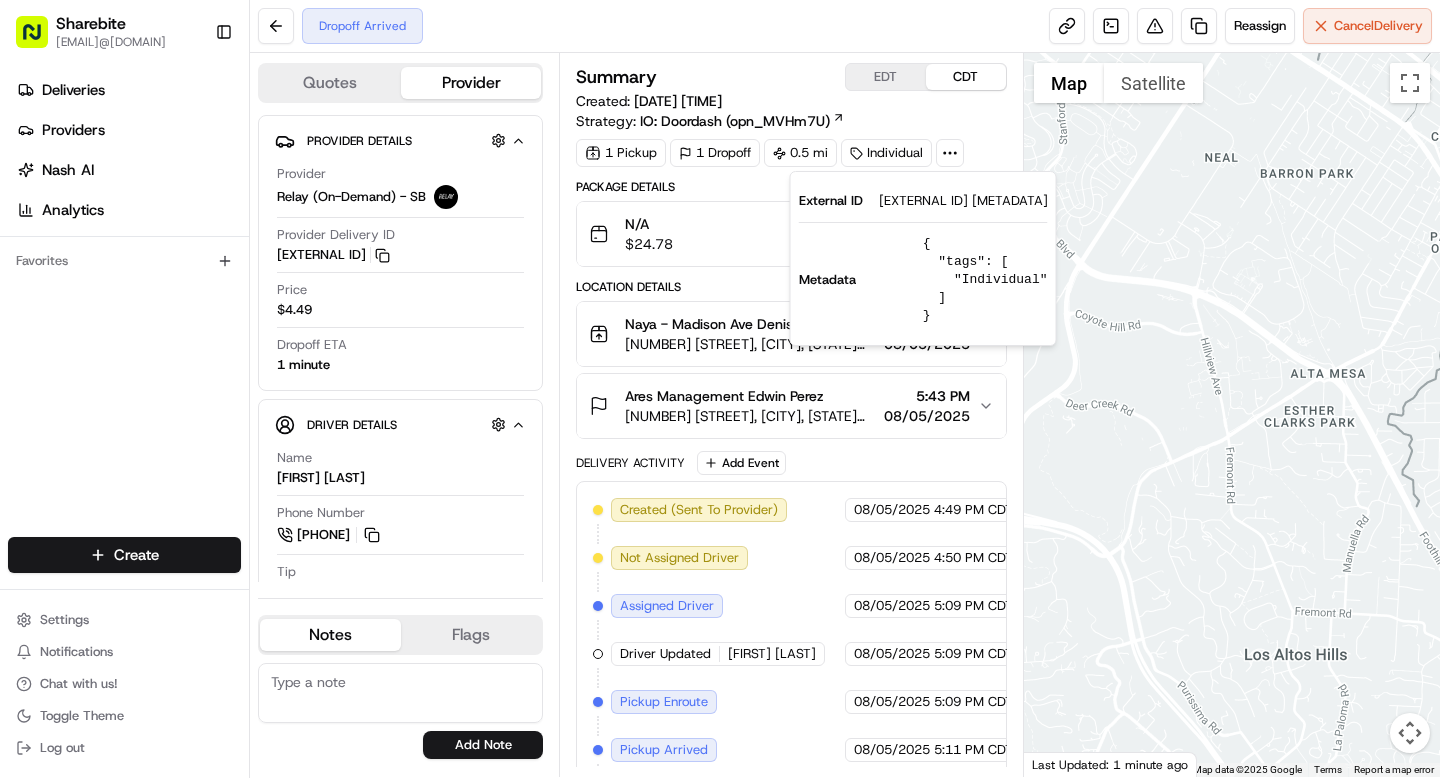 click on "[EXTERNAL ID] [METADATA]" at bounding box center [963, 201] 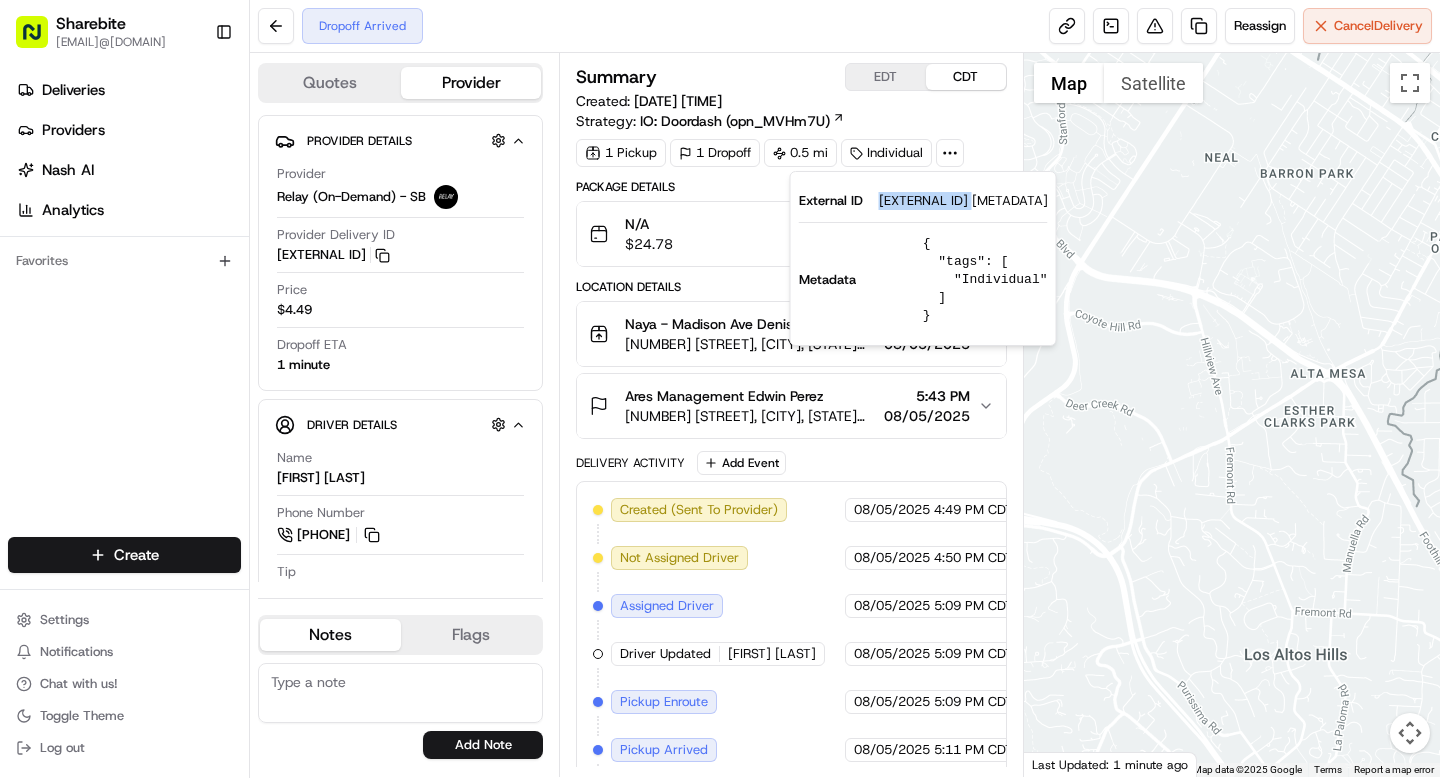 click on "ARM08052534302-6770-1888665" at bounding box center (963, 201) 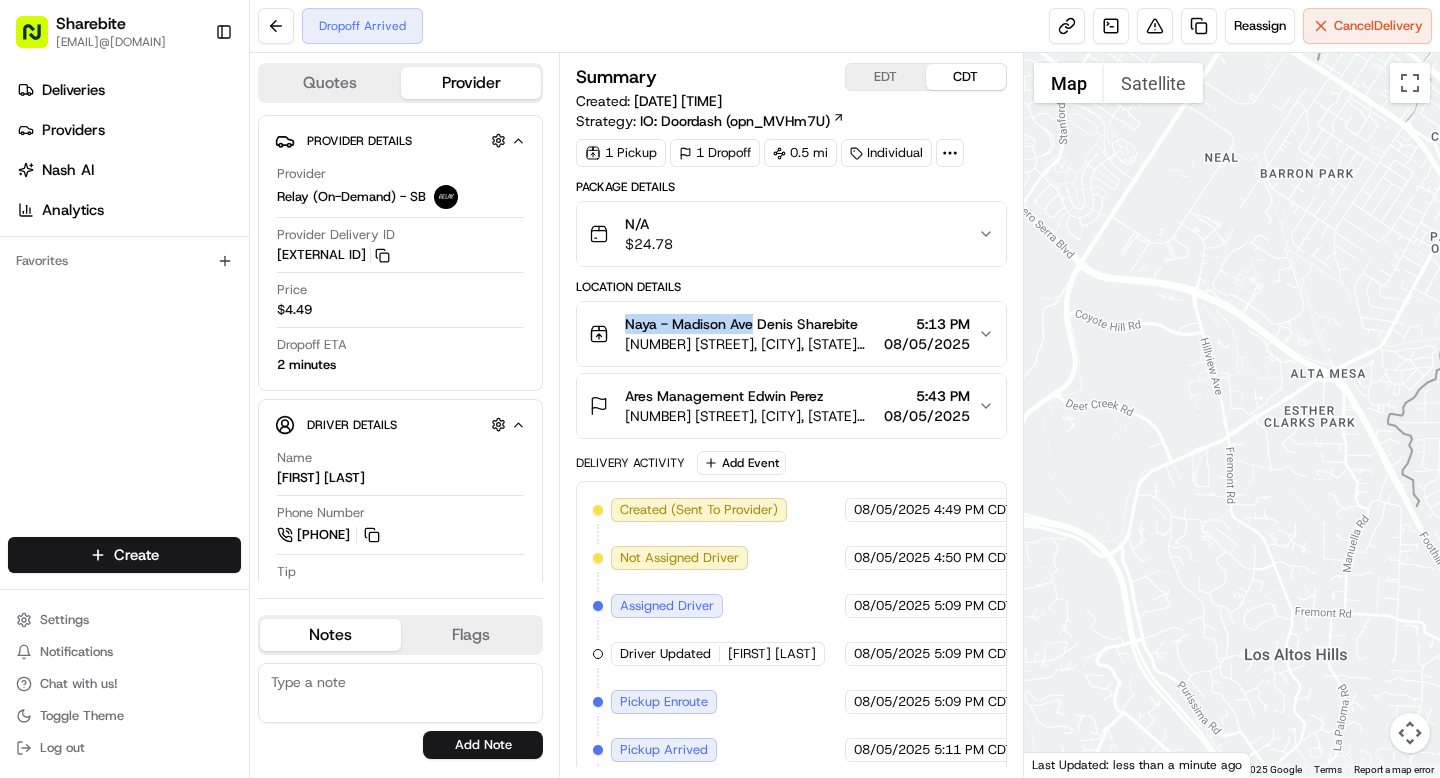 drag, startPoint x: 627, startPoint y: 323, endPoint x: 753, endPoint y: 325, distance: 126.01587 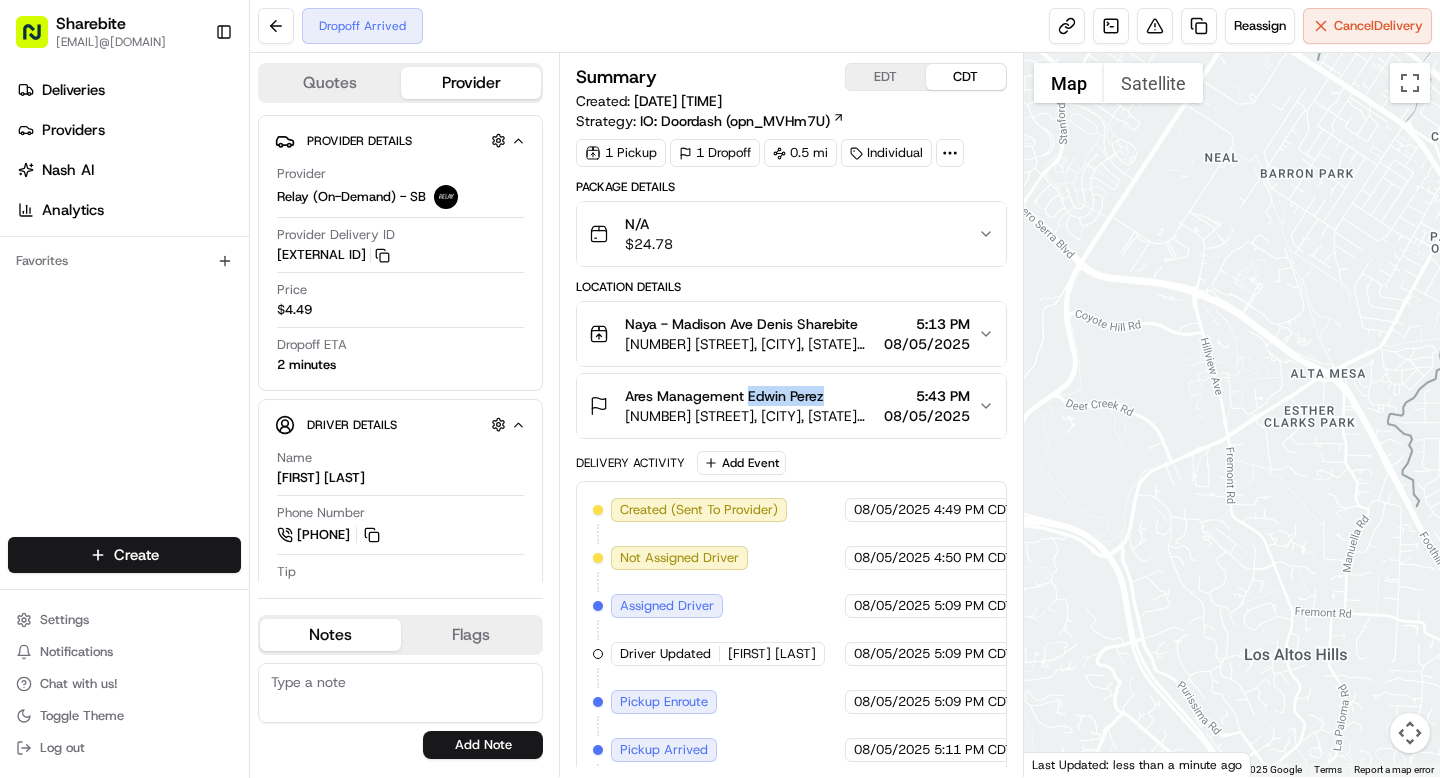 drag, startPoint x: 749, startPoint y: 396, endPoint x: 824, endPoint y: 395, distance: 75.00667 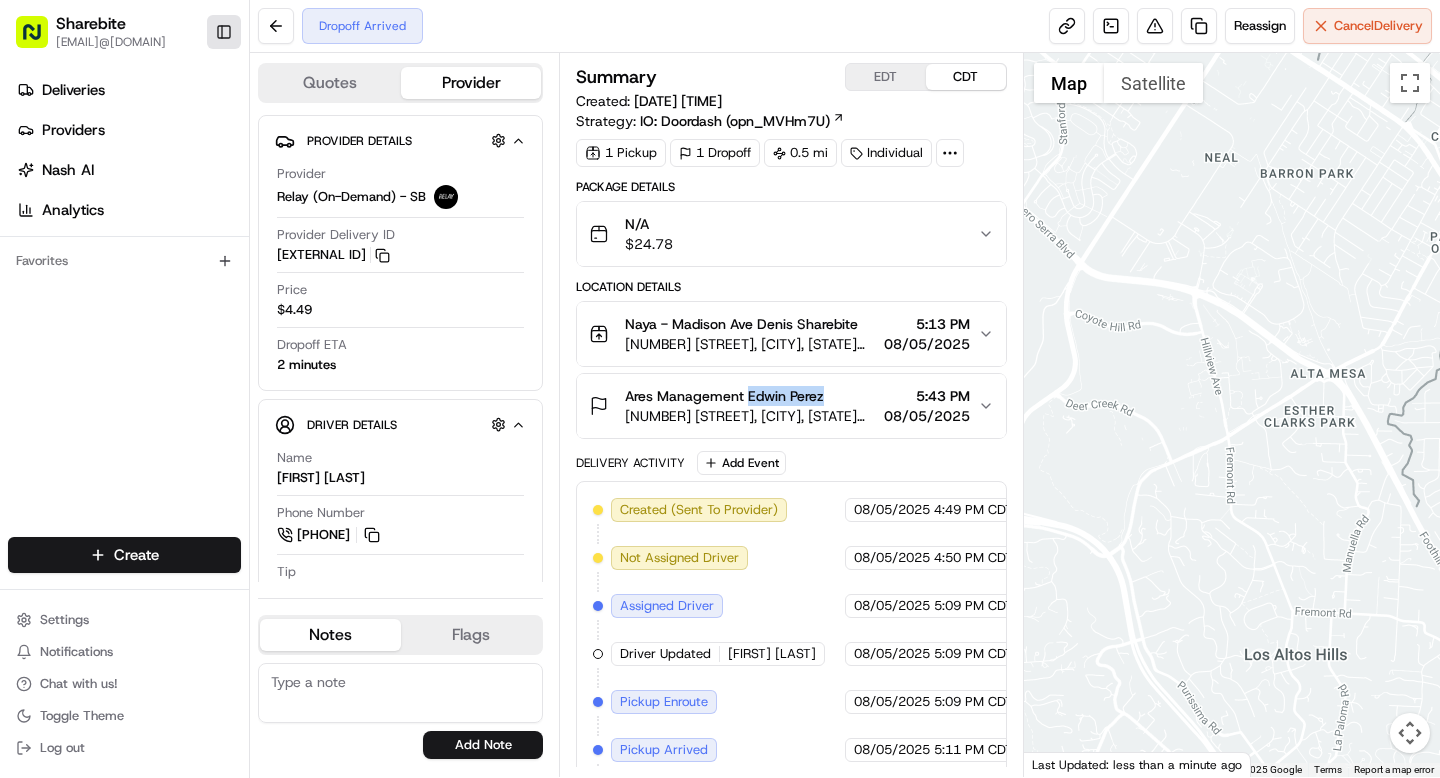 click on "Toggle Sidebar" at bounding box center [224, 32] 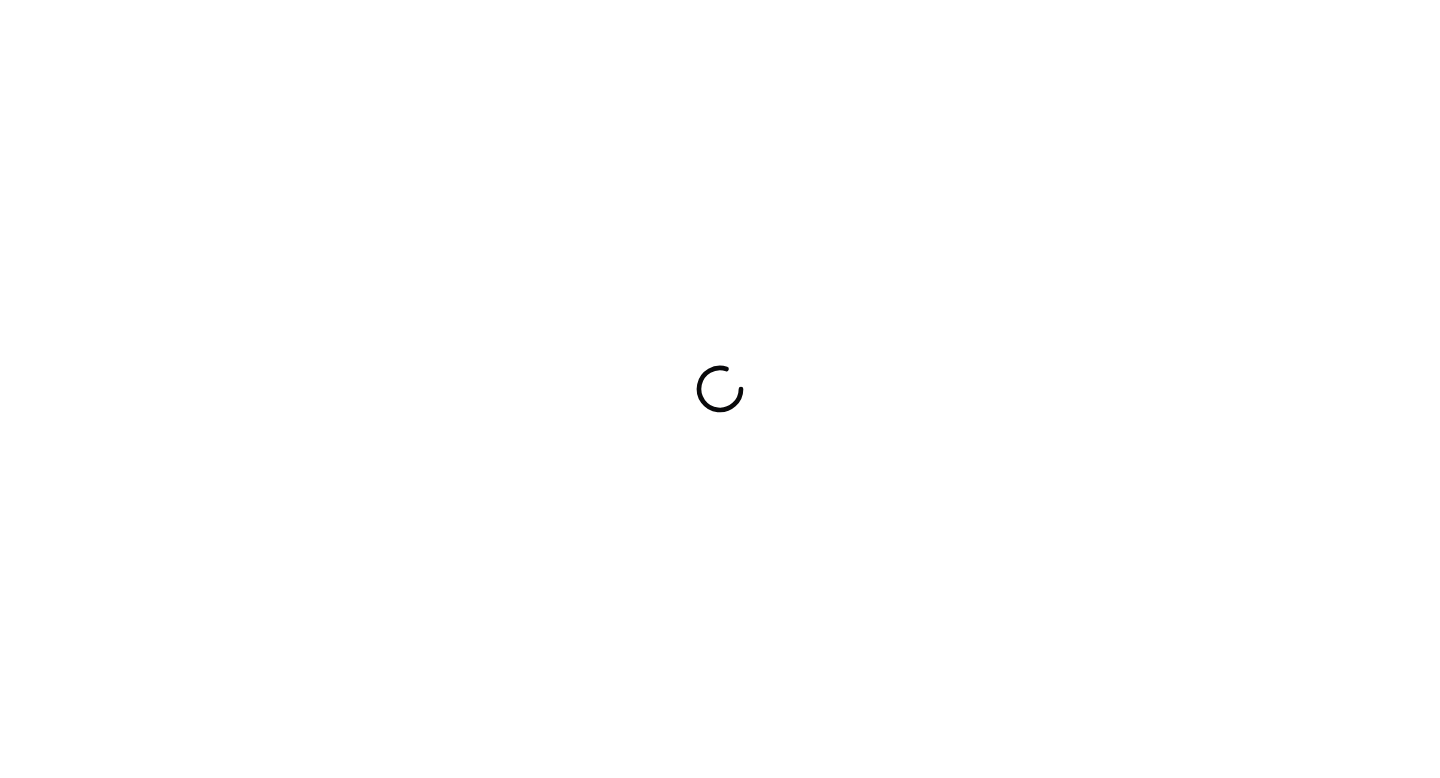 scroll, scrollTop: 0, scrollLeft: 0, axis: both 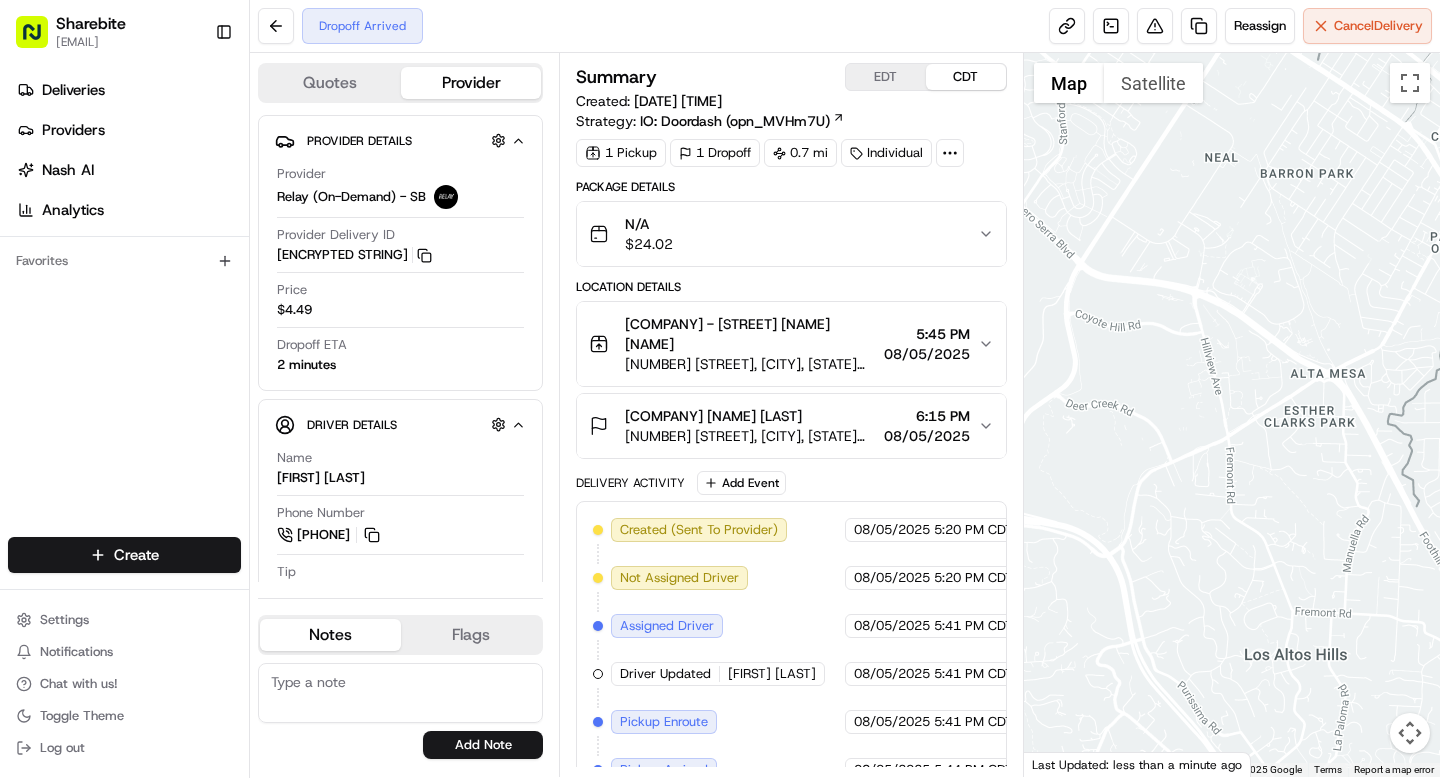 click 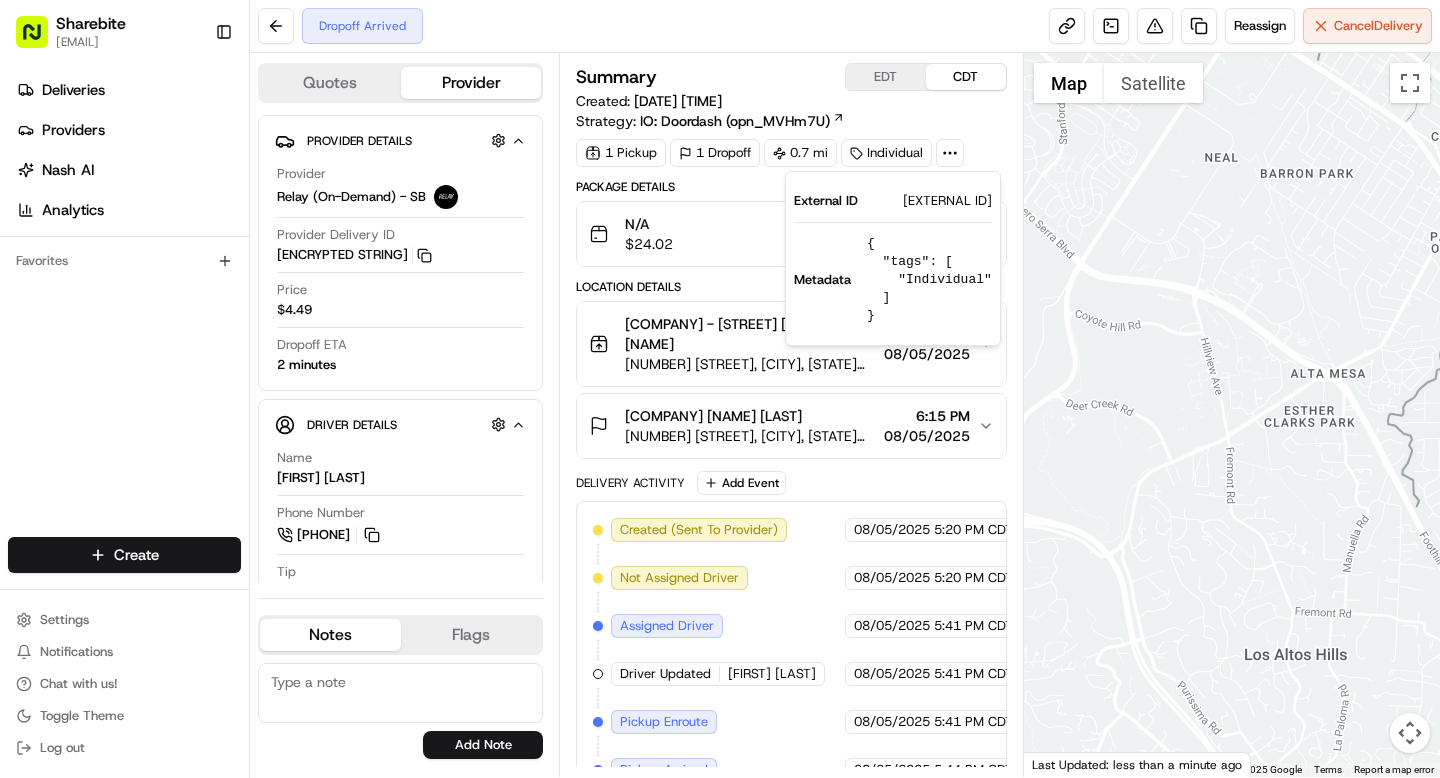 scroll, scrollTop: 0, scrollLeft: 0, axis: both 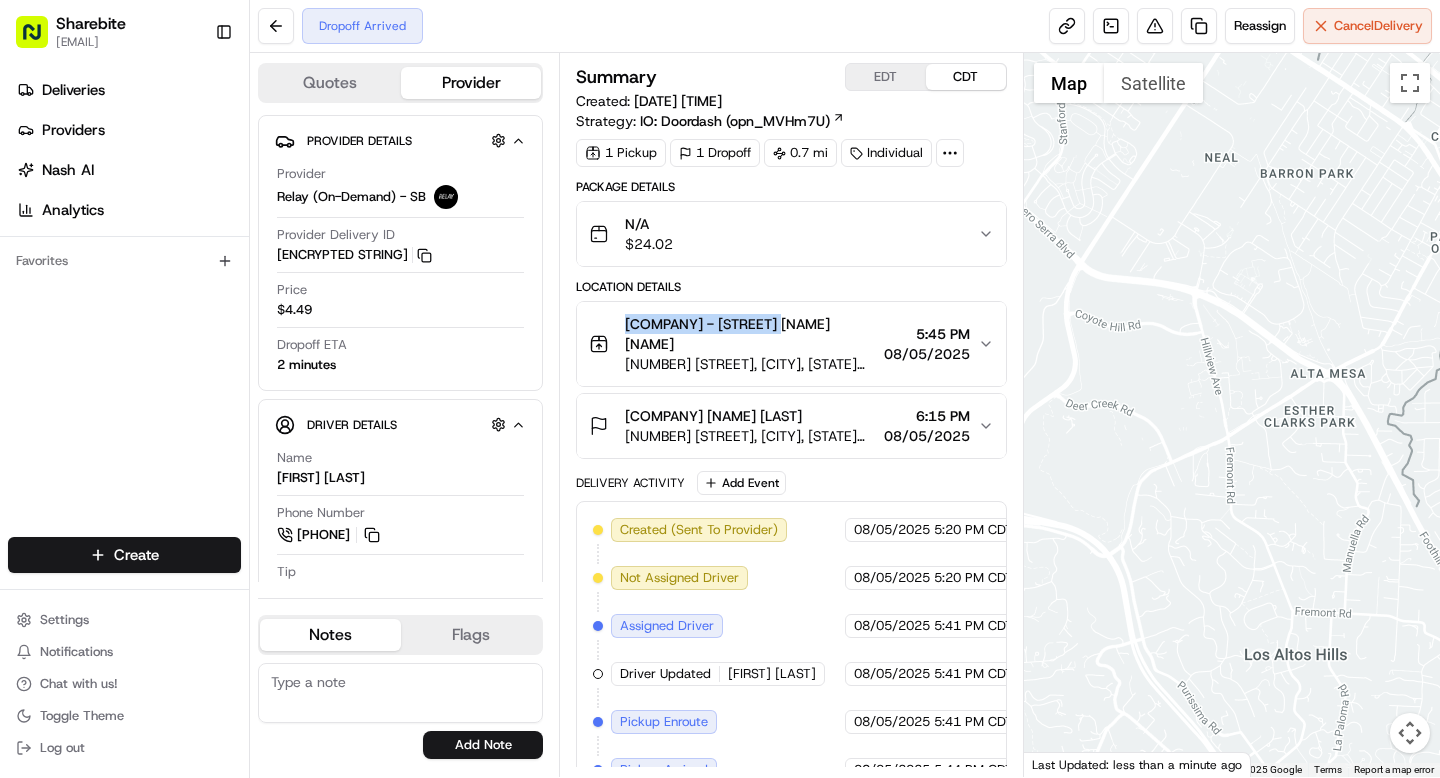 drag, startPoint x: 623, startPoint y: 323, endPoint x: 774, endPoint y: 324, distance: 151.00331 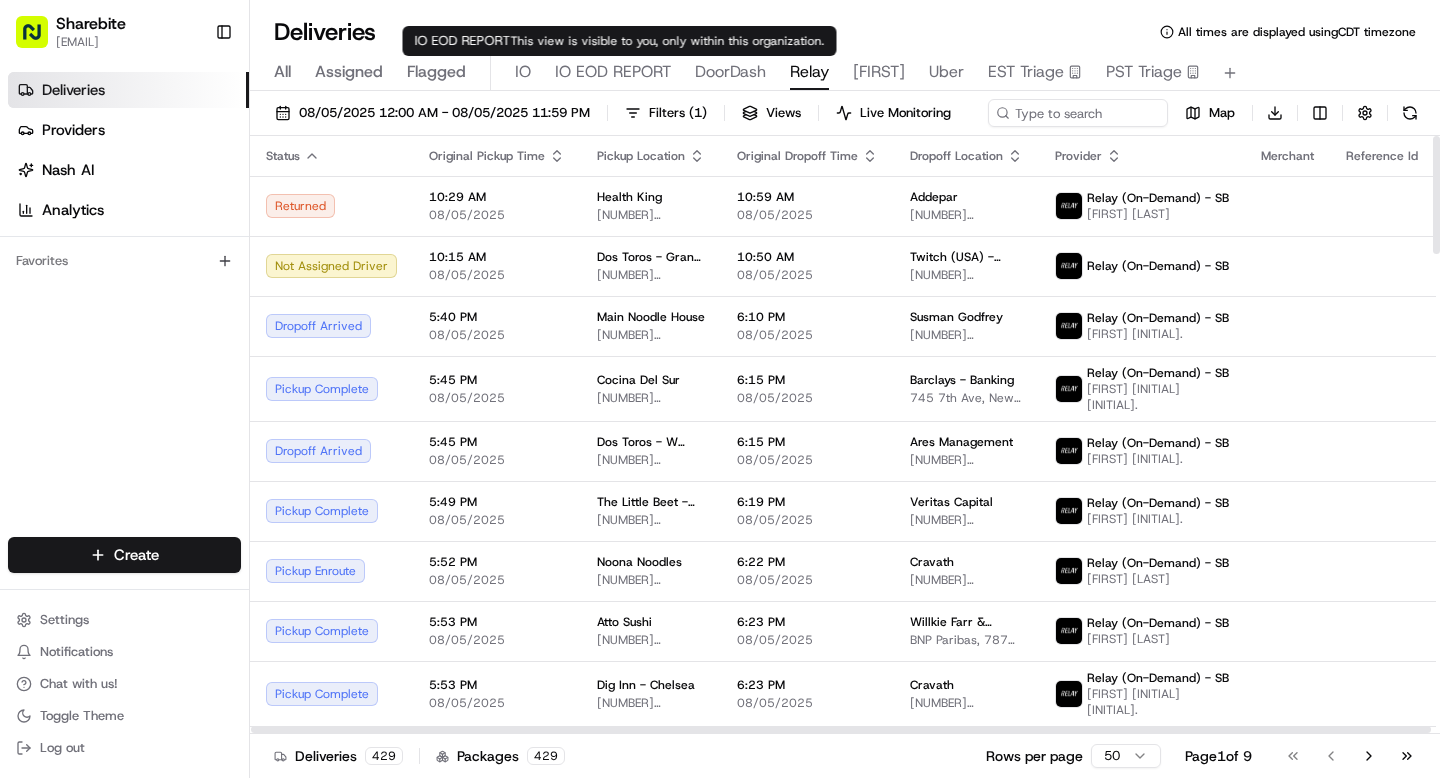 scroll, scrollTop: 0, scrollLeft: 0, axis: both 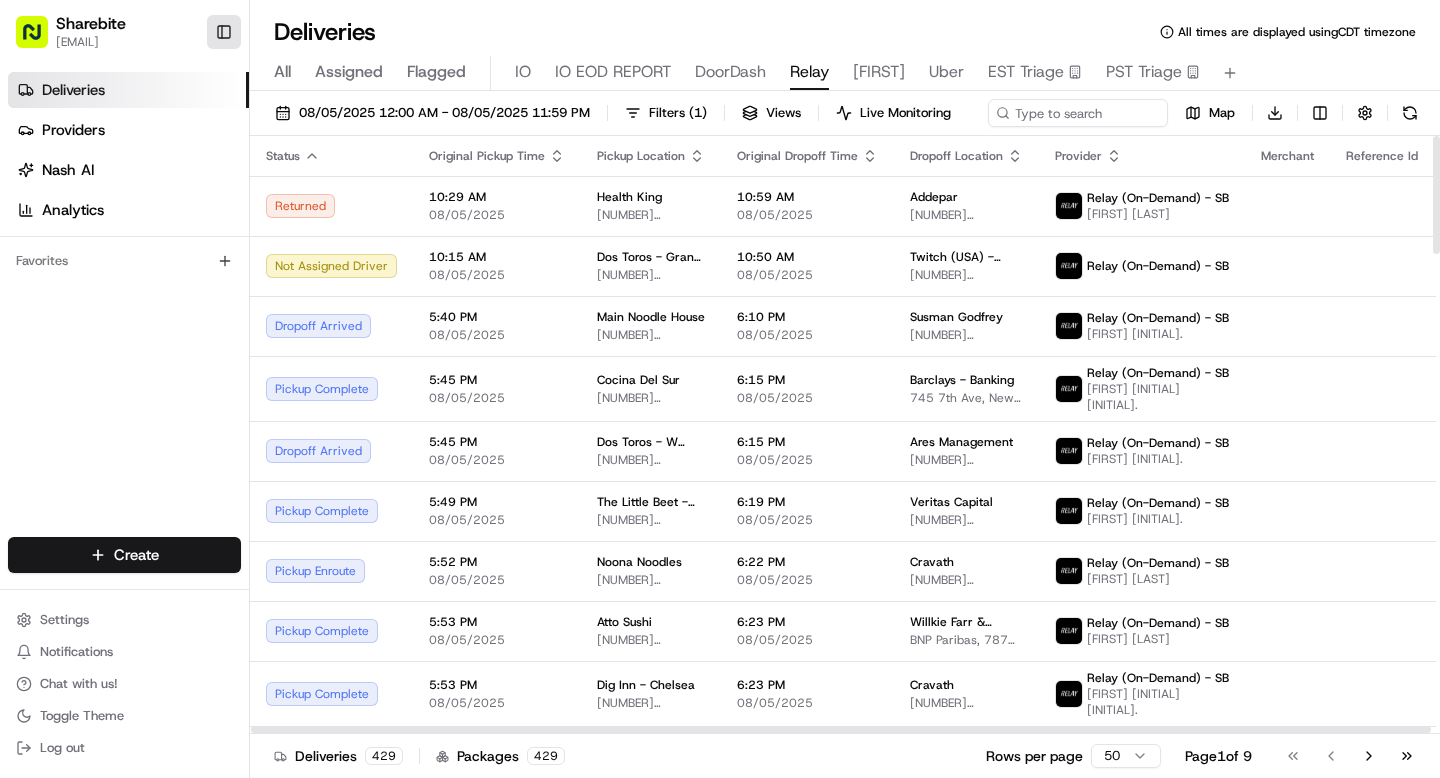 click on "Toggle Sidebar" at bounding box center [224, 32] 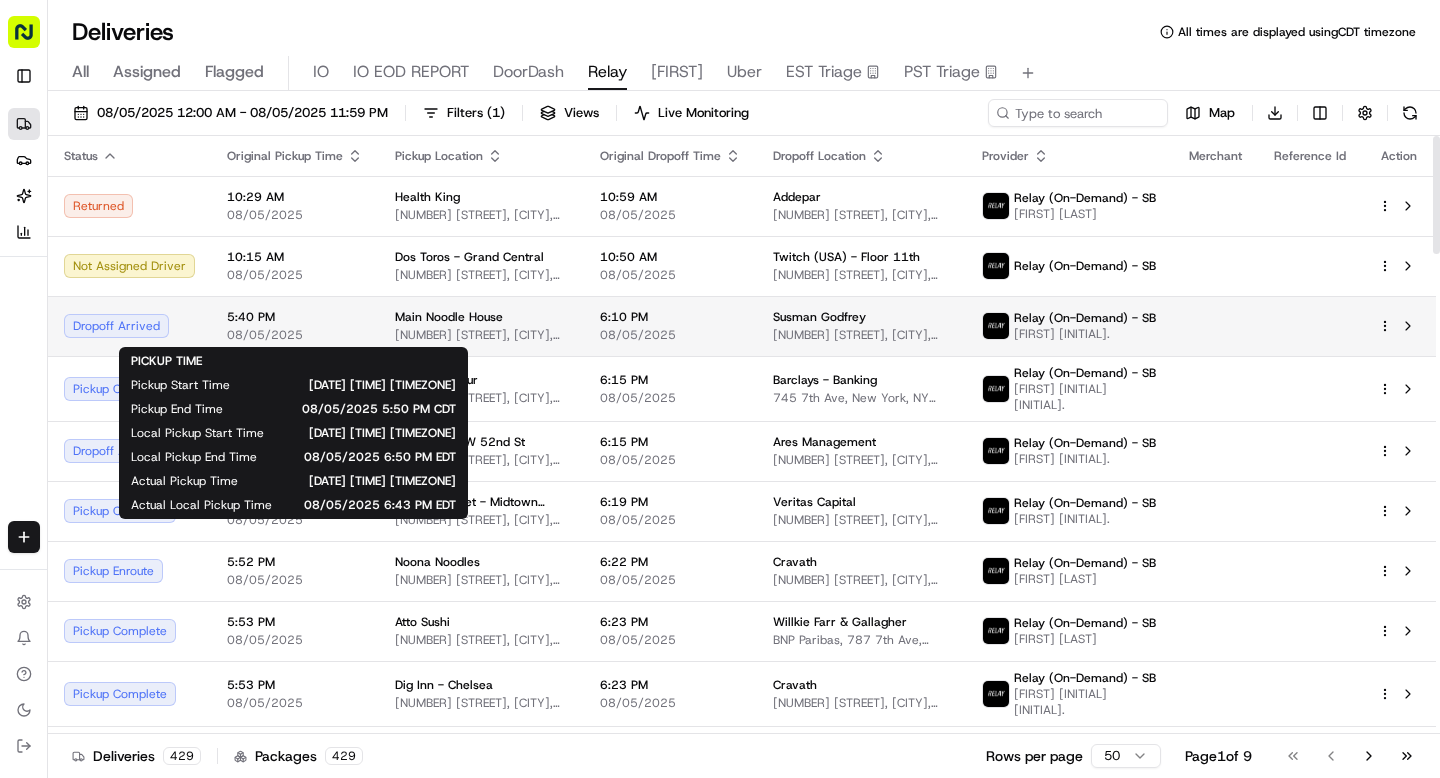 click on "08/05/2025" at bounding box center (295, 335) 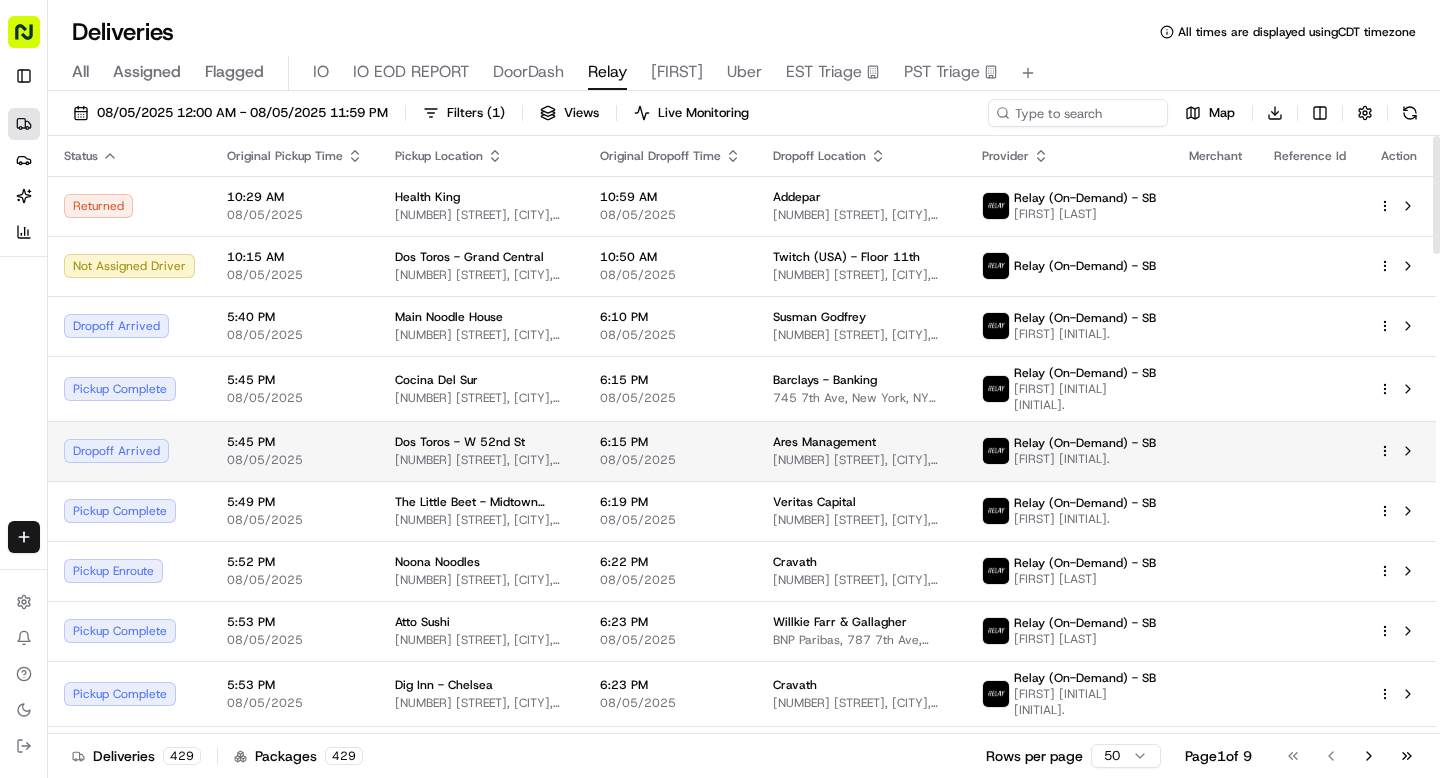 click on "5:45 PM" at bounding box center [295, 442] 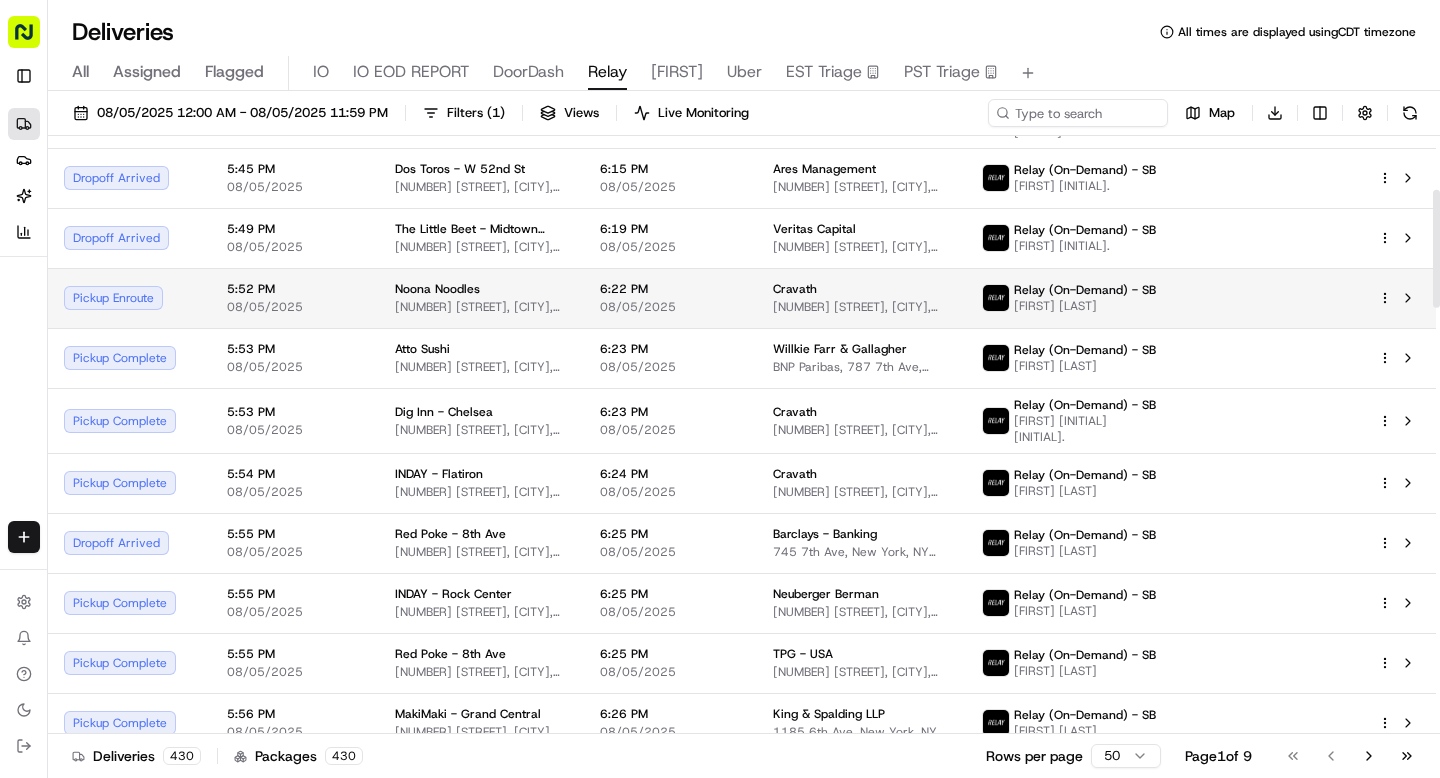 scroll, scrollTop: 278, scrollLeft: 0, axis: vertical 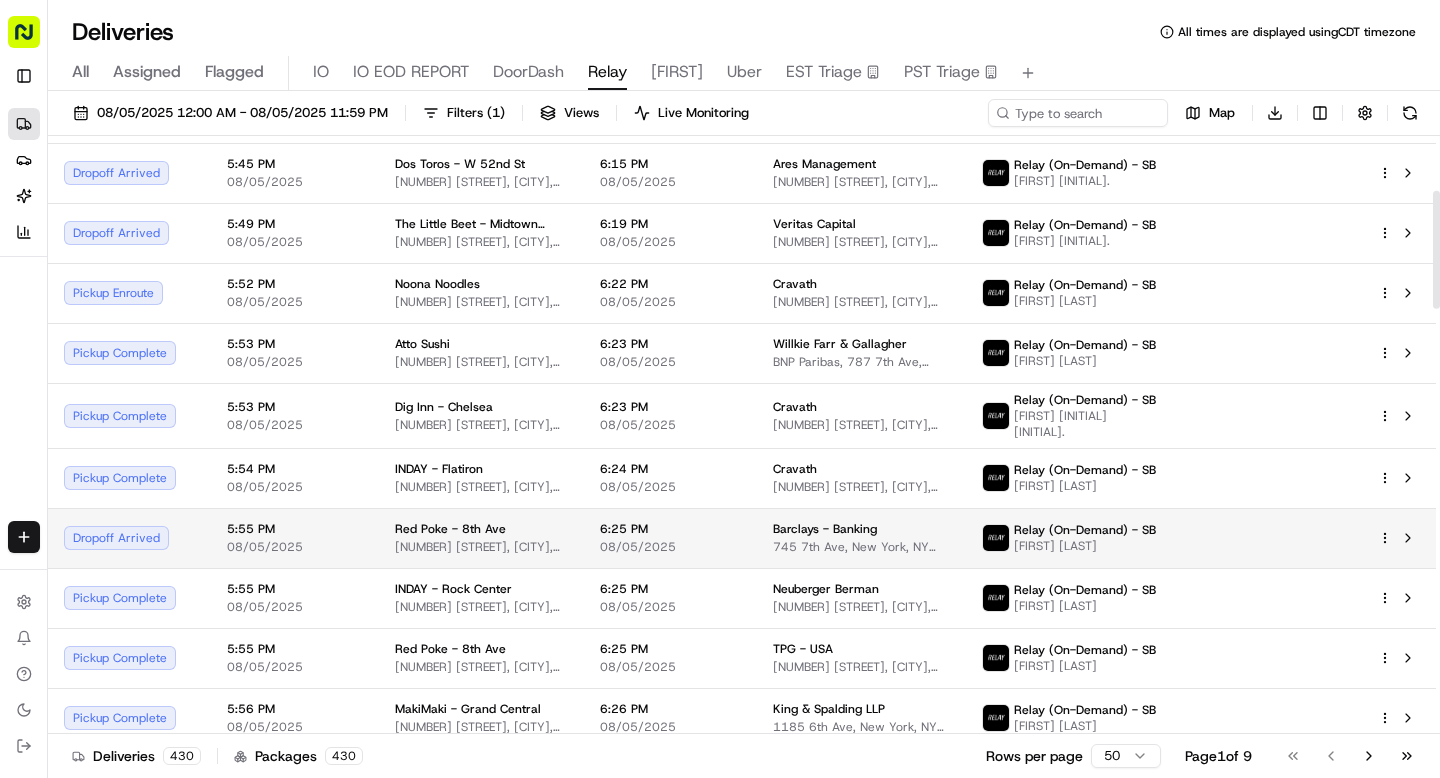 click on "08/05/2025" at bounding box center (295, 547) 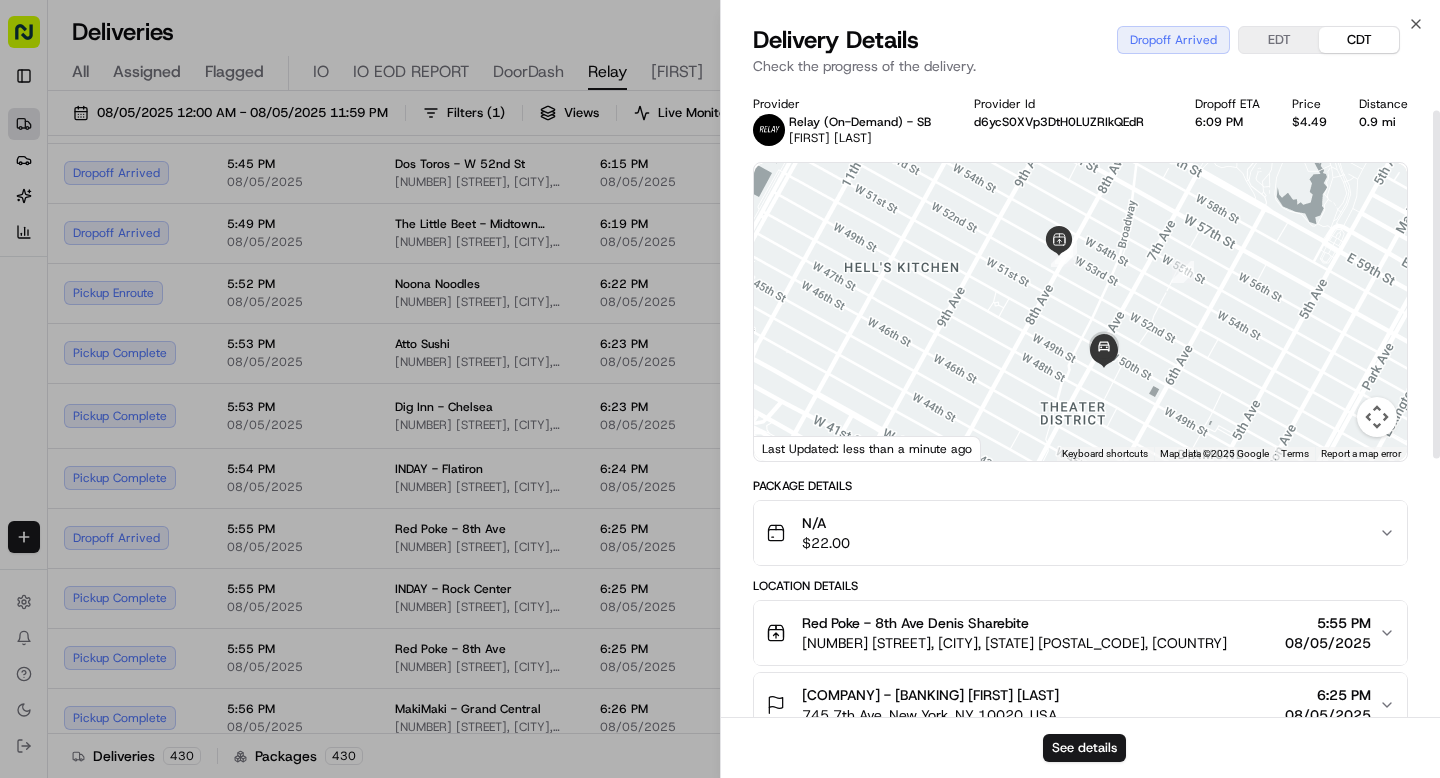 scroll, scrollTop: 73, scrollLeft: 0, axis: vertical 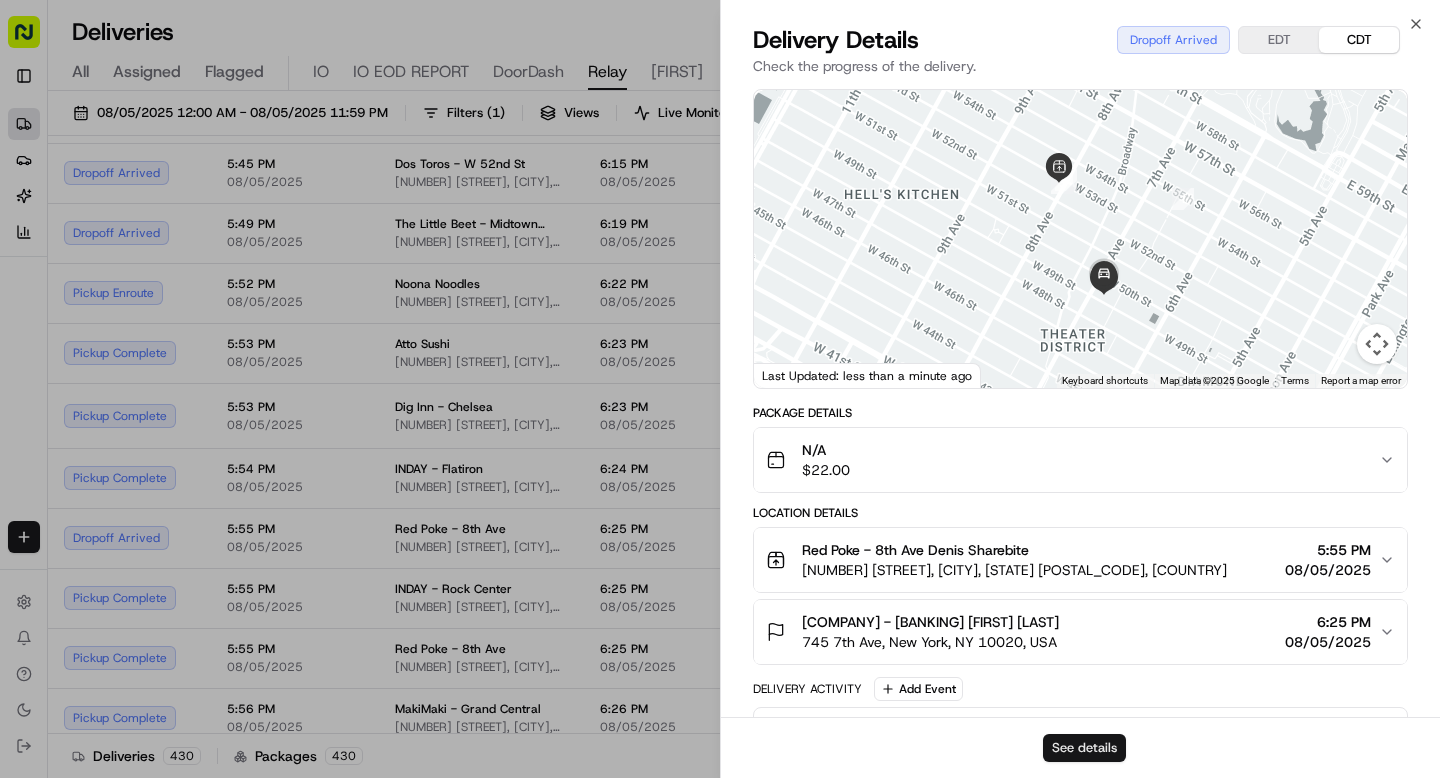 click on "See details" at bounding box center (1084, 748) 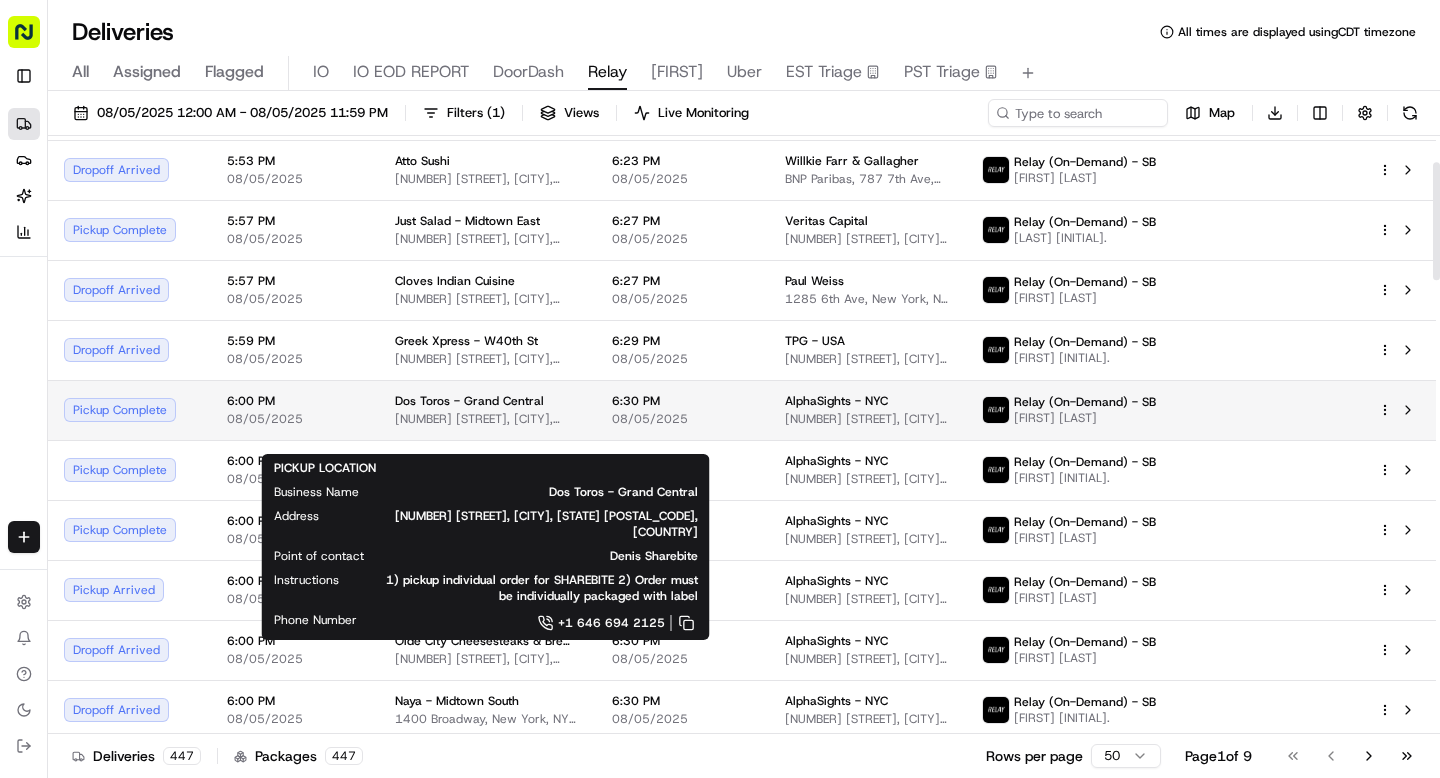 scroll, scrollTop: 111, scrollLeft: 0, axis: vertical 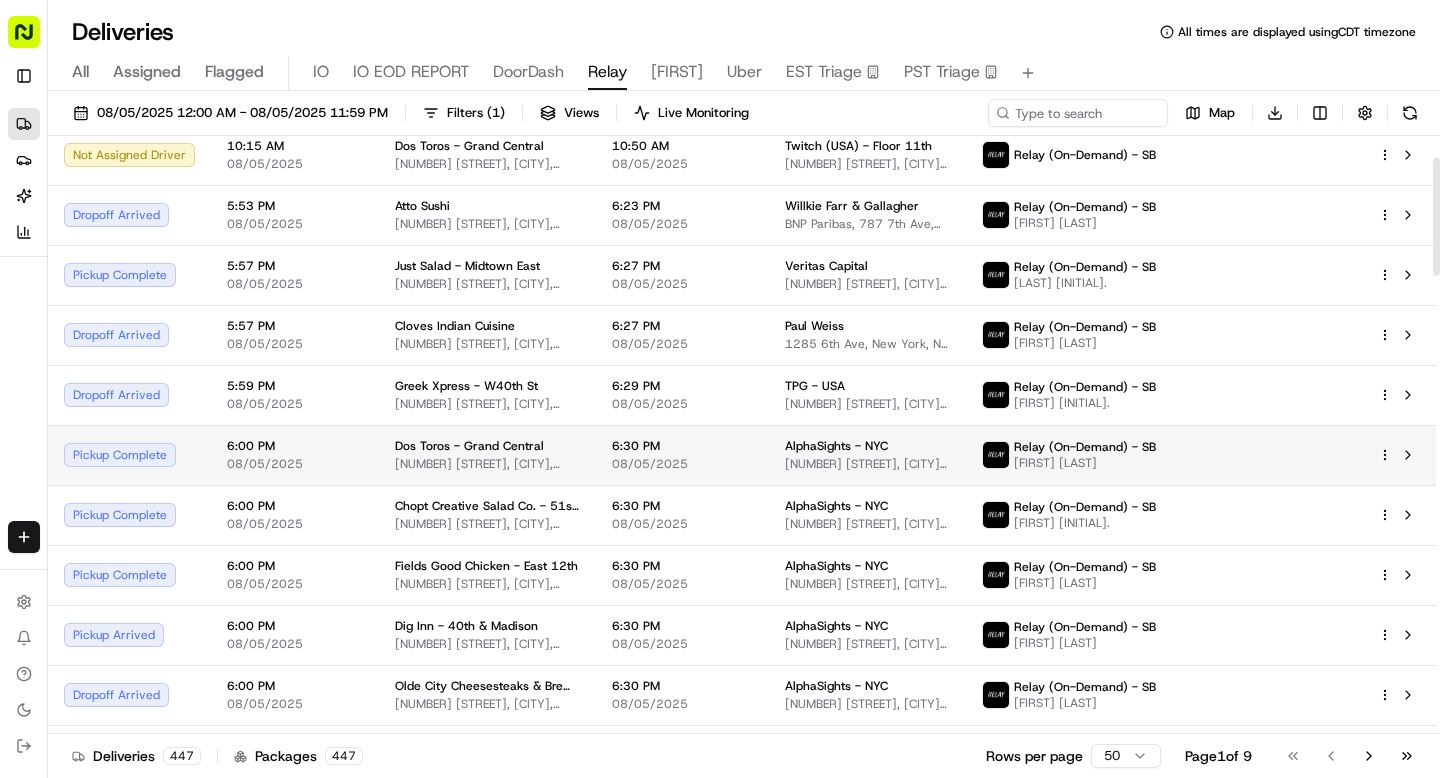 click on "6:30 PM 08/05/2025" at bounding box center (682, 455) 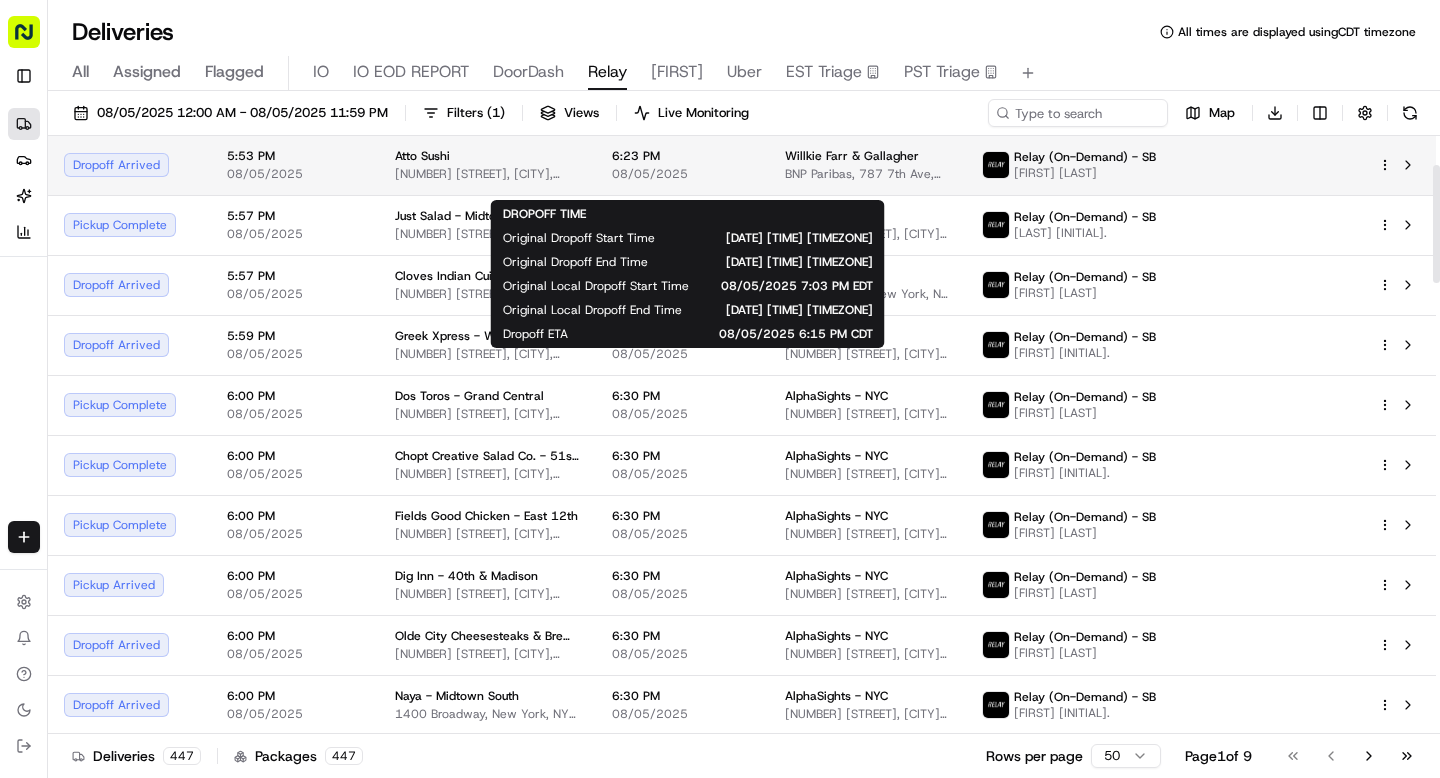 scroll, scrollTop: 178, scrollLeft: 0, axis: vertical 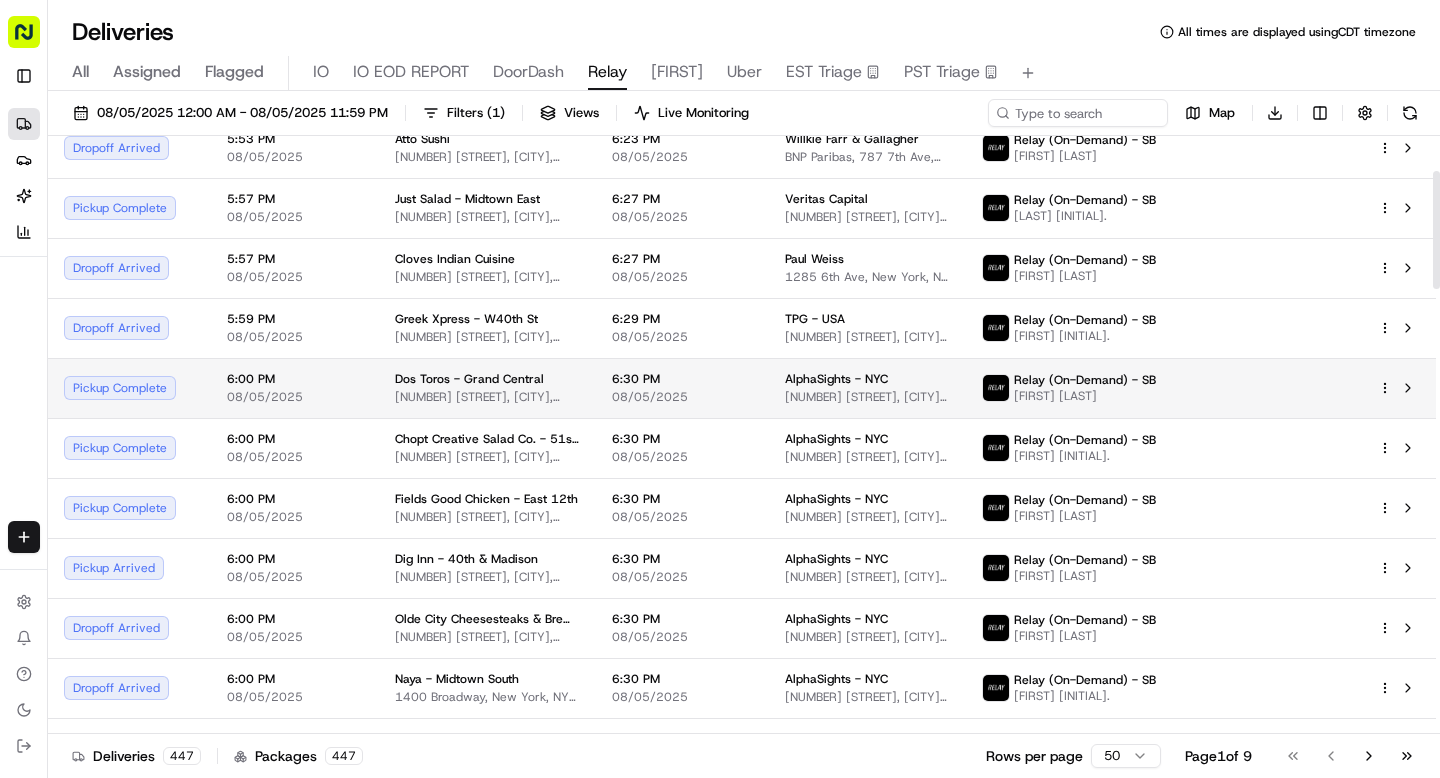 click on "08/05/2025" at bounding box center [682, 397] 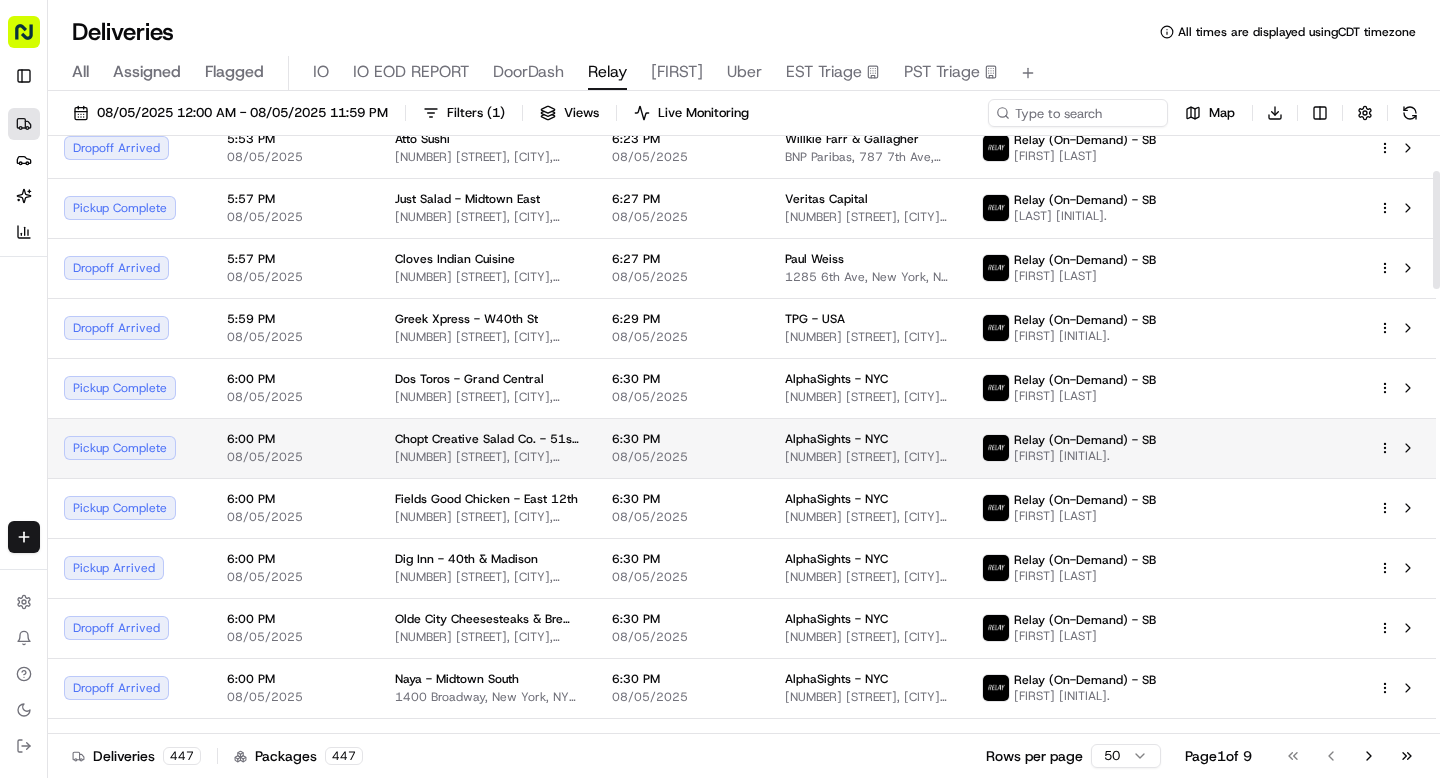 click on "6:30 PM" at bounding box center [682, 439] 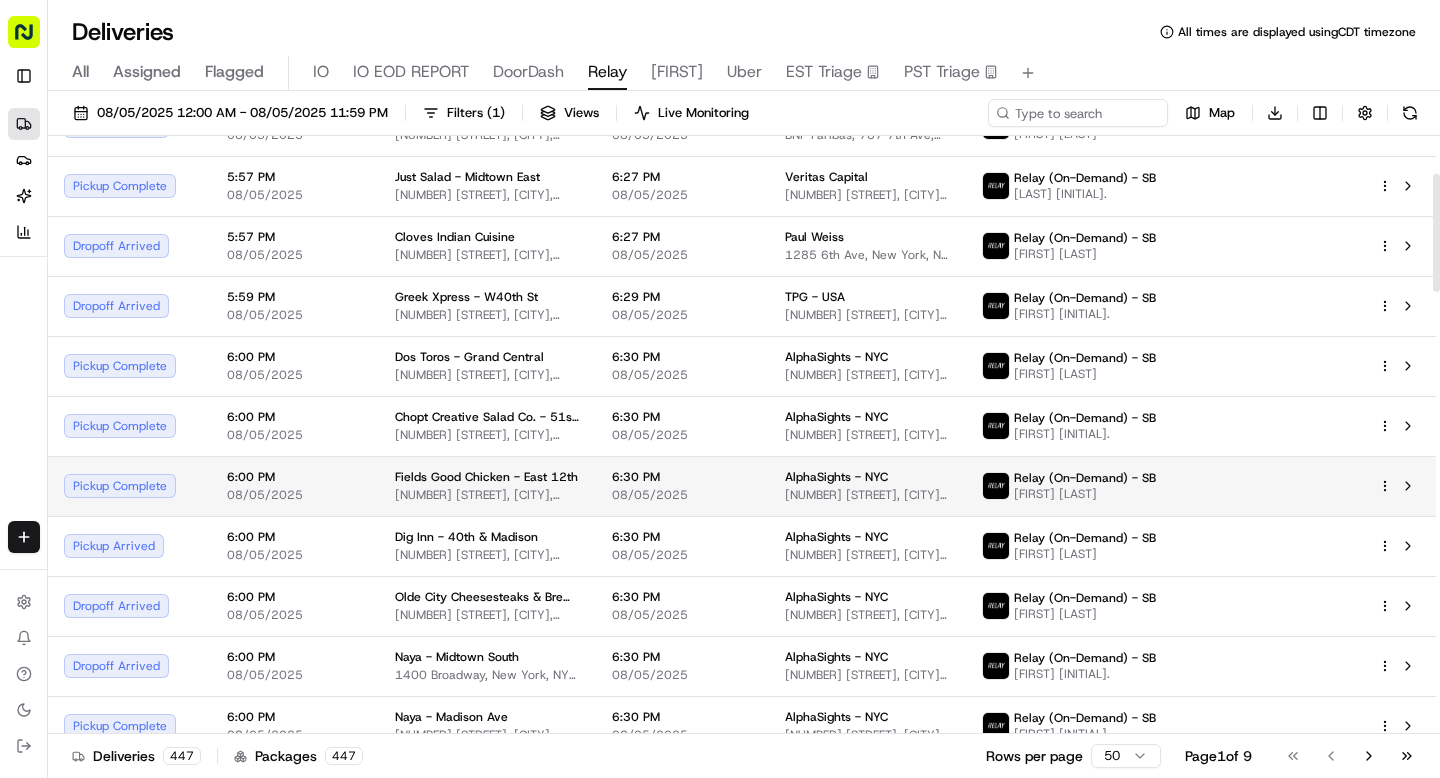 scroll, scrollTop: 201, scrollLeft: 0, axis: vertical 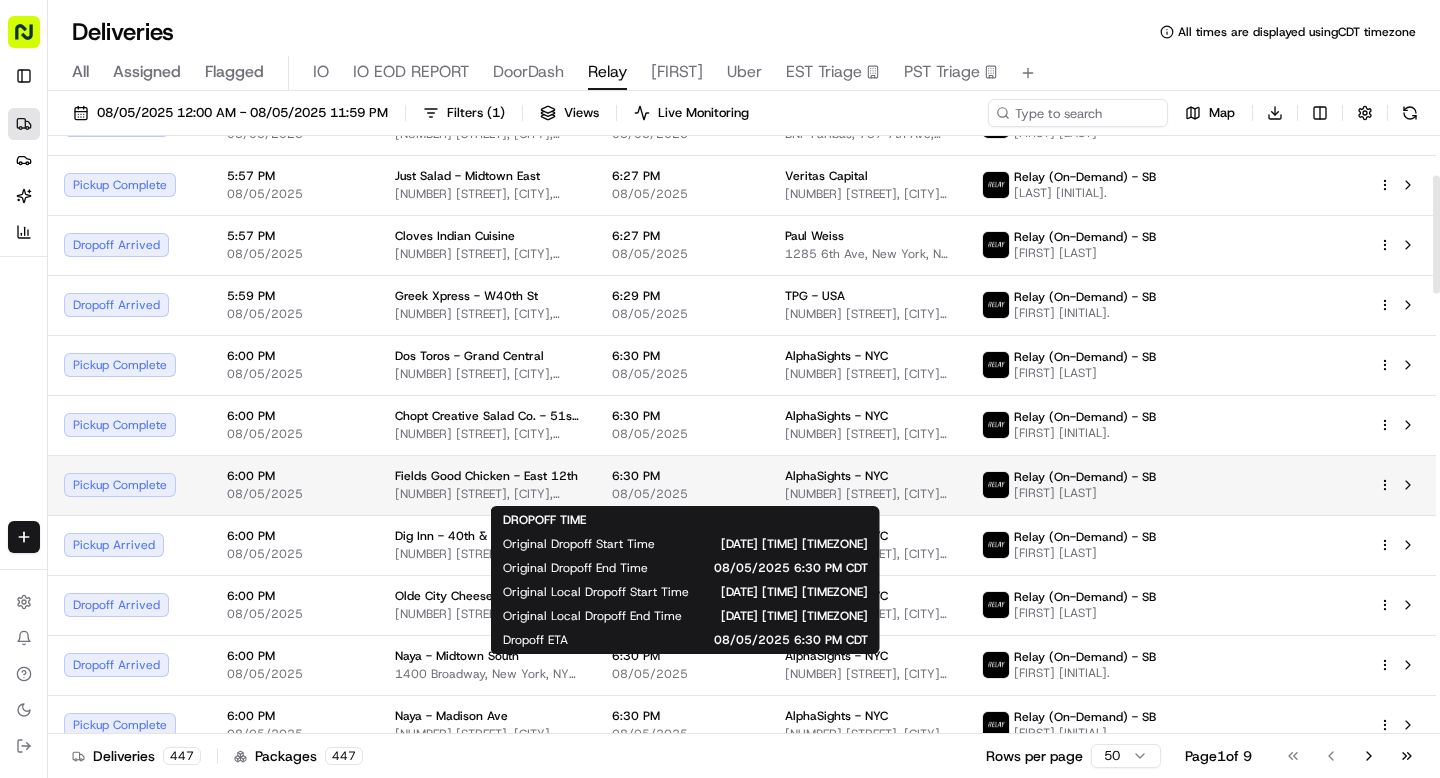 click on "08/05/2025" at bounding box center (682, 494) 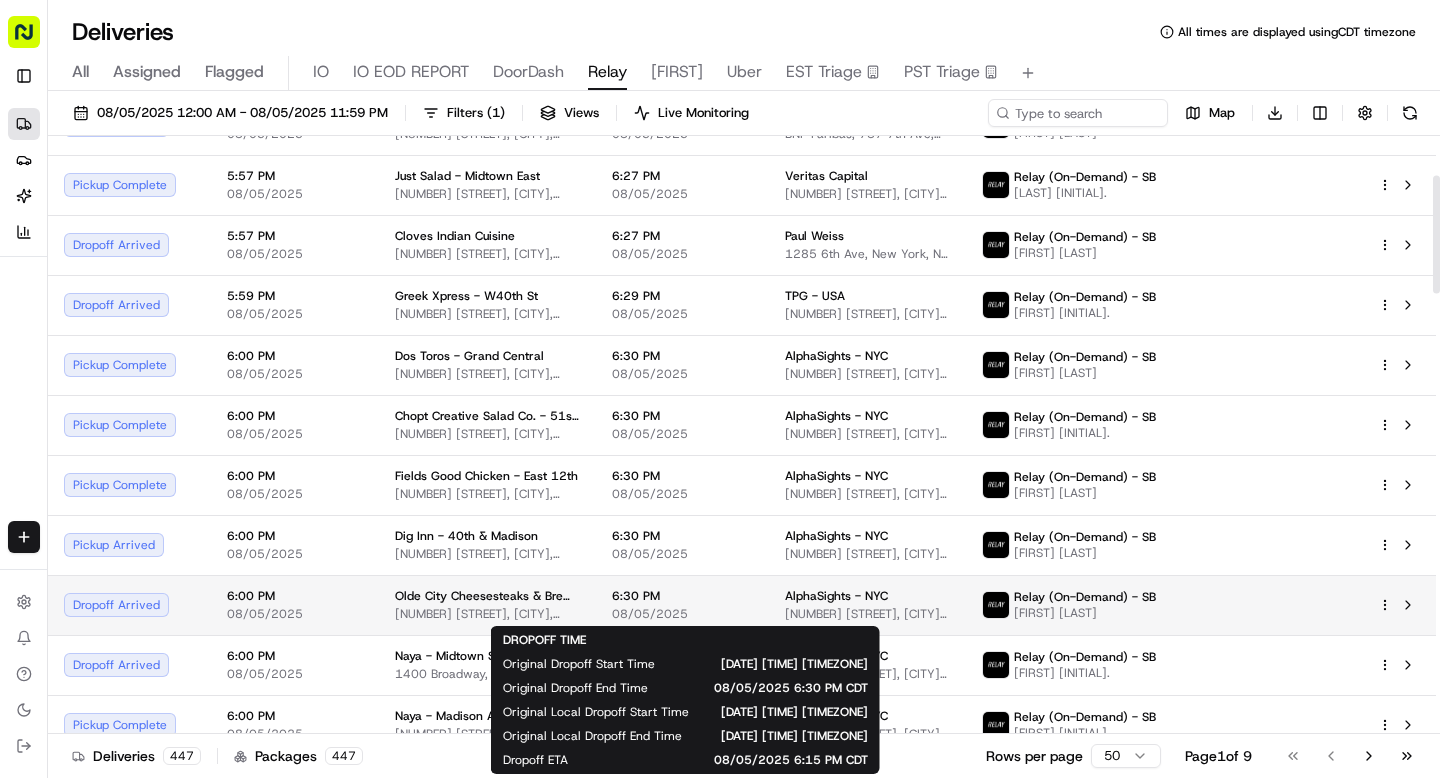 click on "6:30 PM" at bounding box center [682, 596] 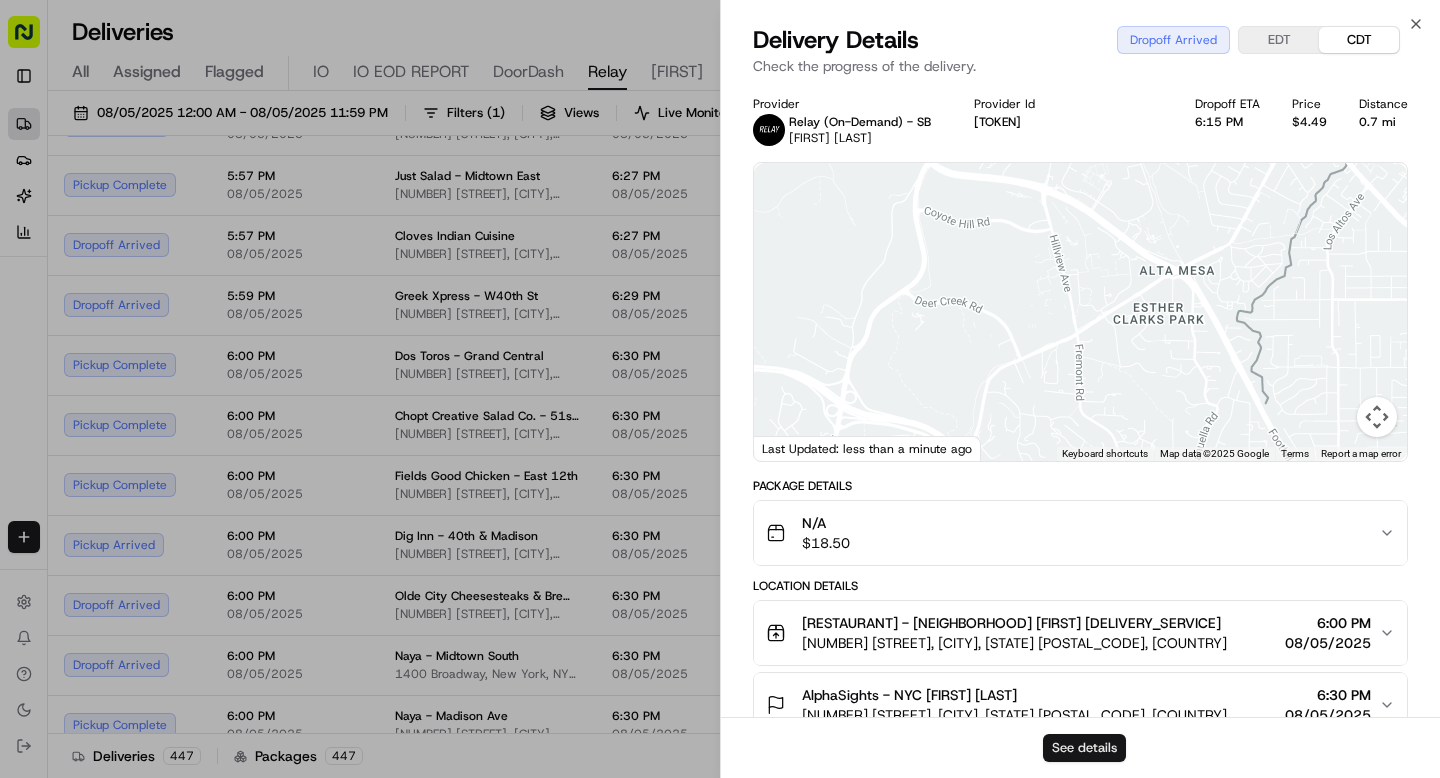 click on "See details" at bounding box center [1084, 748] 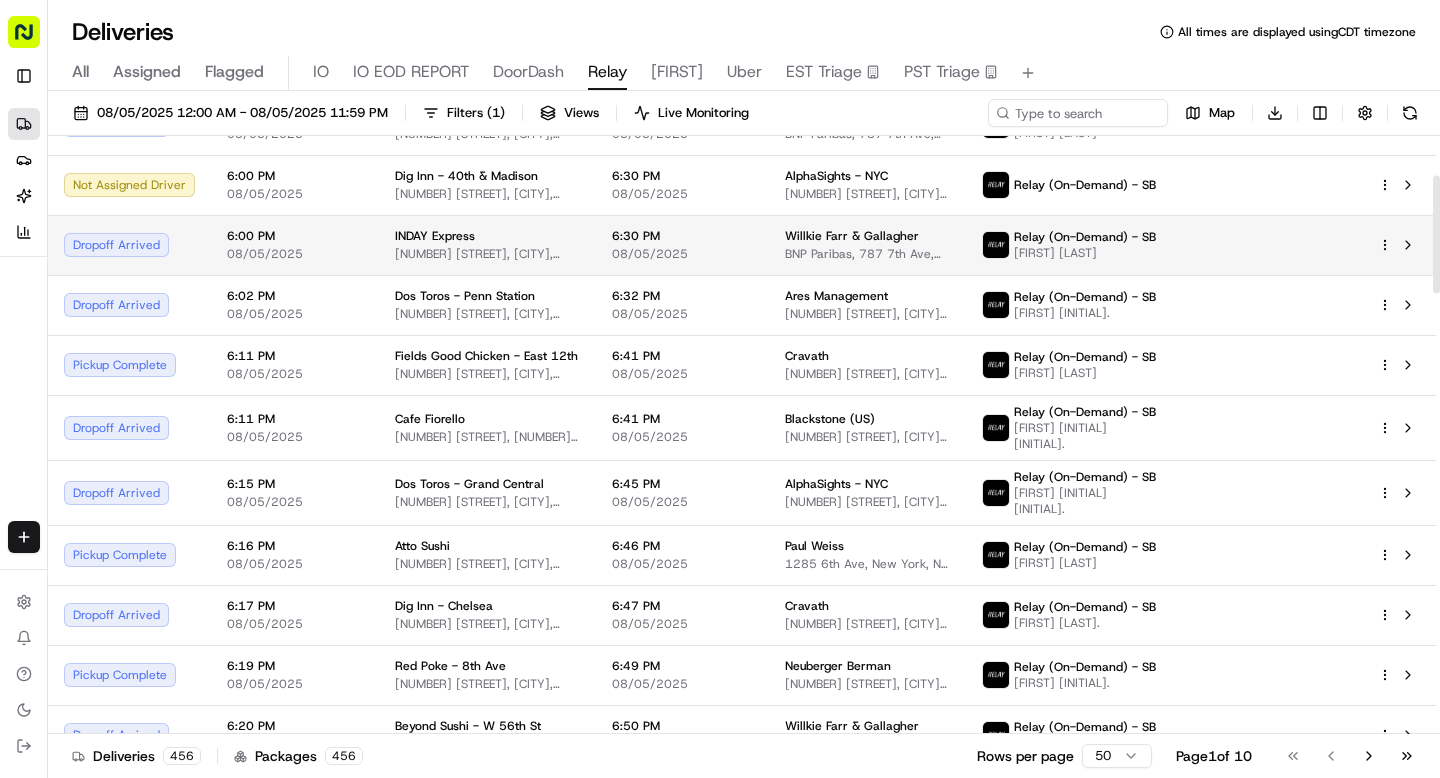 click on "08/05/2025" at bounding box center (295, 254) 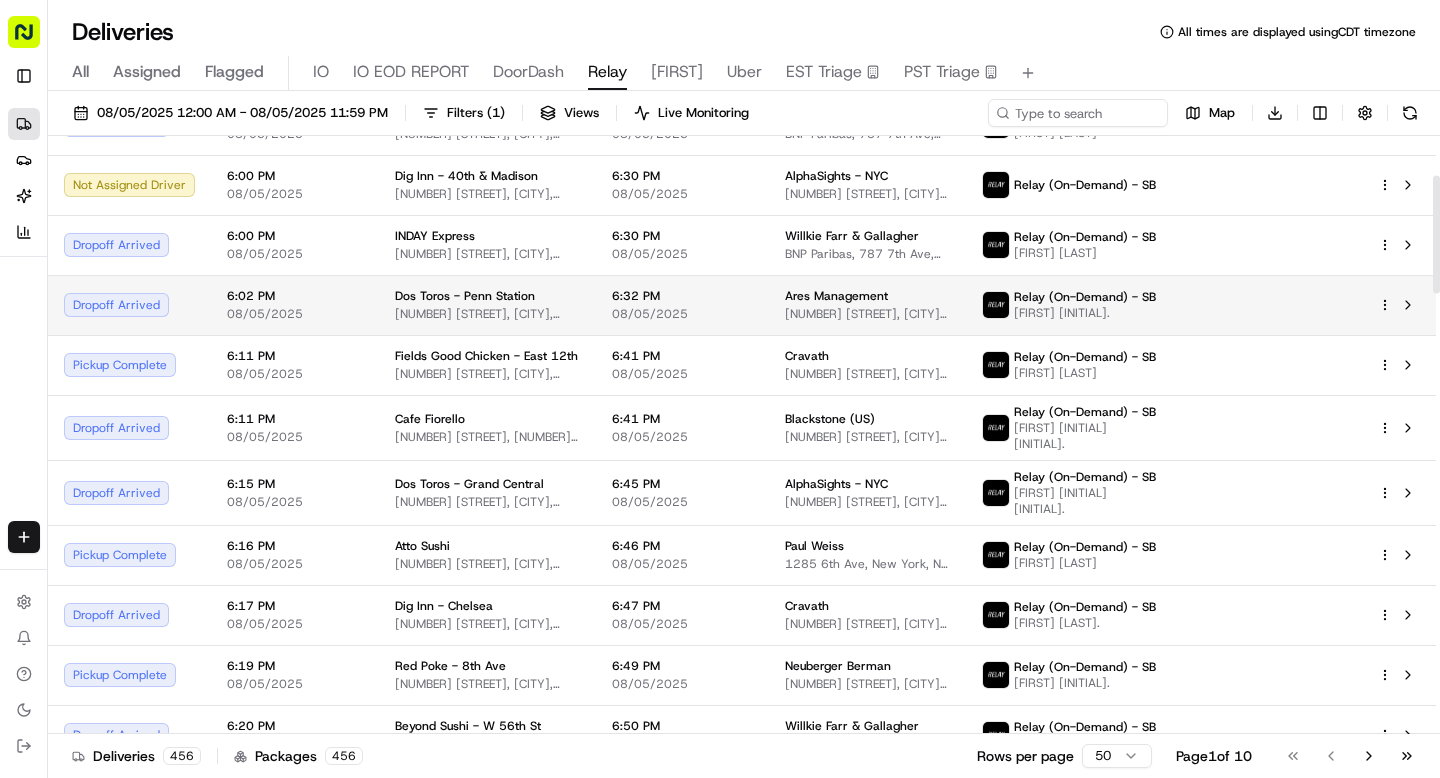 click on "6:02 PM" at bounding box center [295, 296] 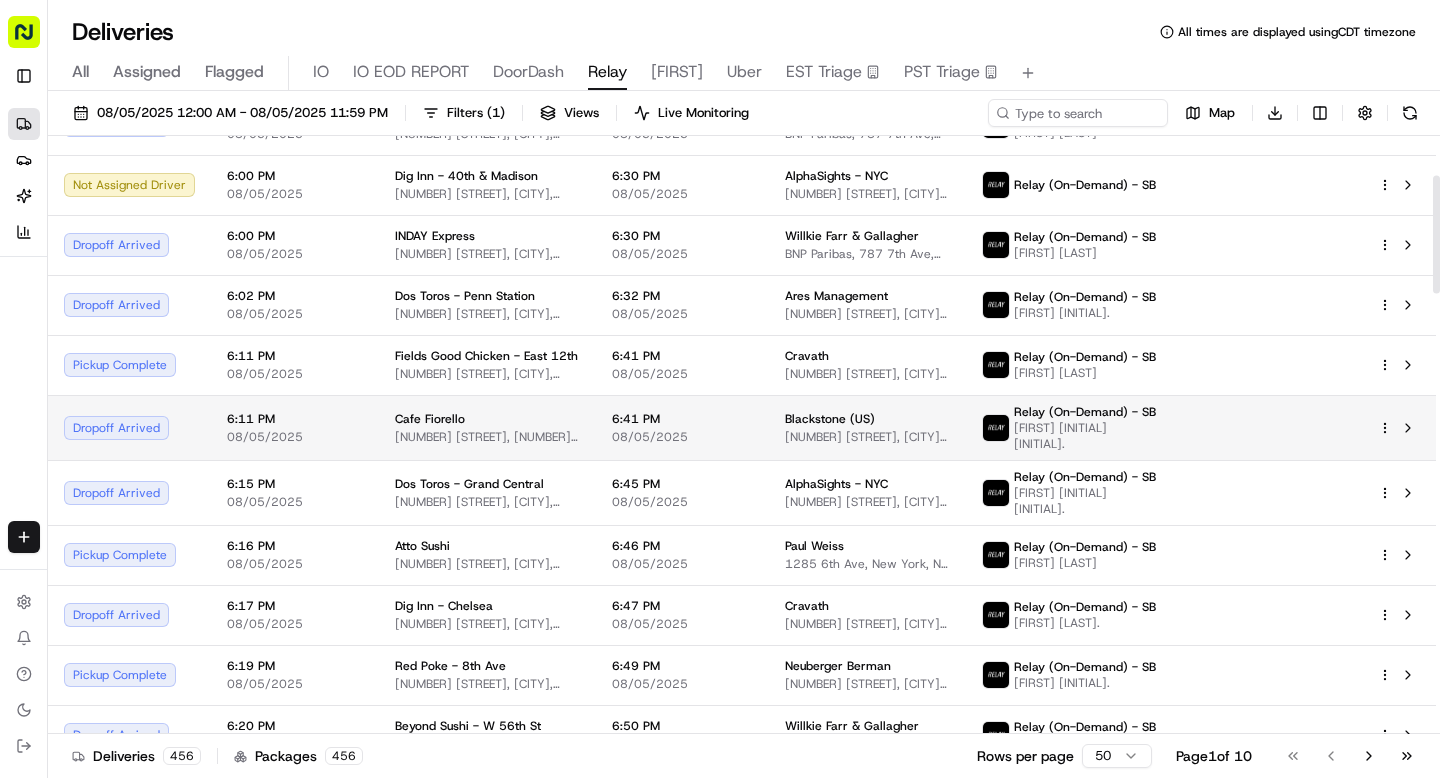 click on "6:11 PM" at bounding box center (295, 419) 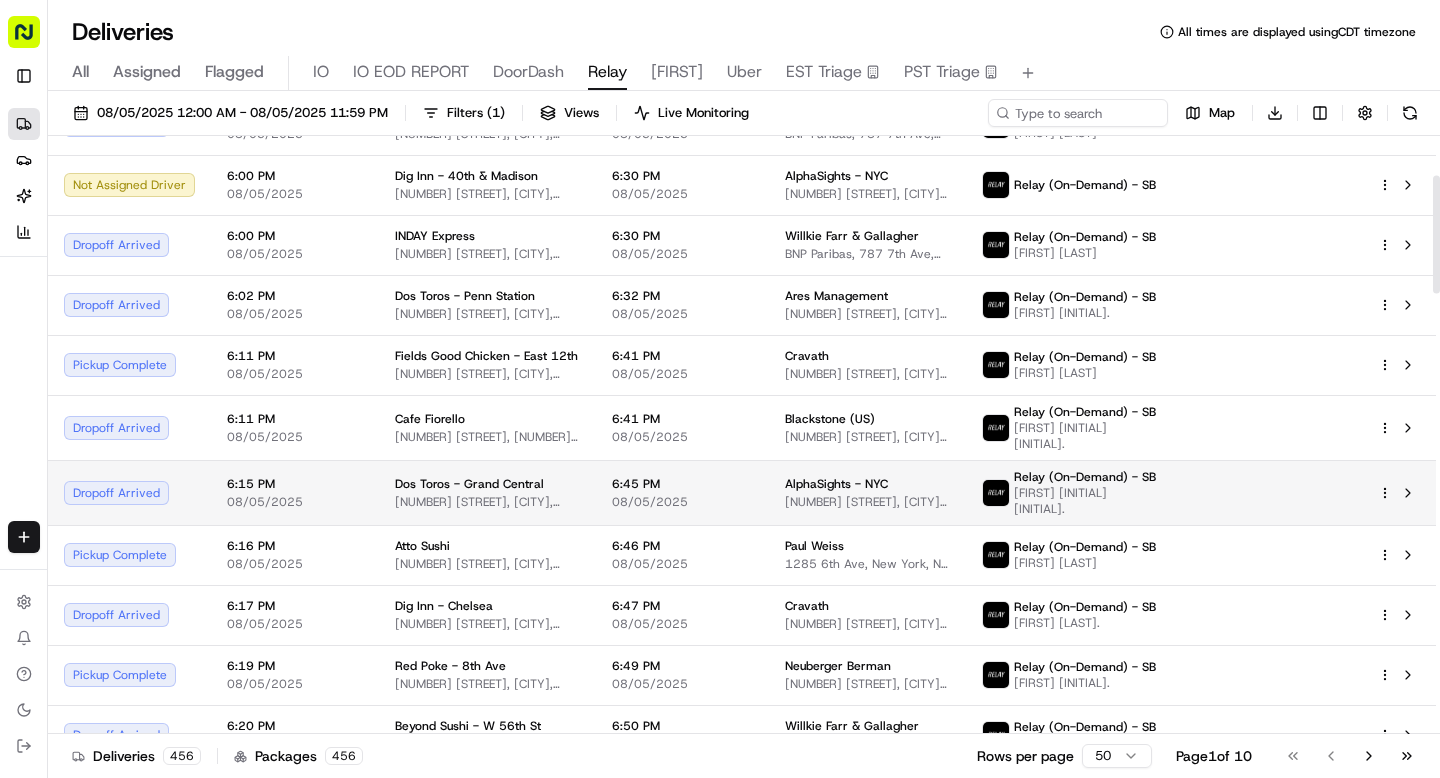 click on "08/05/2025" at bounding box center (295, 502) 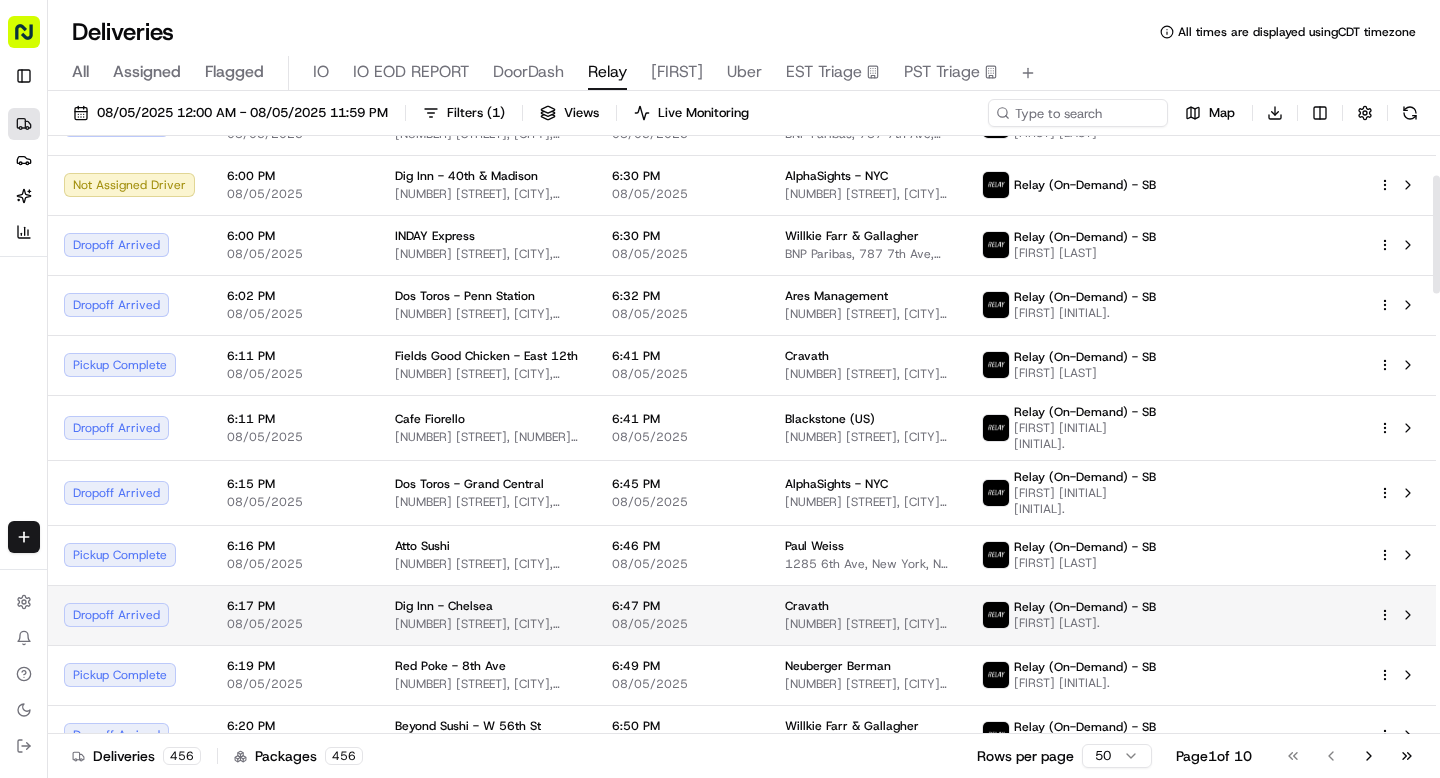 click on "6:17 PM" at bounding box center (295, 606) 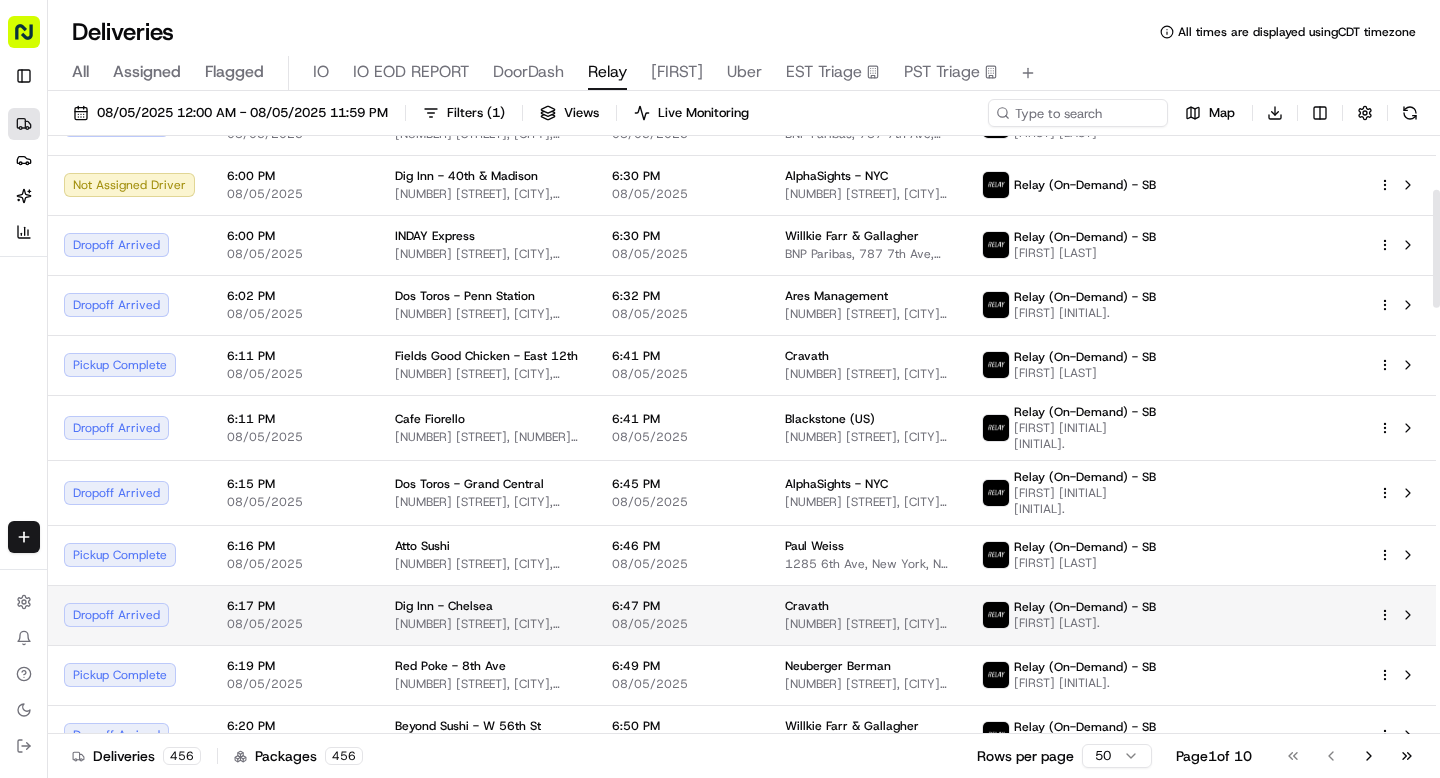 scroll, scrollTop: 297, scrollLeft: 0, axis: vertical 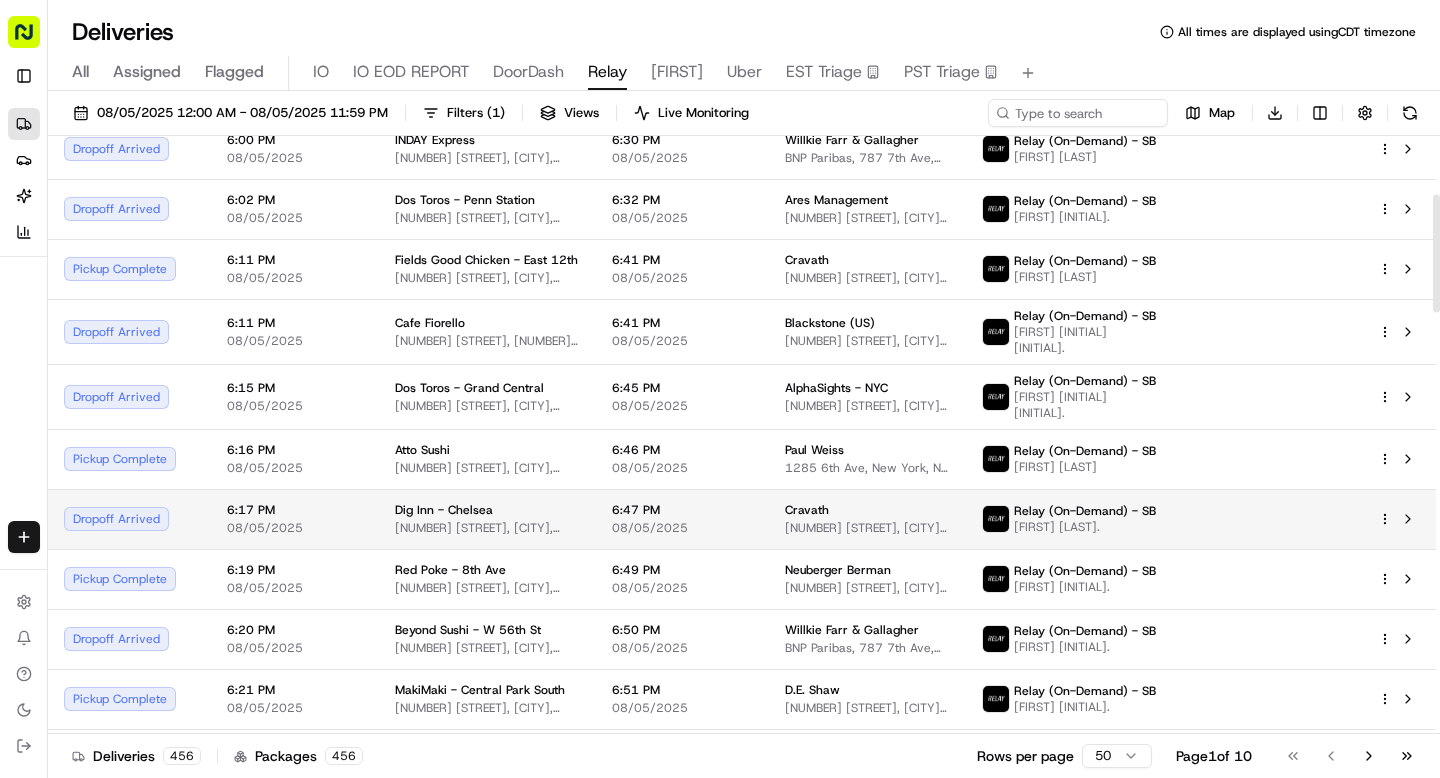 click on "6:17 PM 08/05/2025" at bounding box center (295, 519) 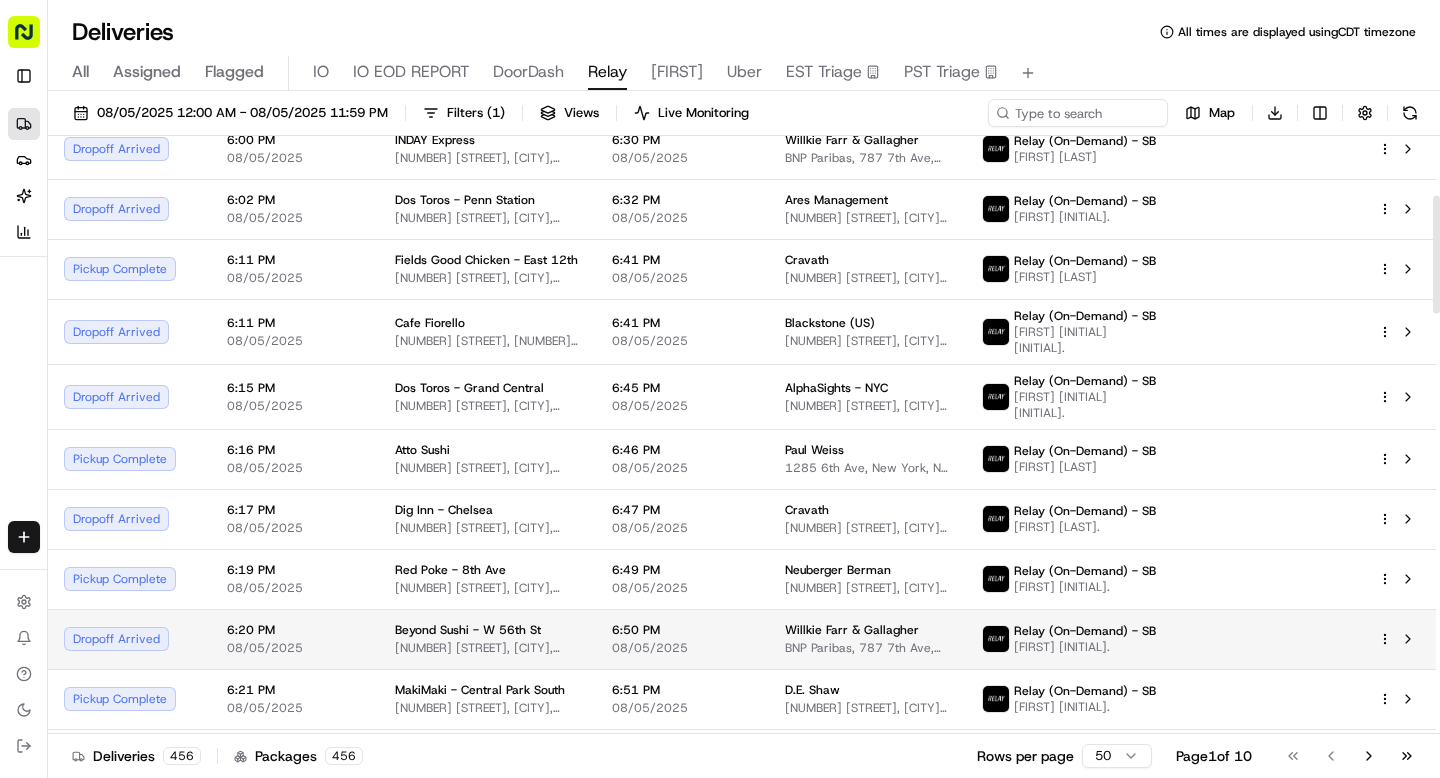 scroll, scrollTop: 376, scrollLeft: 0, axis: vertical 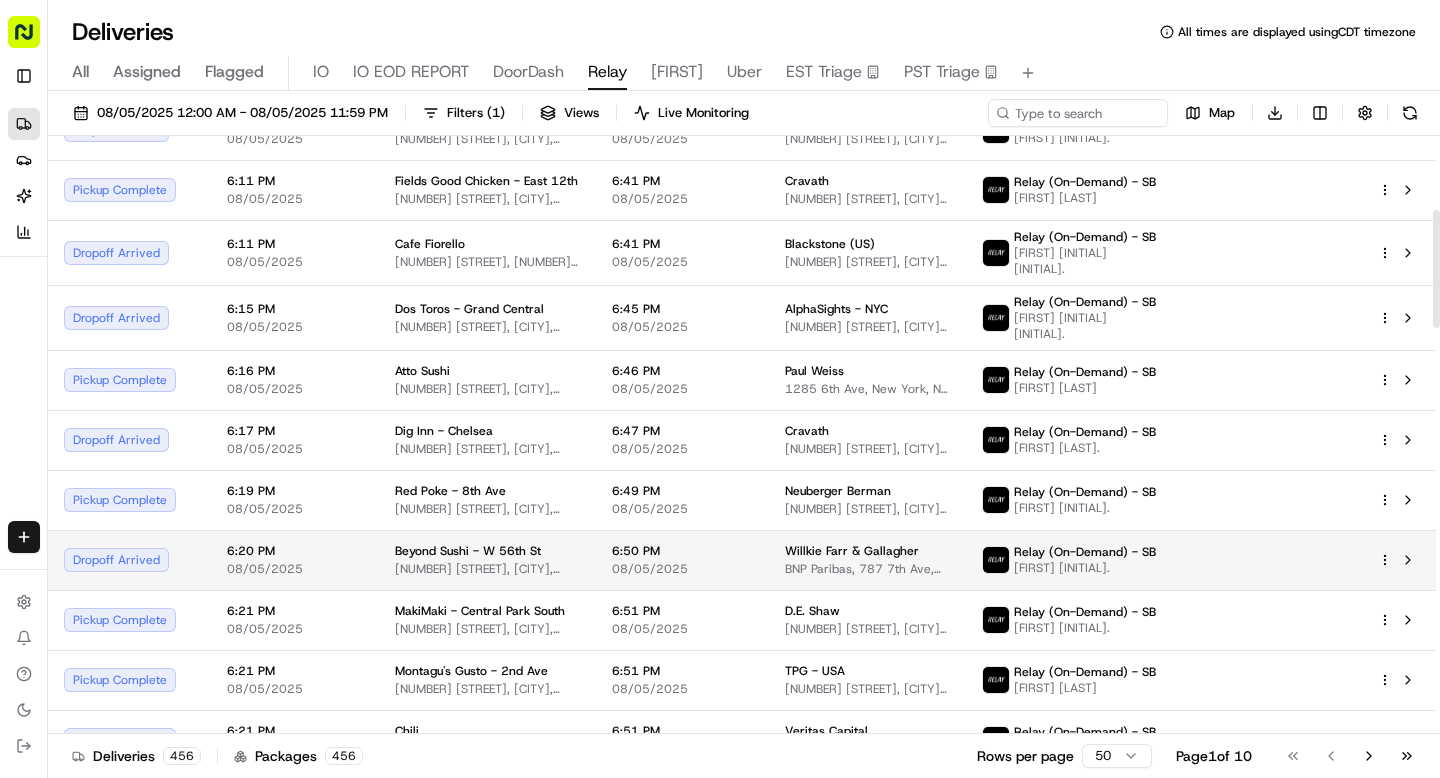 click on "6:20 PM 08/05/2025" at bounding box center [295, 560] 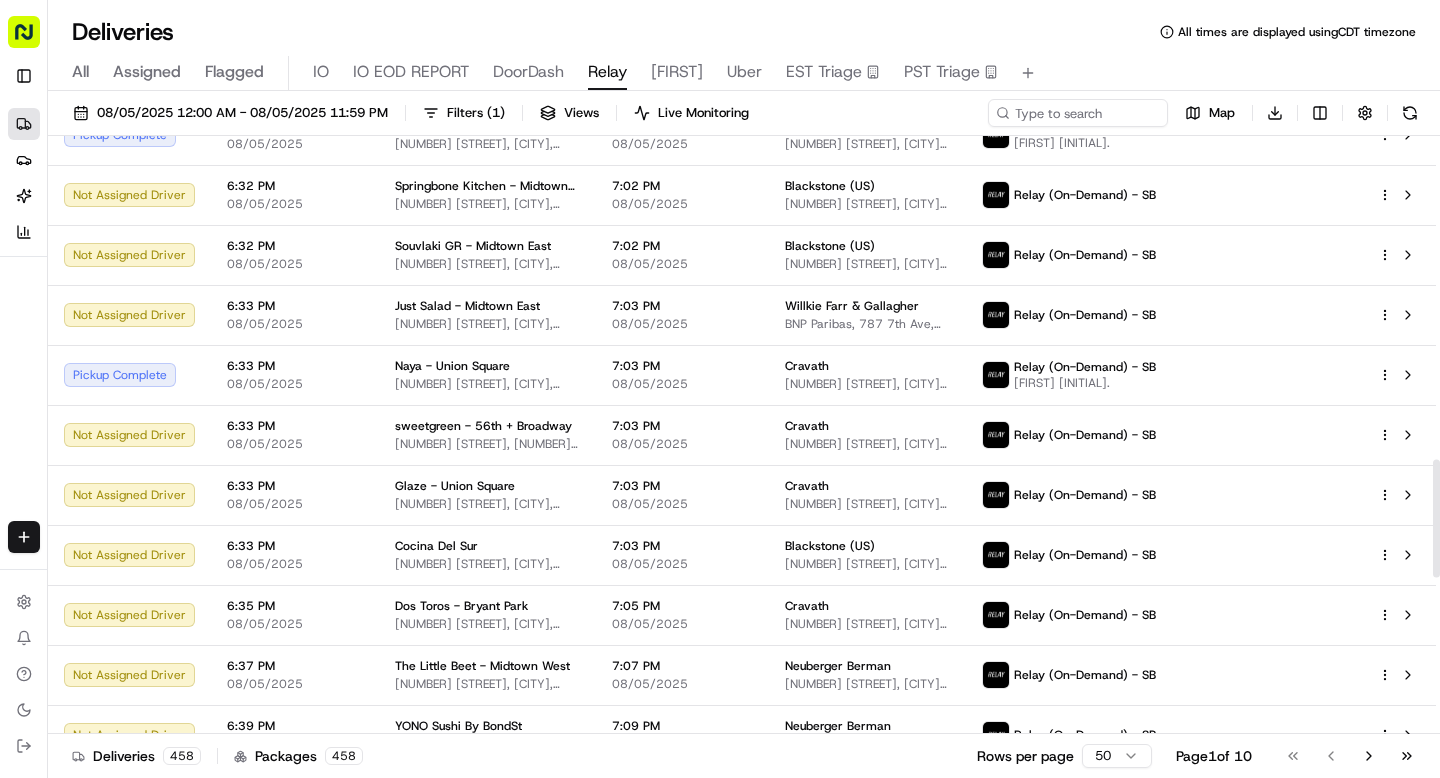 scroll, scrollTop: 1626, scrollLeft: 0, axis: vertical 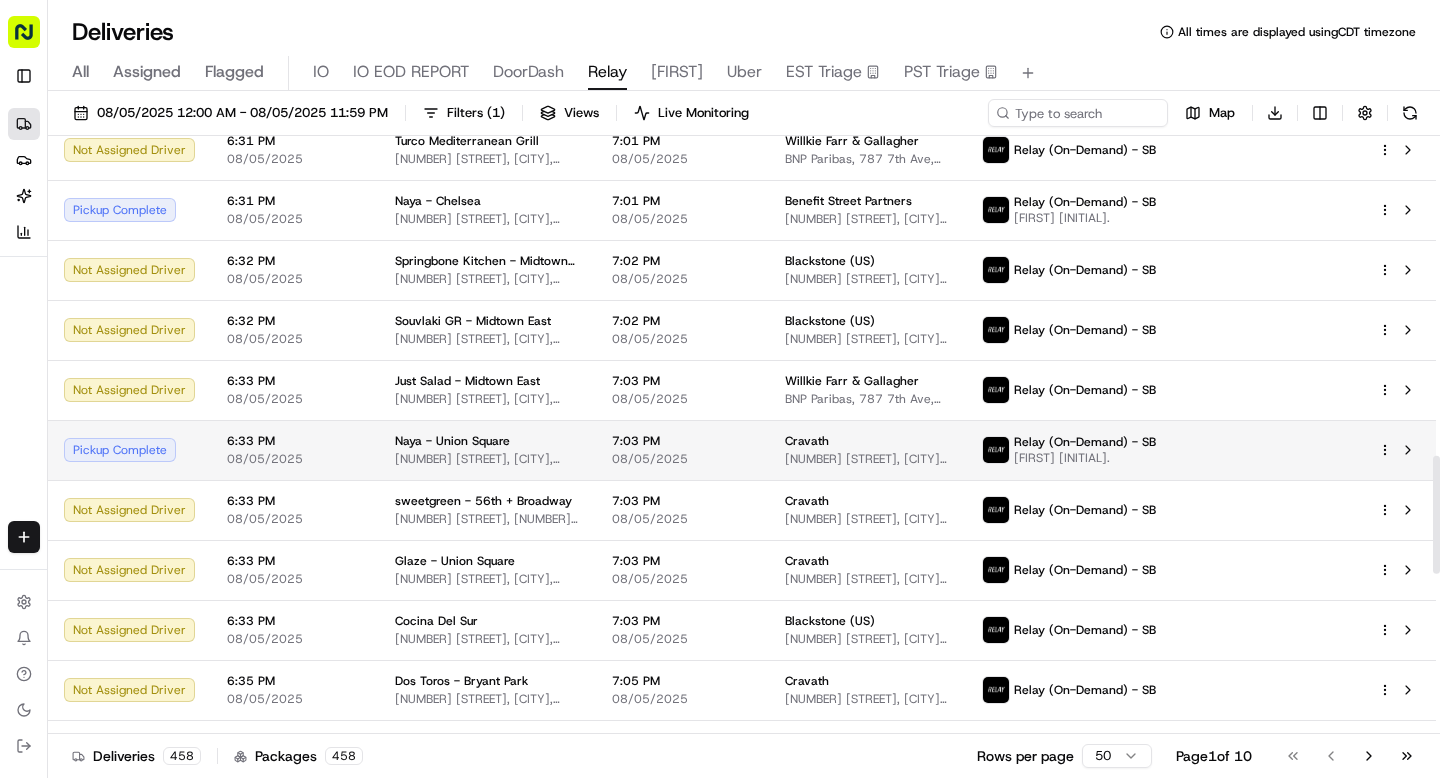 click on "6:33 PM" at bounding box center [295, 441] 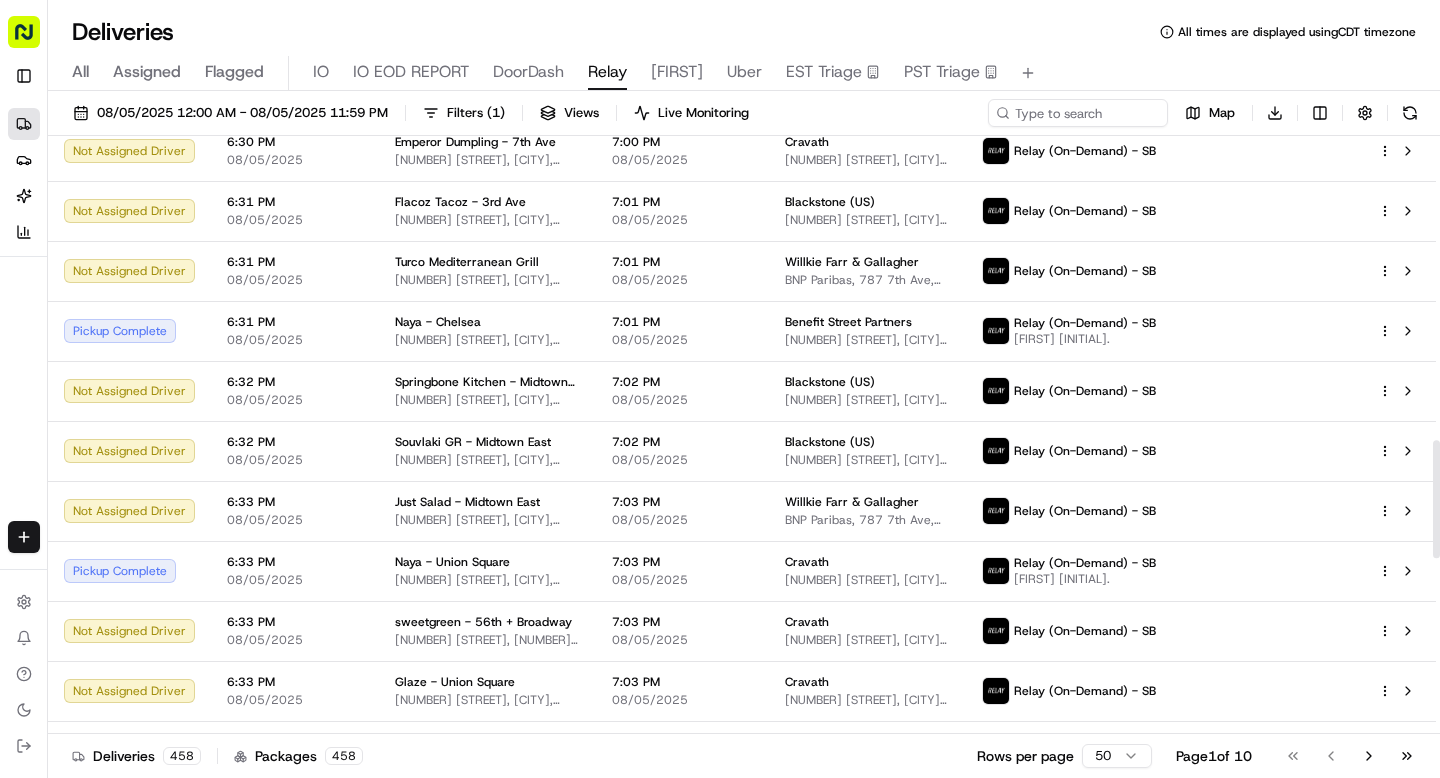 scroll, scrollTop: 1495, scrollLeft: 0, axis: vertical 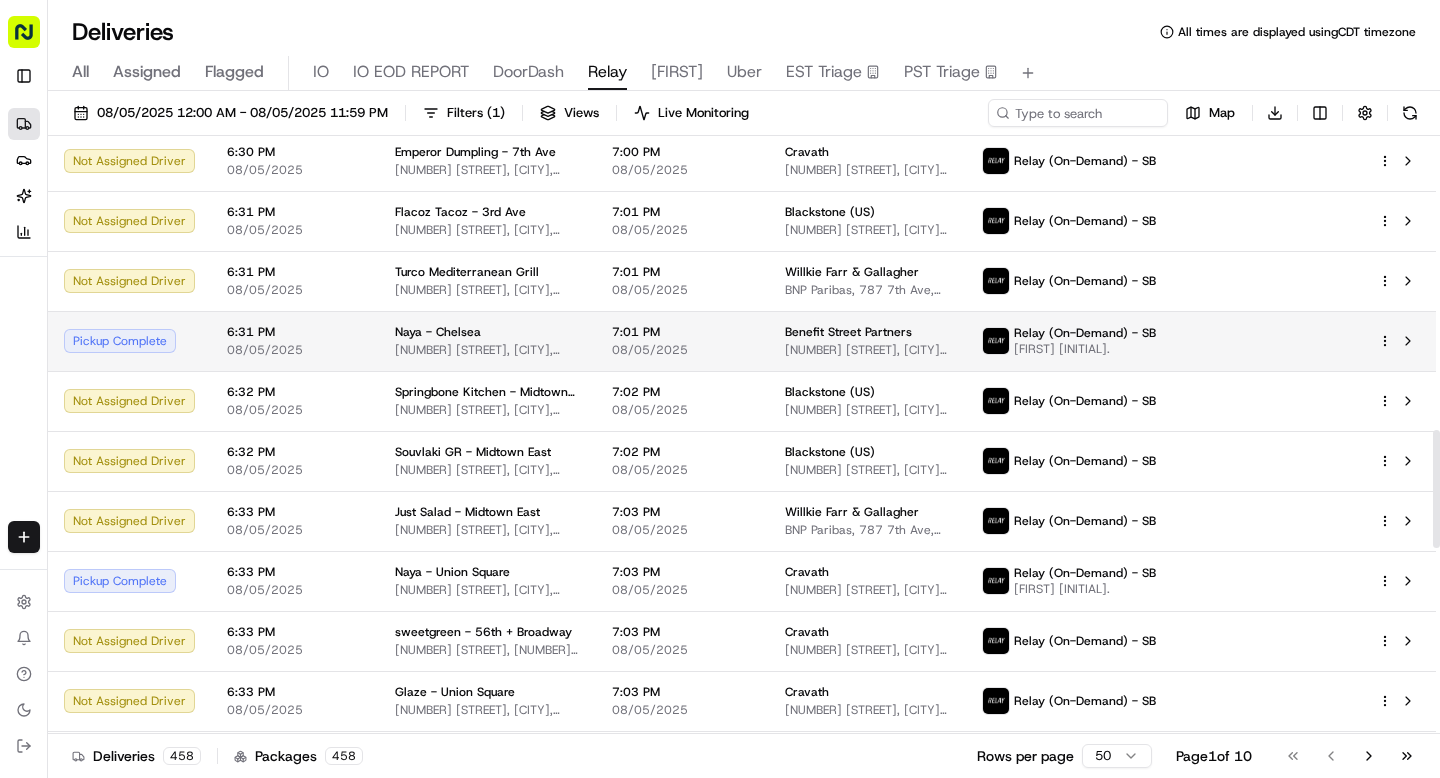 click on "08/05/2025" at bounding box center (295, 350) 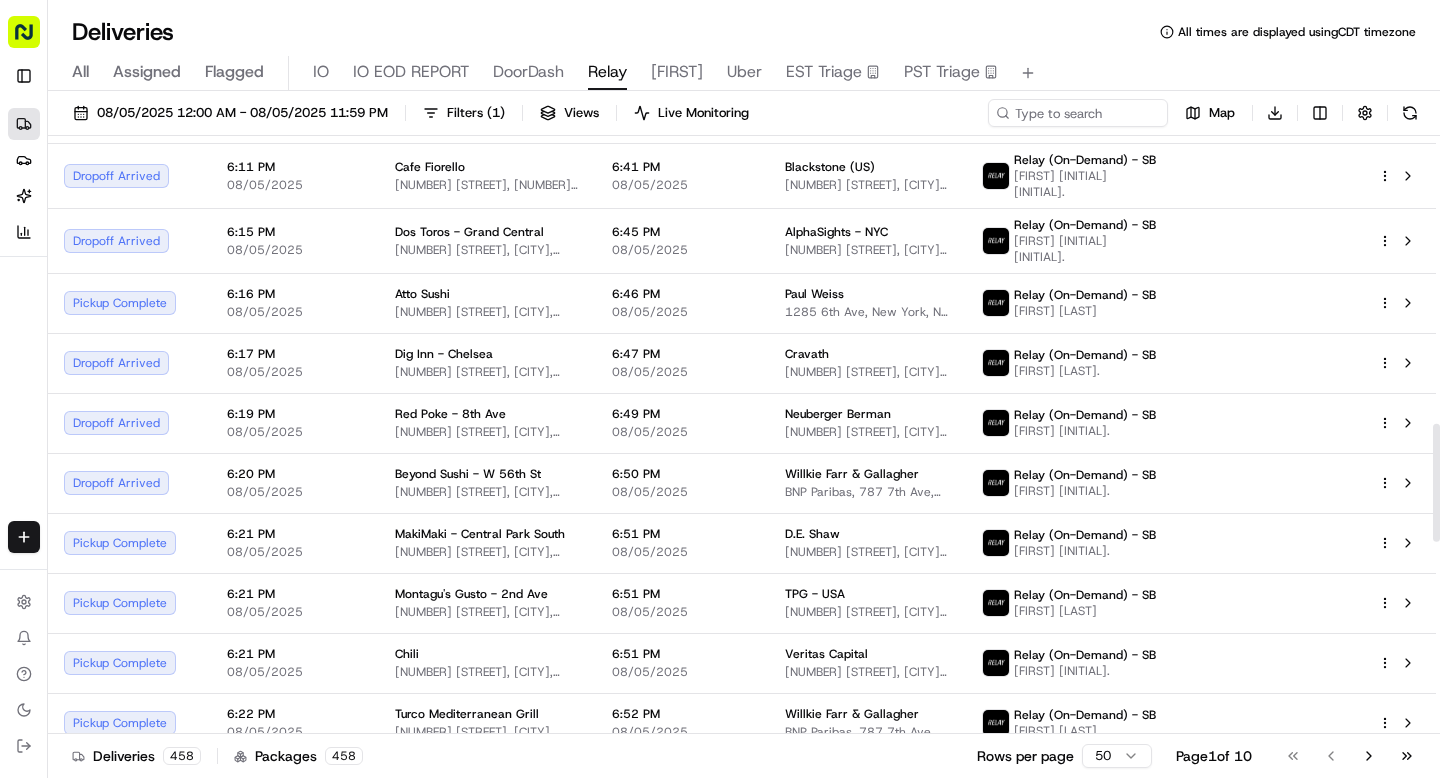 scroll, scrollTop: 0, scrollLeft: 0, axis: both 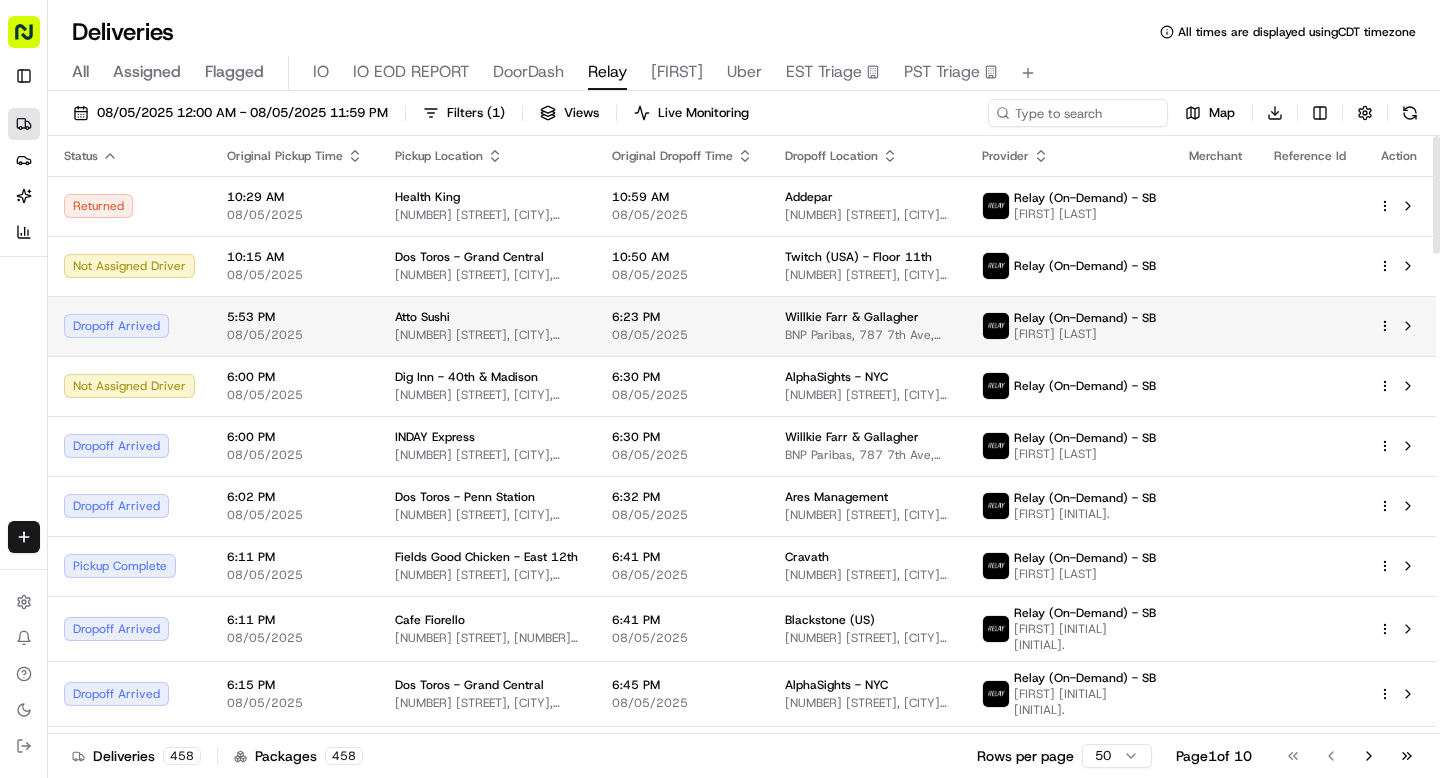 click on "5:53 PM 08/05/2025" at bounding box center [295, 326] 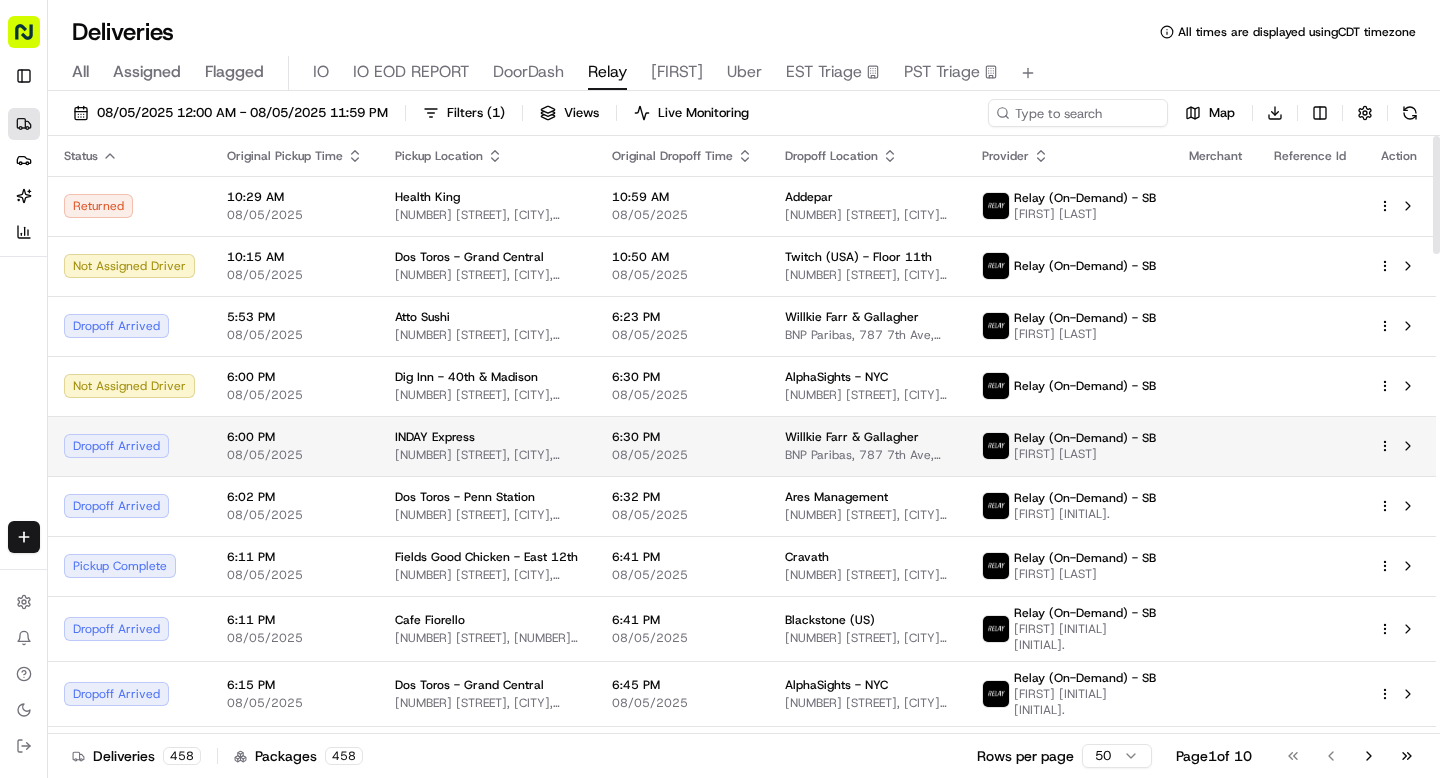 click on "6:00 PM" at bounding box center (295, 437) 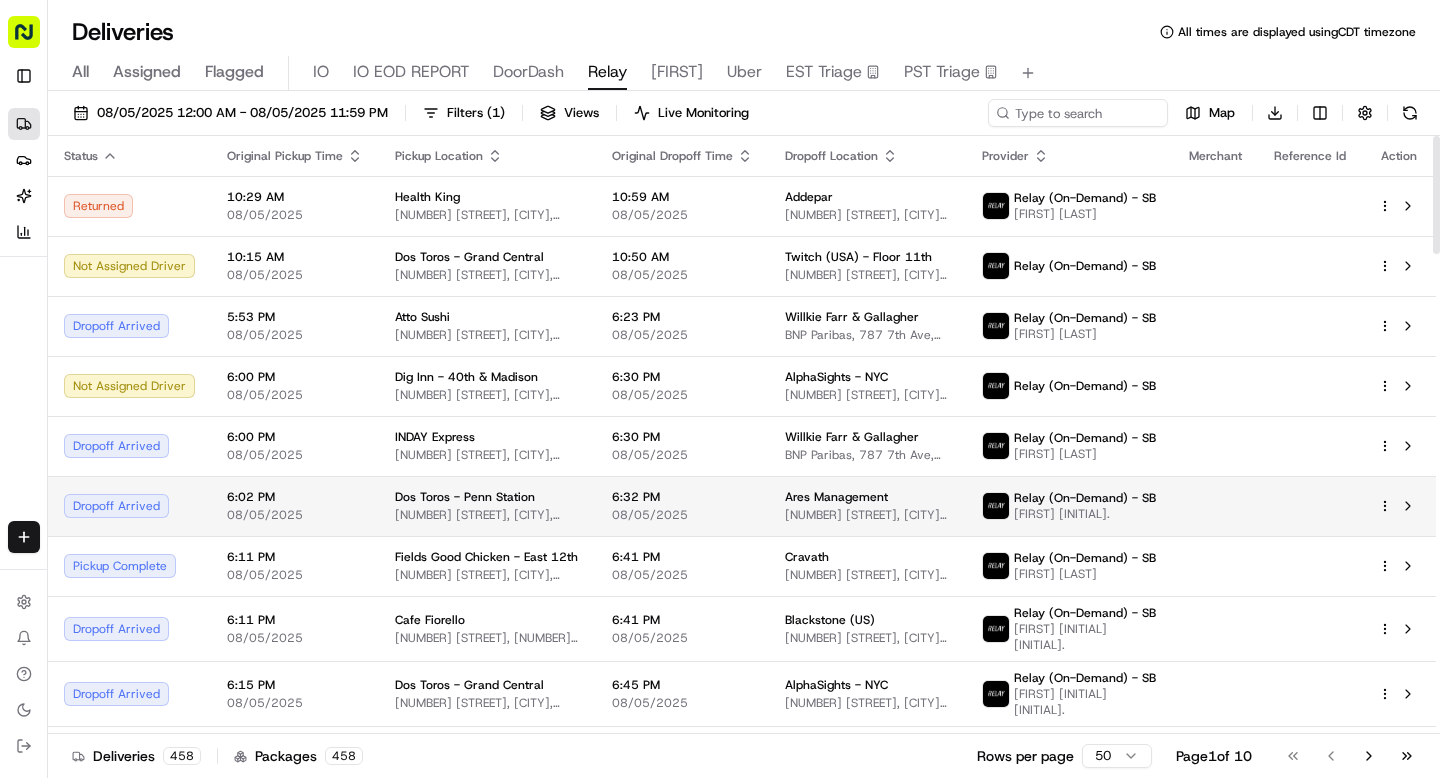 click on "6:02 PM" at bounding box center (295, 497) 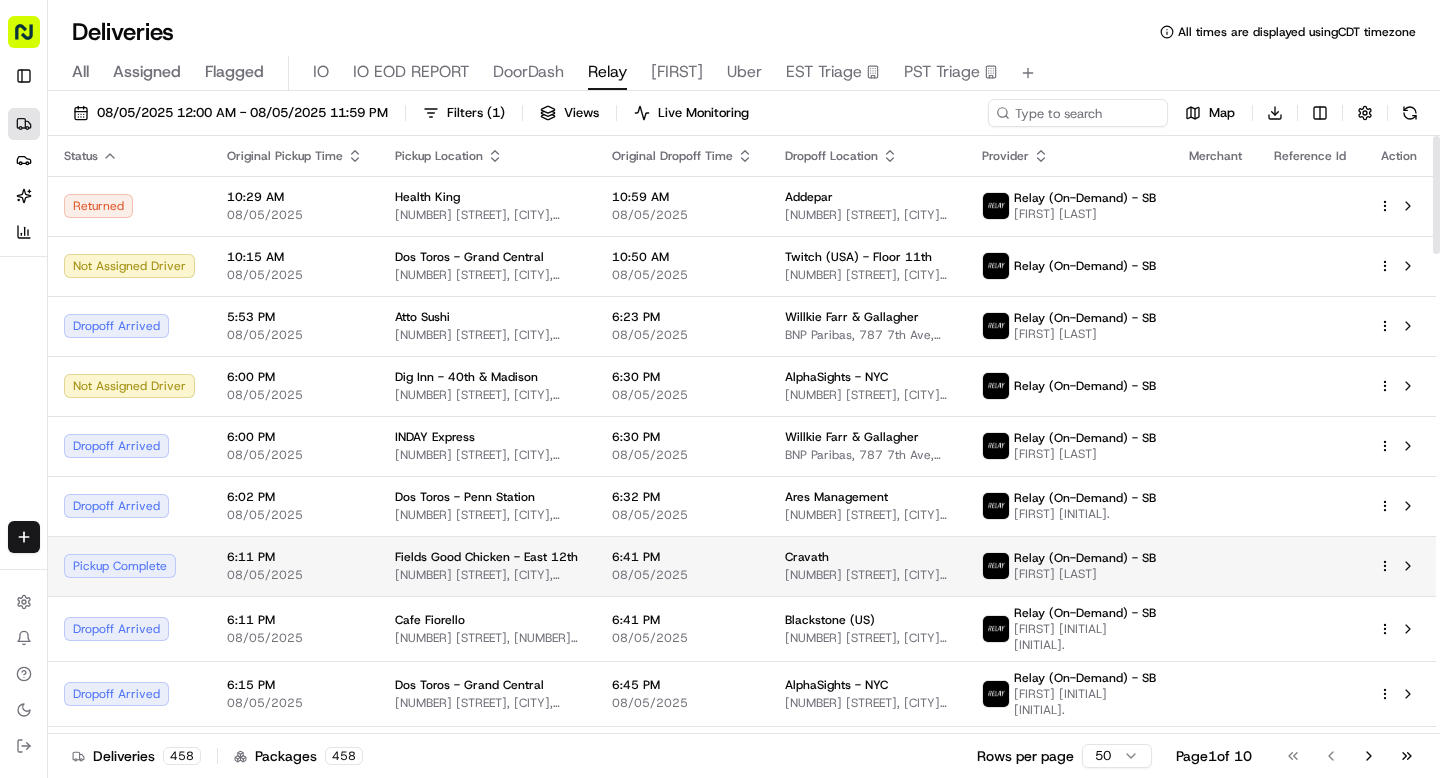 click on "6:11 PM" at bounding box center (295, 557) 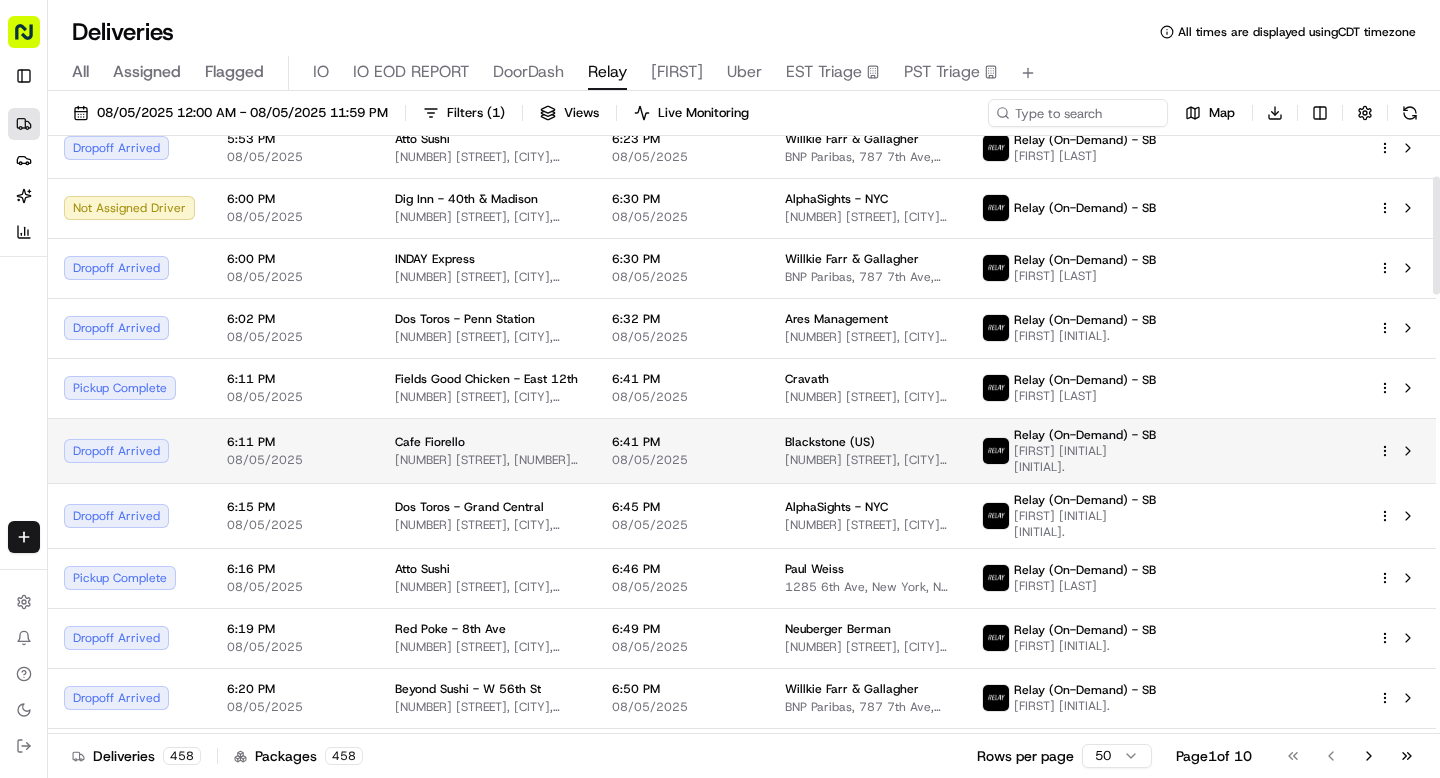scroll, scrollTop: 206, scrollLeft: 0, axis: vertical 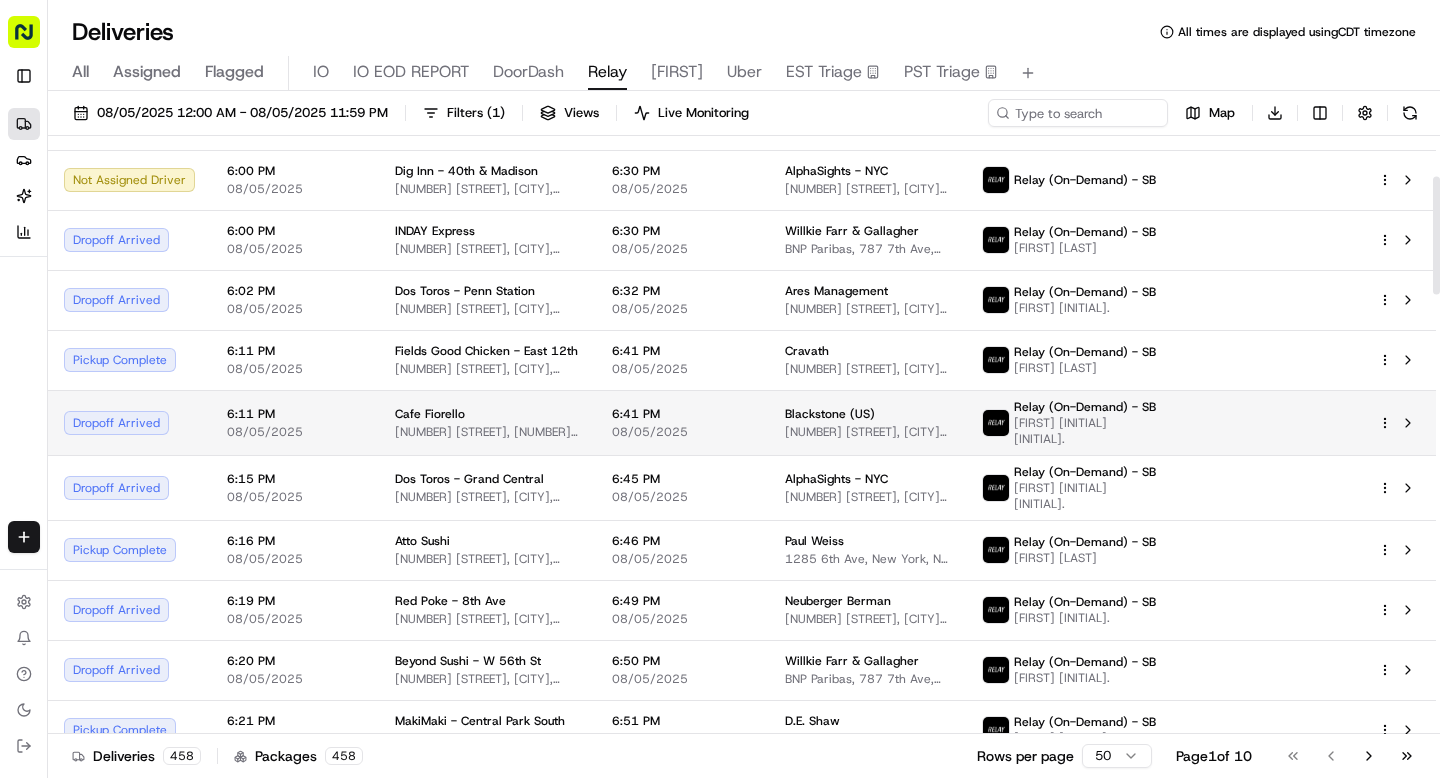 click on "6:11 PM" at bounding box center (295, 414) 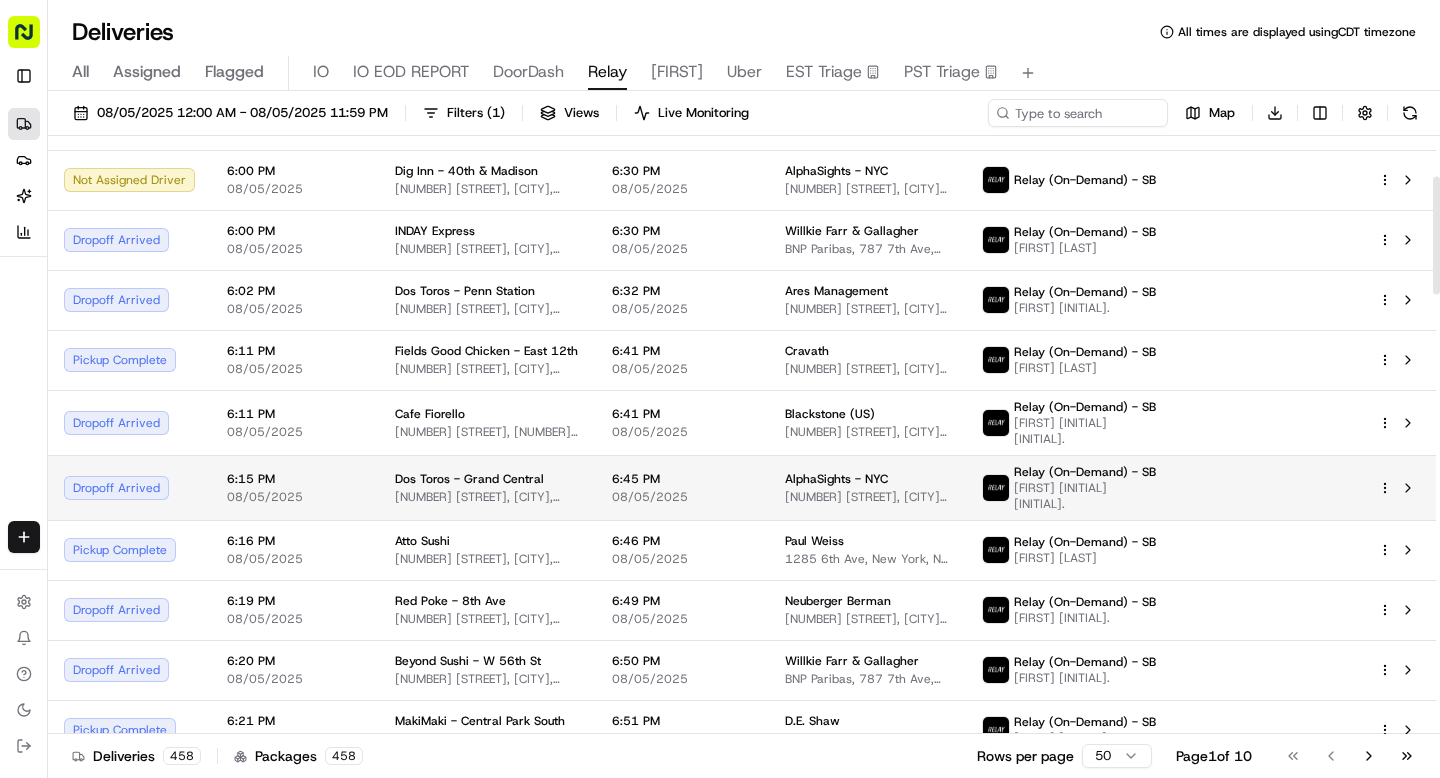 click on "08/05/2025" at bounding box center (295, 497) 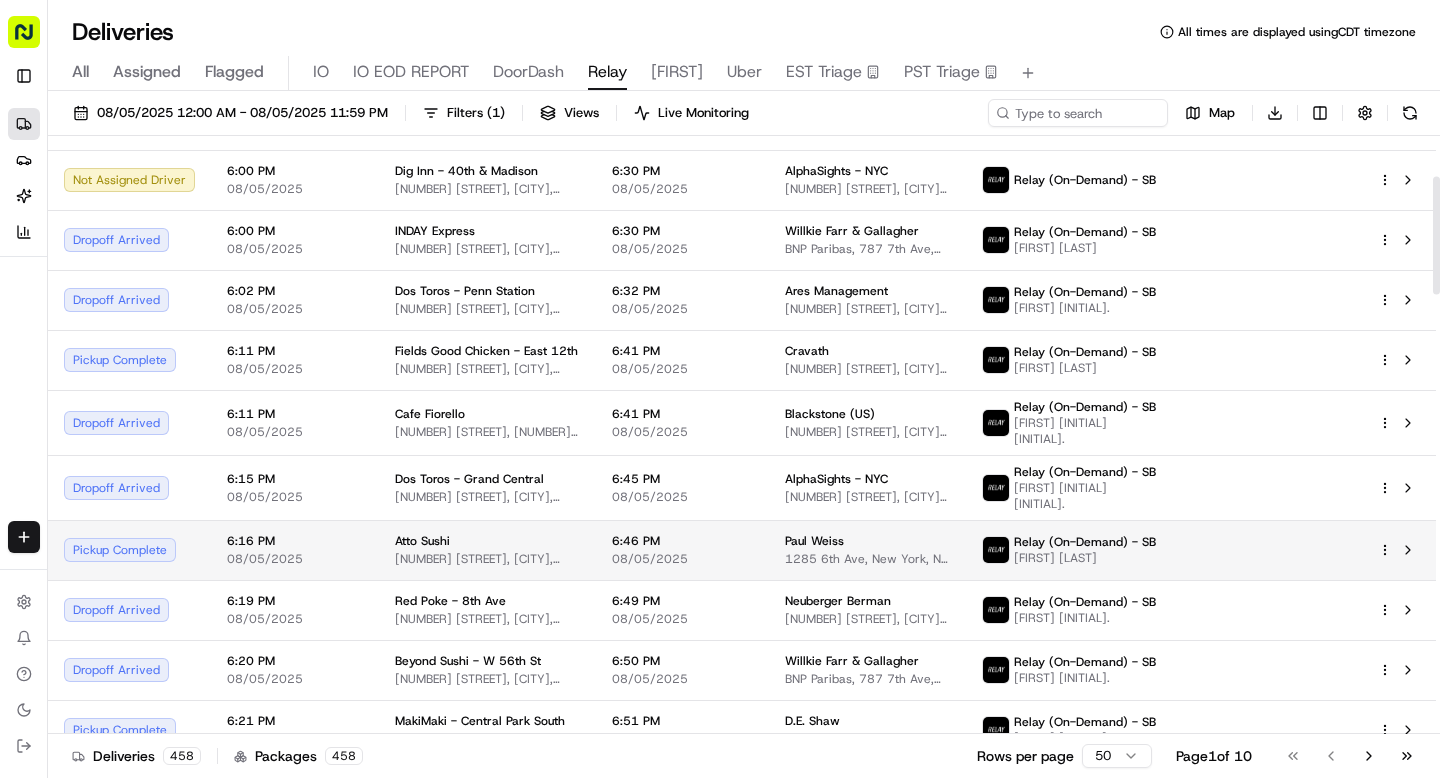 click on "08/05/2025" at bounding box center [295, 559] 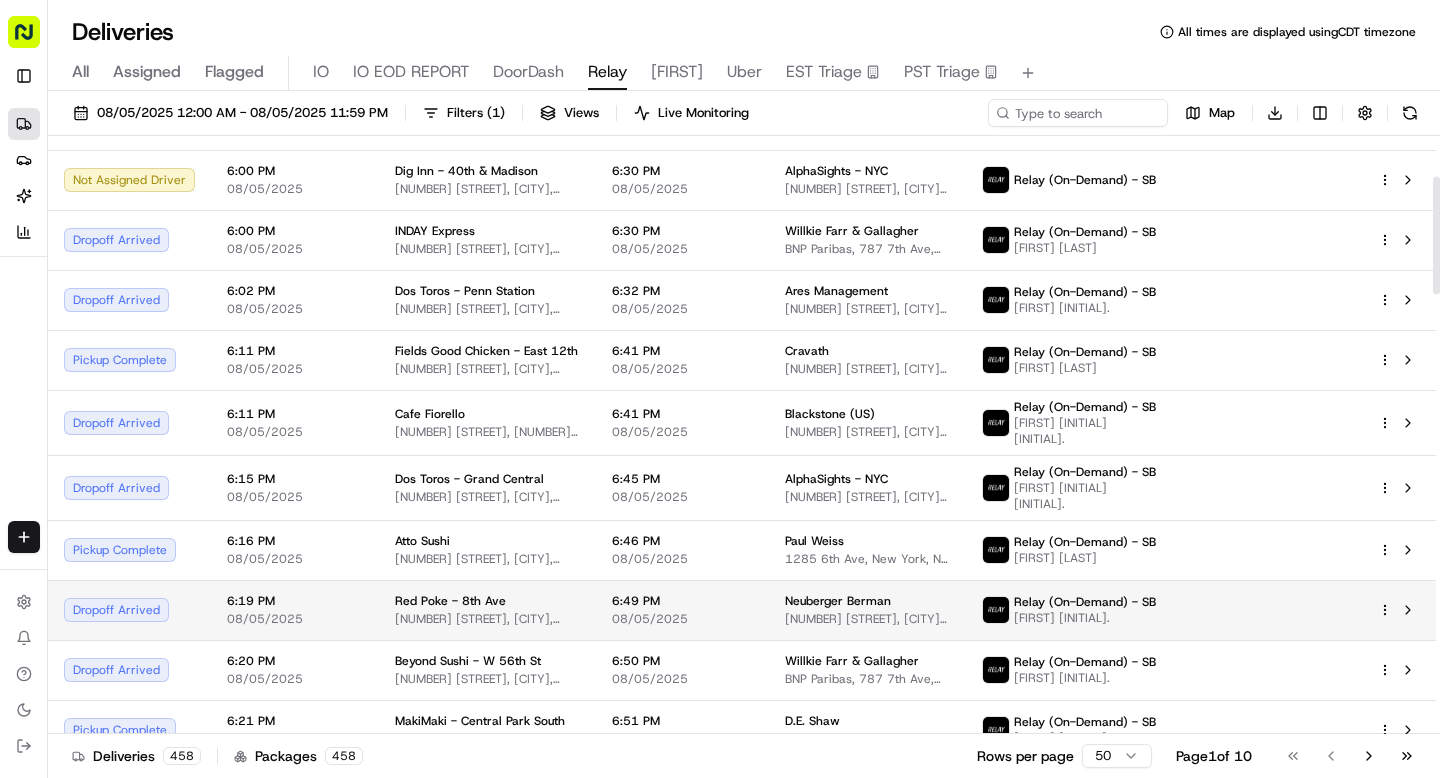 click on "6:19 PM" at bounding box center (295, 601) 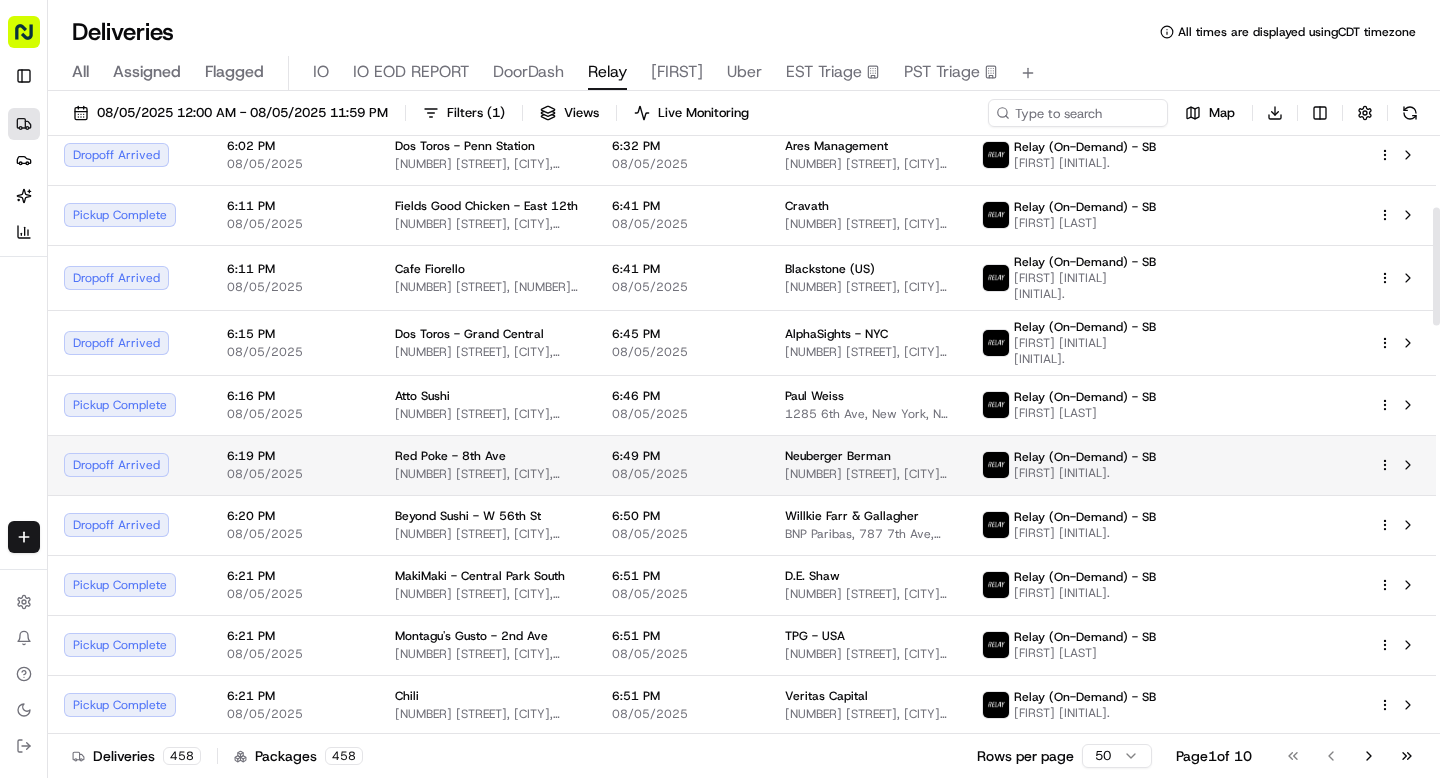 scroll, scrollTop: 365, scrollLeft: 0, axis: vertical 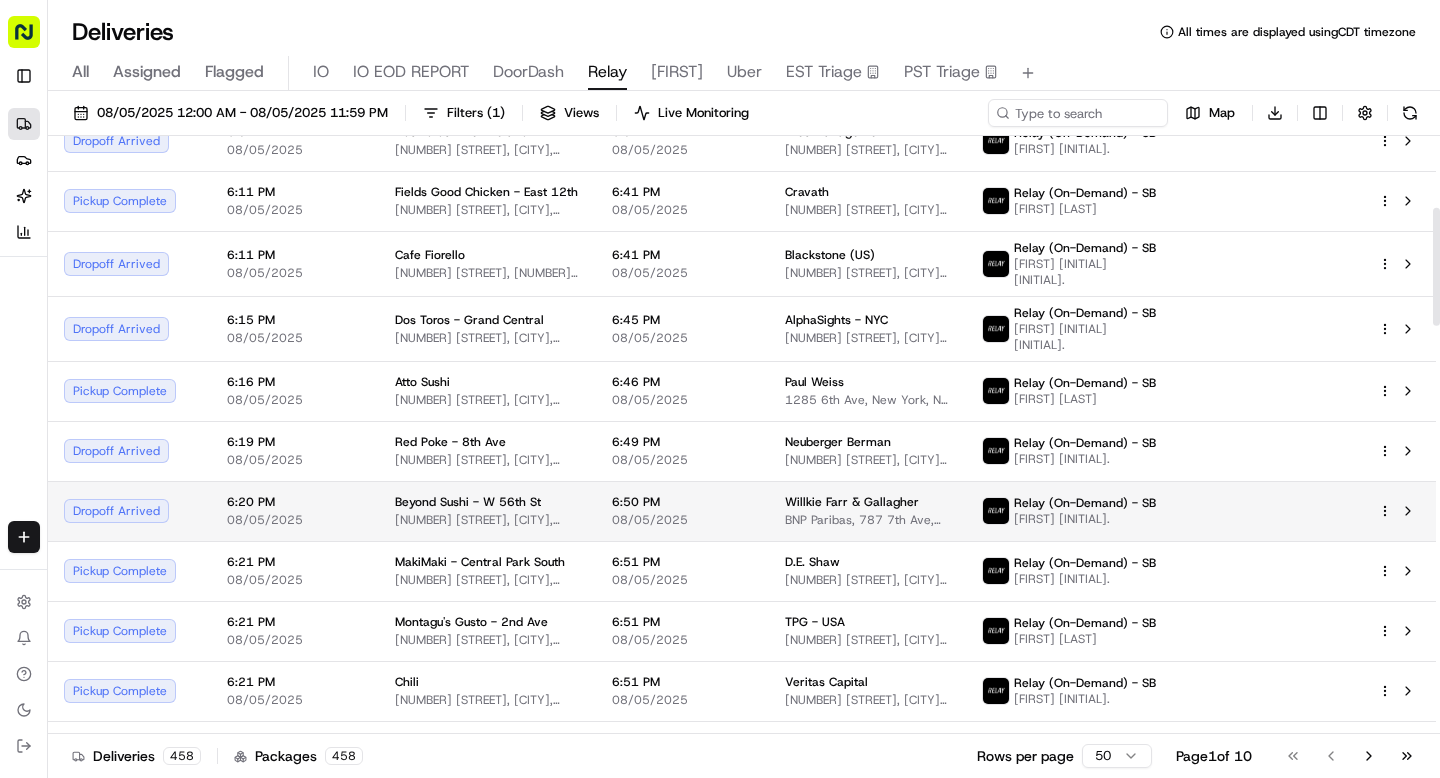 click on "08/05/2025" at bounding box center [295, 520] 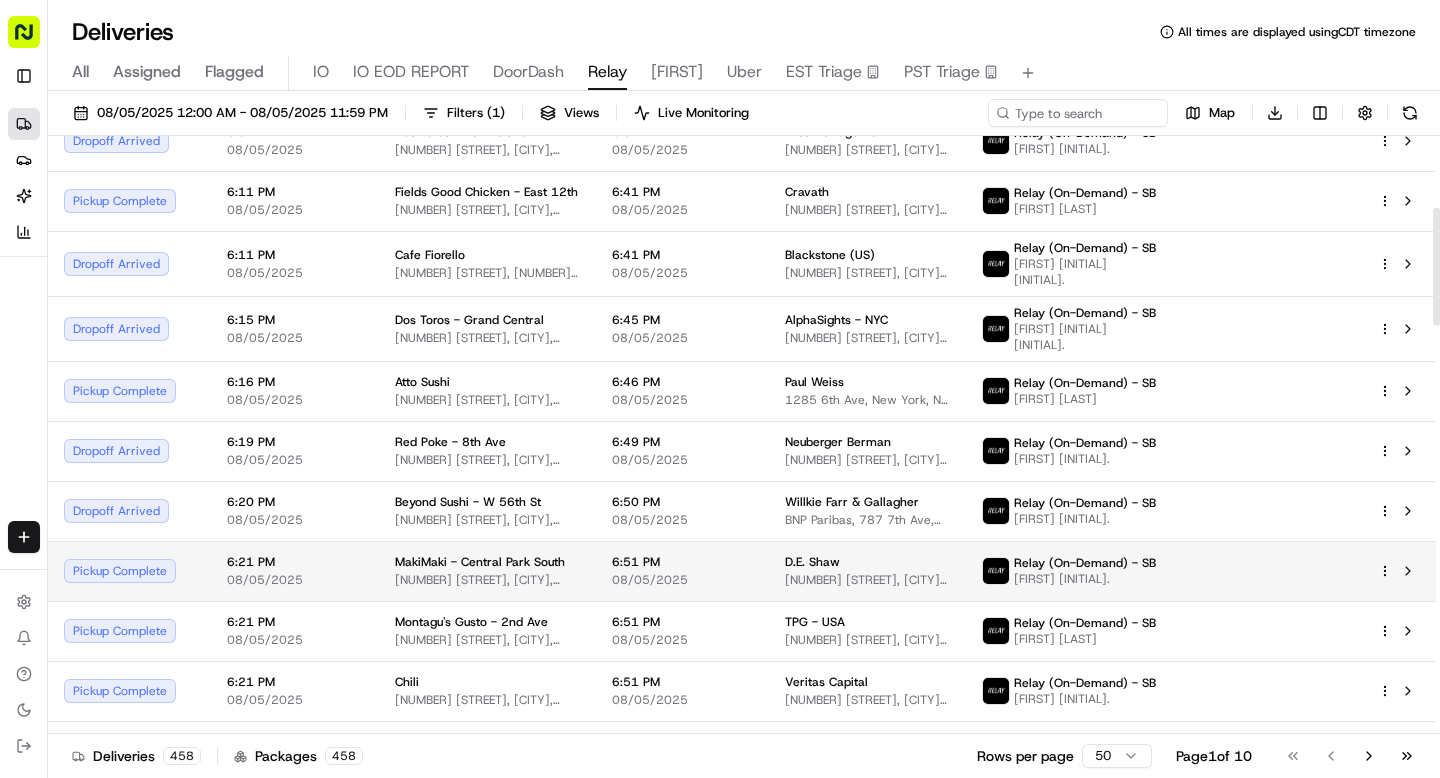 click on "6:21 PM" at bounding box center [295, 562] 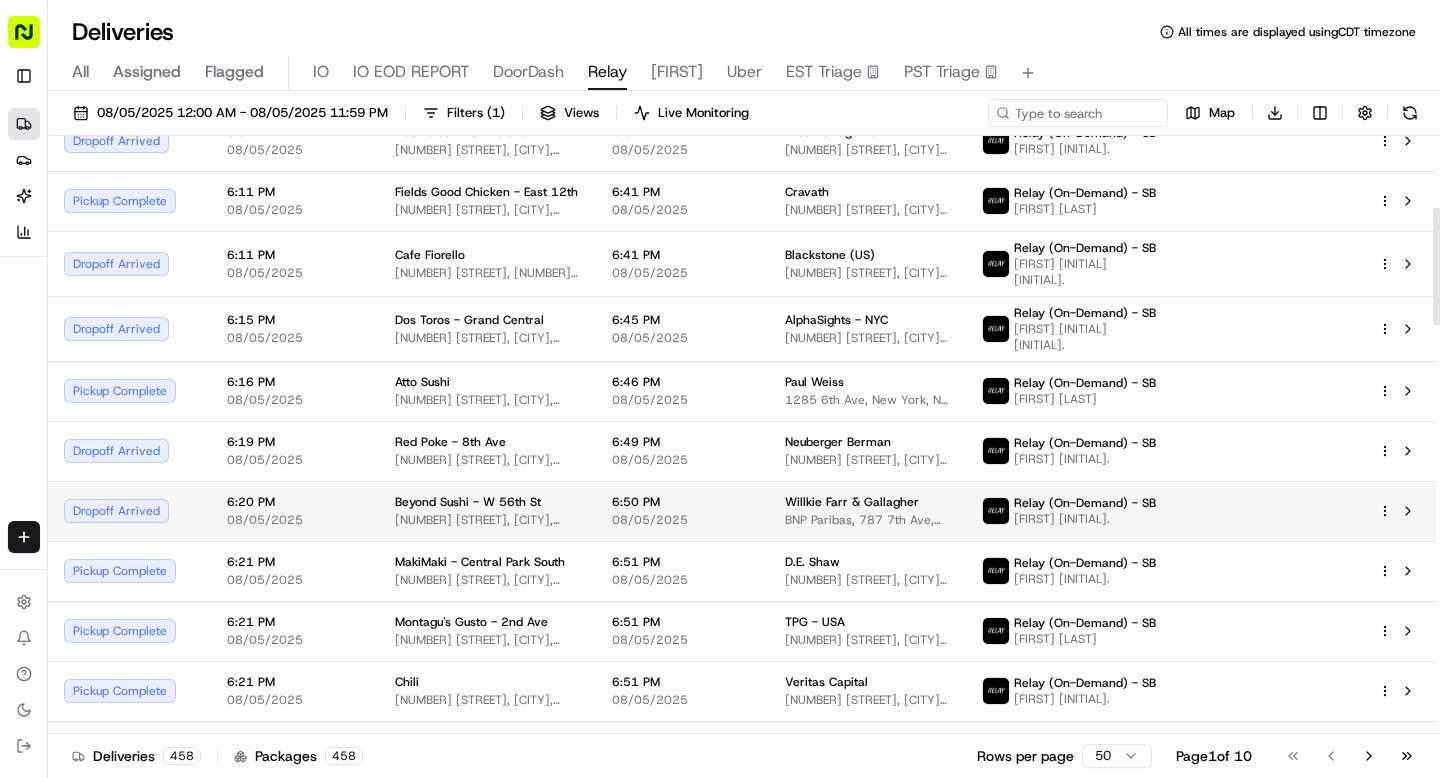 click on "08/05/2025" at bounding box center (295, 520) 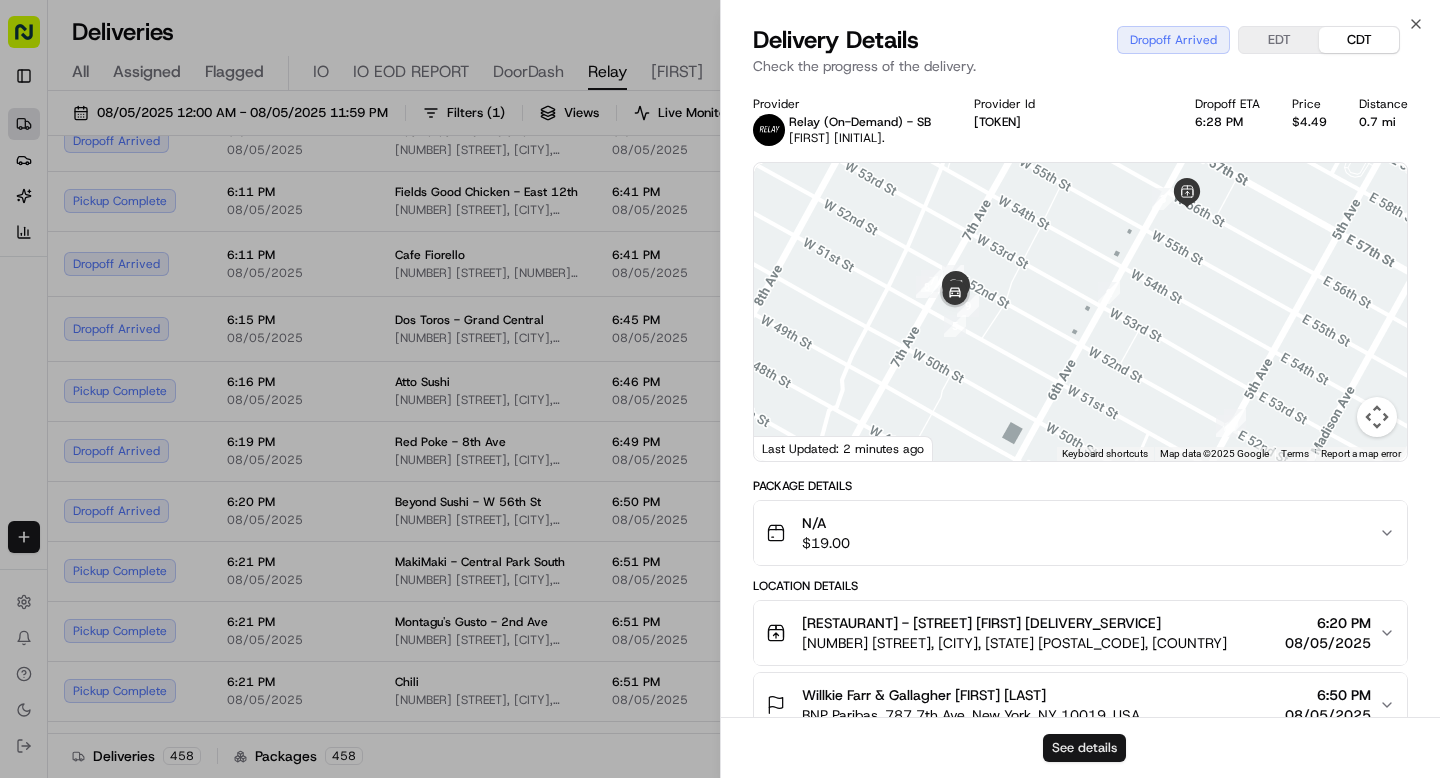 click on "See details" at bounding box center [1084, 748] 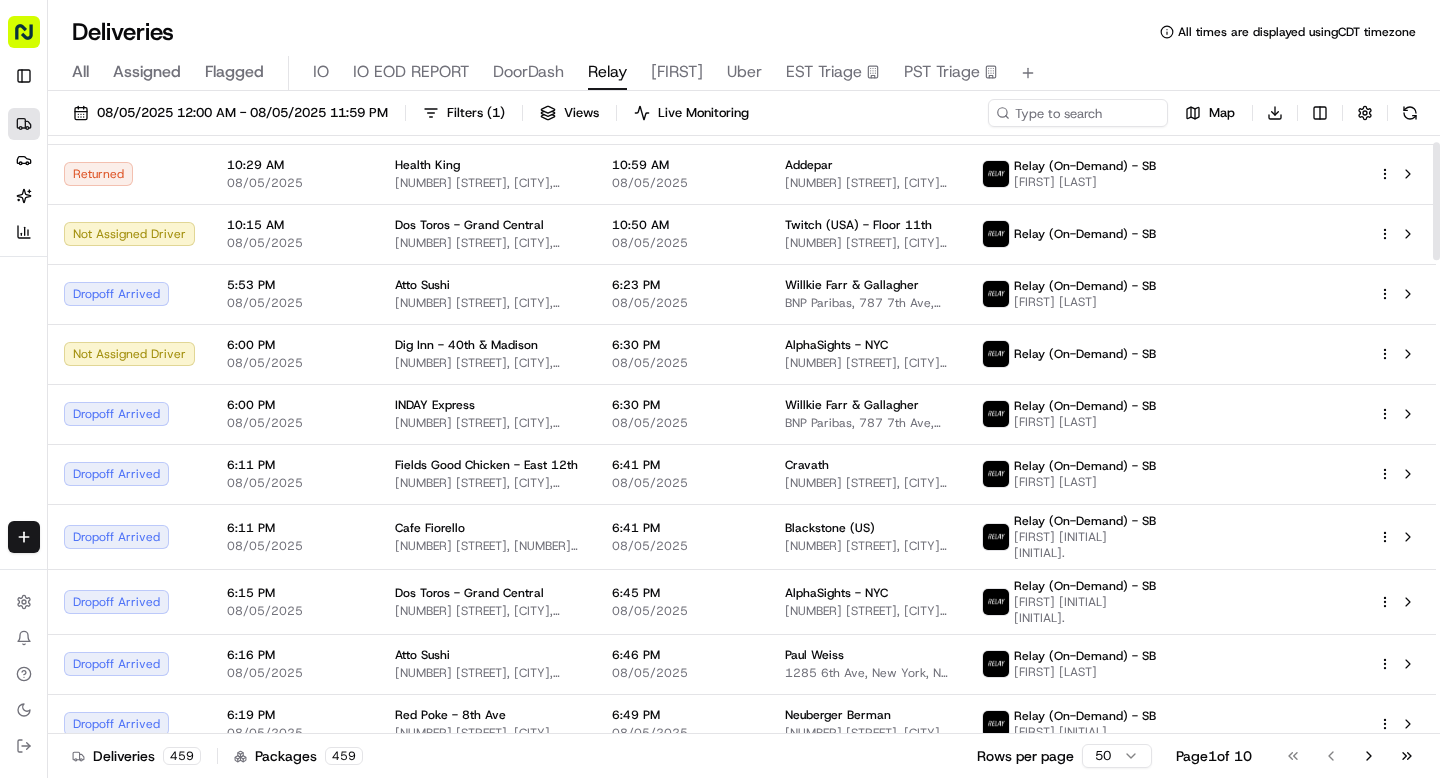 scroll, scrollTop: 0, scrollLeft: 0, axis: both 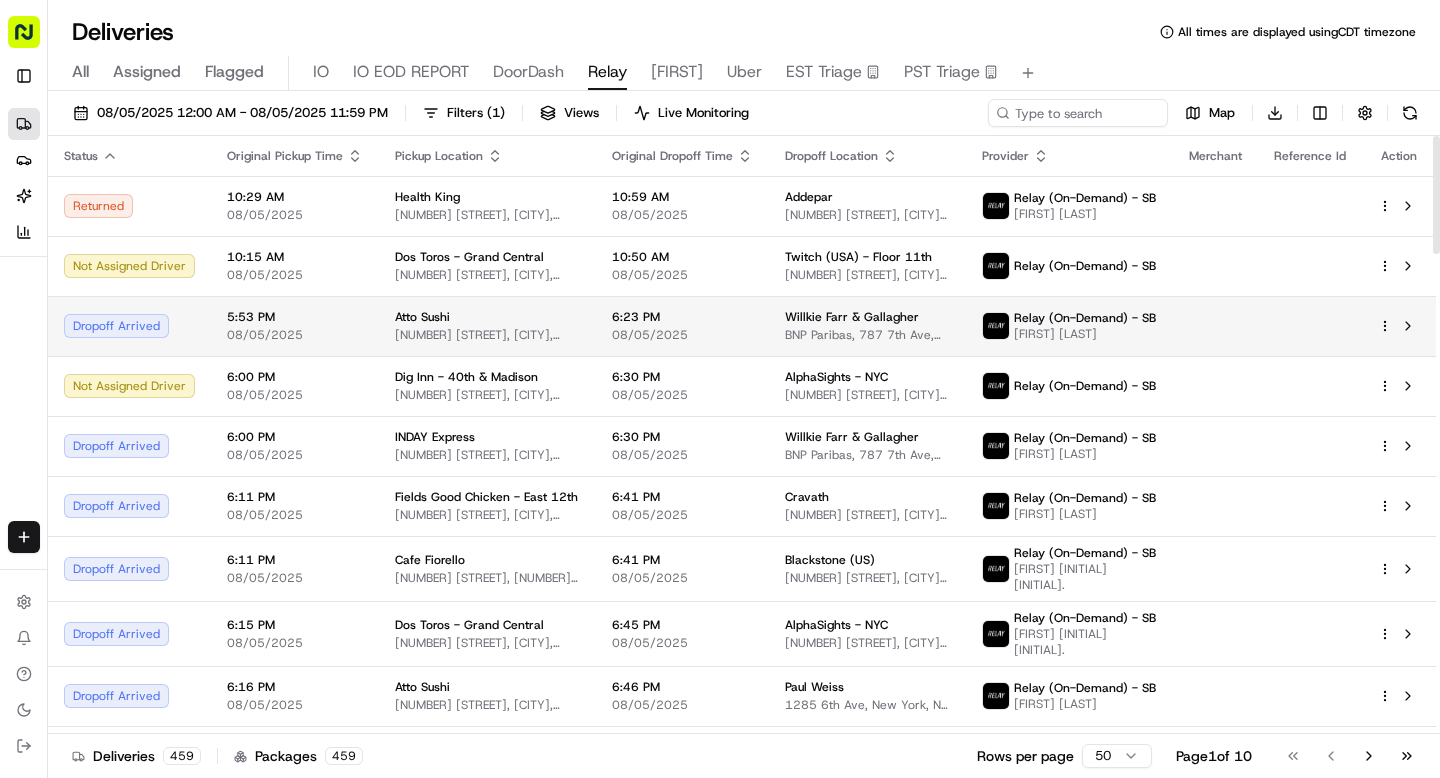 click on "5:53 PM 08/05/2025" at bounding box center (295, 326) 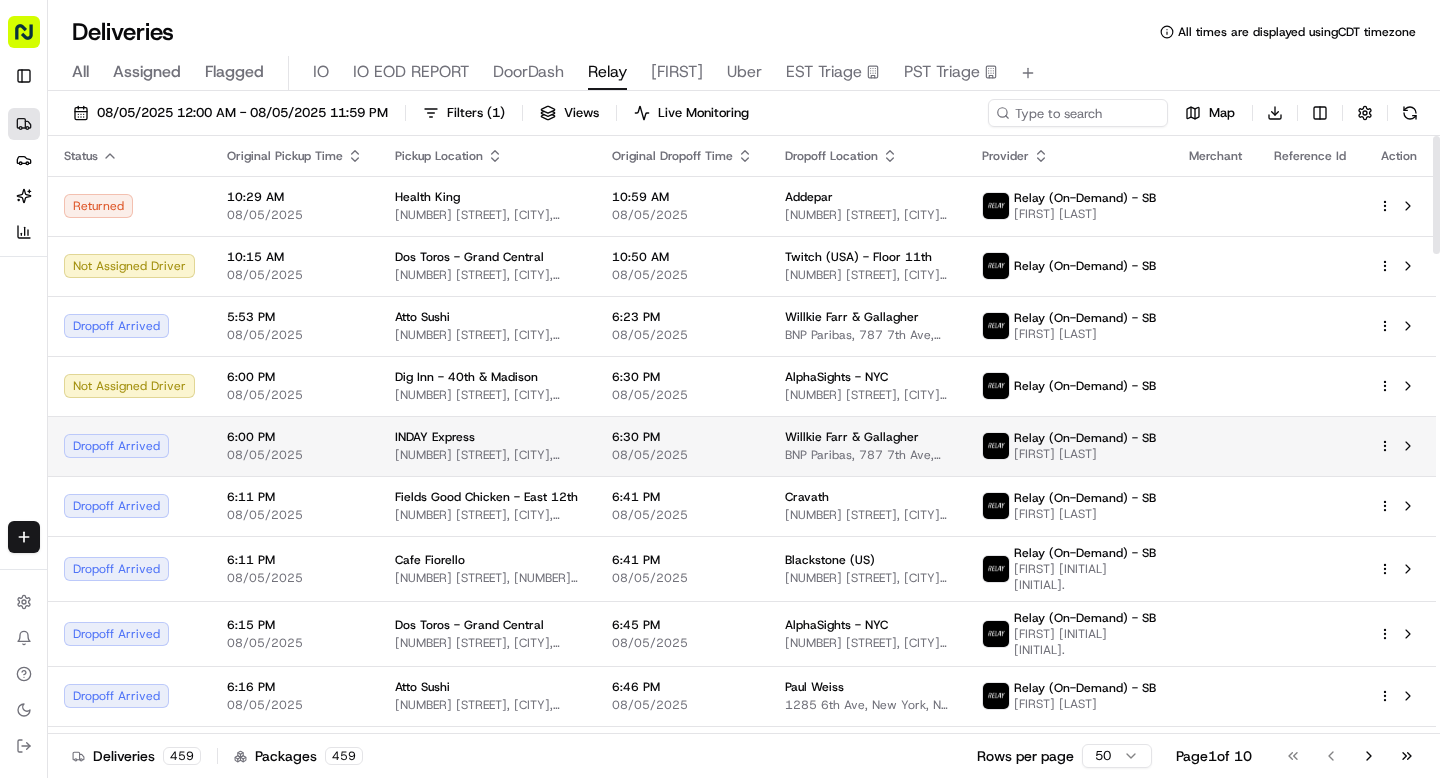 click on "Dropoff Arrived" at bounding box center [129, 446] 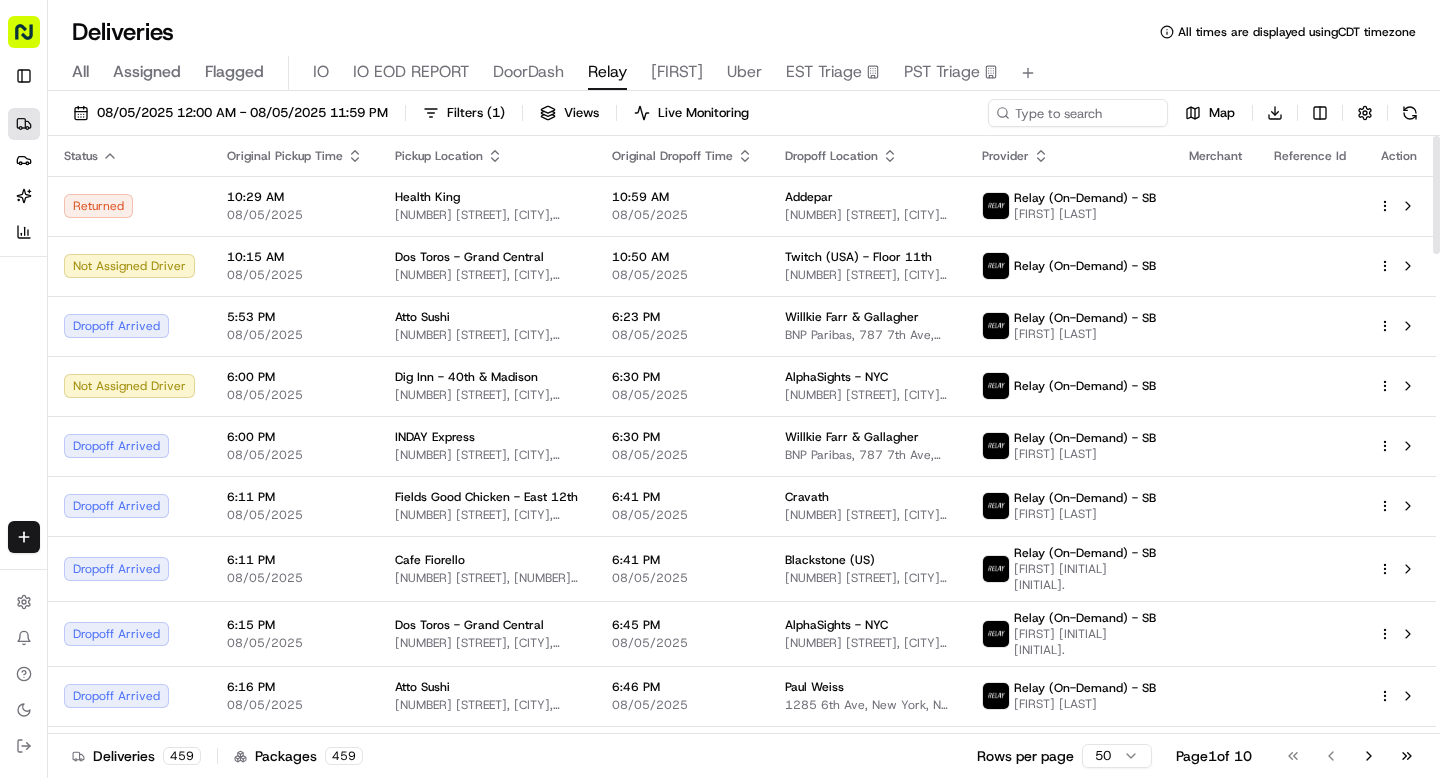 click on "Dropoff Arrived" at bounding box center (129, 446) 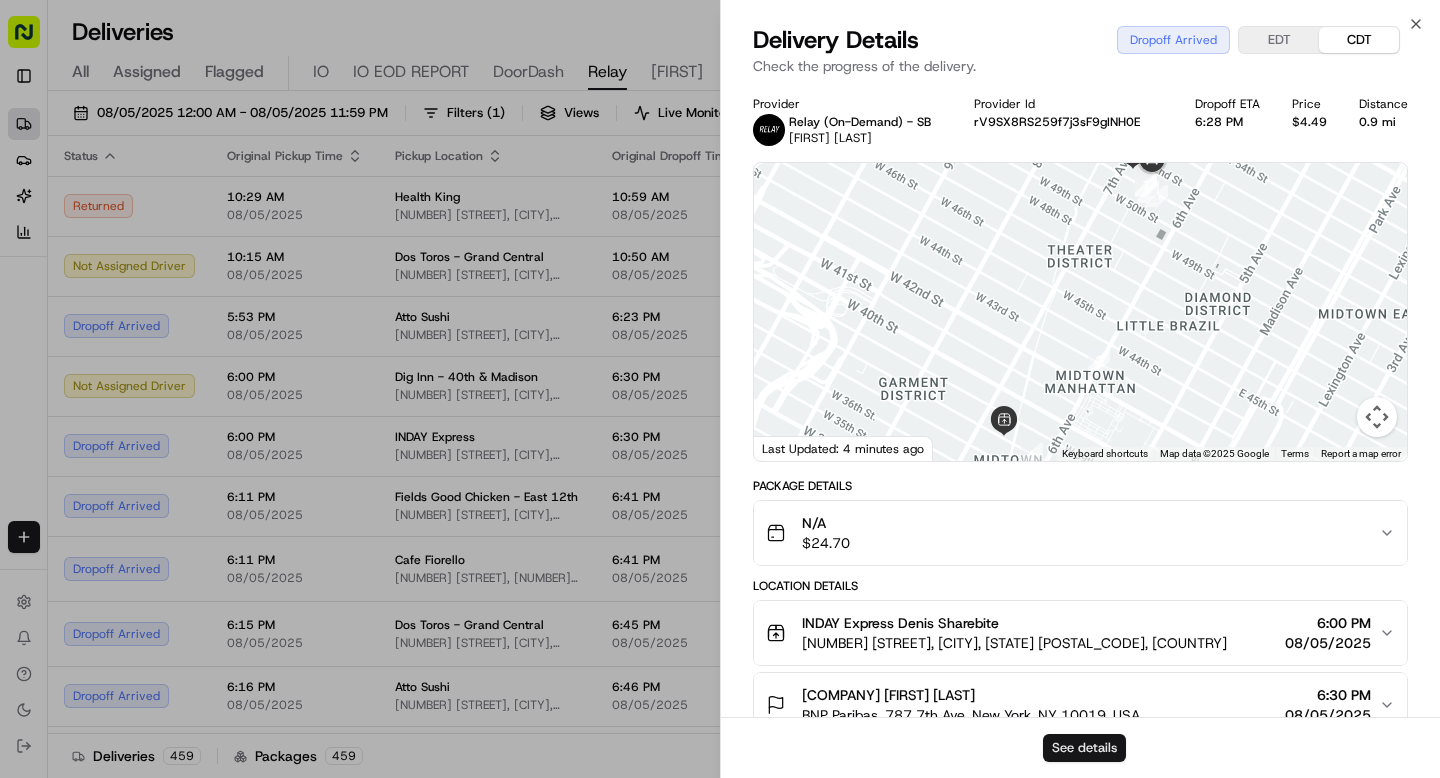 click on "See details" at bounding box center [1084, 748] 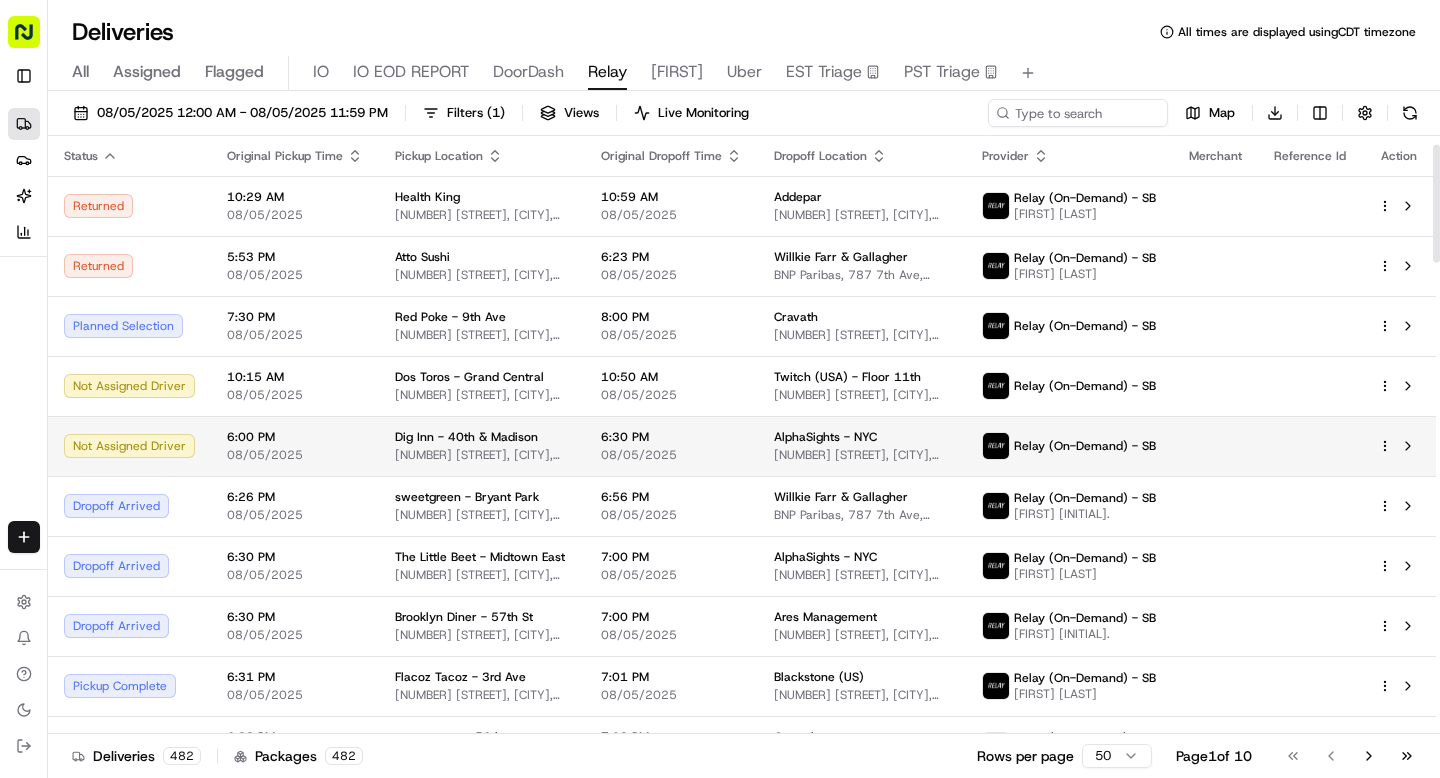 scroll, scrollTop: 181, scrollLeft: 0, axis: vertical 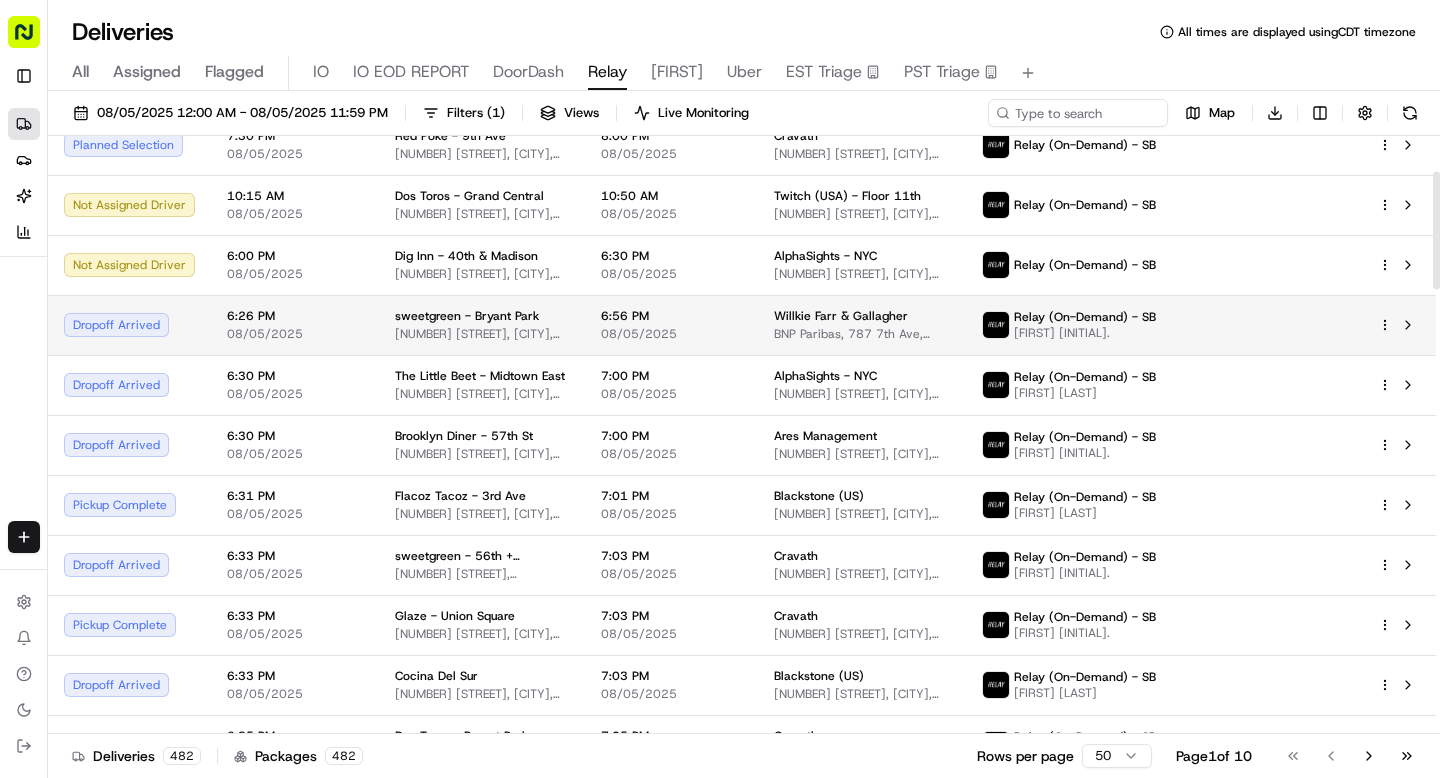 click on "08/05/2025" at bounding box center (295, 334) 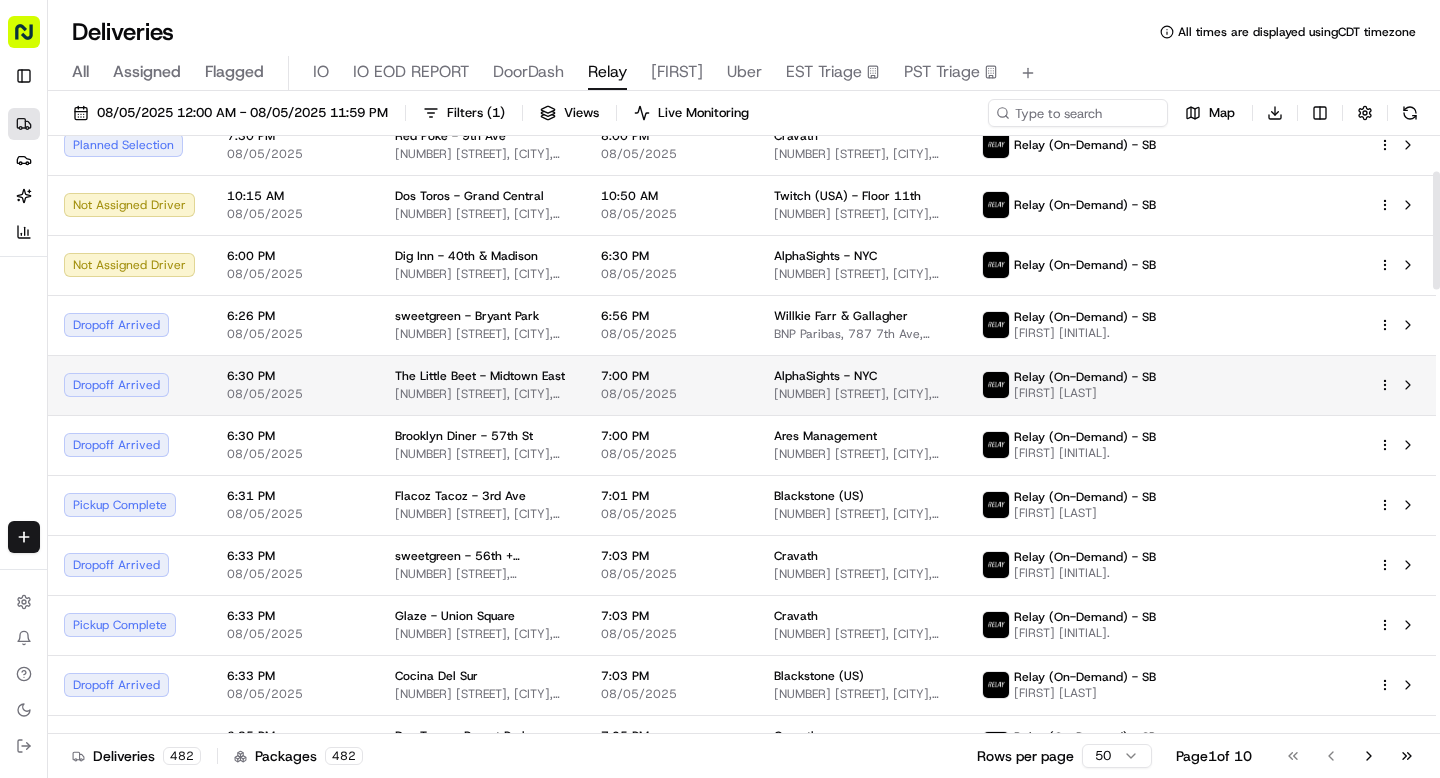 click on "6:30 PM" at bounding box center [295, 376] 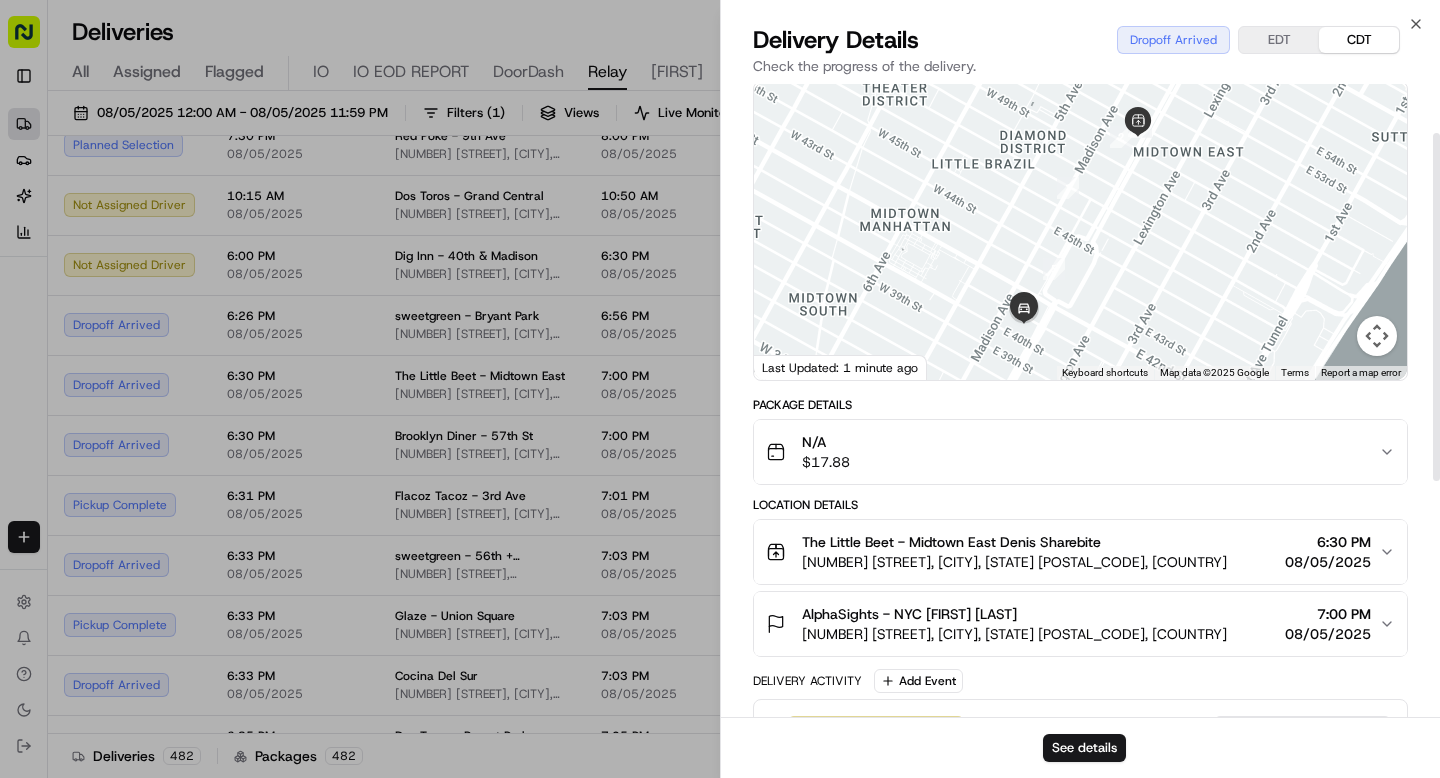 scroll, scrollTop: 89, scrollLeft: 0, axis: vertical 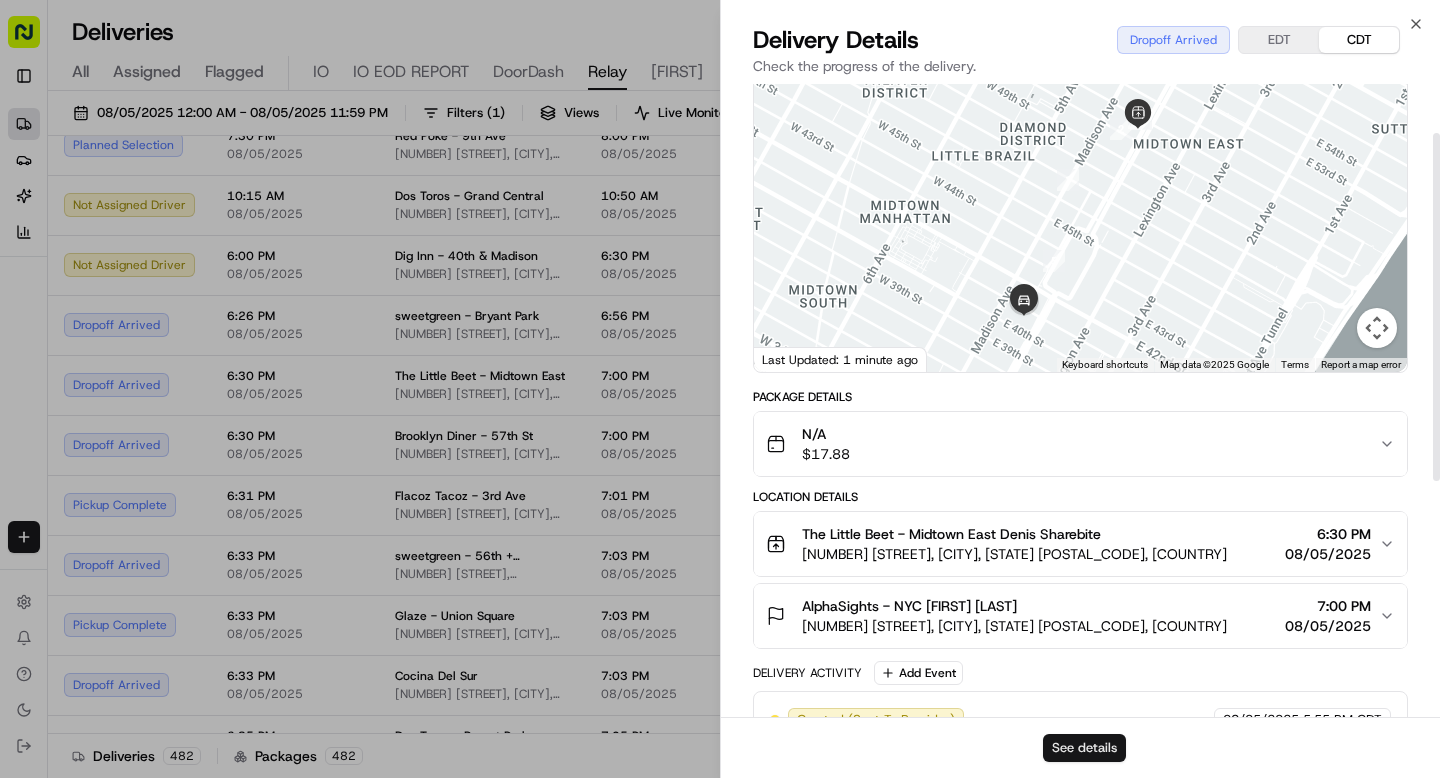 click on "See details" at bounding box center [1084, 748] 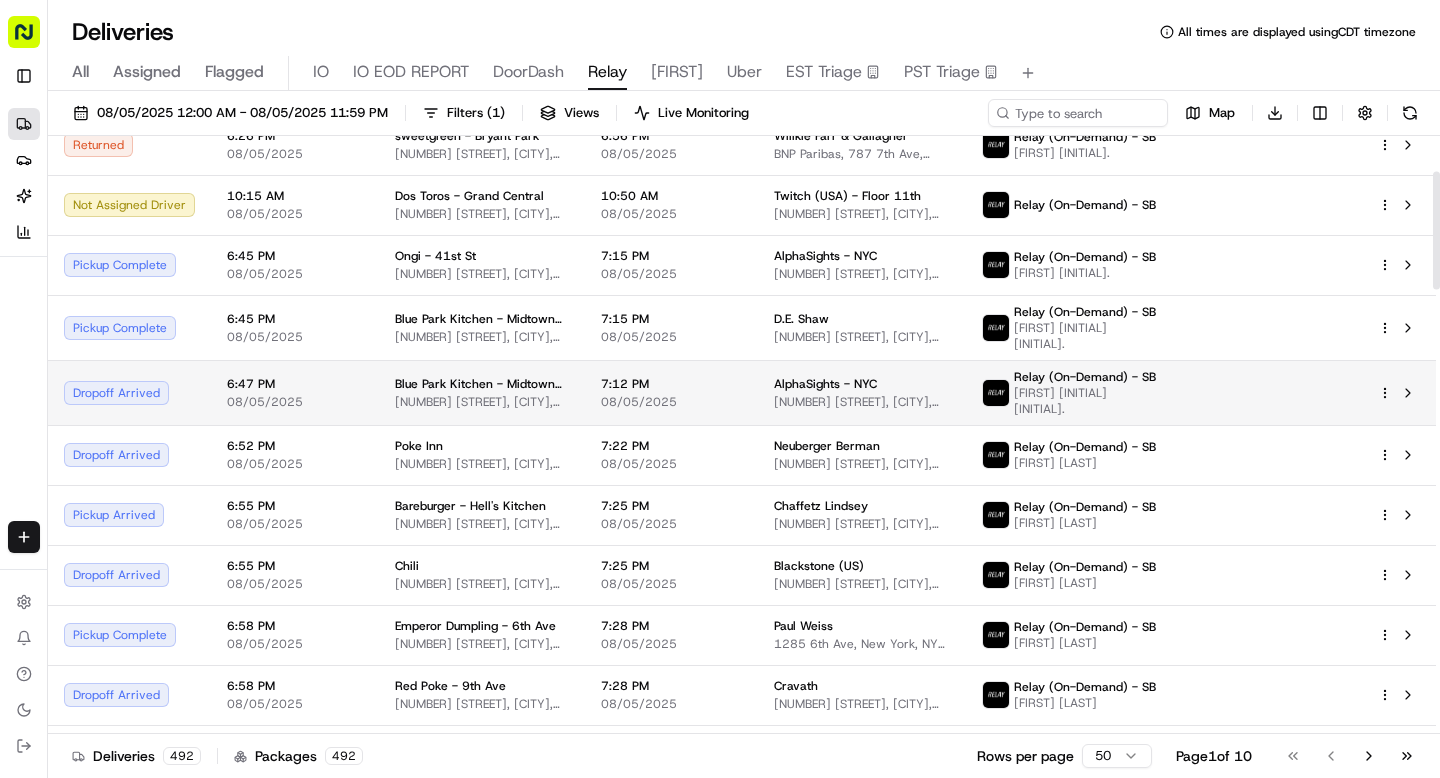 click on "Dropoff Arrived" at bounding box center [129, 393] 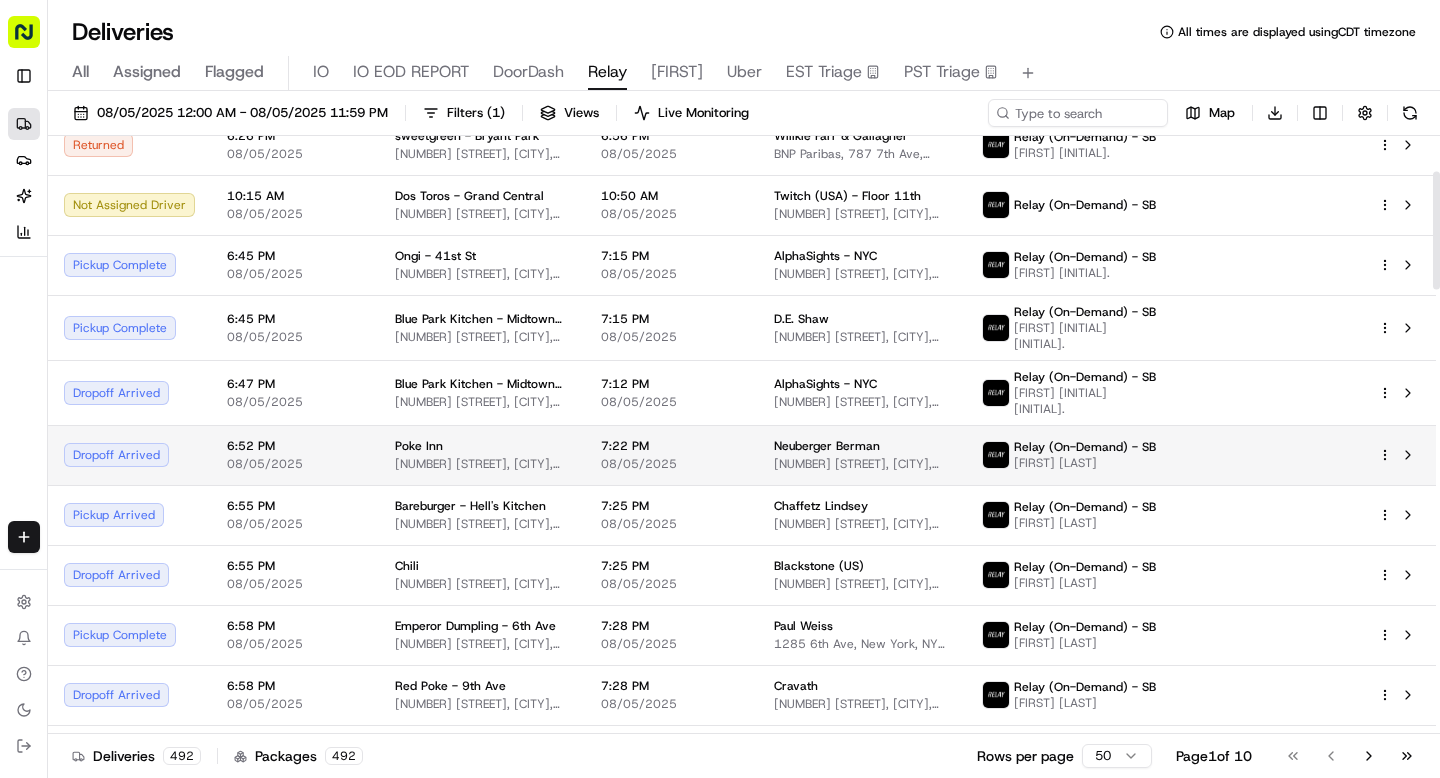 click on "Dropoff Arrived" at bounding box center [129, 455] 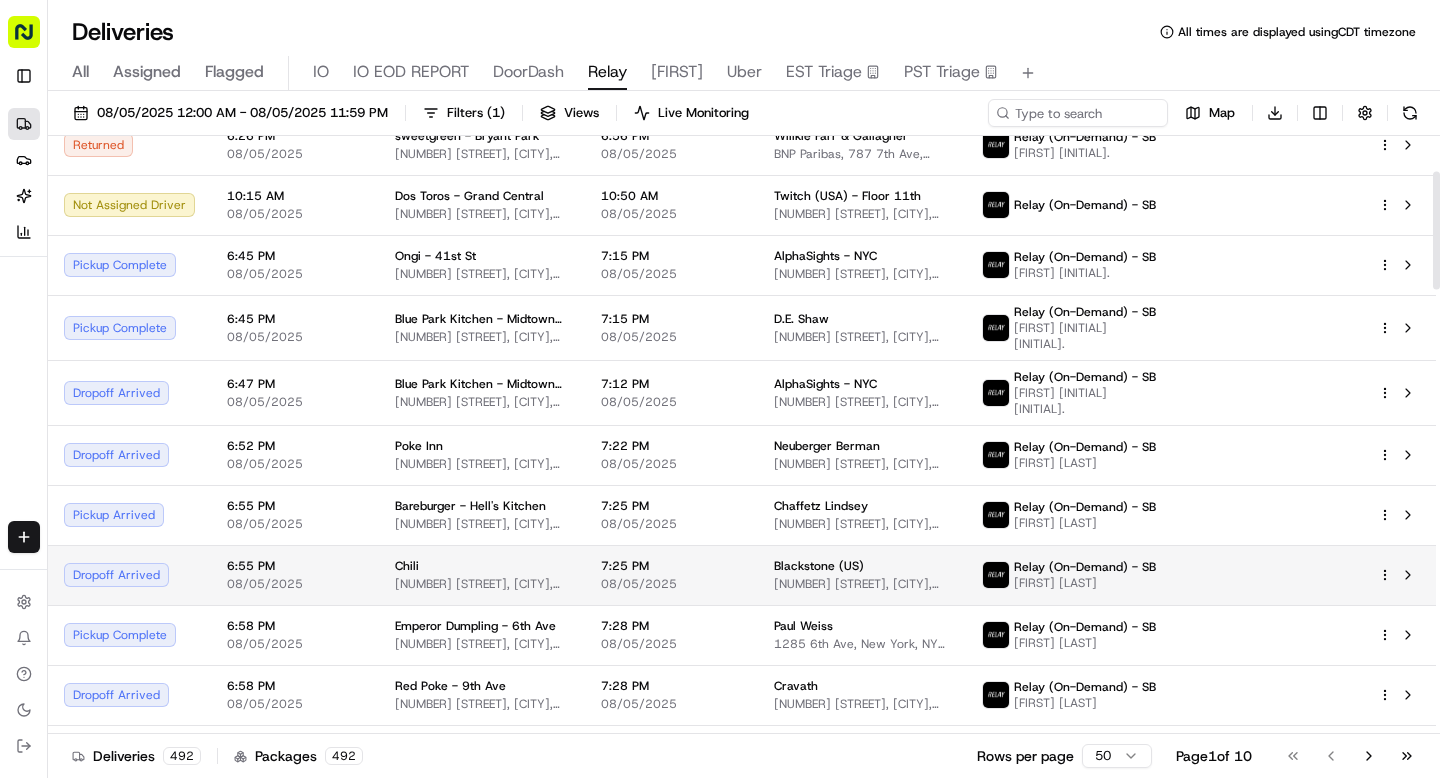 click on "Dropoff Arrived" at bounding box center (129, 575) 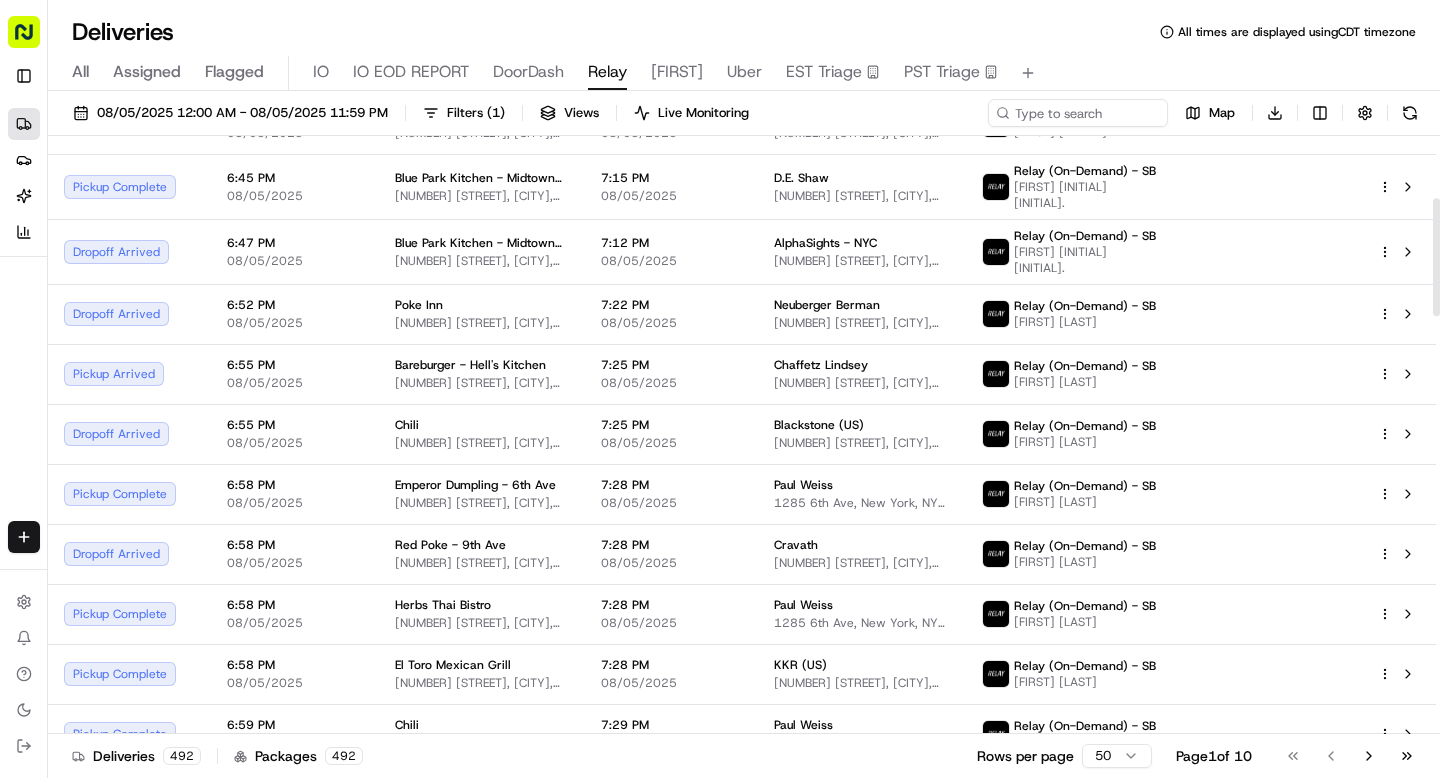 scroll, scrollTop: 324, scrollLeft: 0, axis: vertical 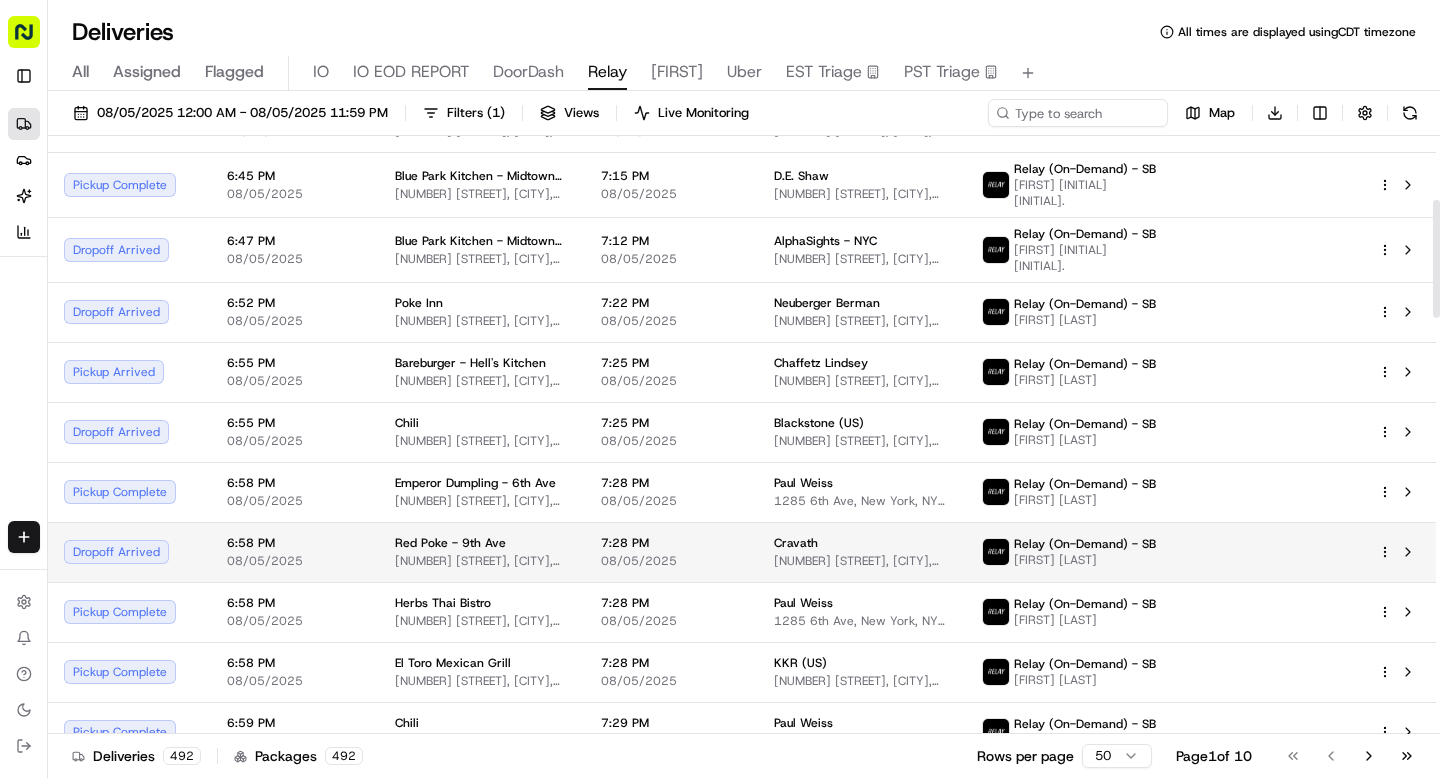 click on "Dropoff Arrived" at bounding box center [129, 552] 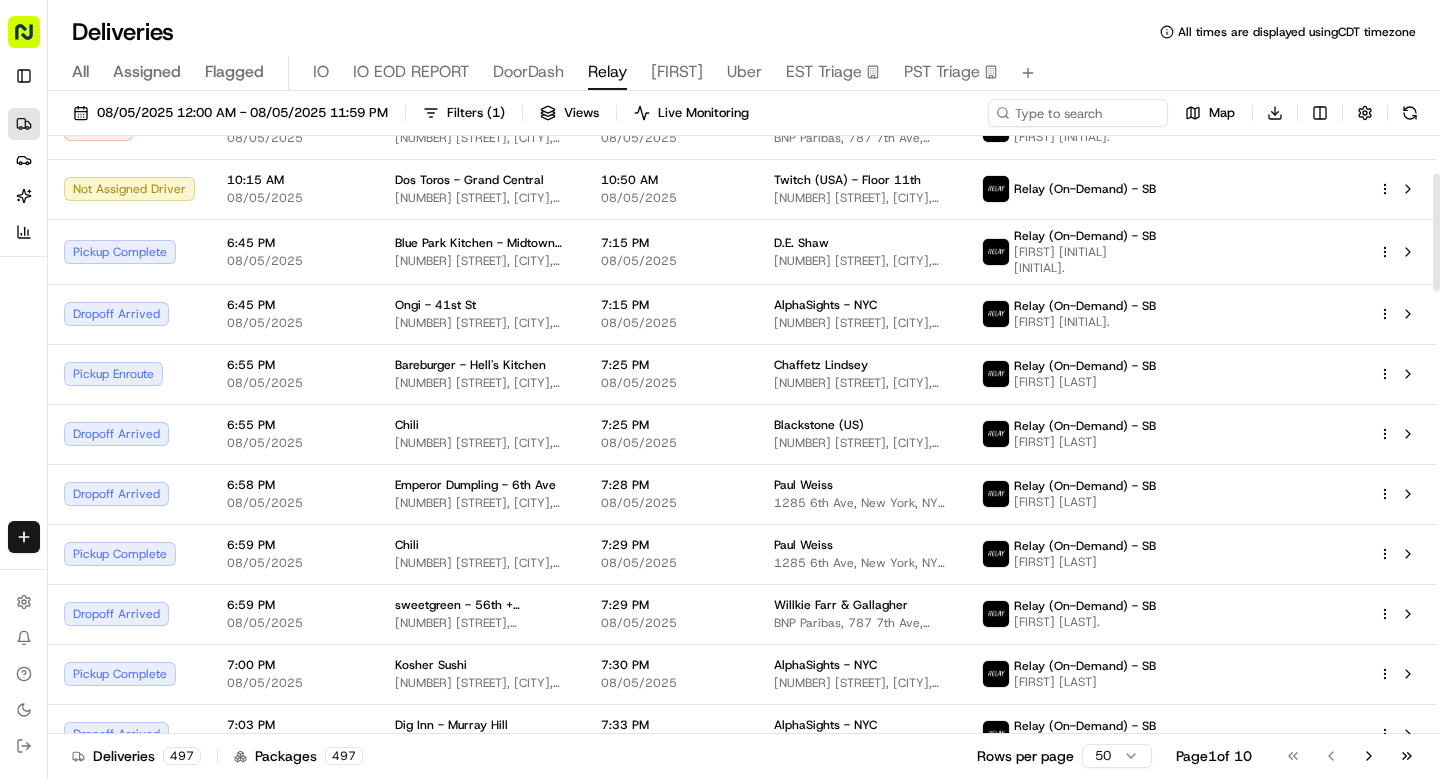 scroll, scrollTop: 191, scrollLeft: 0, axis: vertical 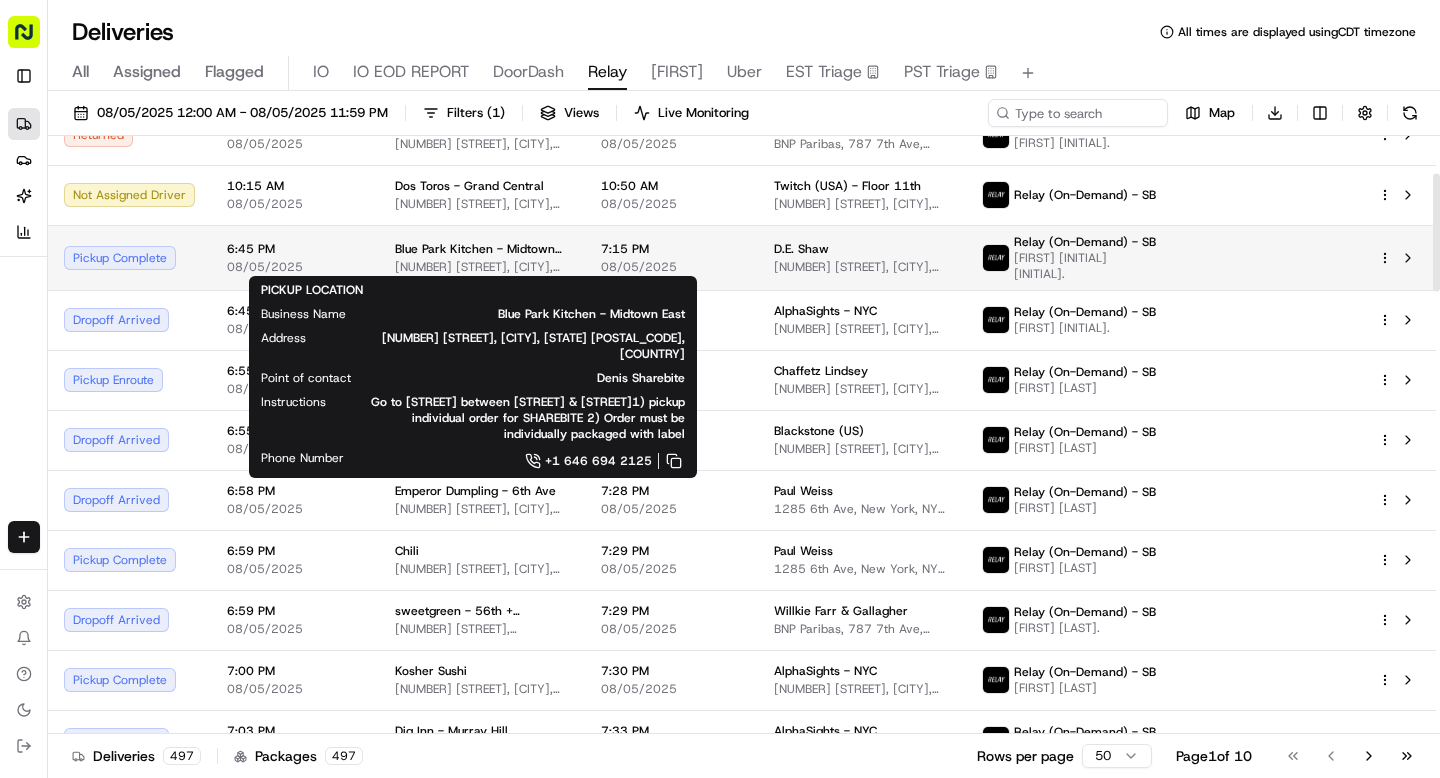click on "Blue Park Kitchen - Midtown East" at bounding box center [531, 314] 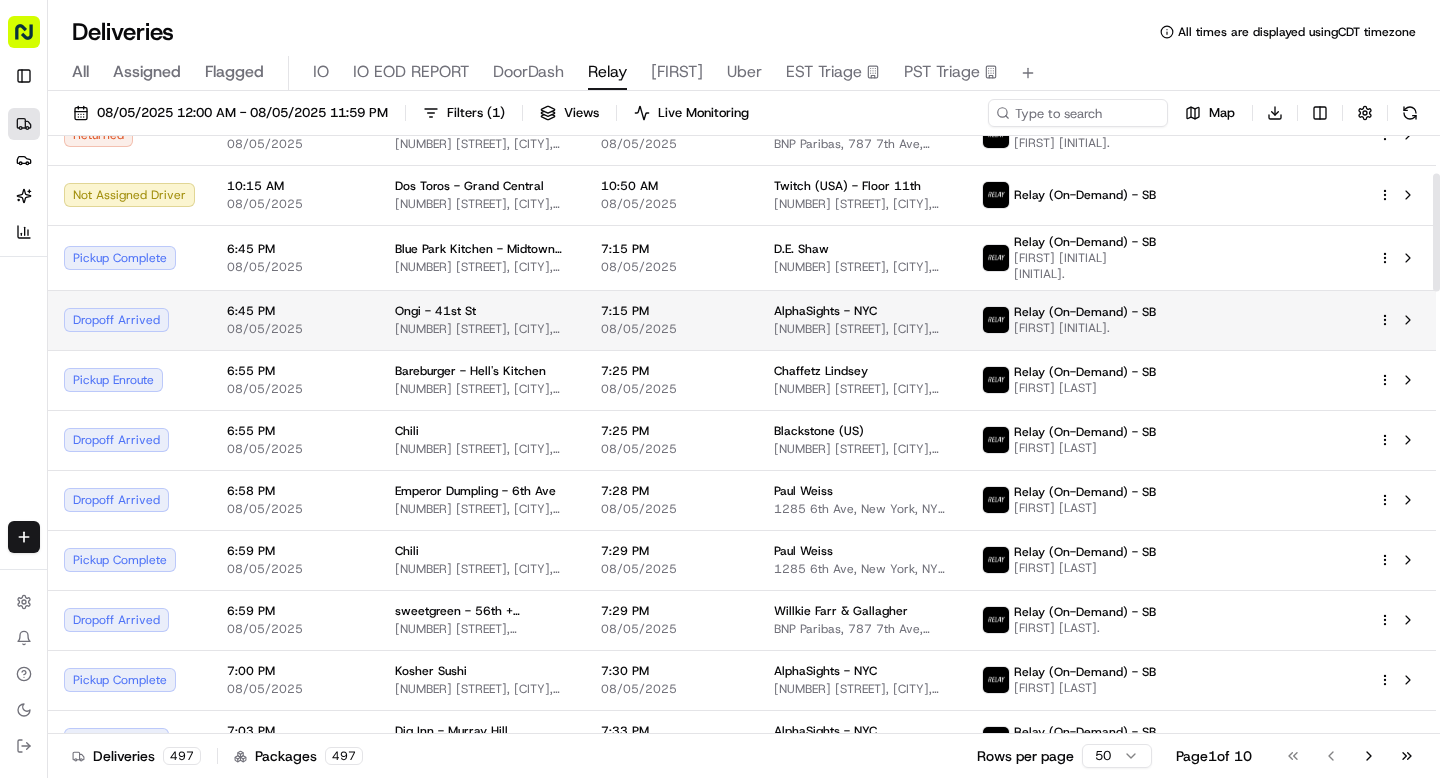 click on "6:45 PM 08/05/2025" at bounding box center (295, 320) 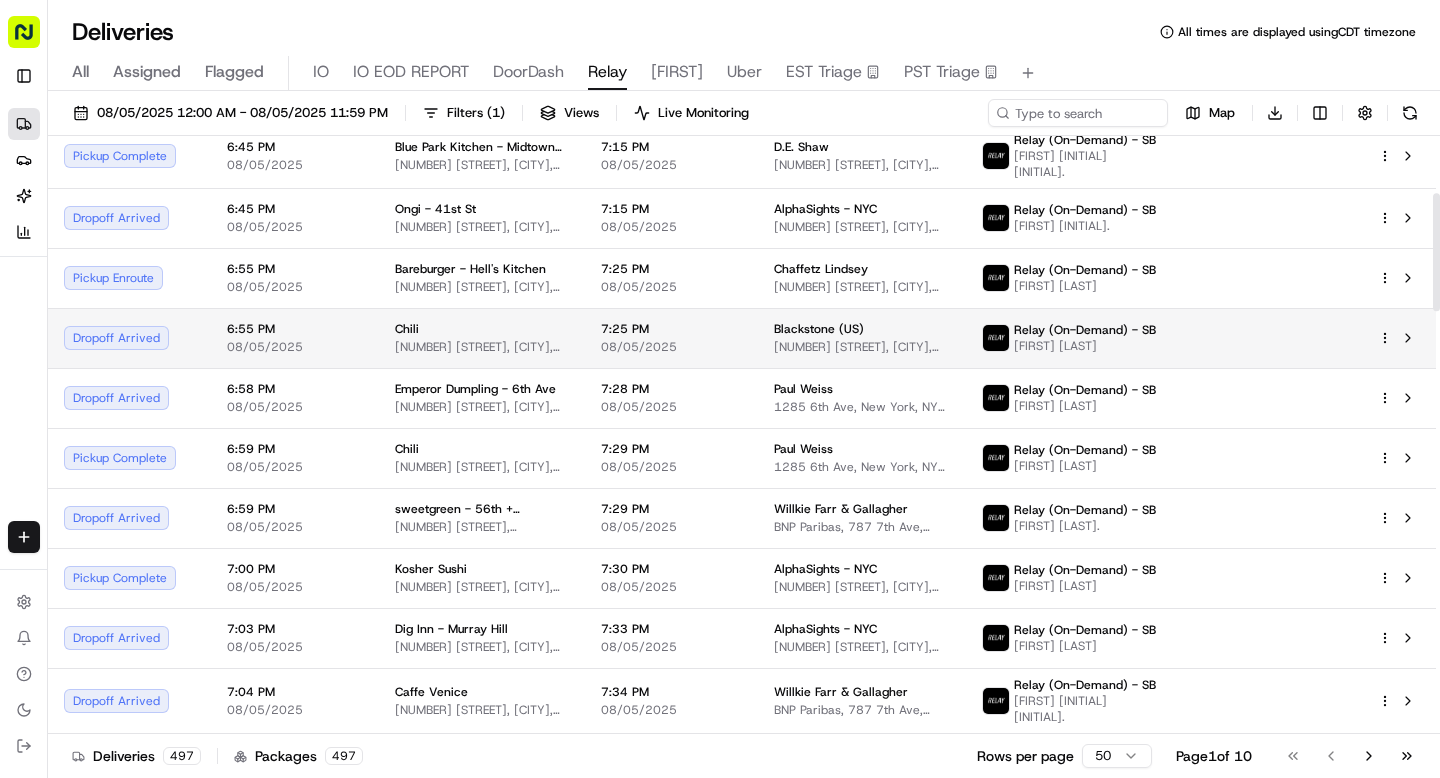 scroll, scrollTop: 301, scrollLeft: 0, axis: vertical 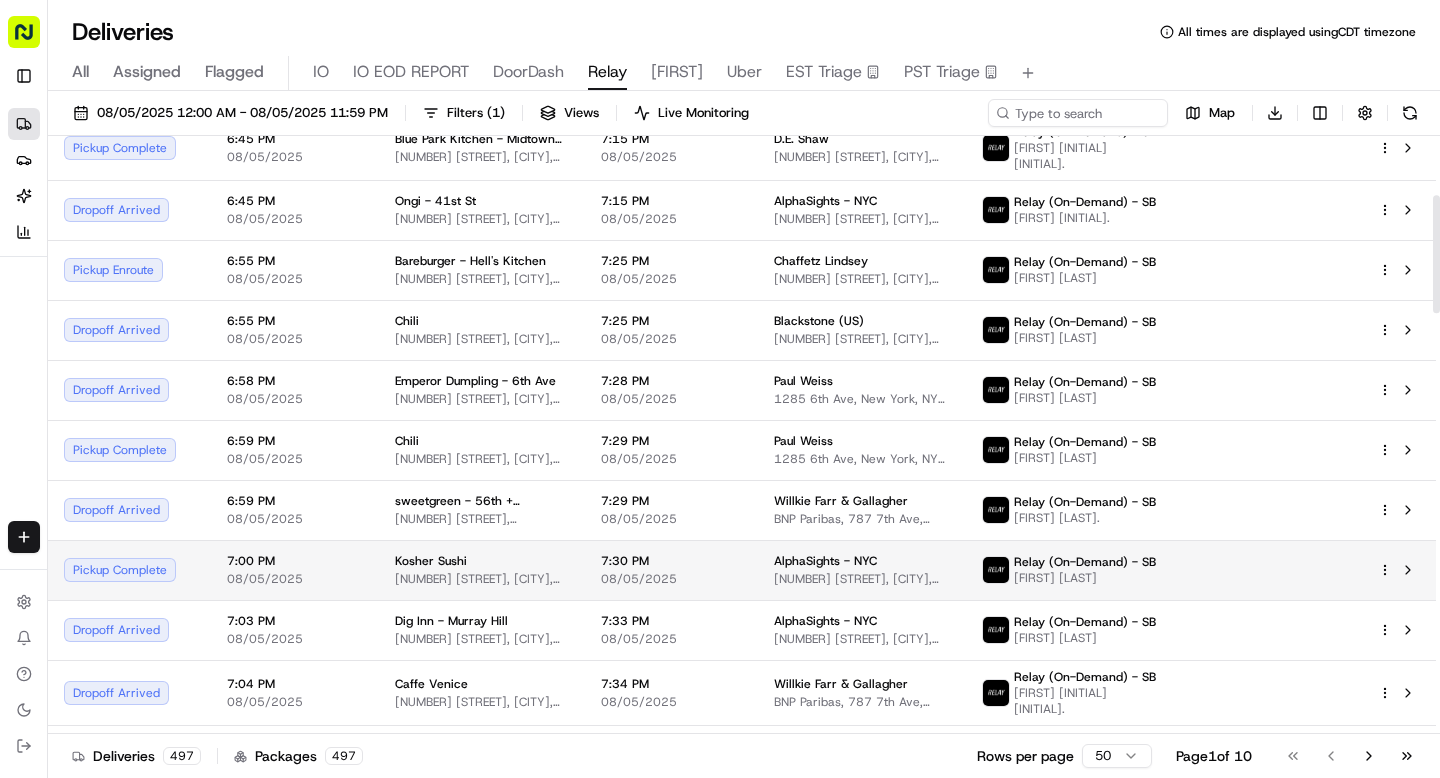 click on "7:00 PM 08/05/2025" at bounding box center [295, 570] 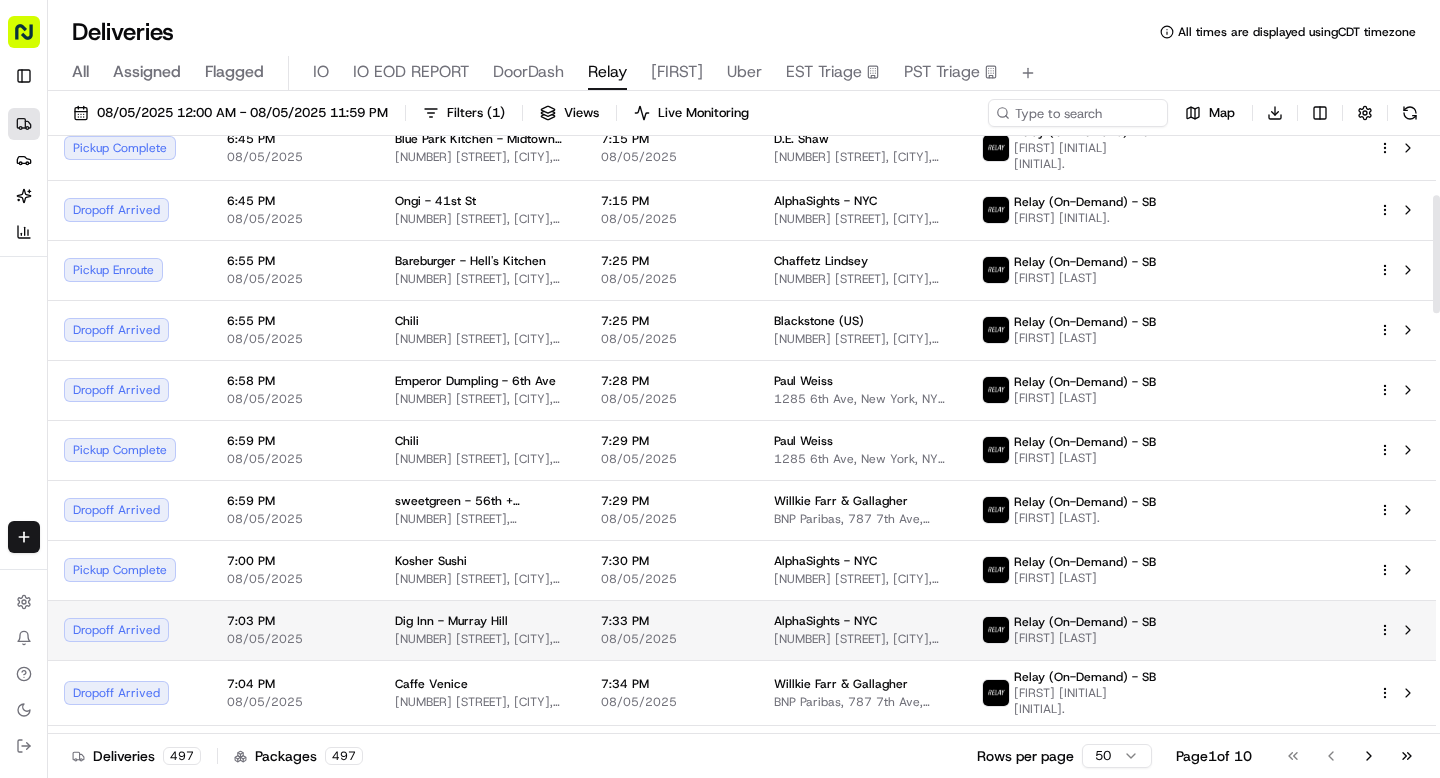 click on "7:03 PM" at bounding box center [295, 621] 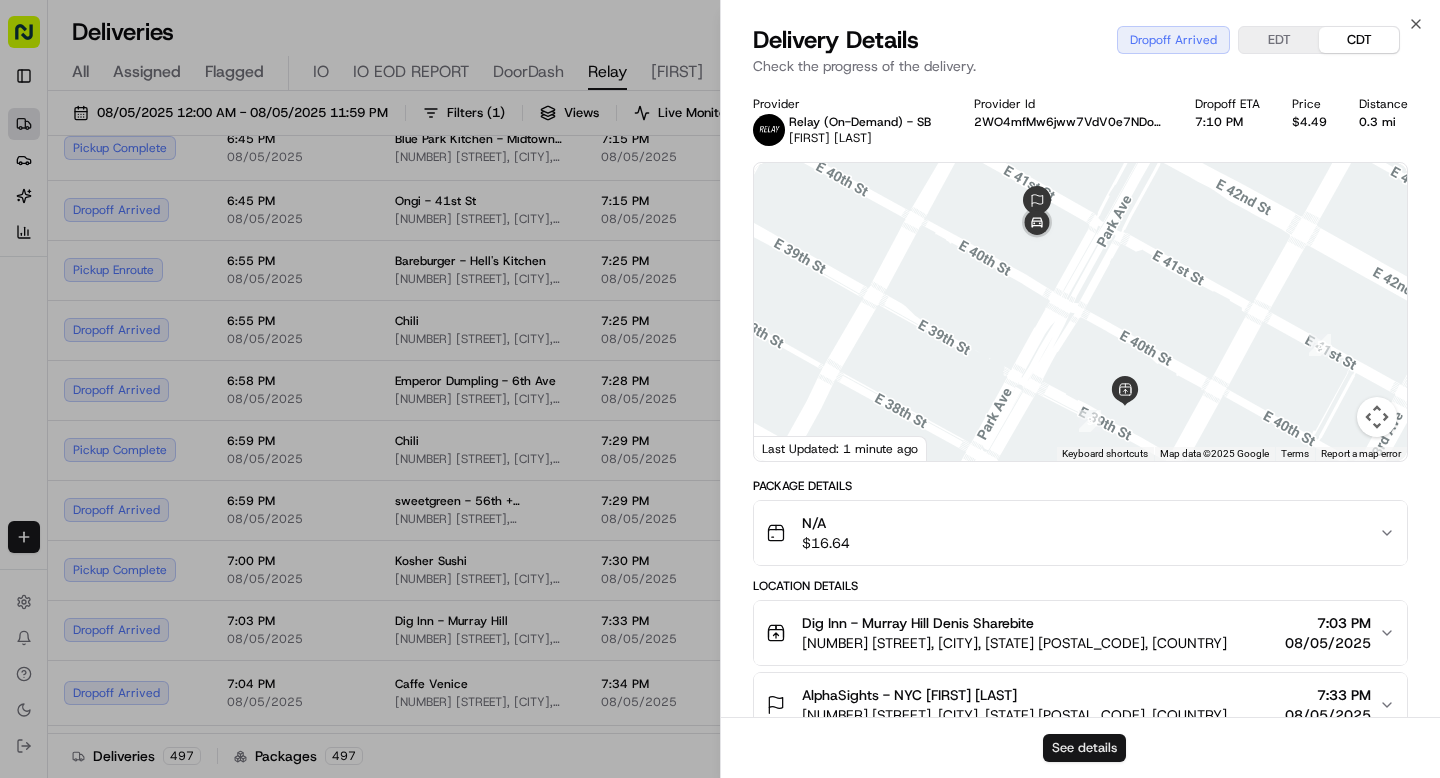 click on "See details" at bounding box center (1084, 748) 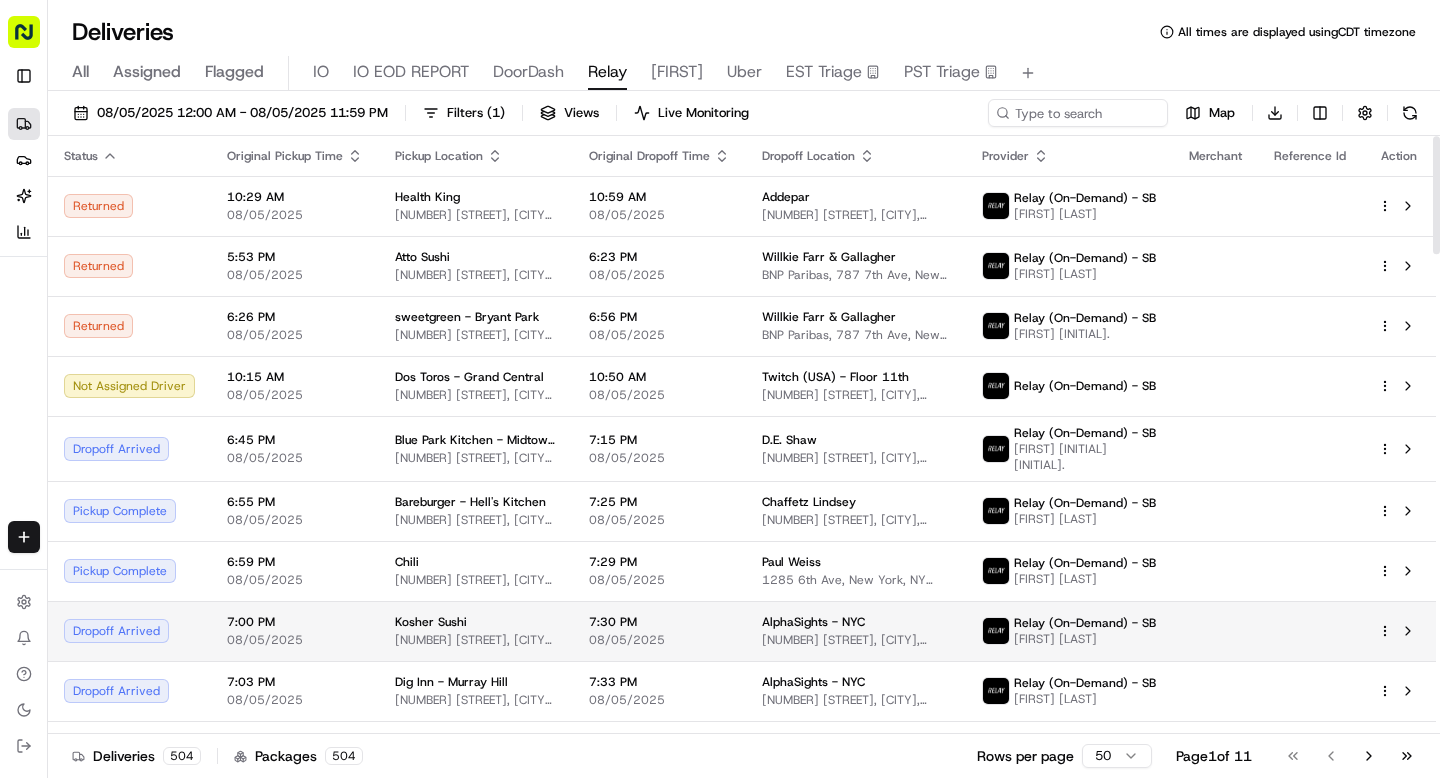scroll, scrollTop: 137, scrollLeft: 0, axis: vertical 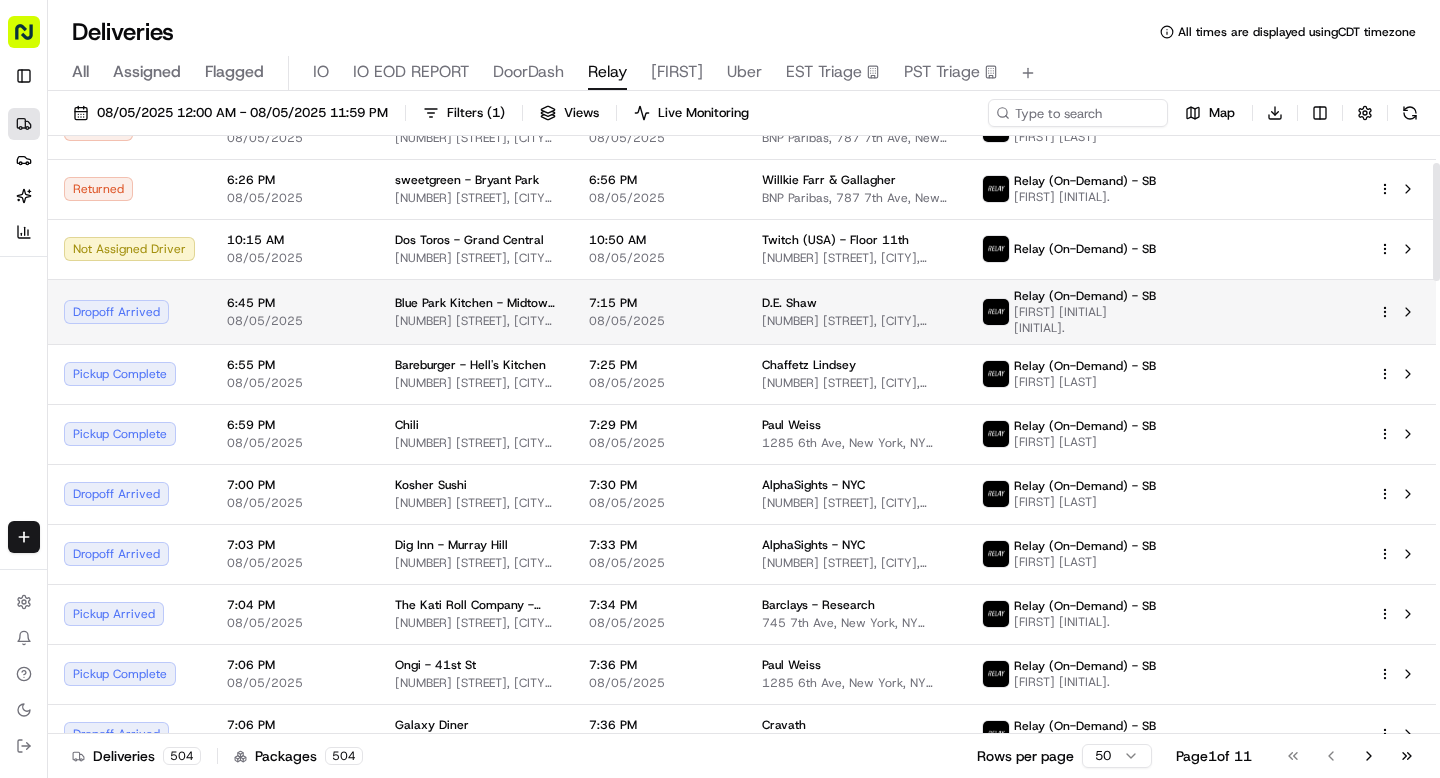 click on "6:45 PM" at bounding box center [295, 303] 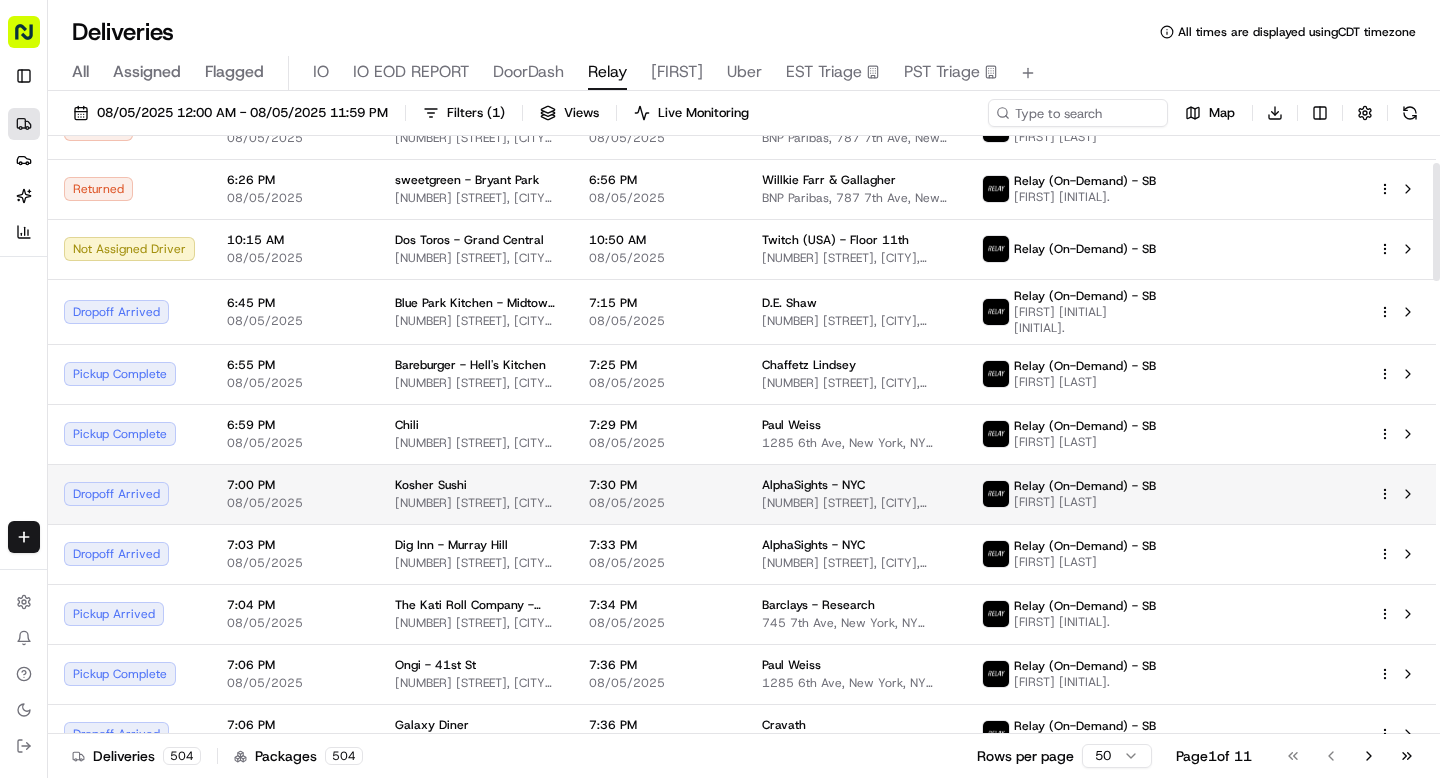click on "7:00 PM" at bounding box center (295, 485) 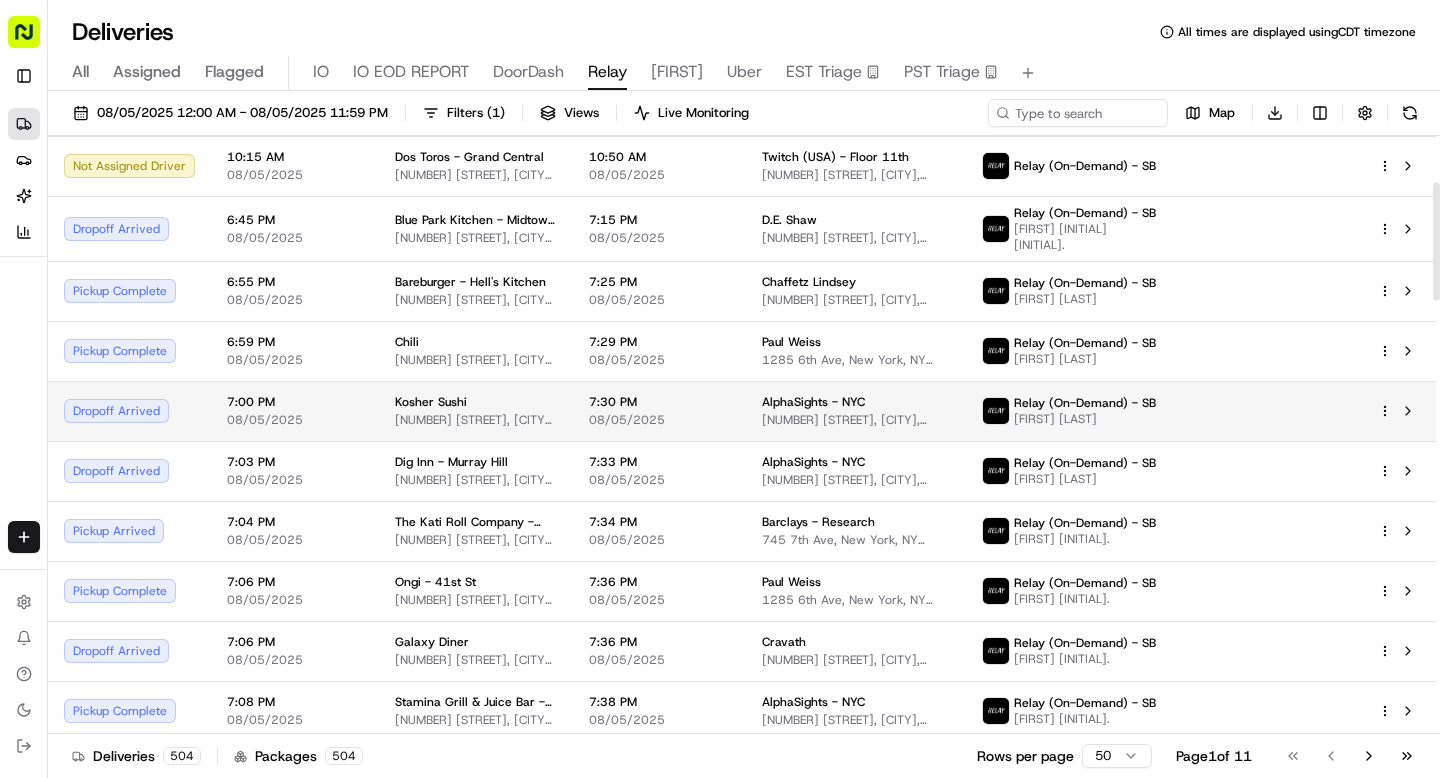 scroll, scrollTop: 243, scrollLeft: 0, axis: vertical 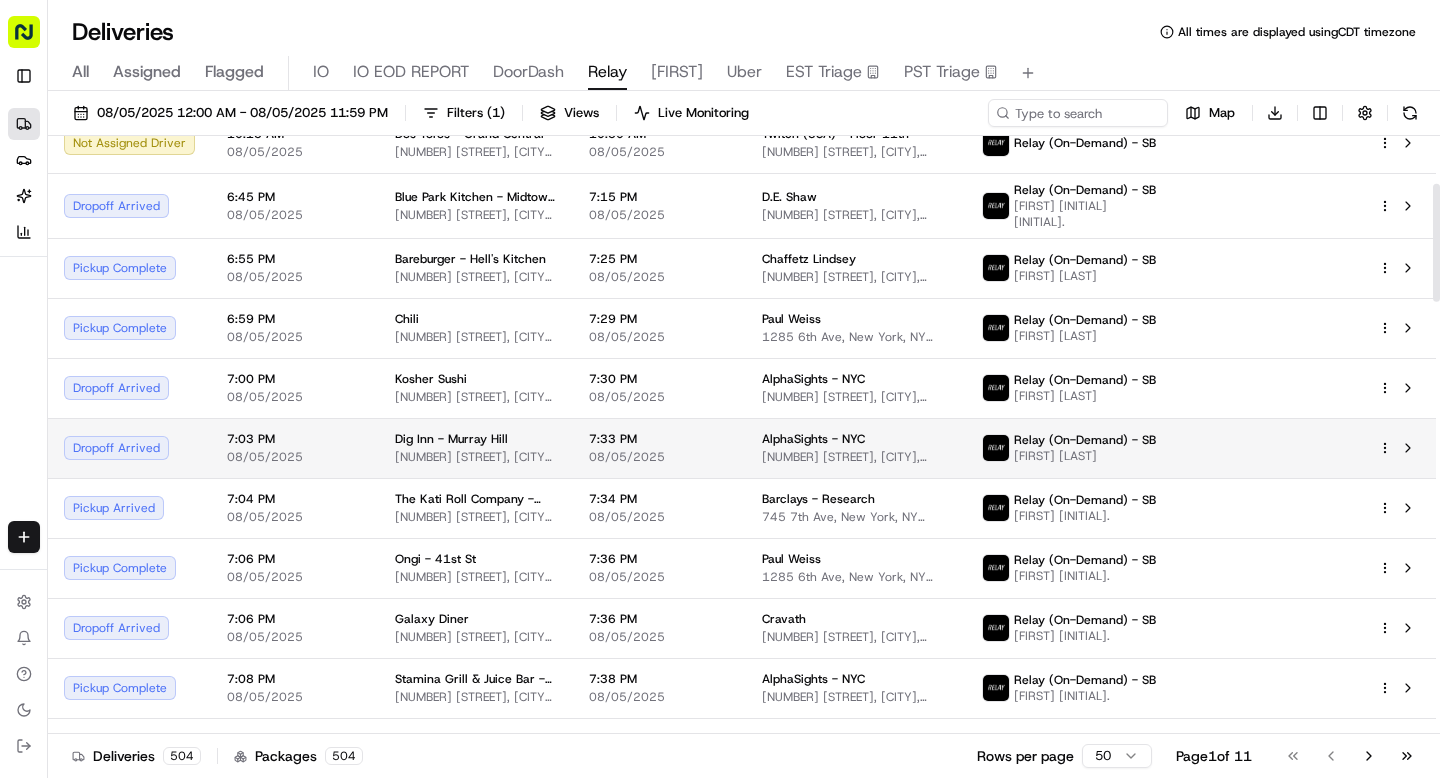 click on "08/05/2025" at bounding box center (295, 457) 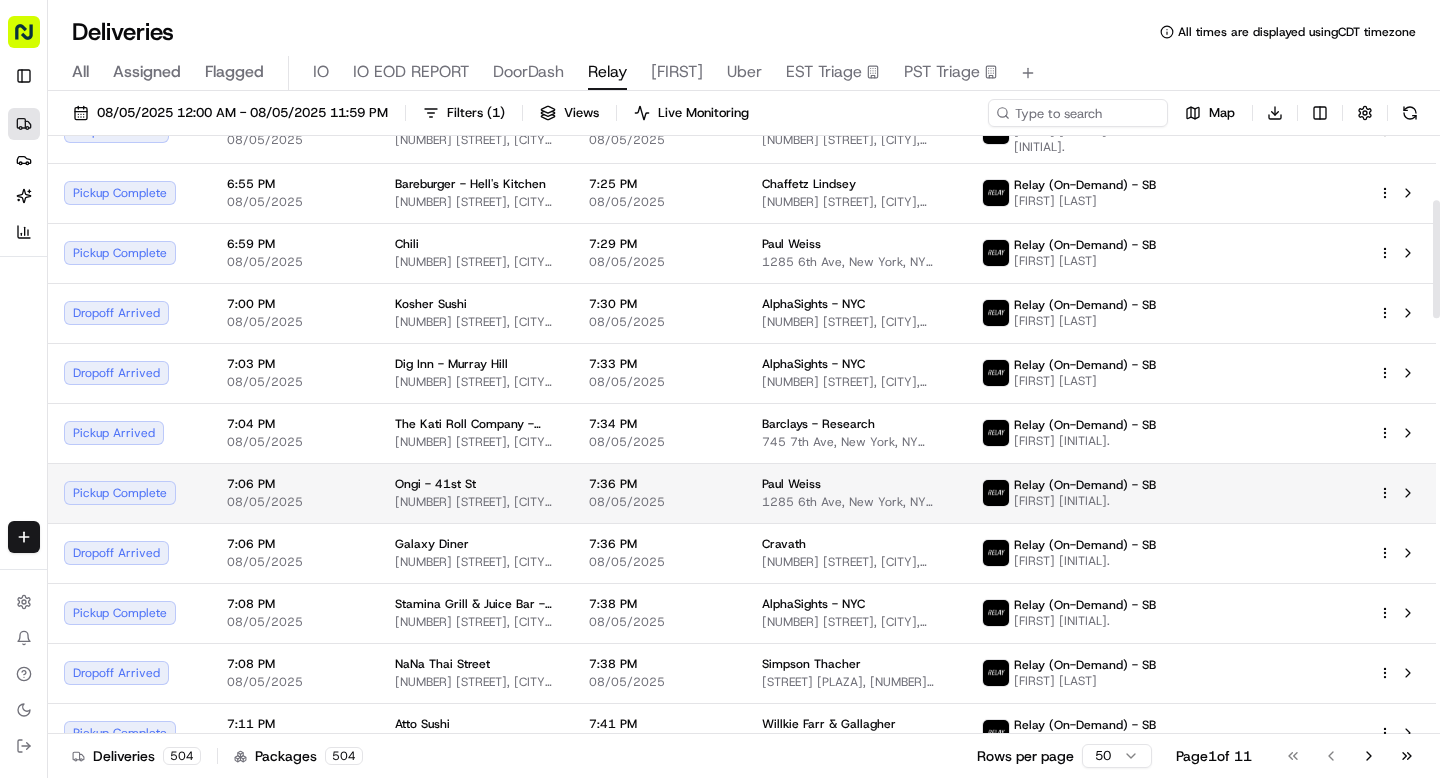 scroll, scrollTop: 326, scrollLeft: 0, axis: vertical 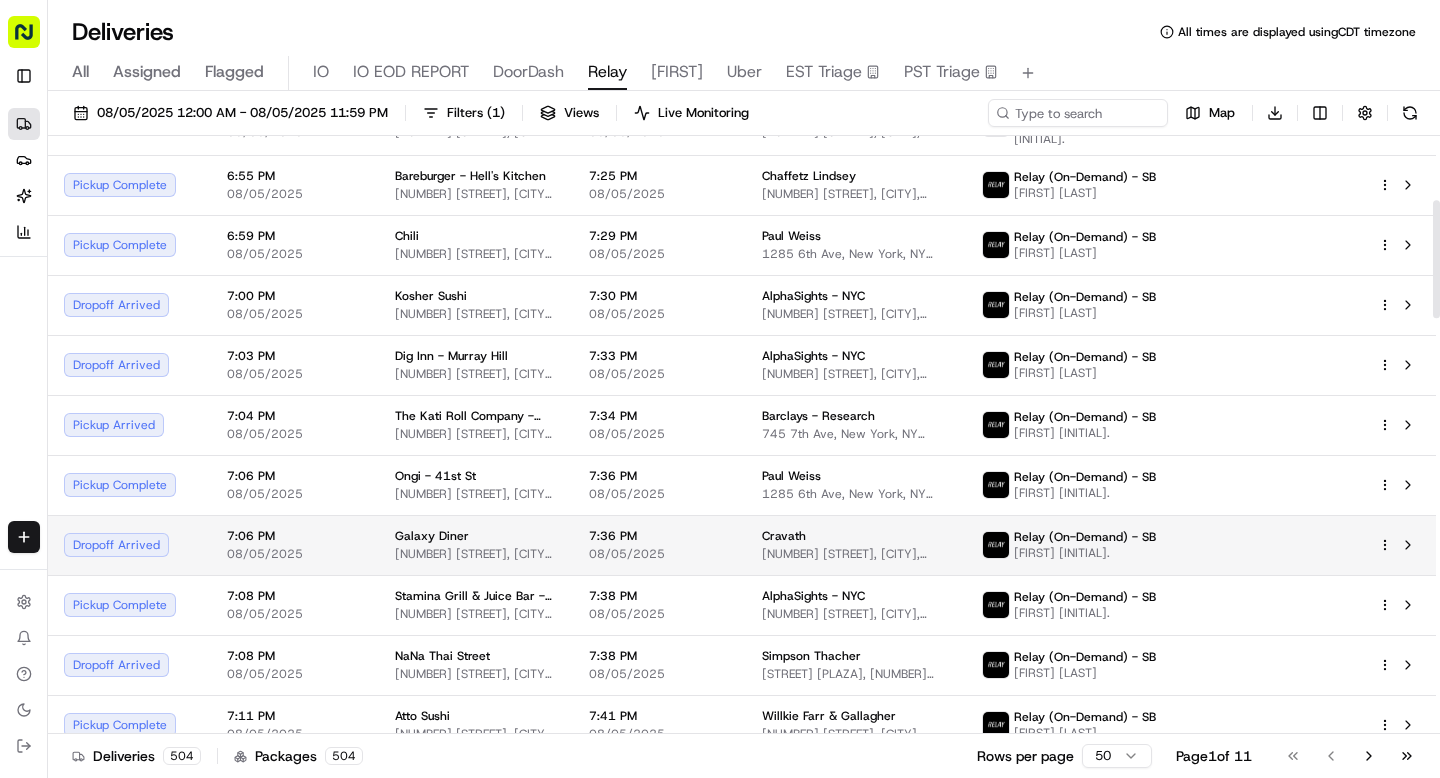 click on "08/05/2025" at bounding box center (295, 554) 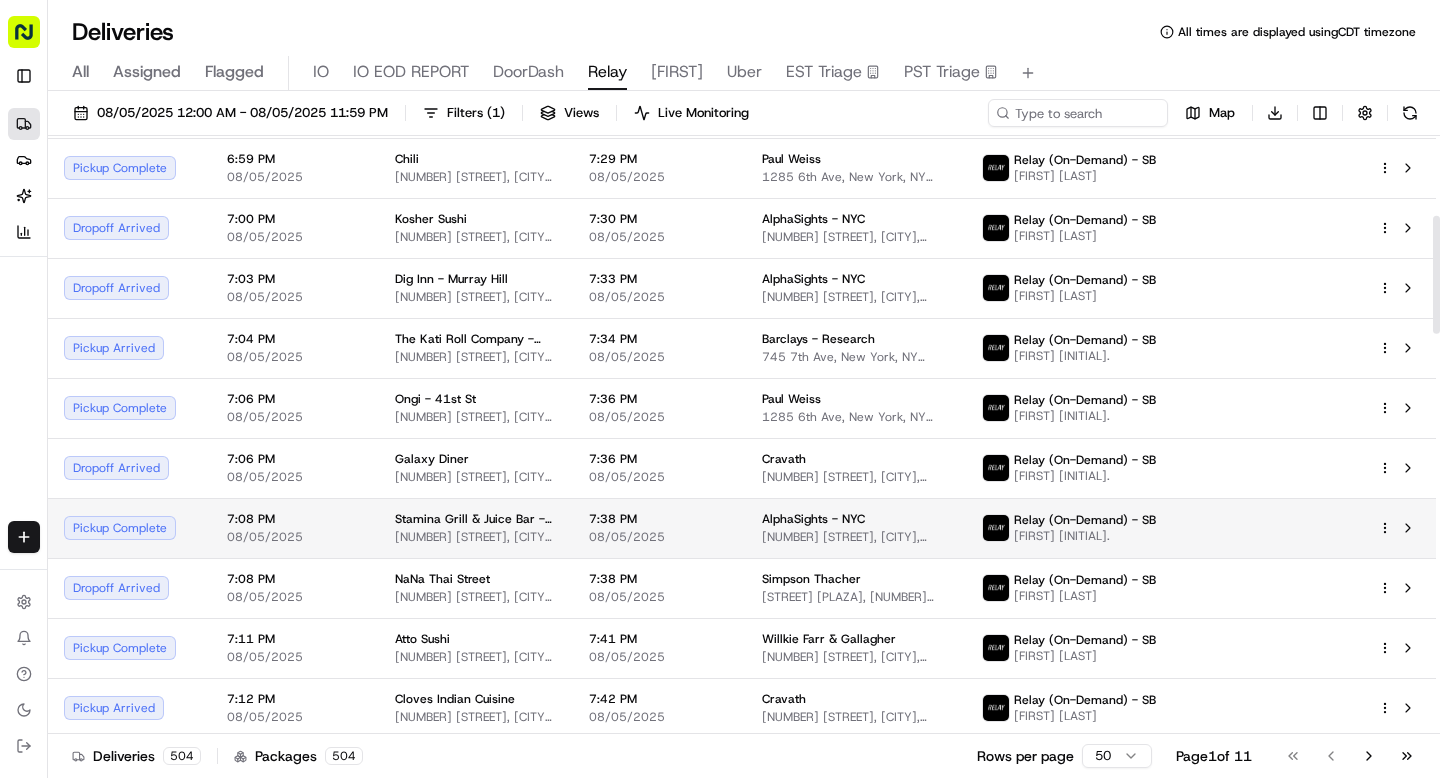 scroll, scrollTop: 406, scrollLeft: 0, axis: vertical 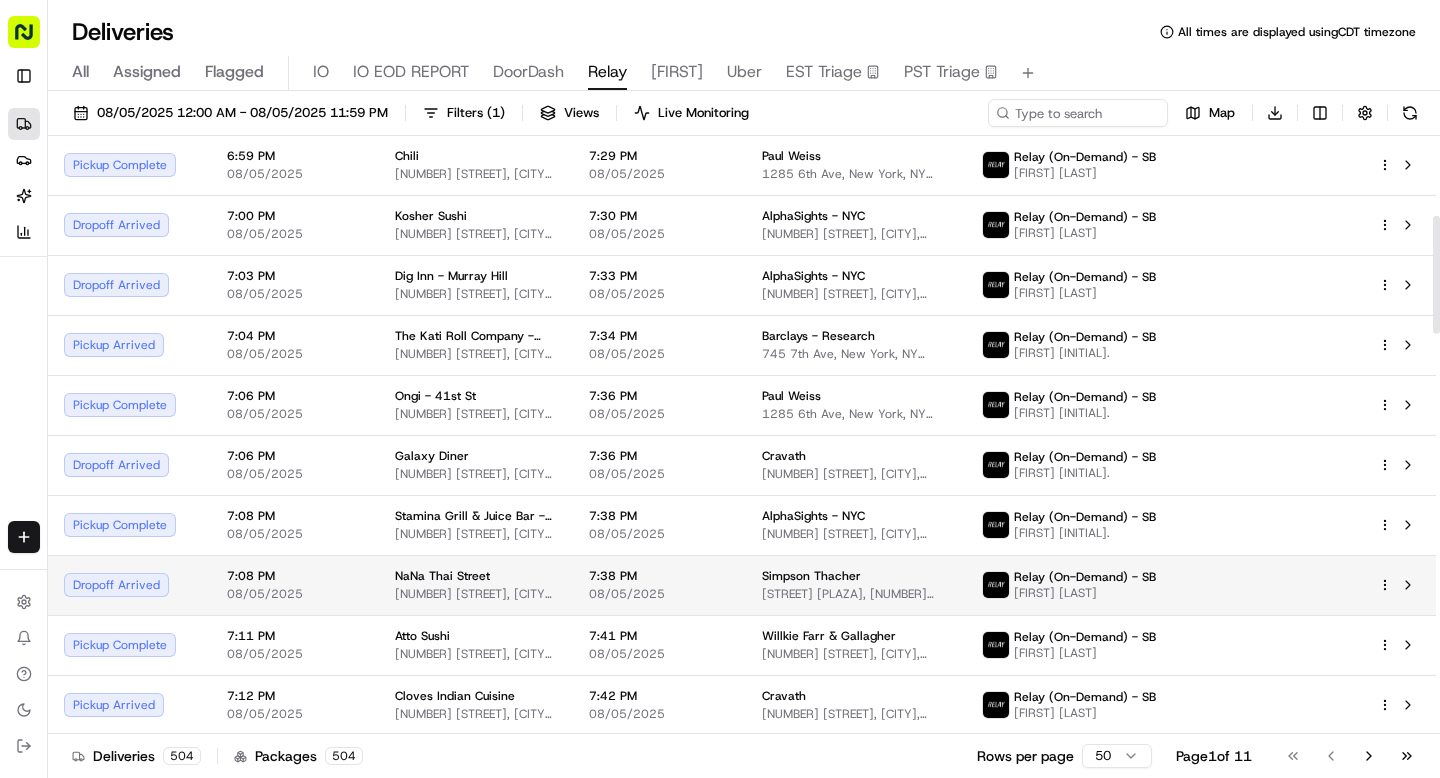 click on "08/05/2025" at bounding box center (295, 594) 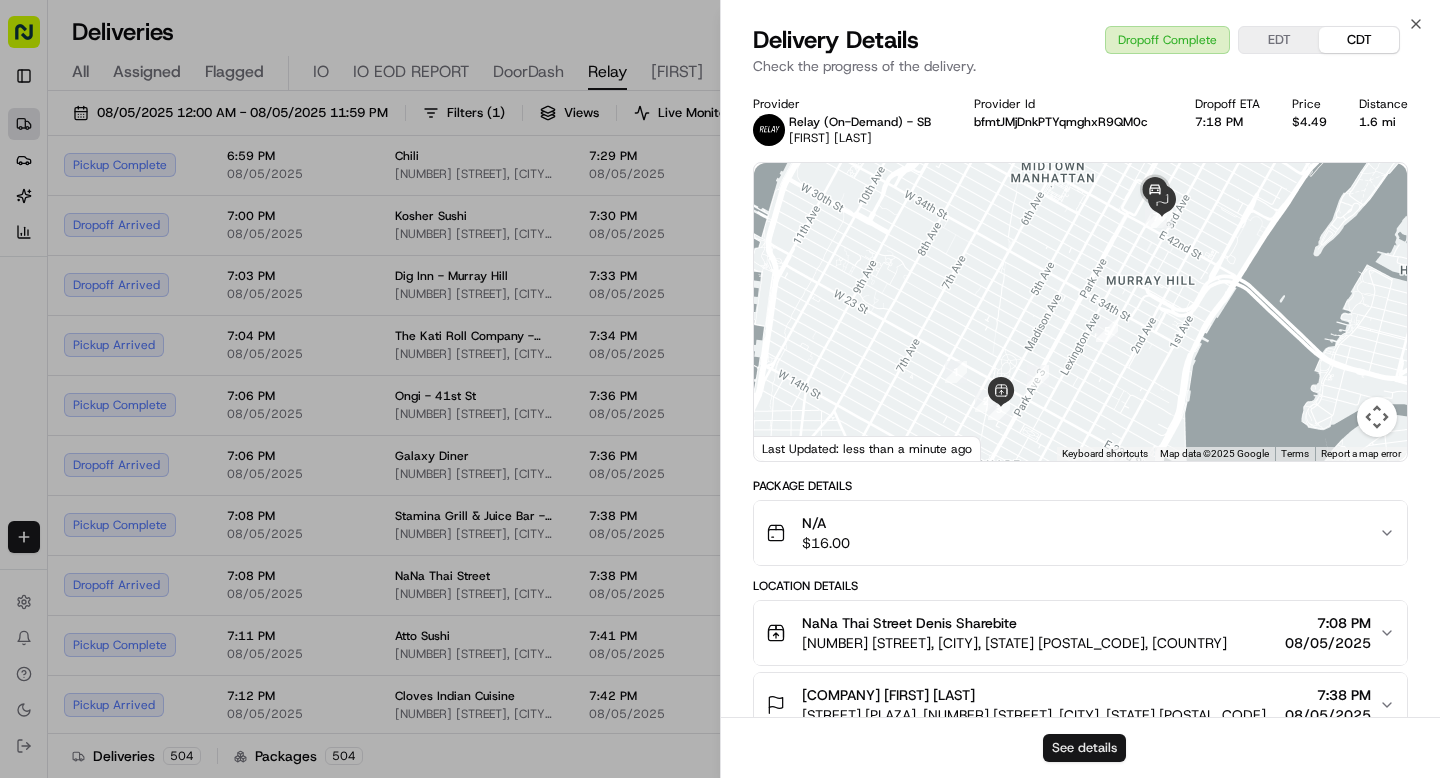 click on "See details" at bounding box center [1084, 748] 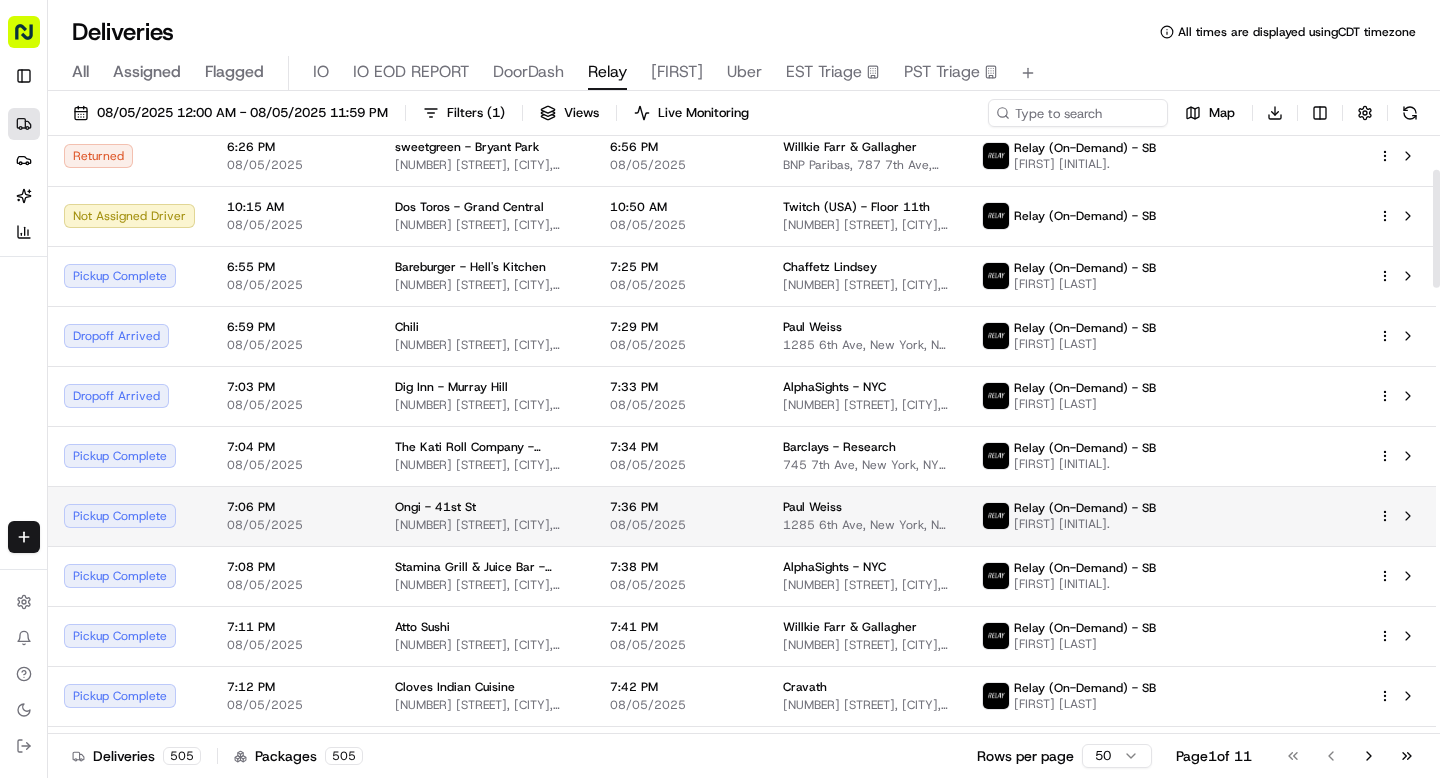 scroll, scrollTop: 111, scrollLeft: 0, axis: vertical 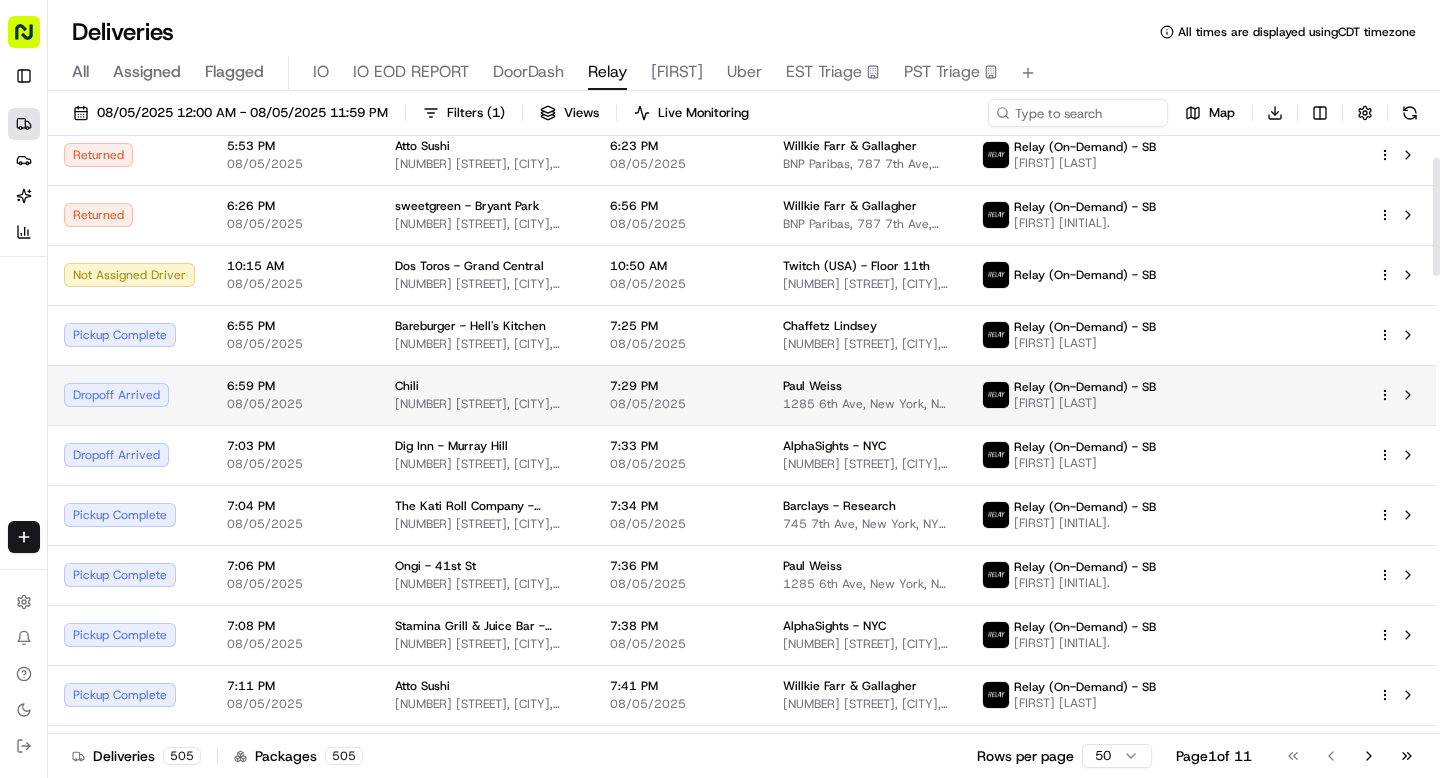 click on "Dropoff Arrived" at bounding box center [129, 395] 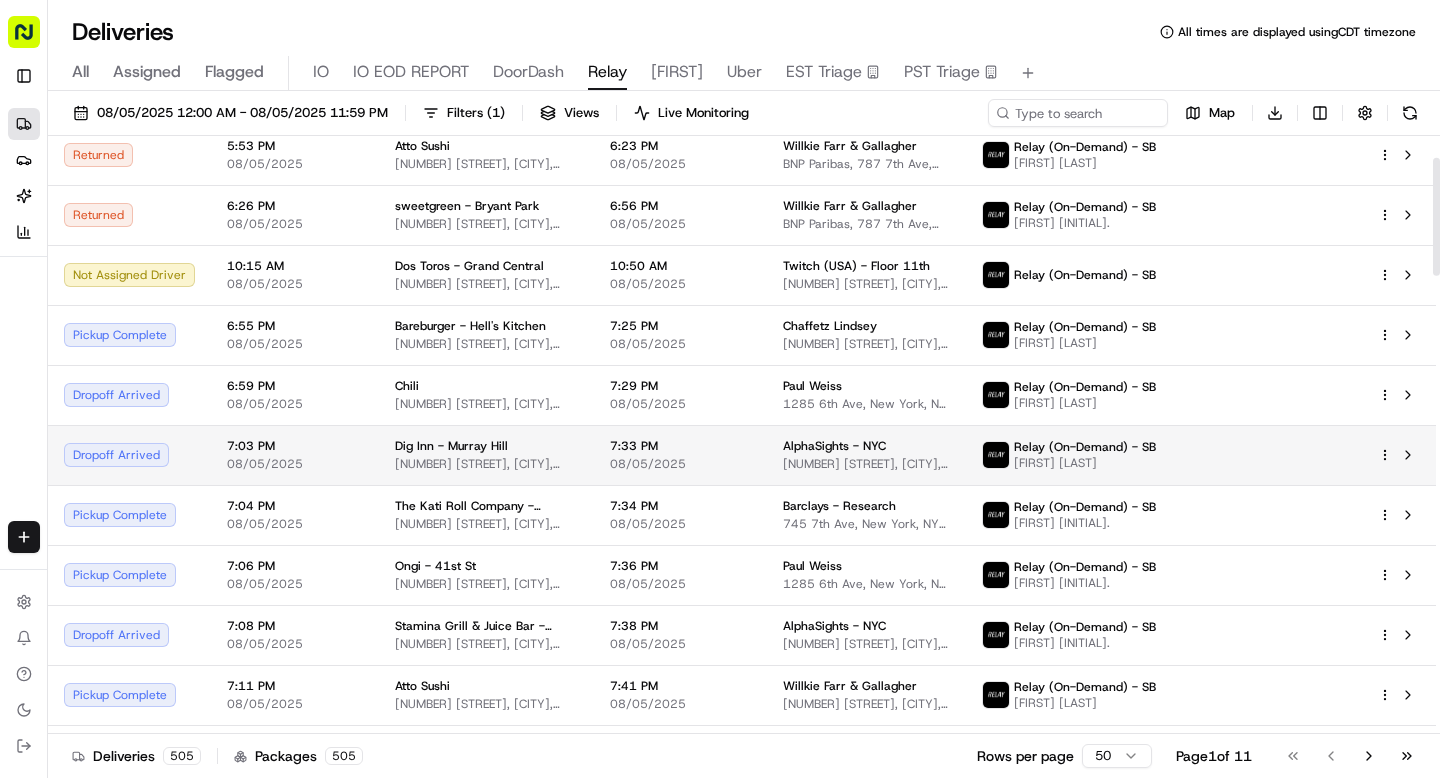 click on "Dropoff Arrived" at bounding box center [129, 455] 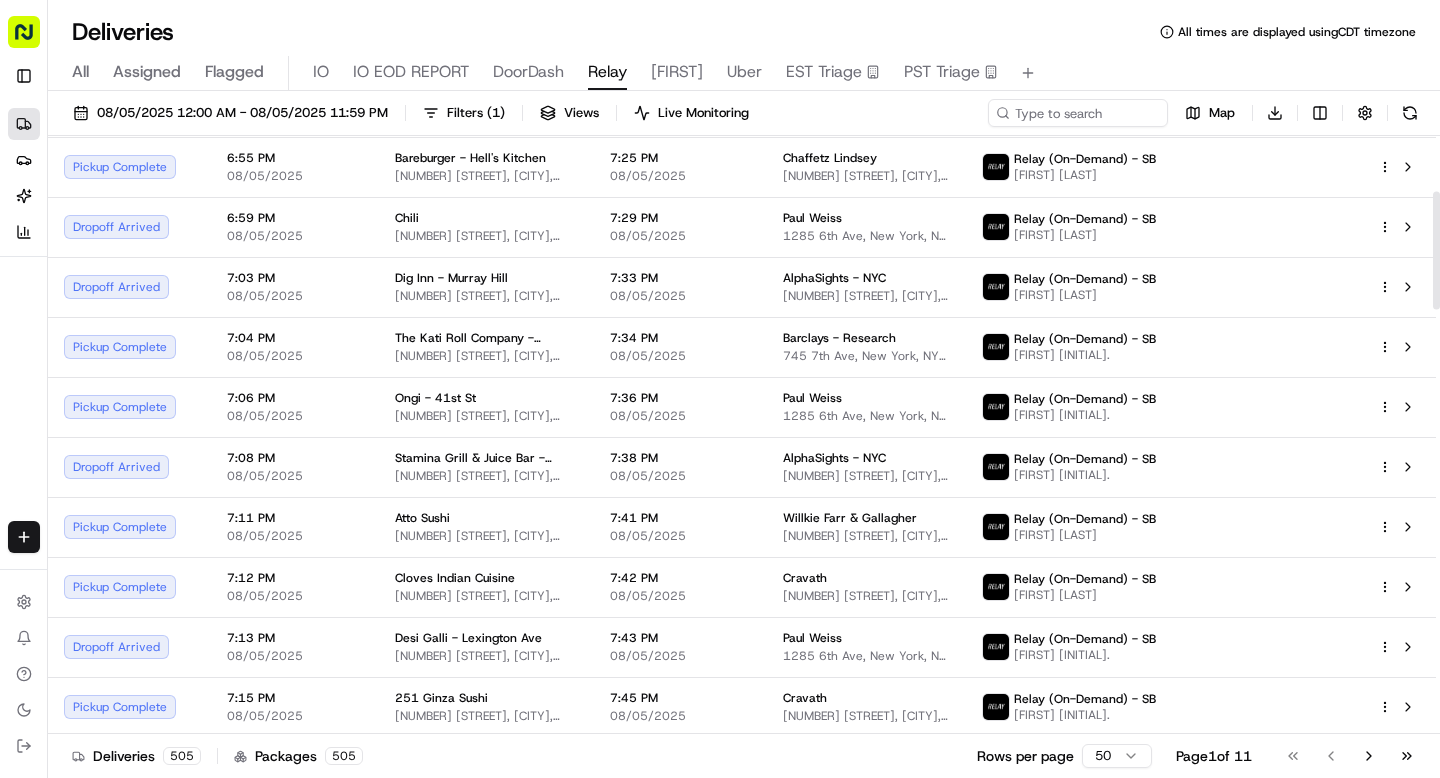 scroll, scrollTop: 323, scrollLeft: 0, axis: vertical 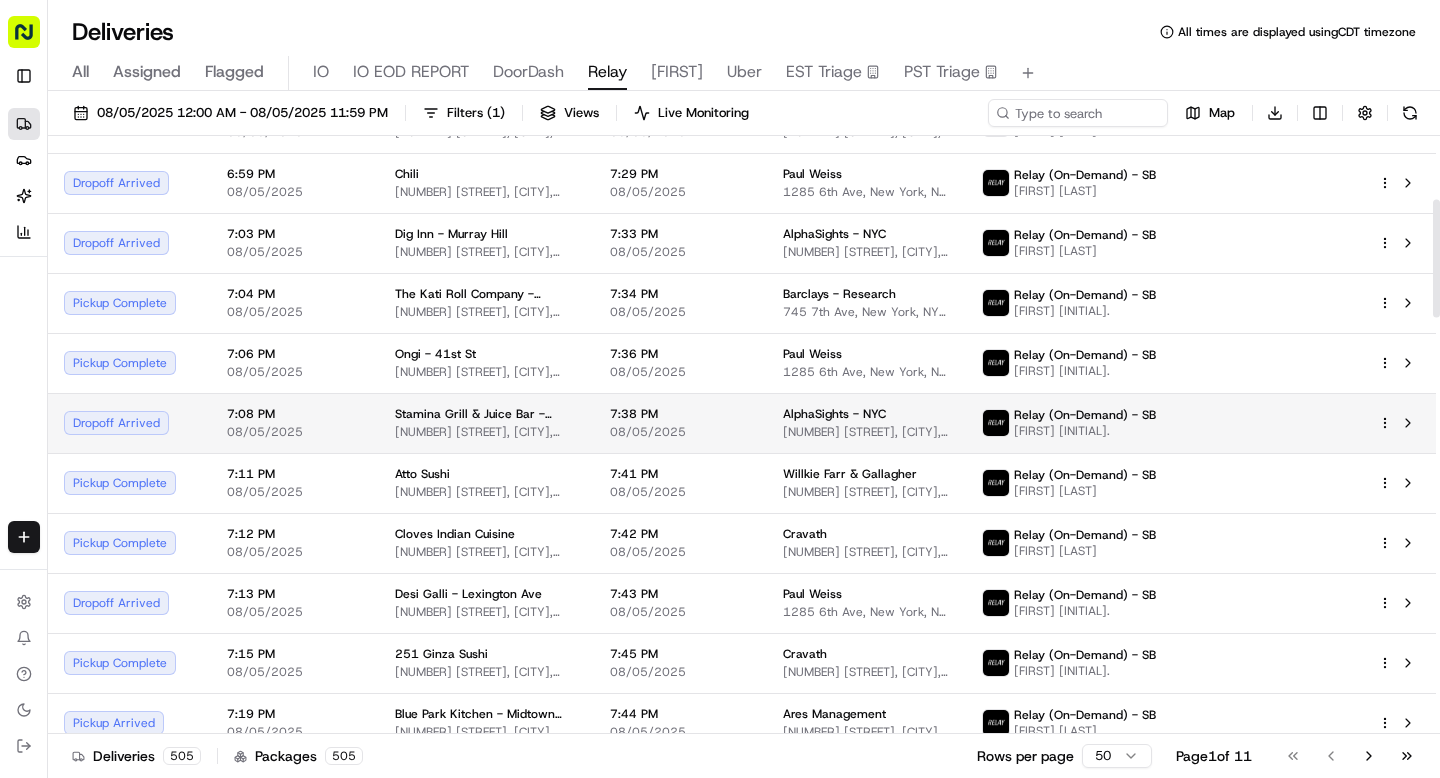 click on "Dropoff Arrived" at bounding box center (129, 423) 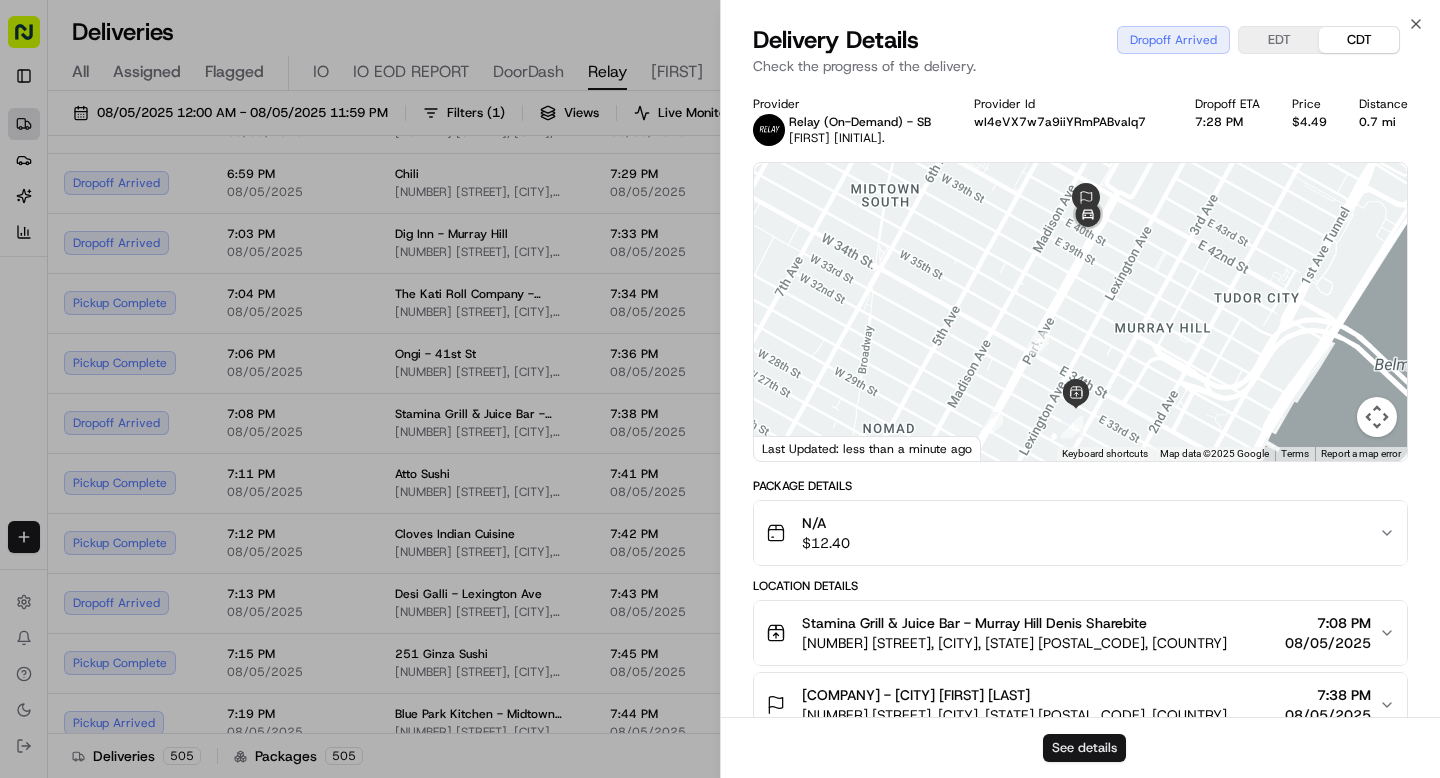 click on "See details" at bounding box center (1084, 748) 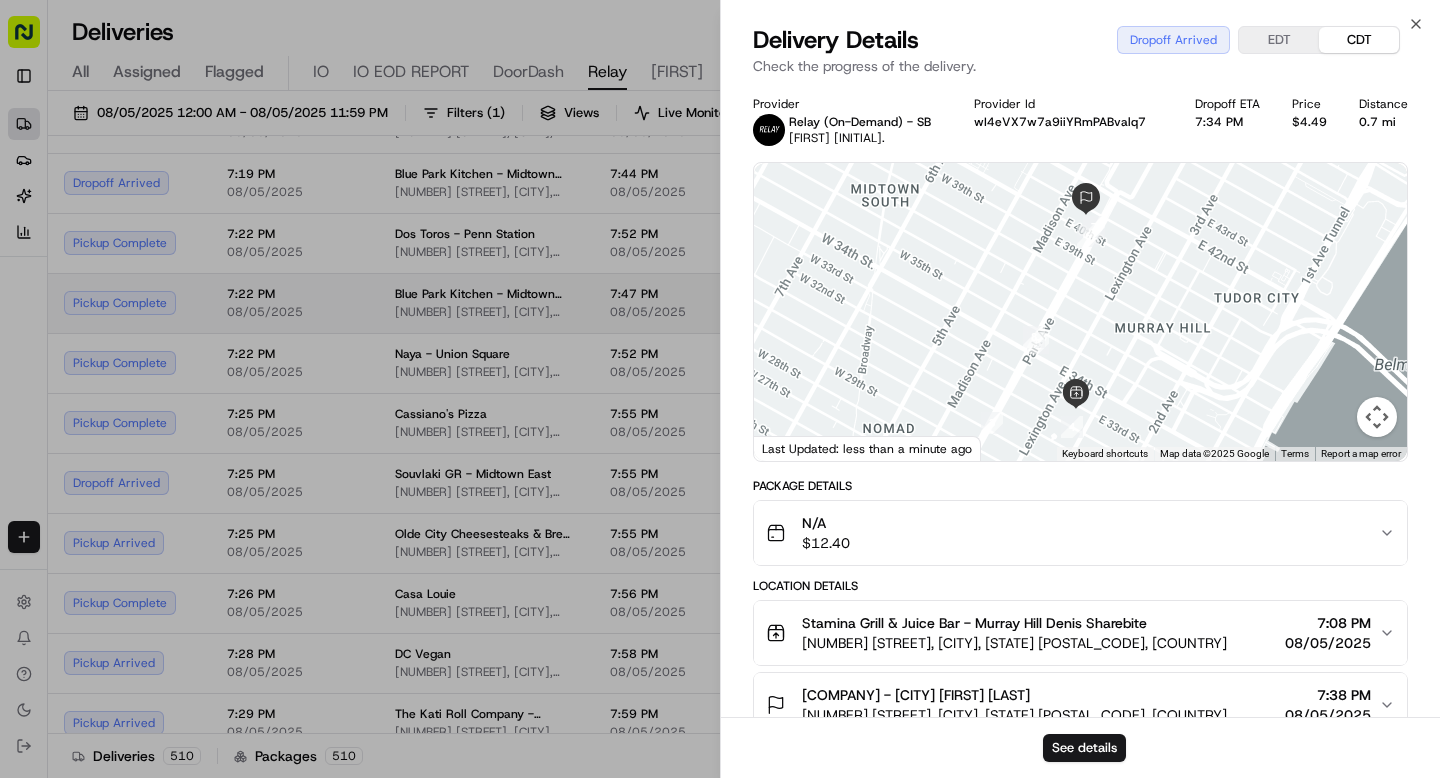 drag, startPoint x: 370, startPoint y: 356, endPoint x: 376, endPoint y: 319, distance: 37.48333 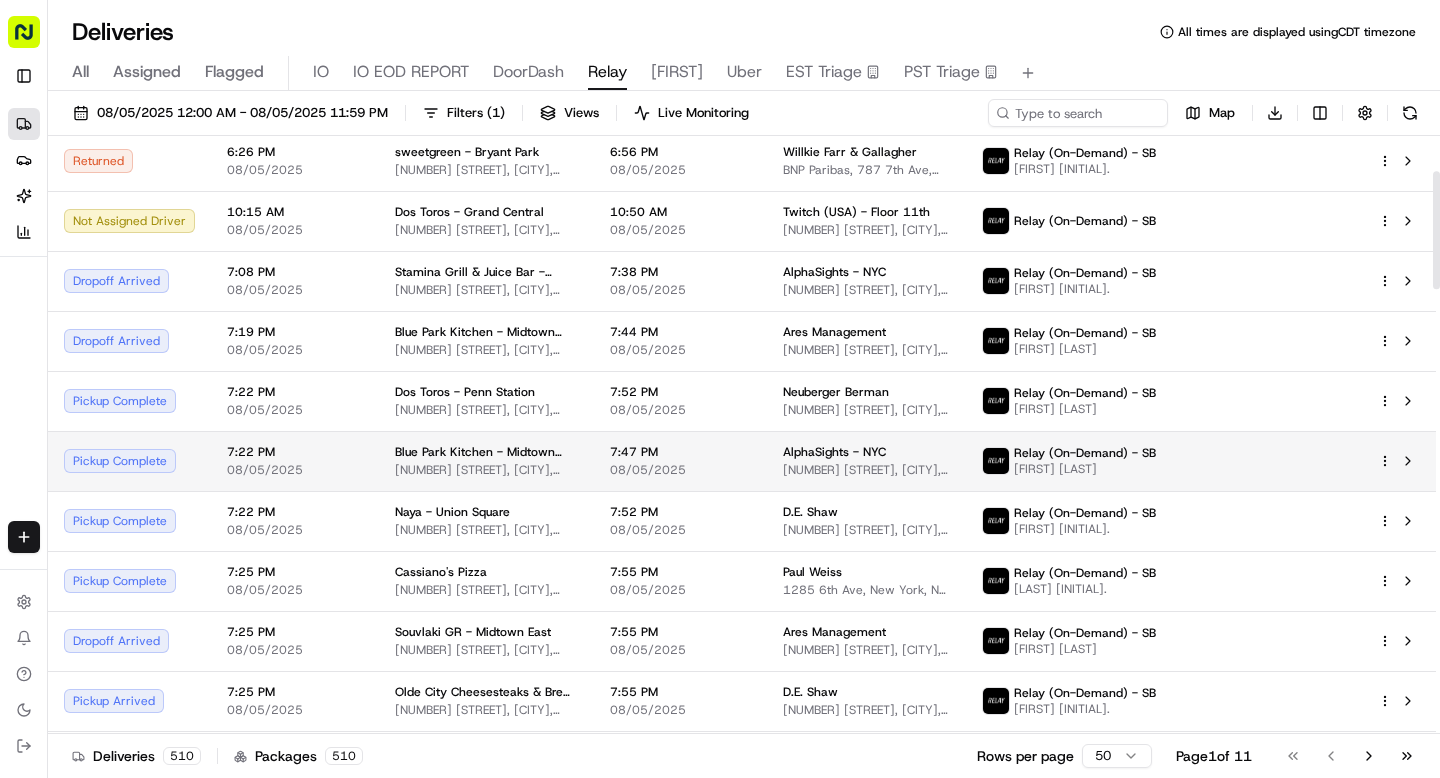 scroll, scrollTop: 164, scrollLeft: 0, axis: vertical 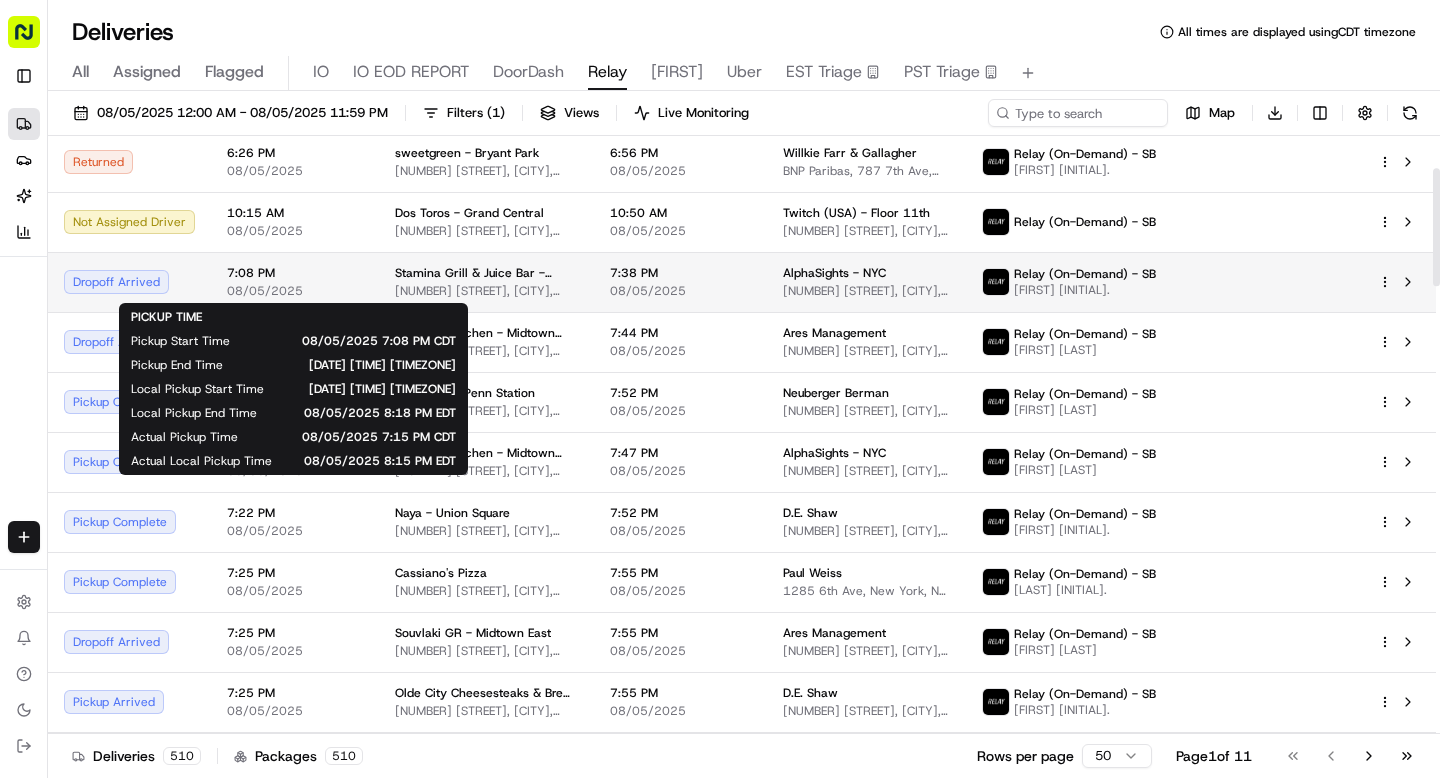 click on "08/05/2025" at bounding box center [295, 291] 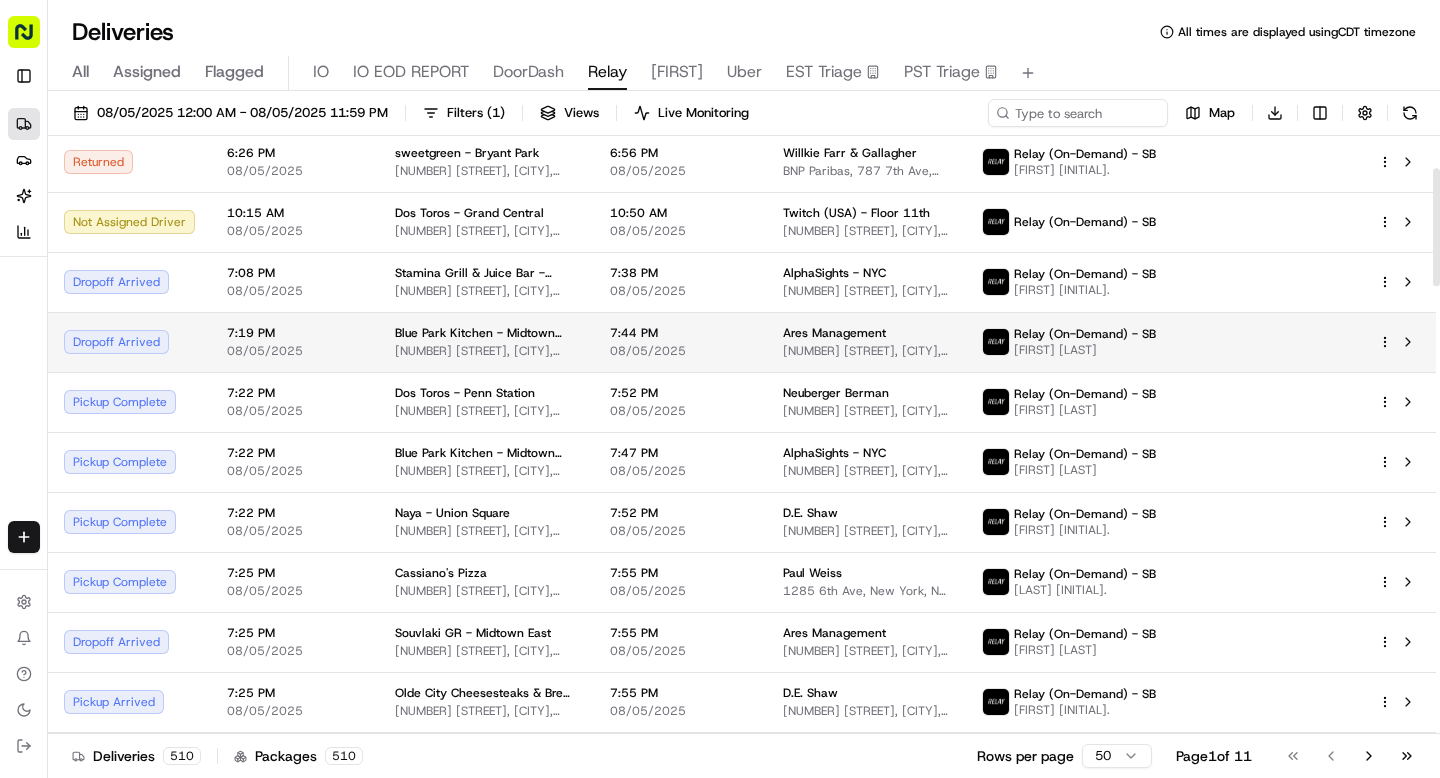 click on "7:19 PM" at bounding box center (295, 333) 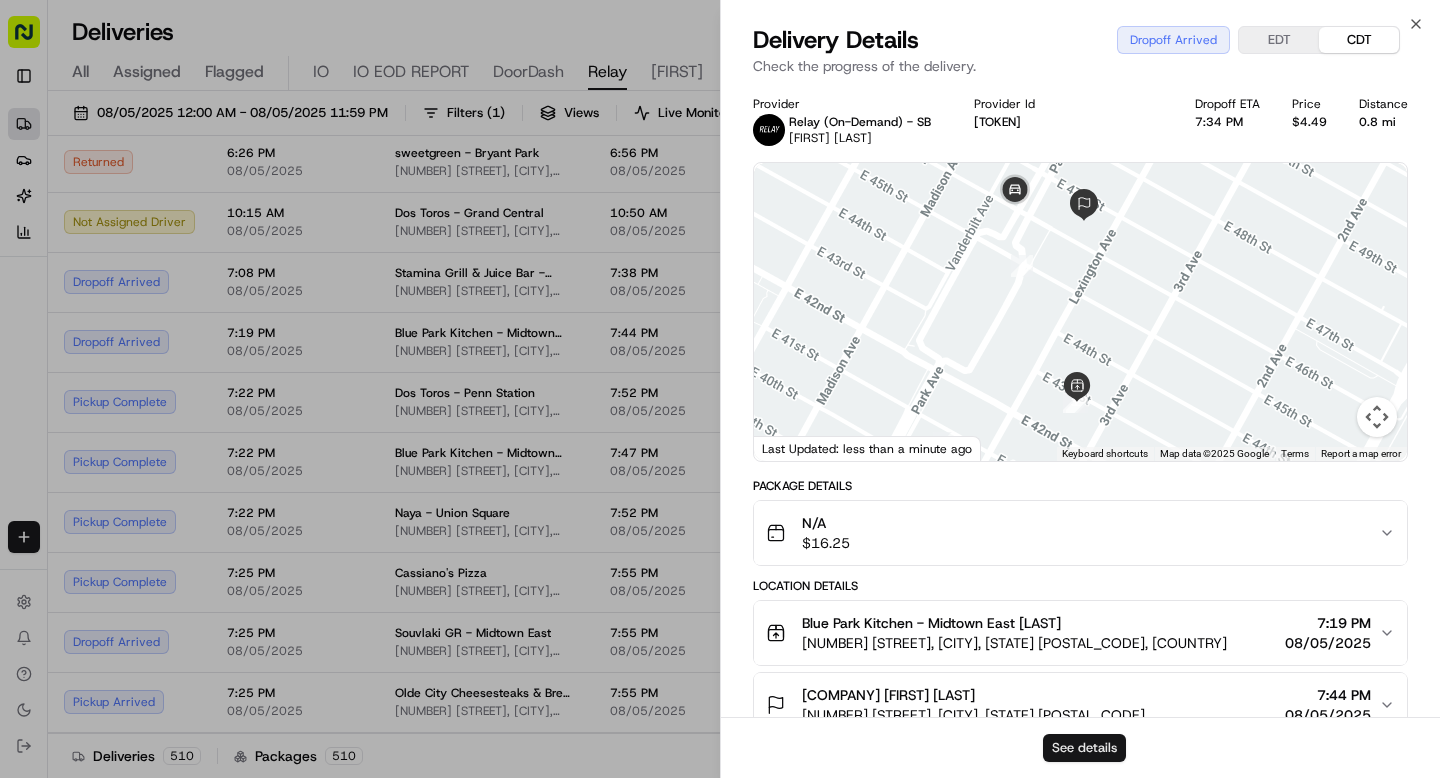 click on "See details" at bounding box center [1084, 748] 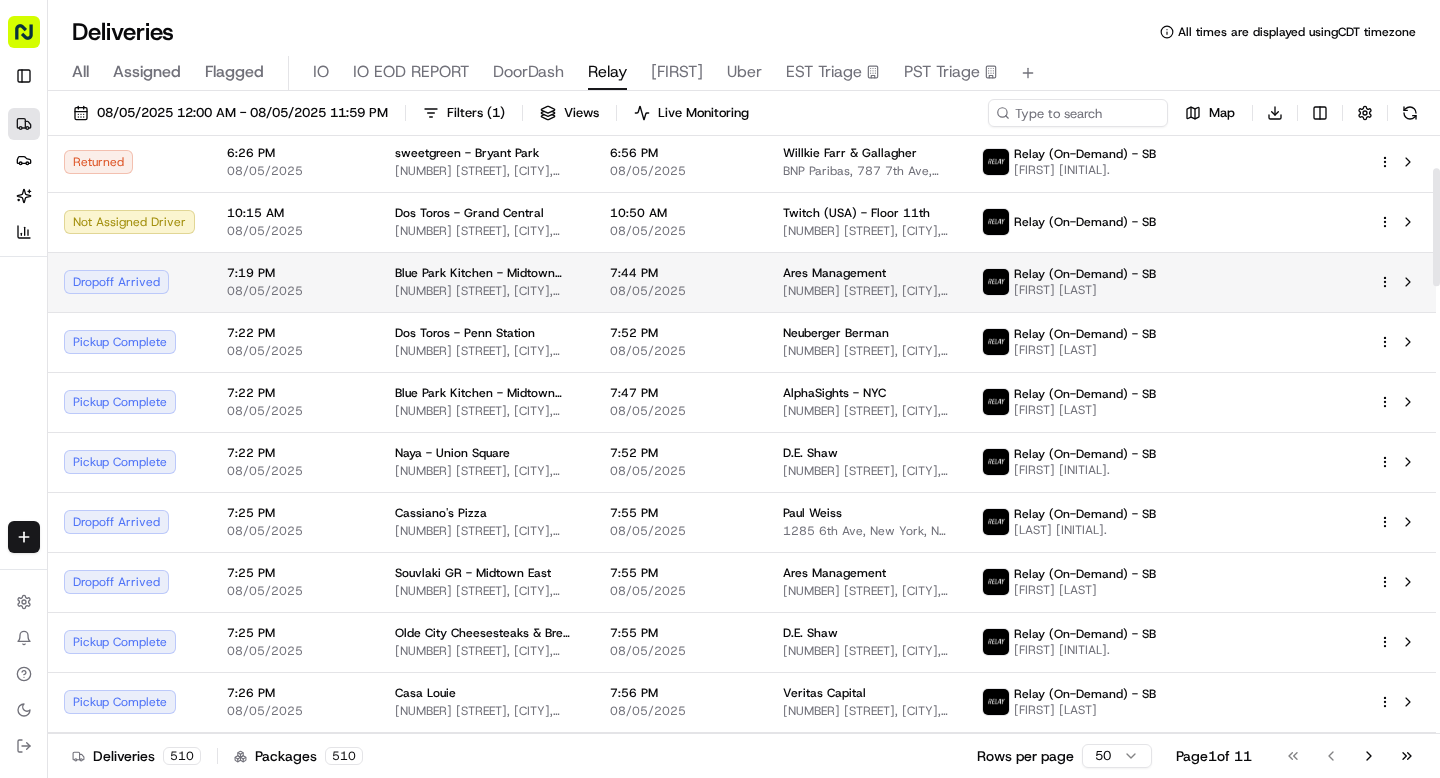click on "Dropoff Arrived" at bounding box center [129, 282] 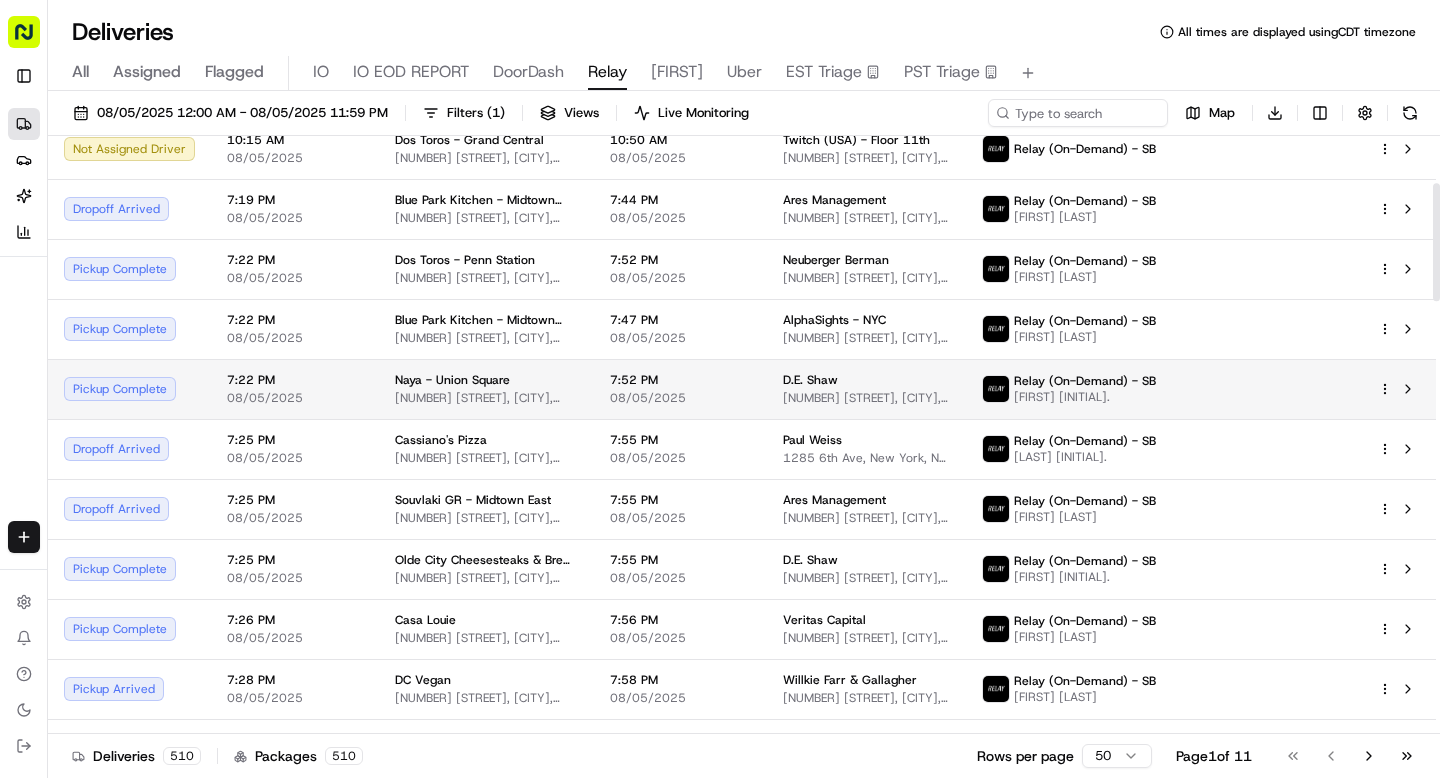 scroll, scrollTop: 240, scrollLeft: 0, axis: vertical 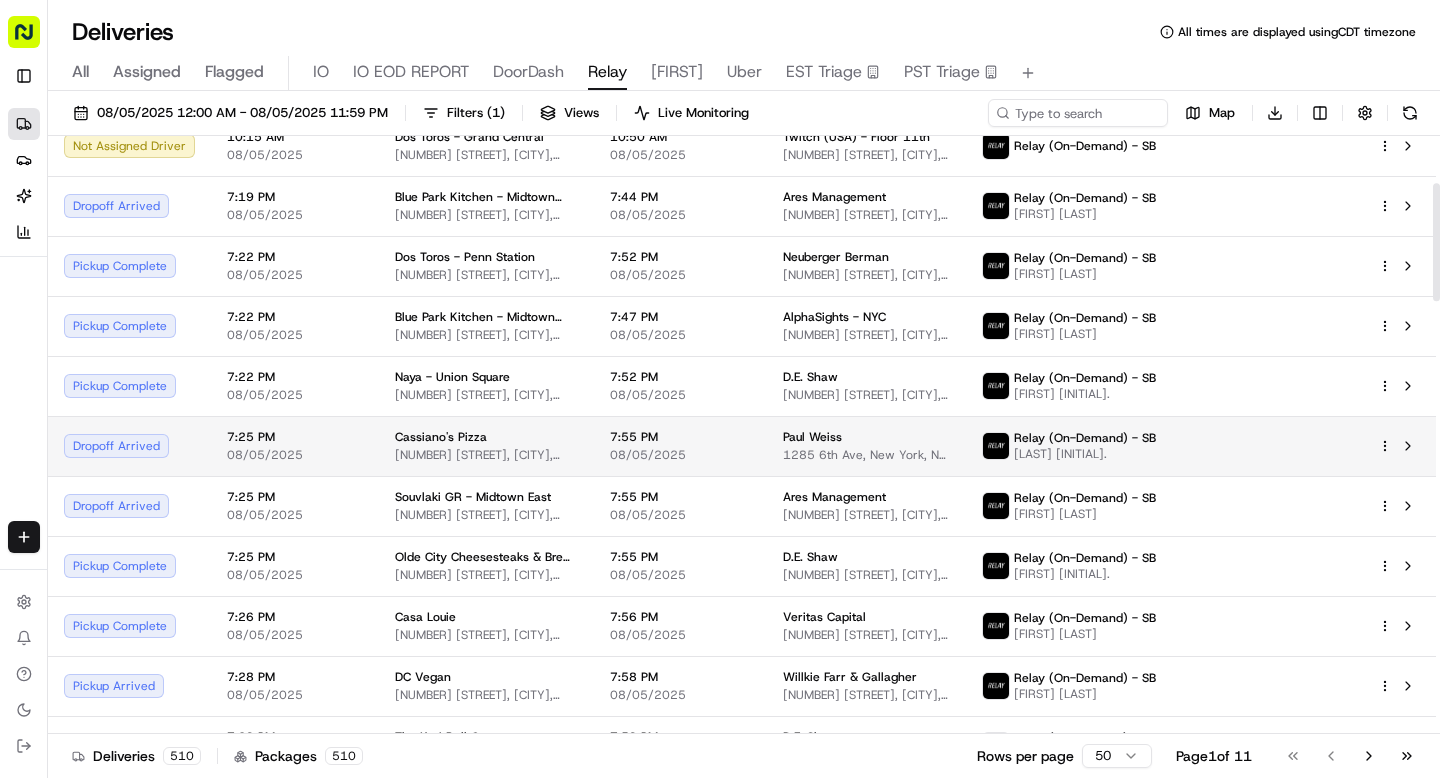 click on "Dropoff Arrived" at bounding box center [129, 446] 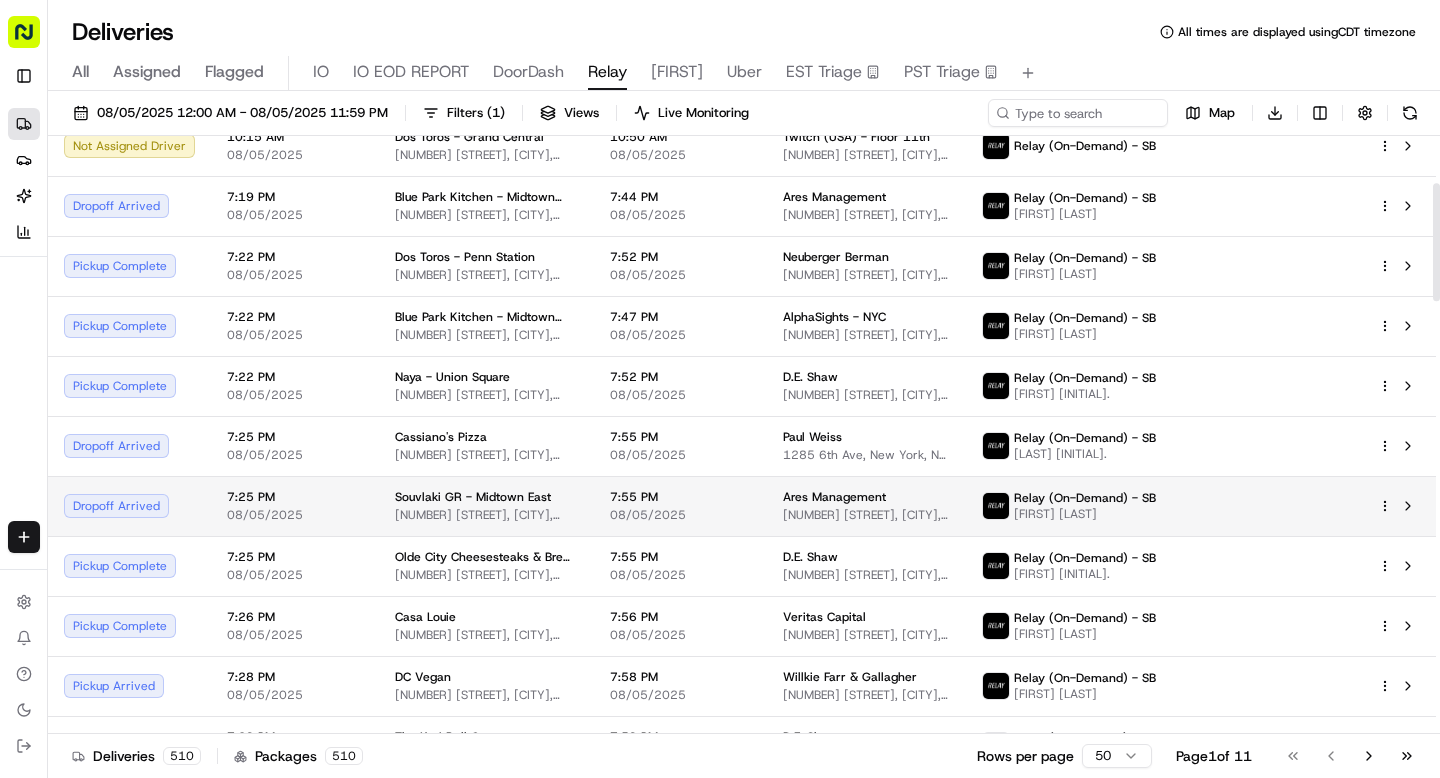 click on "Dropoff Arrived" at bounding box center (129, 506) 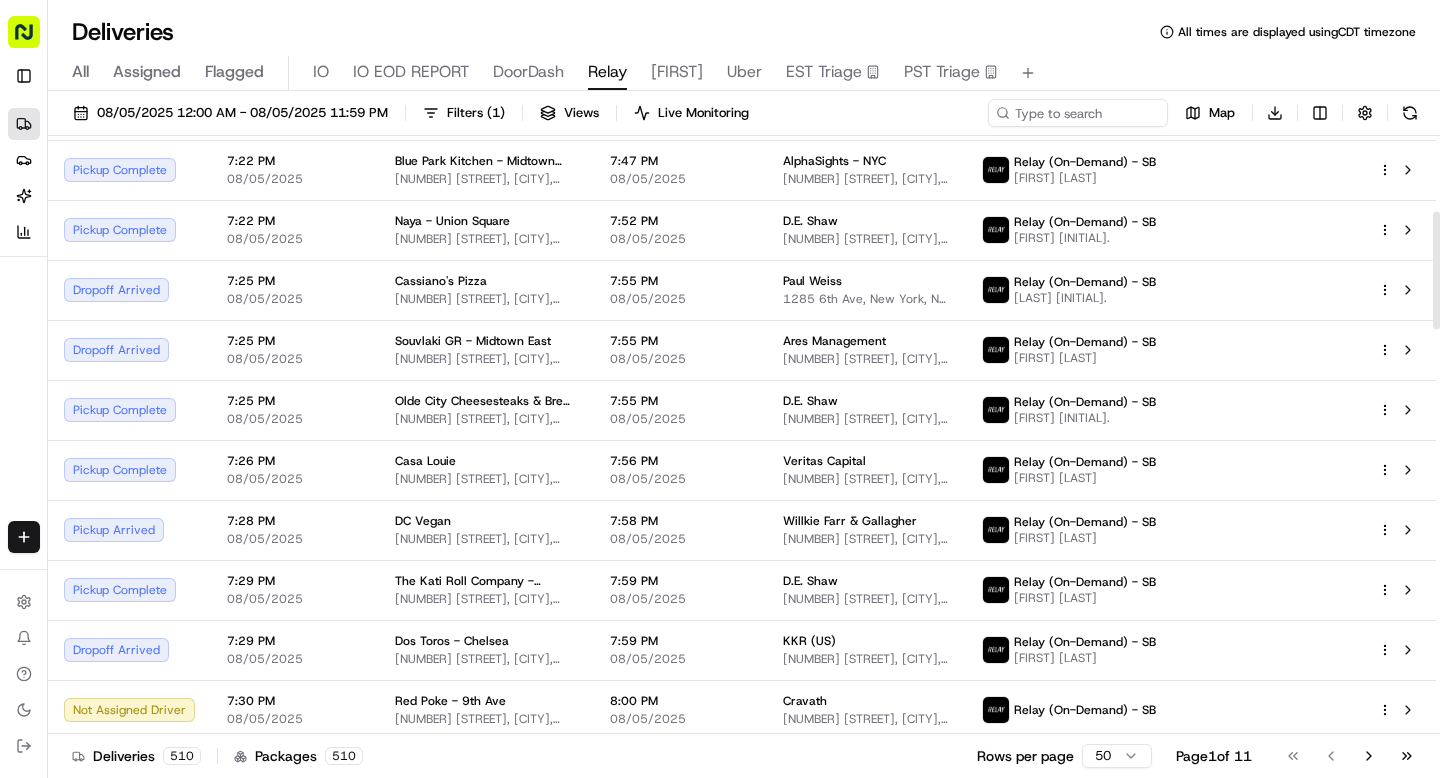 scroll, scrollTop: 403, scrollLeft: 0, axis: vertical 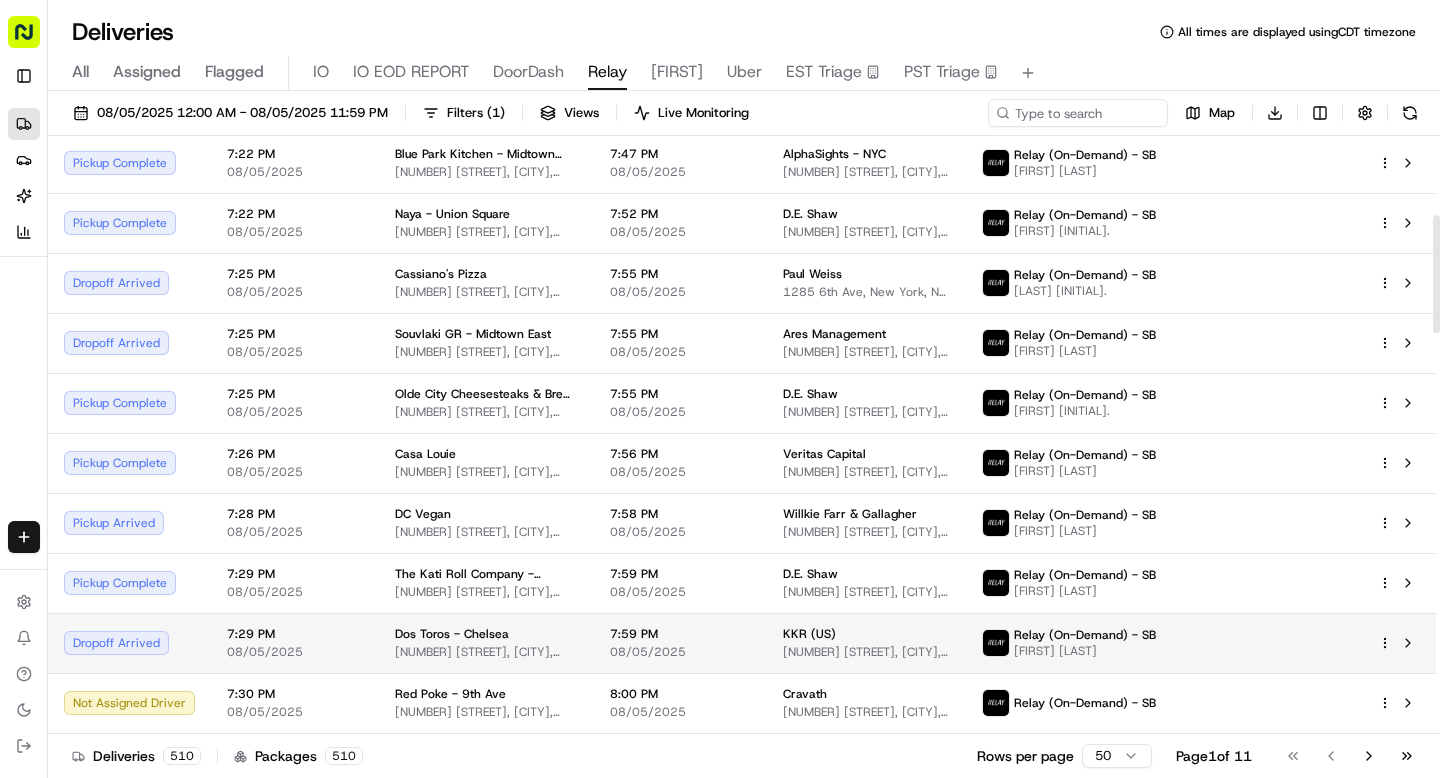 click on "Dropoff Arrived" at bounding box center (129, 643) 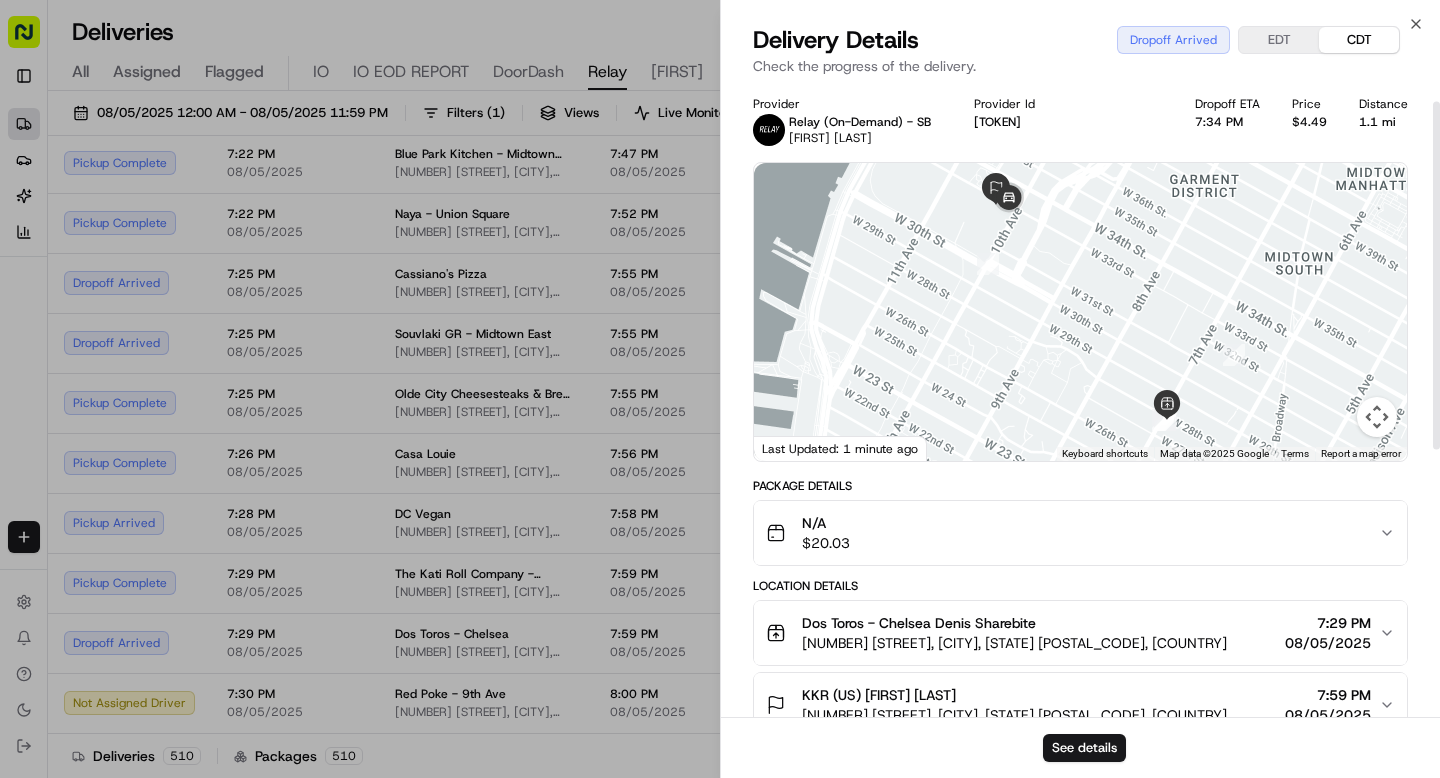 scroll, scrollTop: 32, scrollLeft: 0, axis: vertical 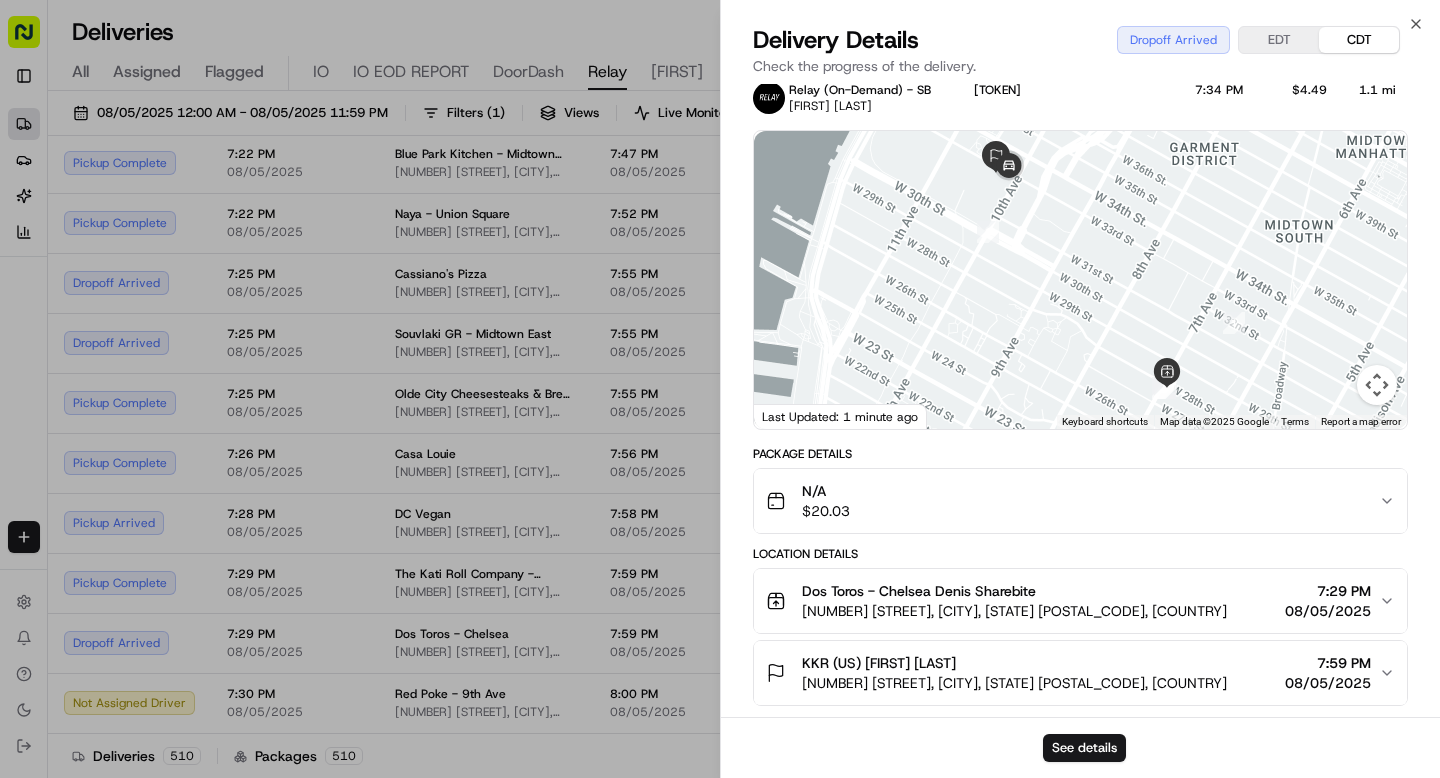 click on "30 Hudson Yards, New York, NY 10001, USA" at bounding box center (1014, 683) 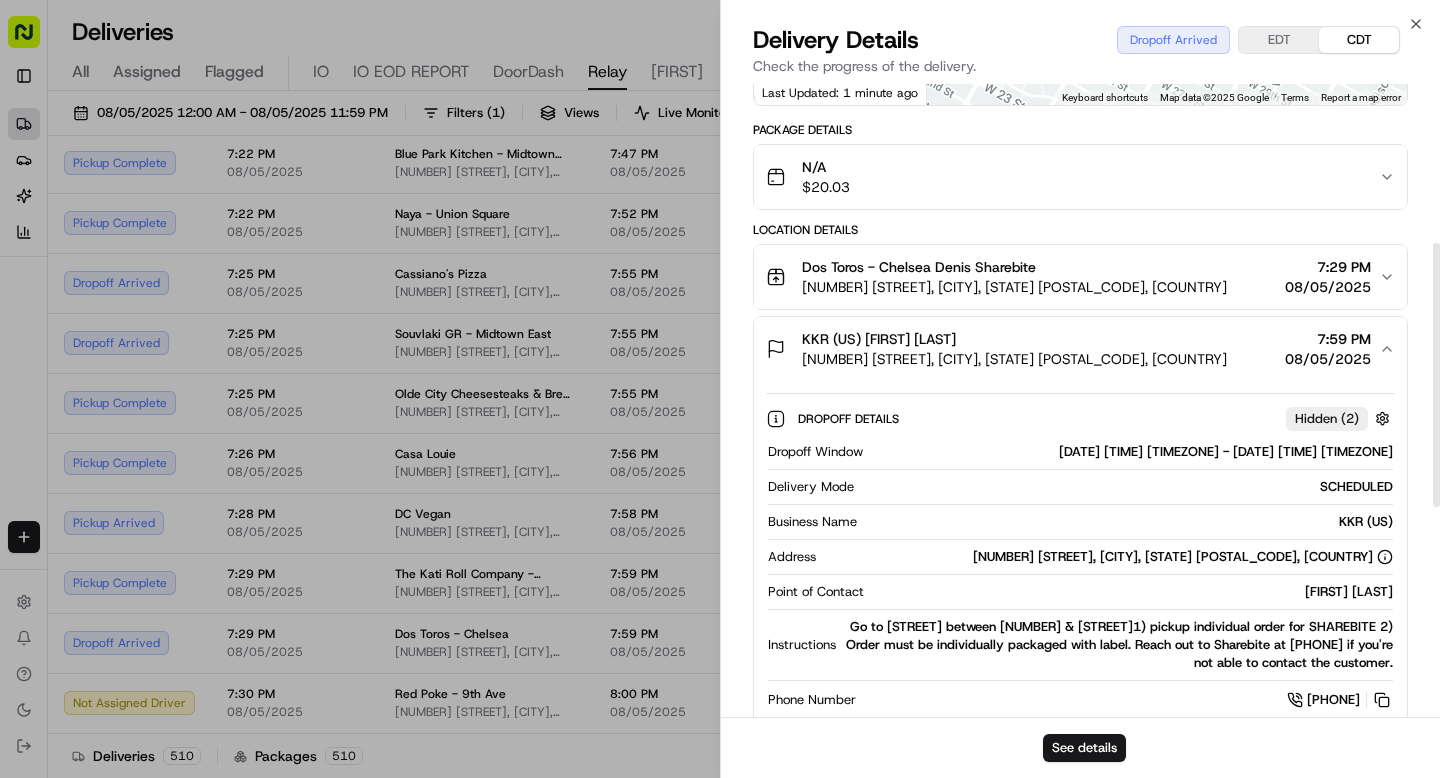 scroll, scrollTop: 381, scrollLeft: 0, axis: vertical 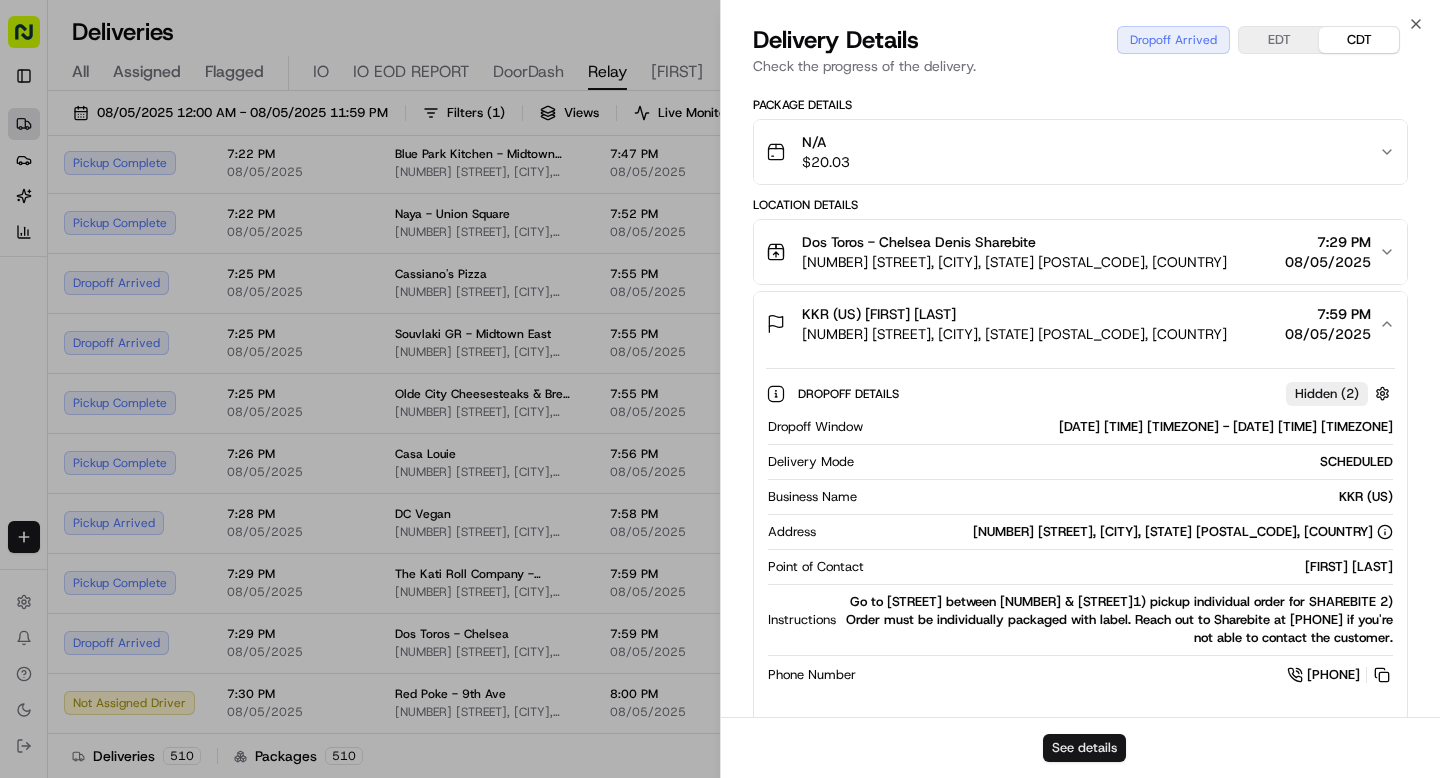 click on "See details" at bounding box center [1084, 748] 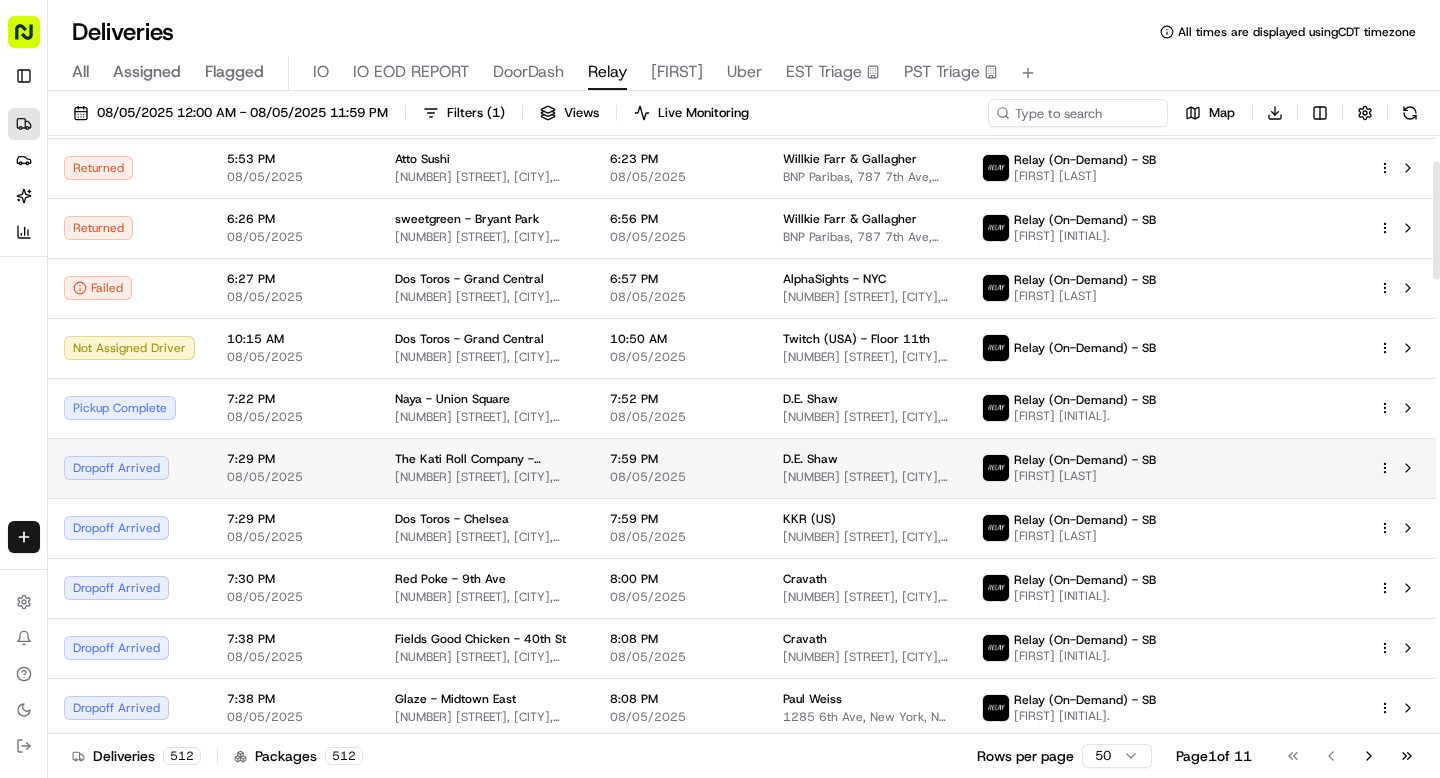 scroll, scrollTop: 130, scrollLeft: 0, axis: vertical 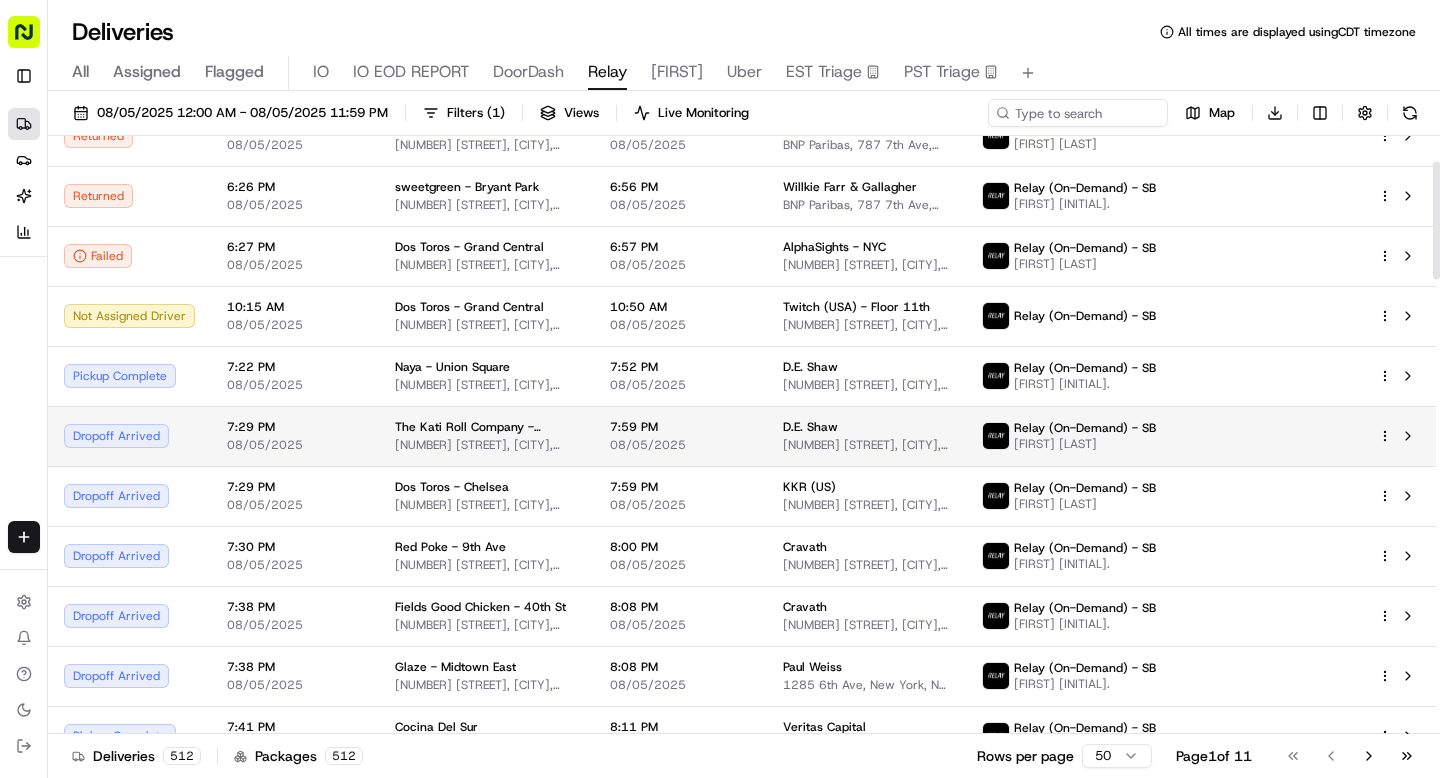 click on "Dropoff Arrived" at bounding box center (129, 436) 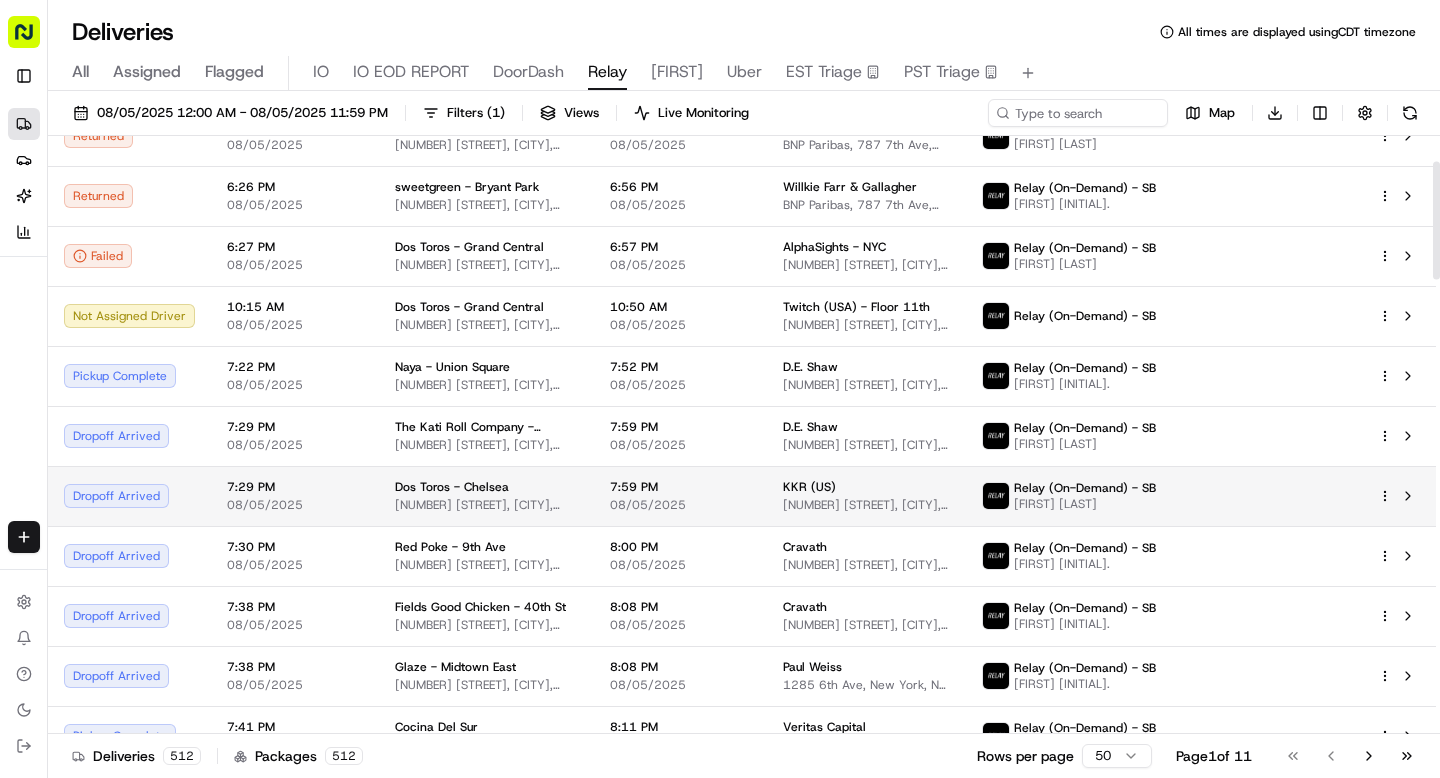 click on "Dropoff Arrived" at bounding box center [129, 496] 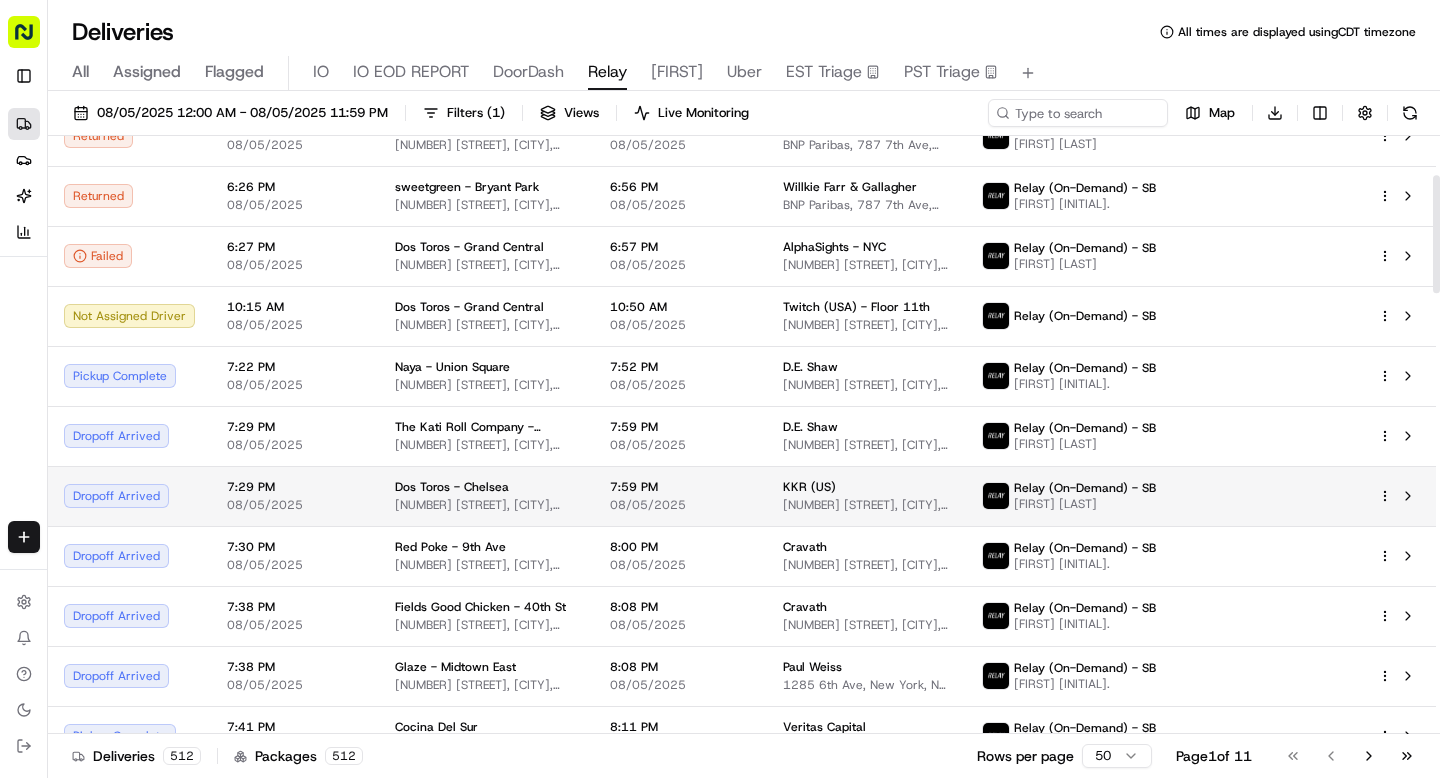 scroll, scrollTop: 218, scrollLeft: 0, axis: vertical 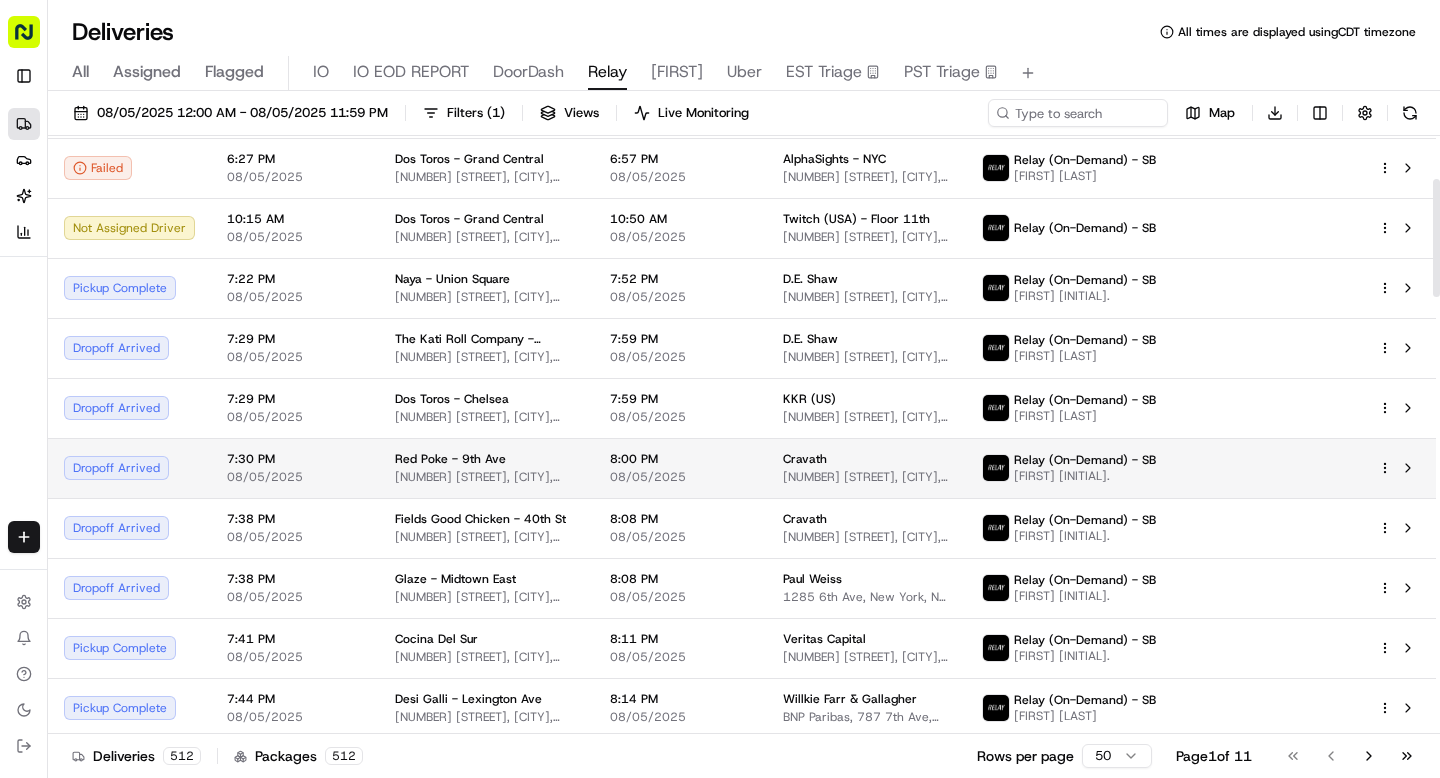 click on "Dropoff Arrived" at bounding box center (129, 468) 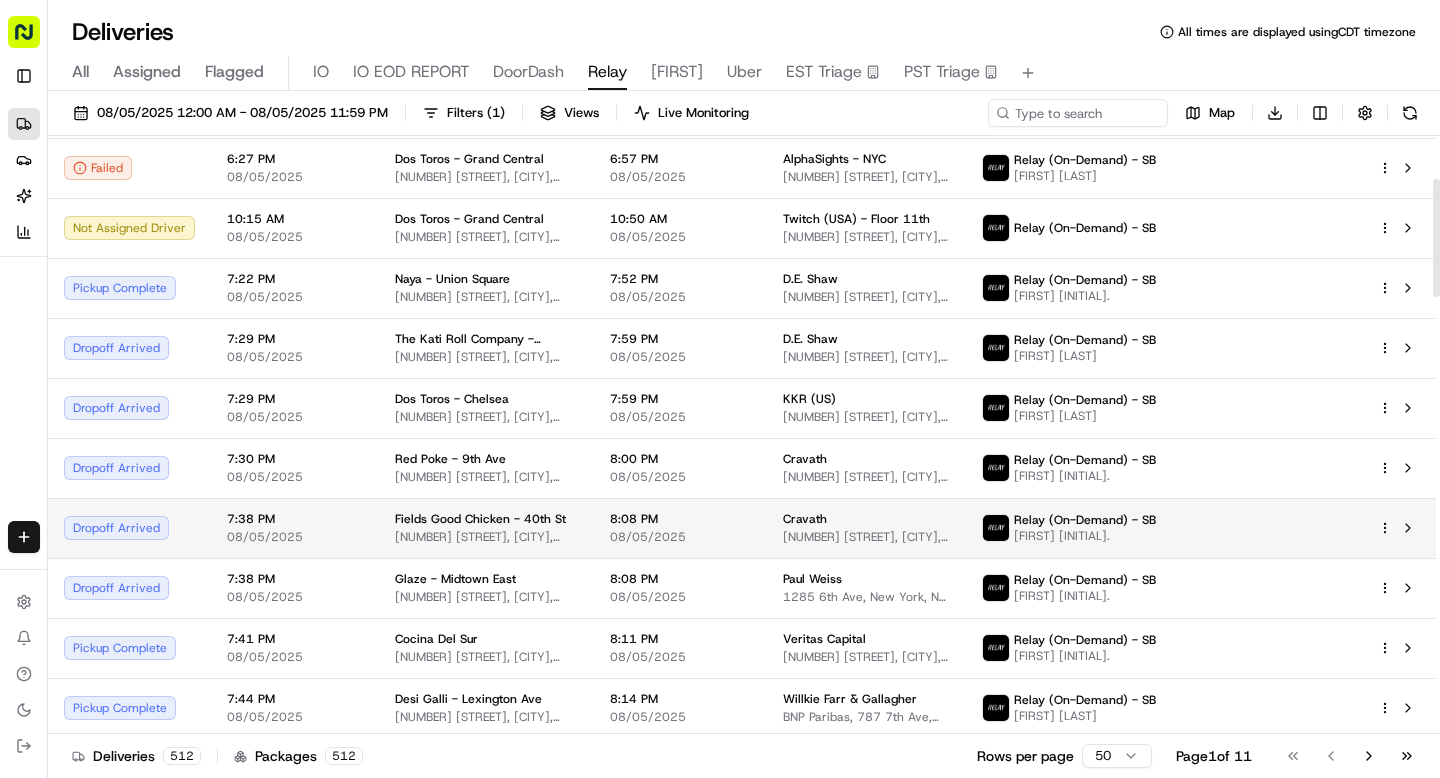 click on "Dropoff Arrived" at bounding box center (129, 528) 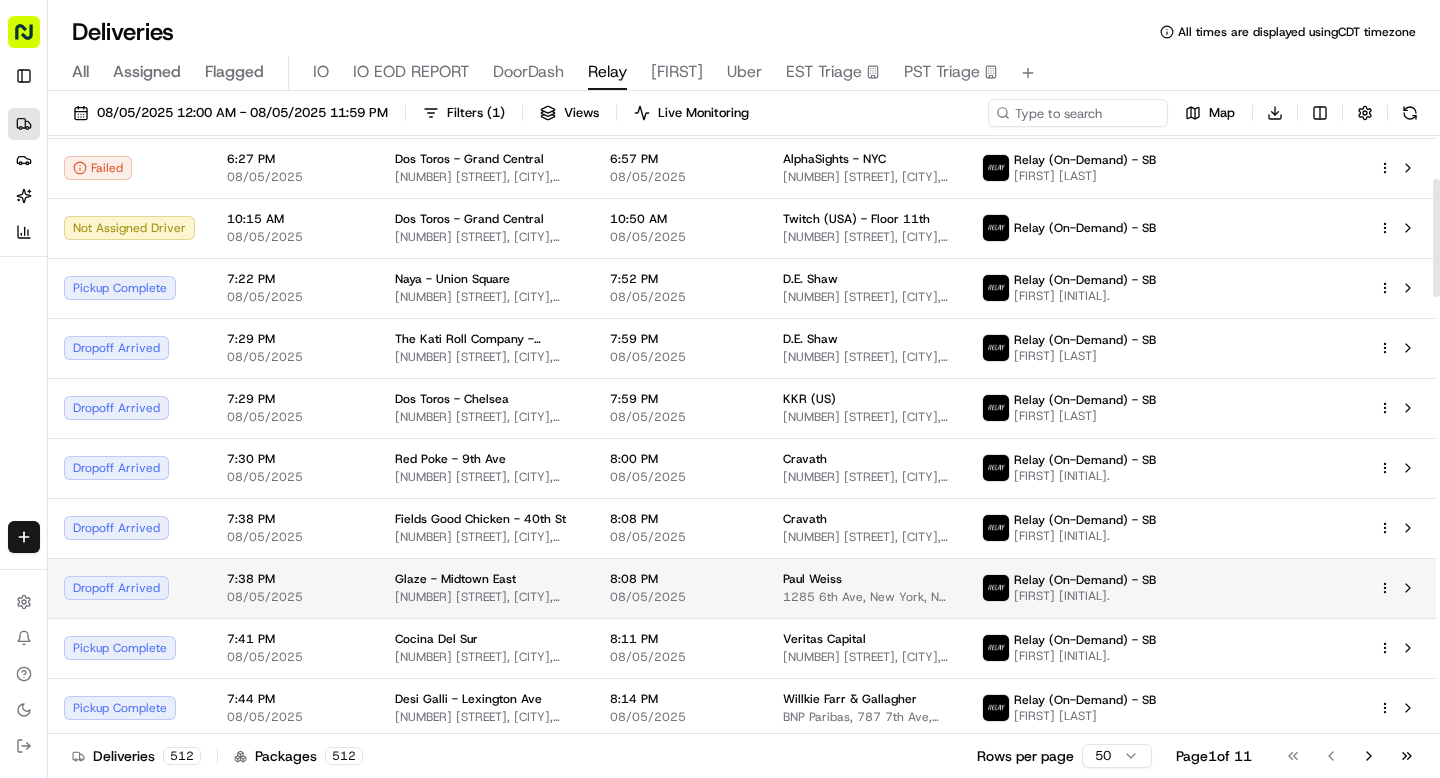 click on "Dropoff Arrived" at bounding box center (129, 588) 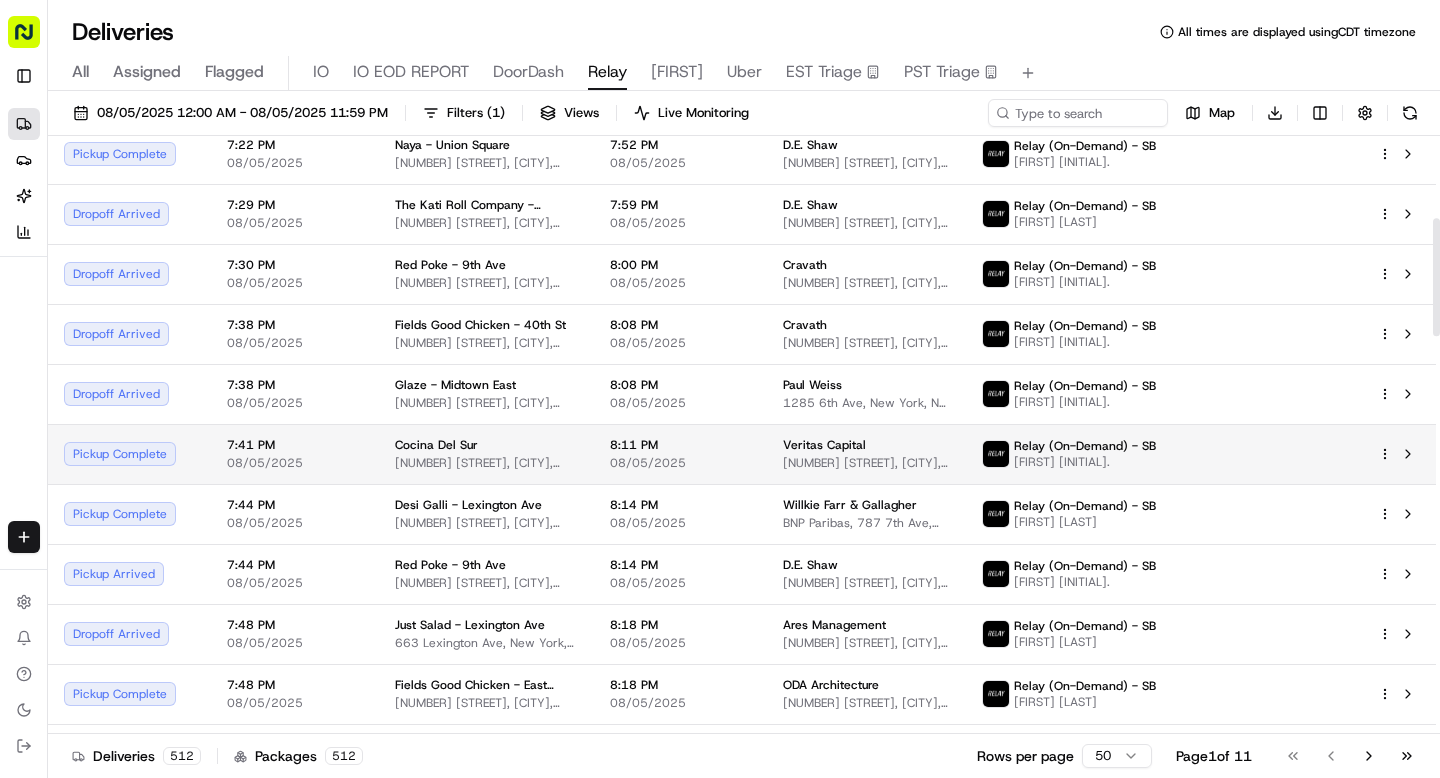 scroll, scrollTop: 418, scrollLeft: 0, axis: vertical 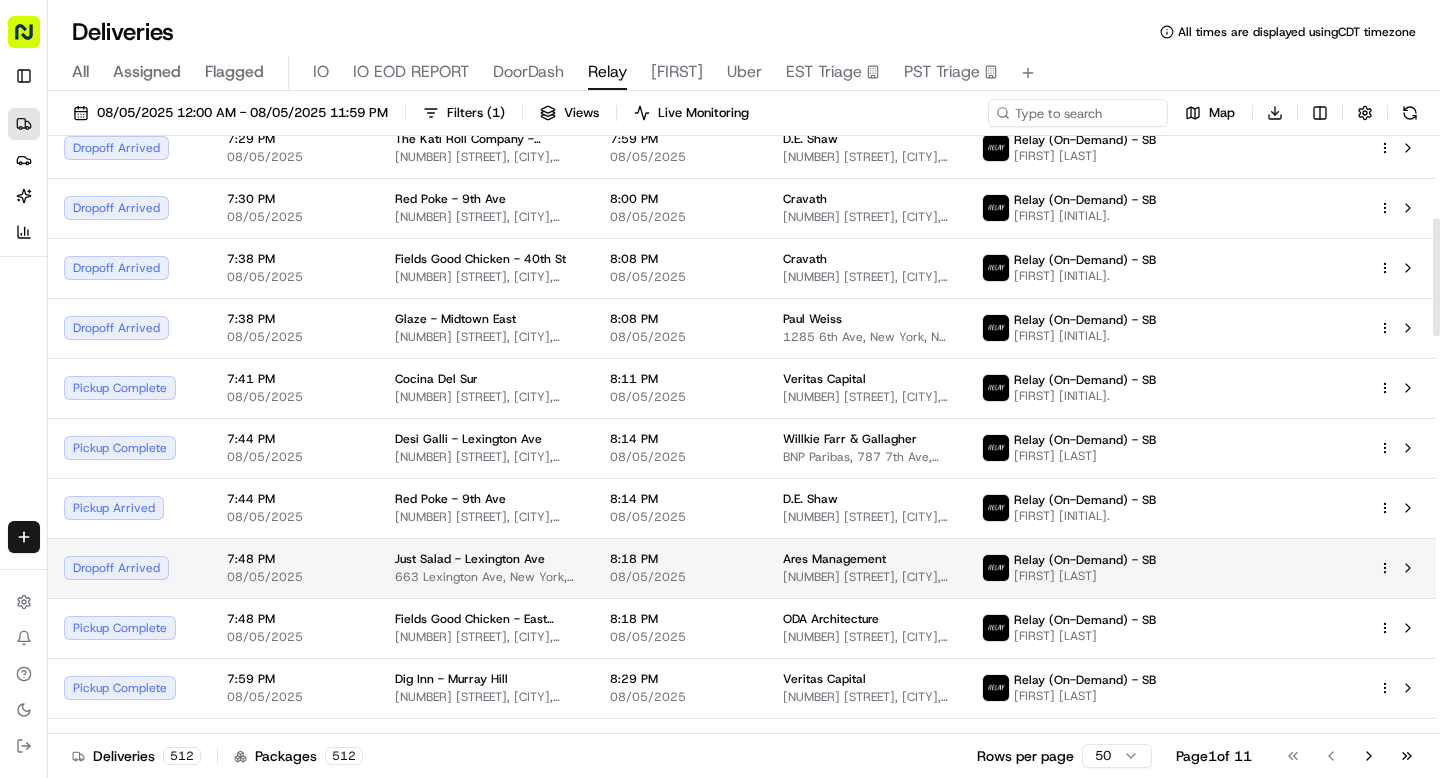 click on "Dropoff Arrived" at bounding box center (129, 568) 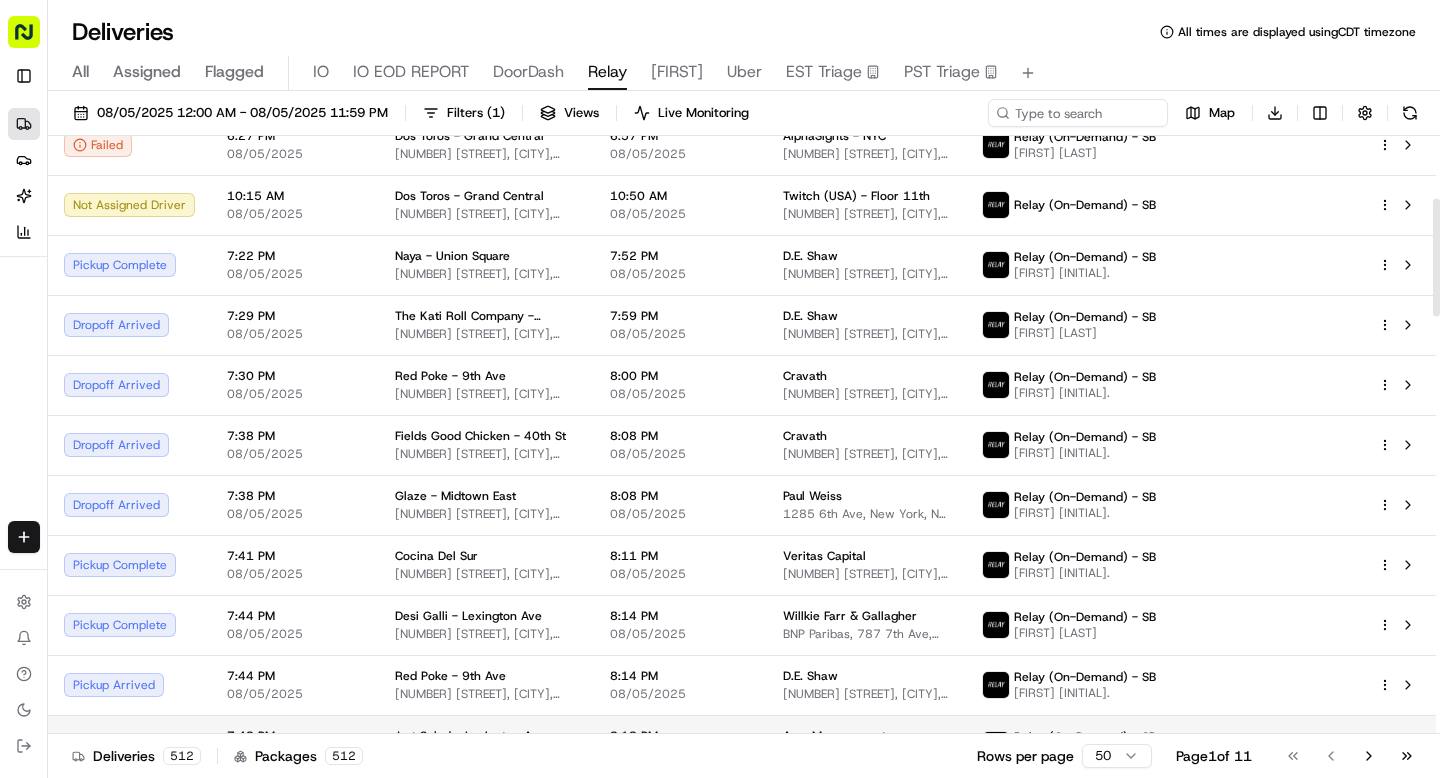 scroll, scrollTop: 123, scrollLeft: 0, axis: vertical 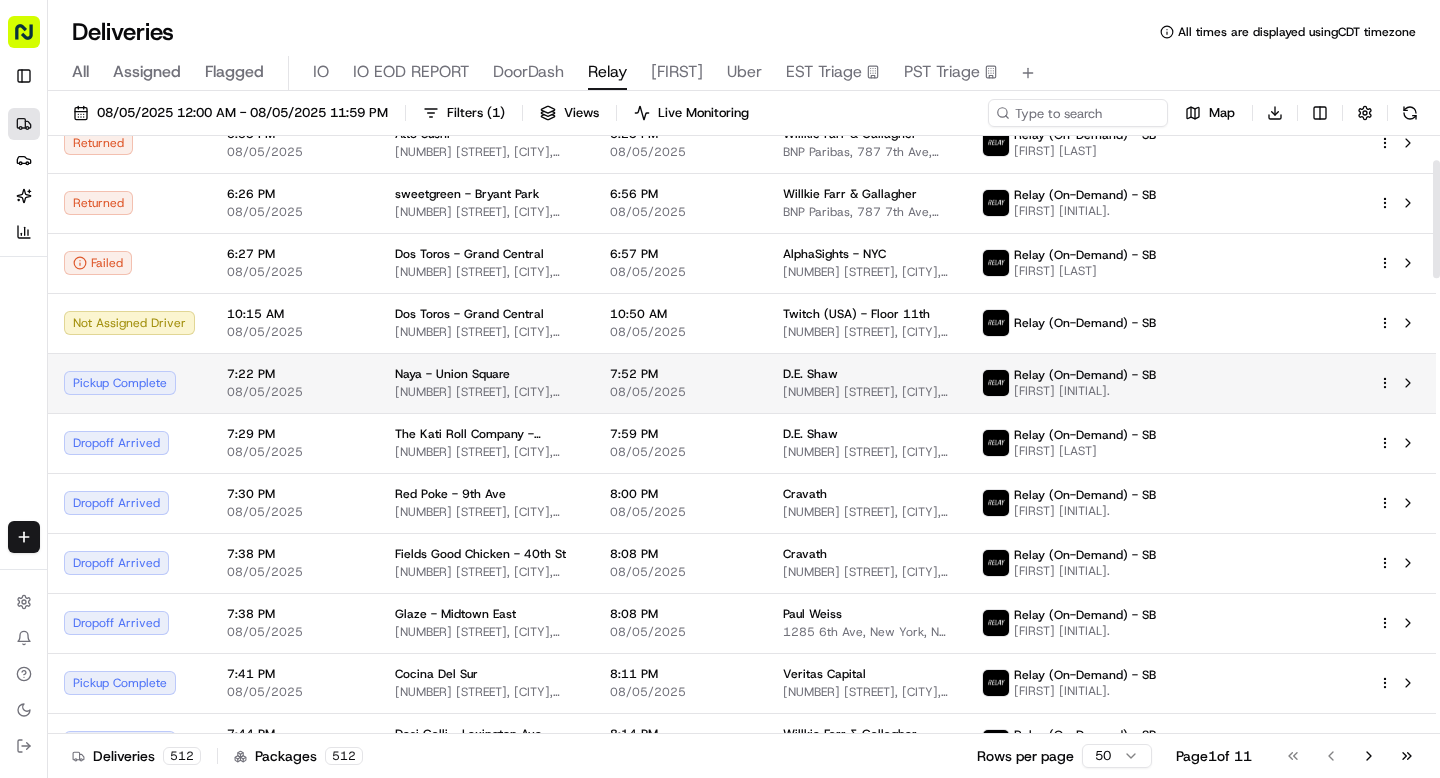 click on "Pickup Complete" at bounding box center (129, 383) 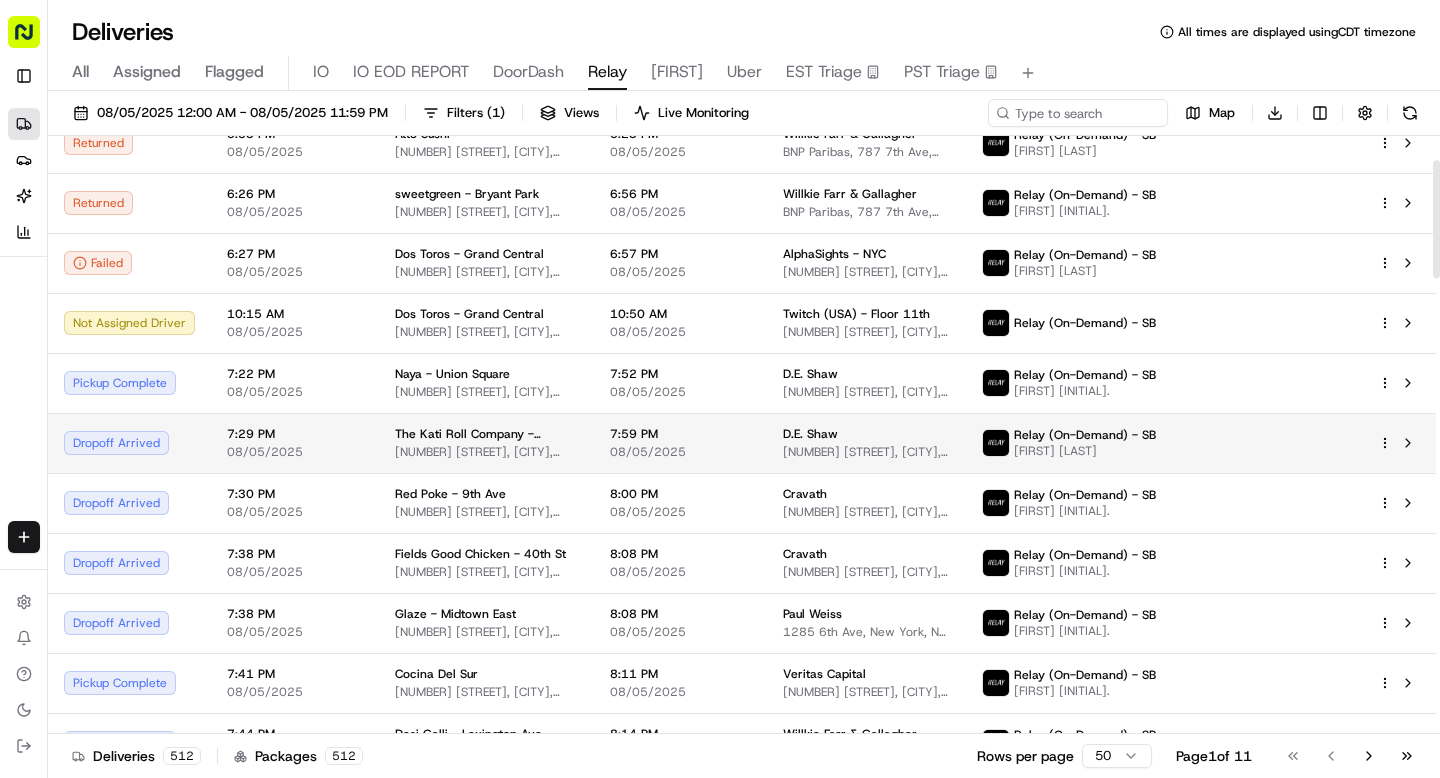 click on "Dropoff Arrived" at bounding box center (129, 443) 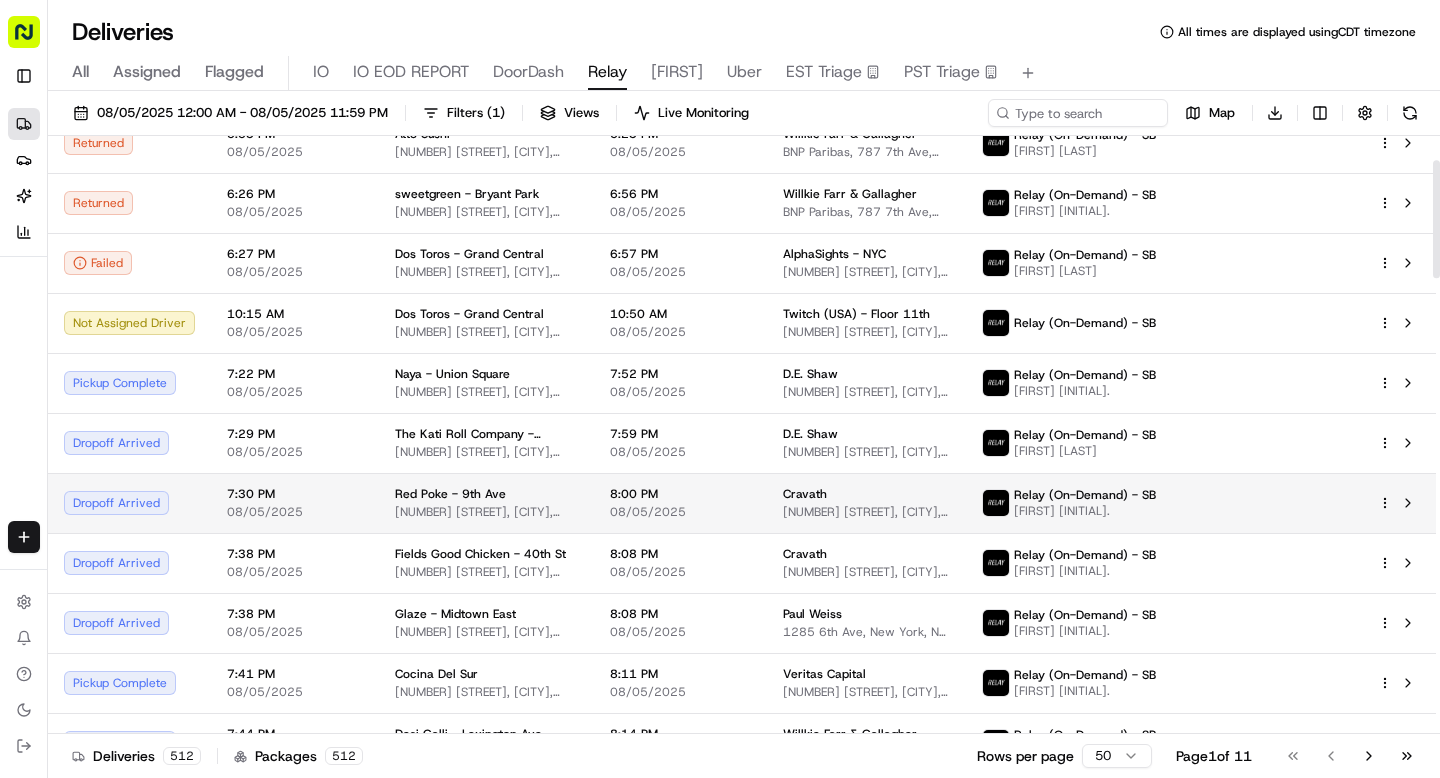 click on "Dropoff Arrived" at bounding box center [129, 503] 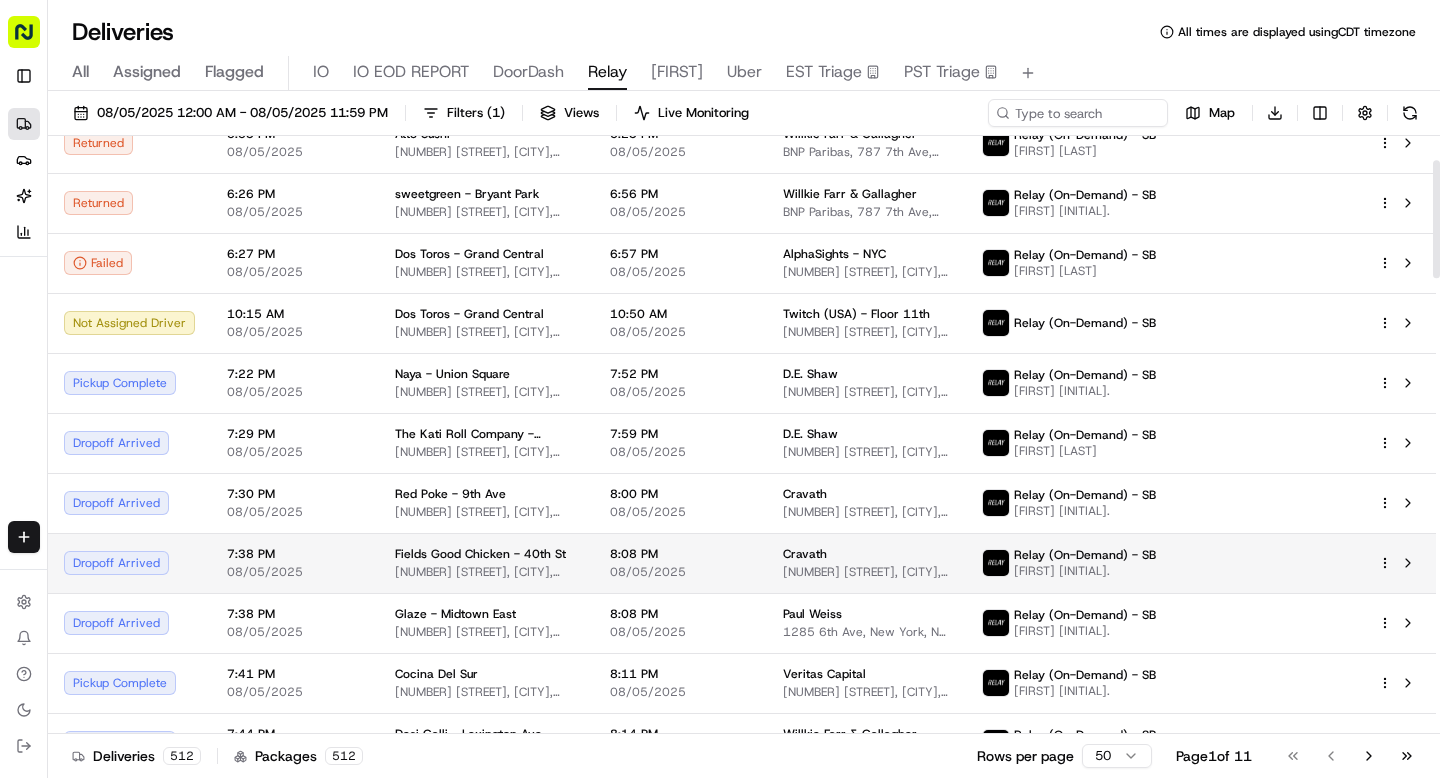 click on "Dropoff Arrived" at bounding box center (129, 563) 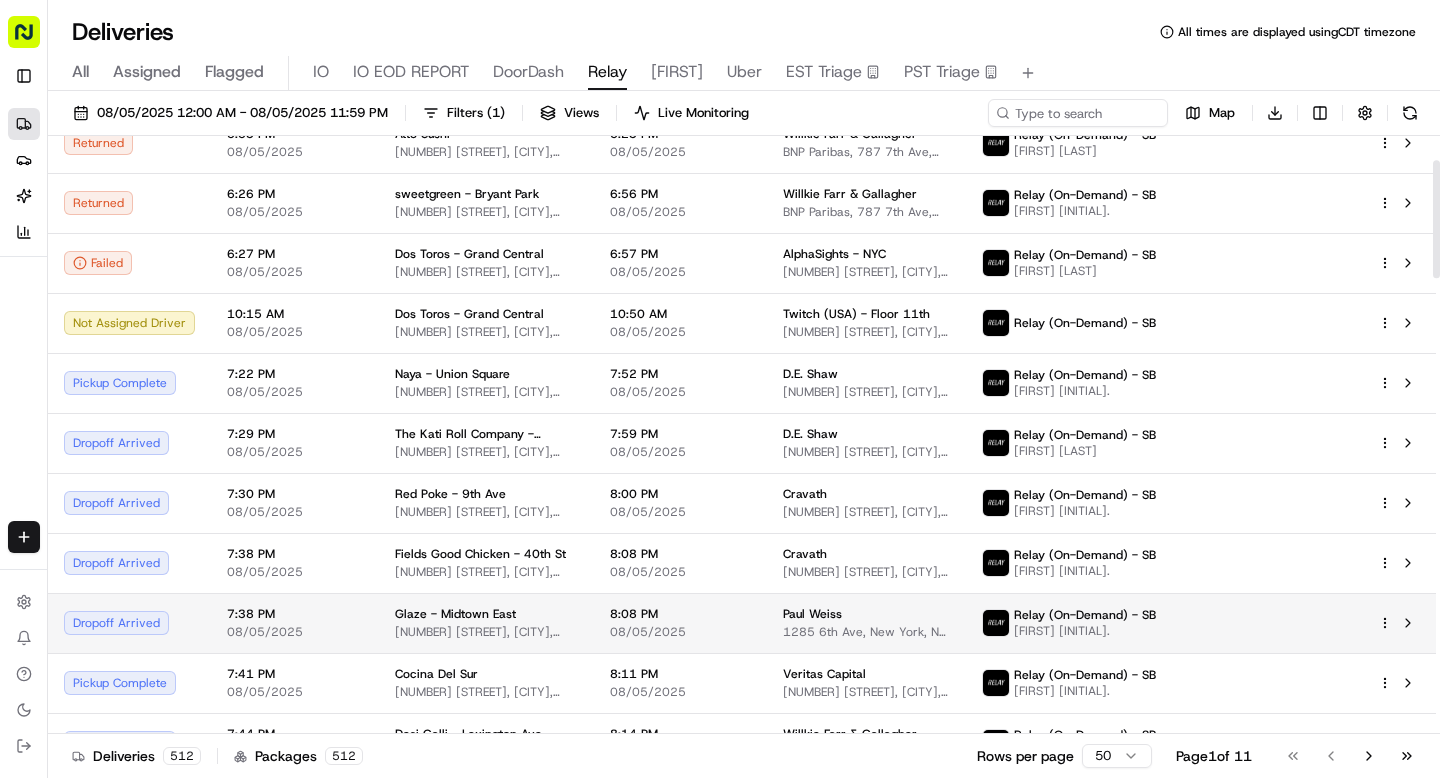 click on "Dropoff Arrived" at bounding box center [129, 623] 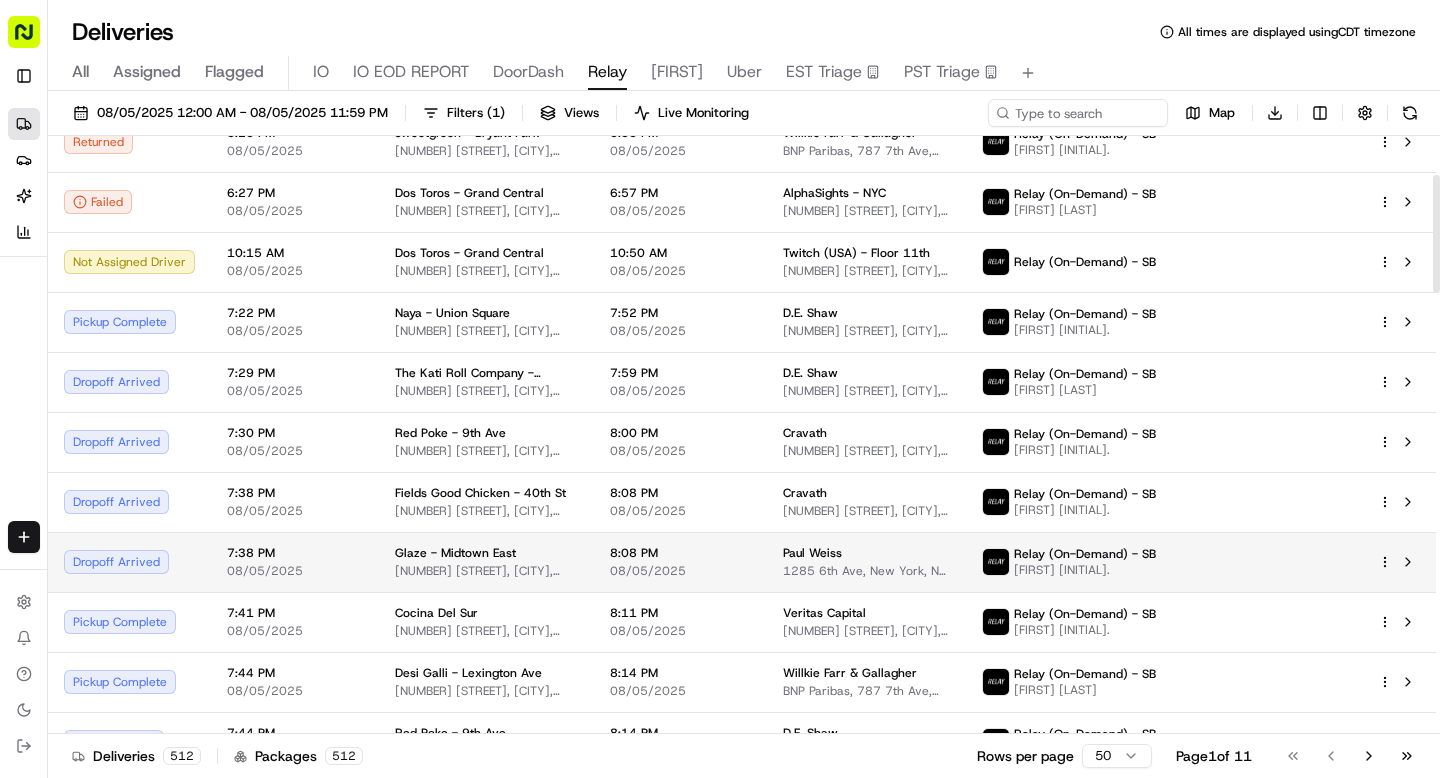 scroll, scrollTop: 198, scrollLeft: 0, axis: vertical 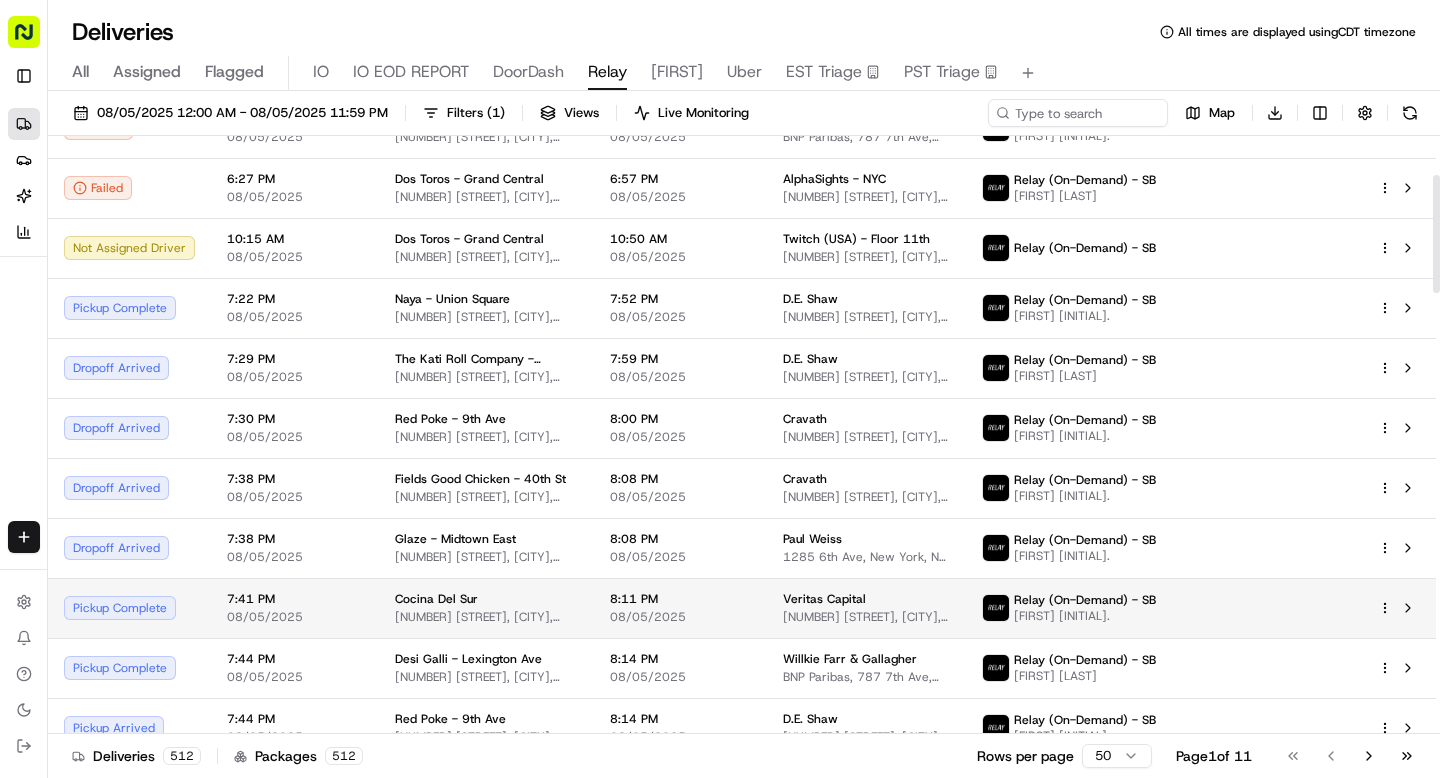 click on "Pickup Complete" at bounding box center (129, 608) 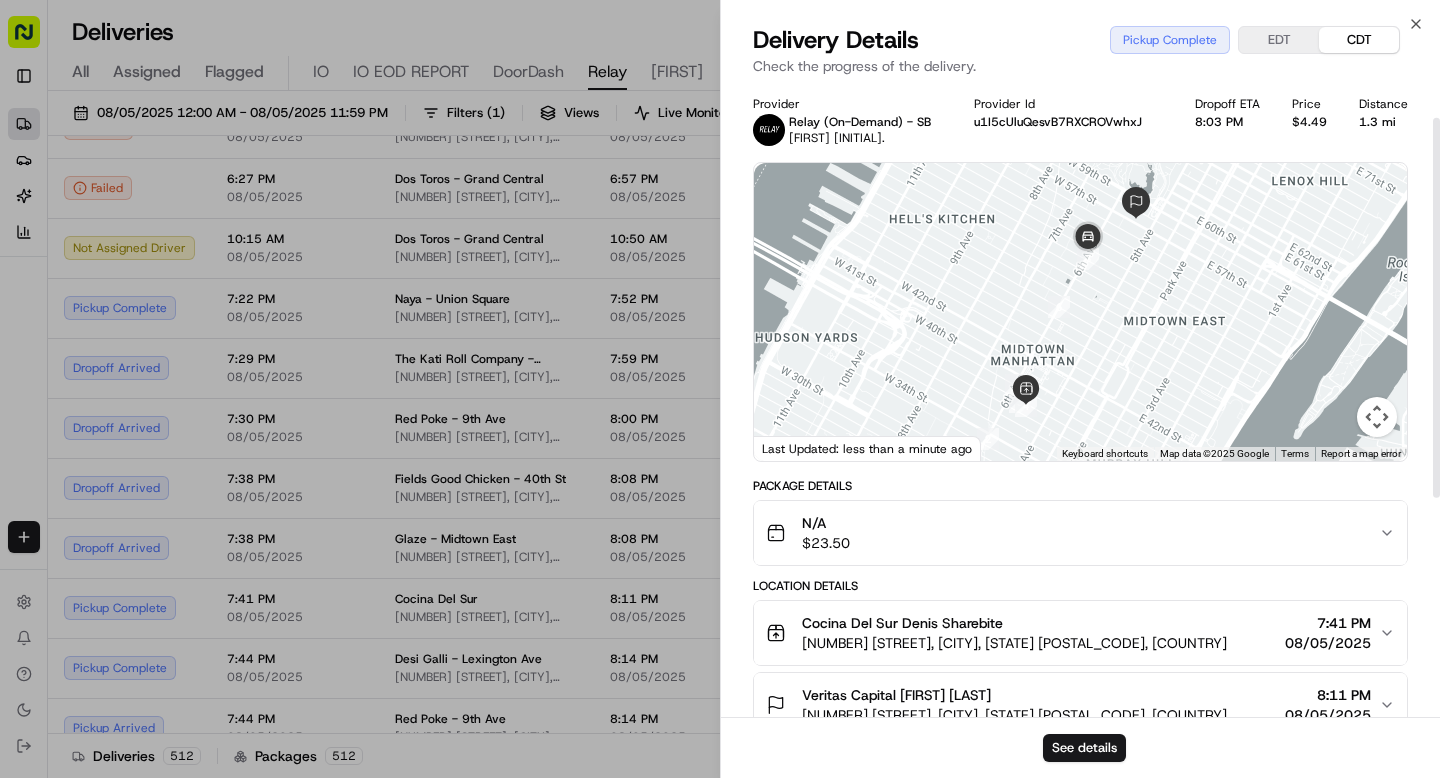 scroll, scrollTop: 56, scrollLeft: 0, axis: vertical 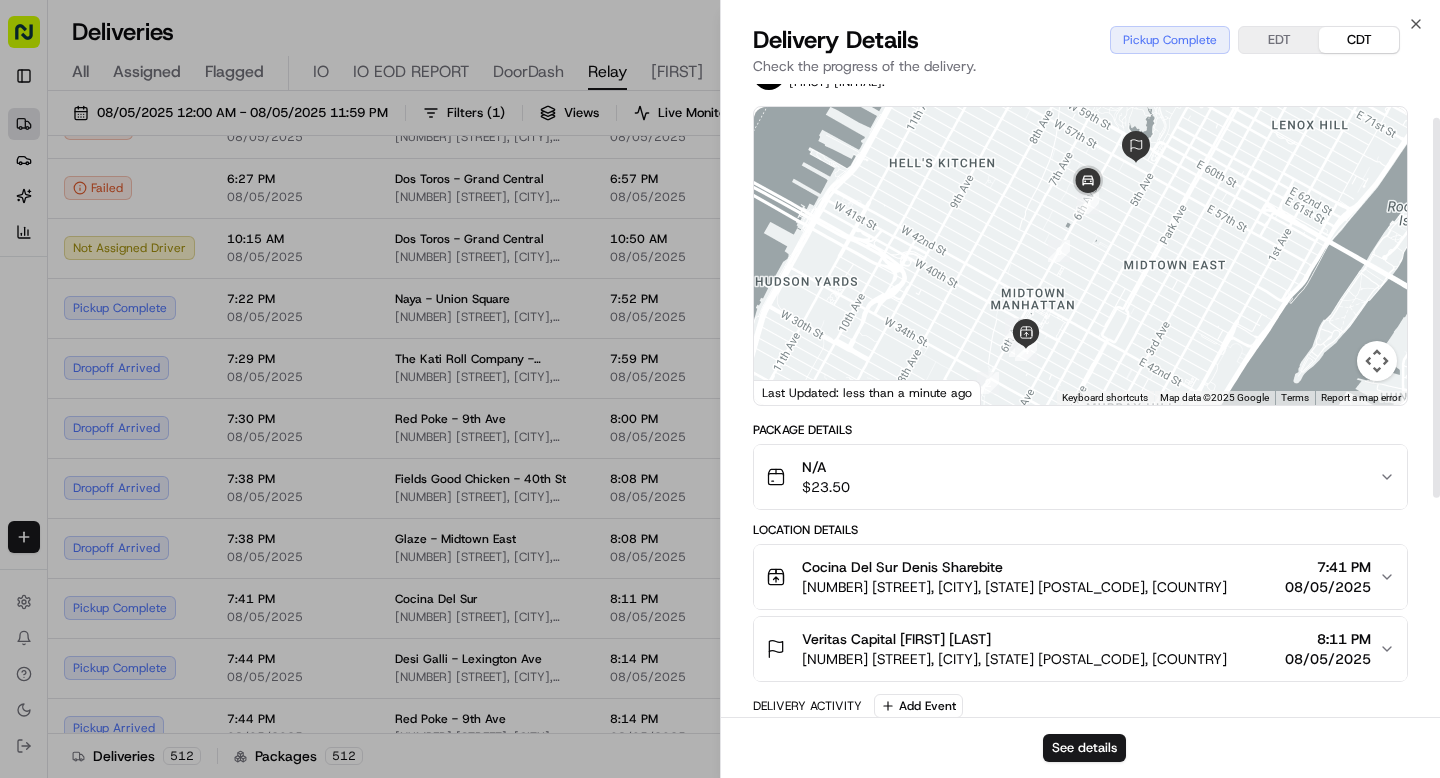 click on "9 W 57th St, New York, NY 10019, USA" at bounding box center [1014, 659] 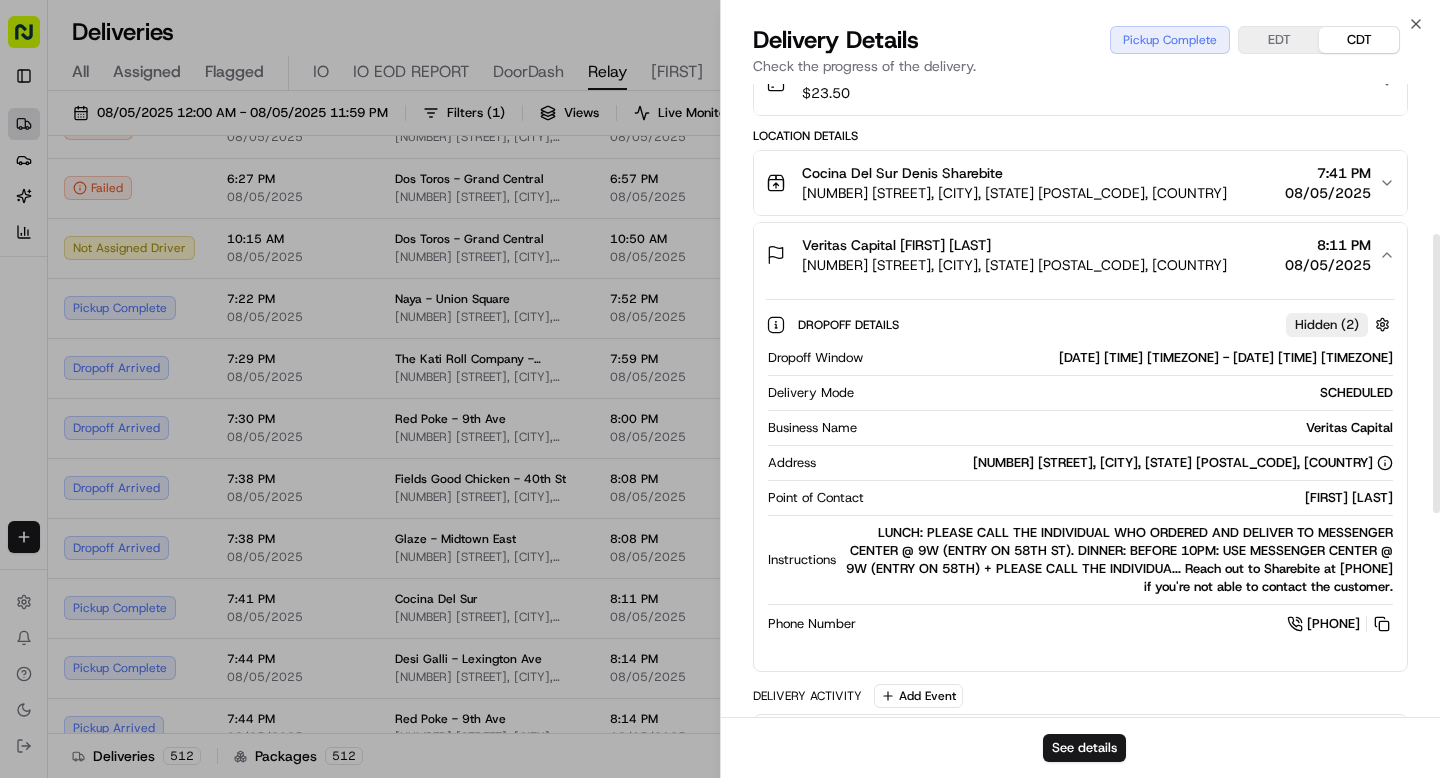 scroll, scrollTop: 556, scrollLeft: 0, axis: vertical 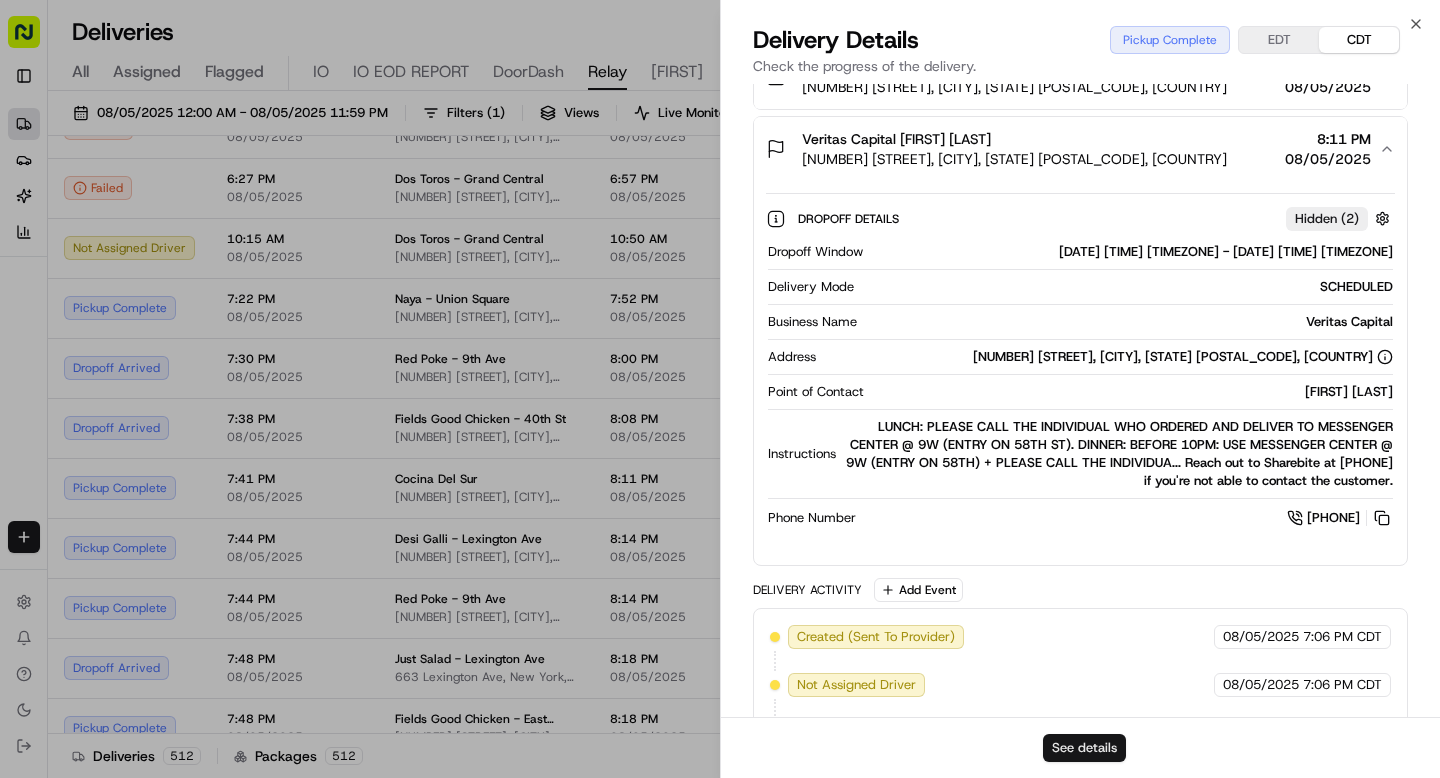 click on "See details" at bounding box center [1084, 748] 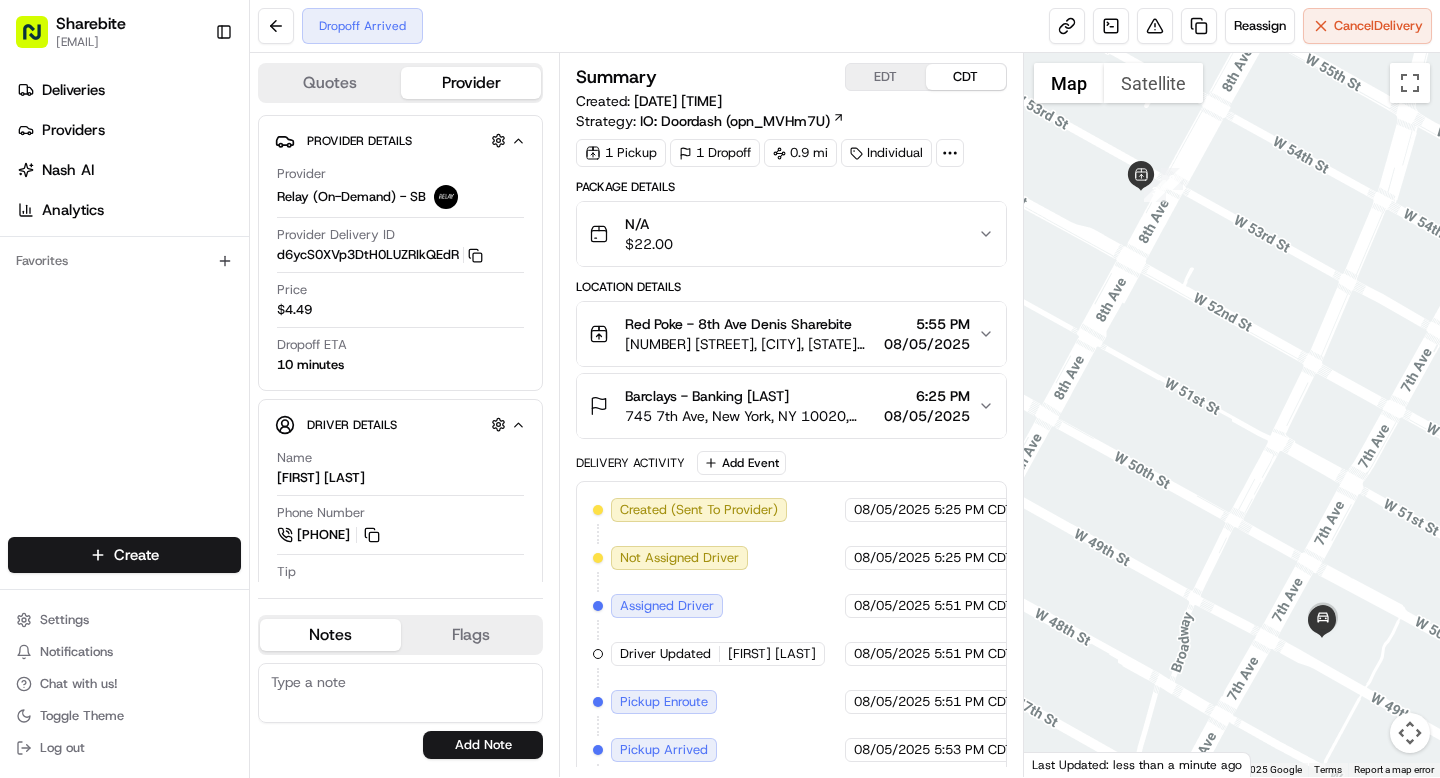 scroll, scrollTop: 0, scrollLeft: 0, axis: both 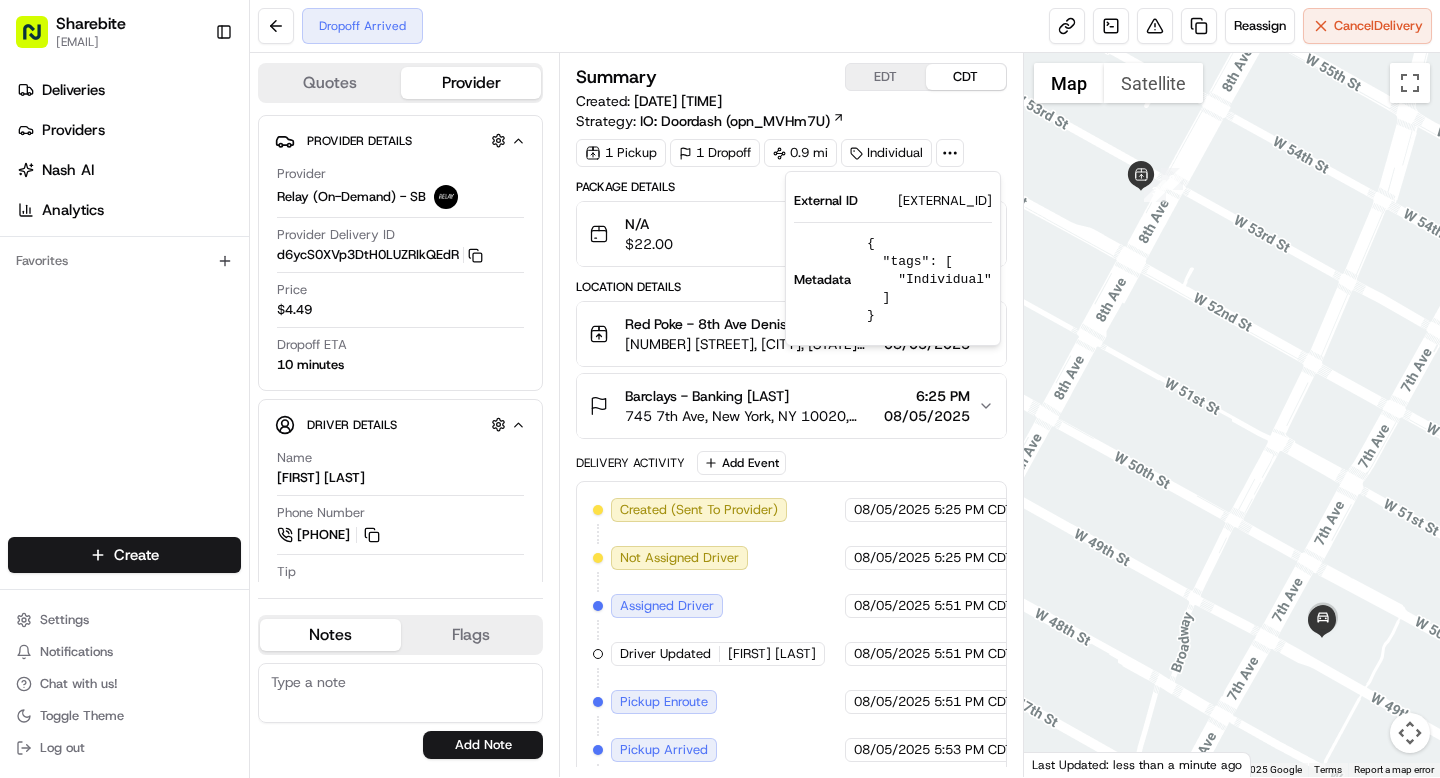click on "[EXTERNAL_ID]" at bounding box center (945, 201) 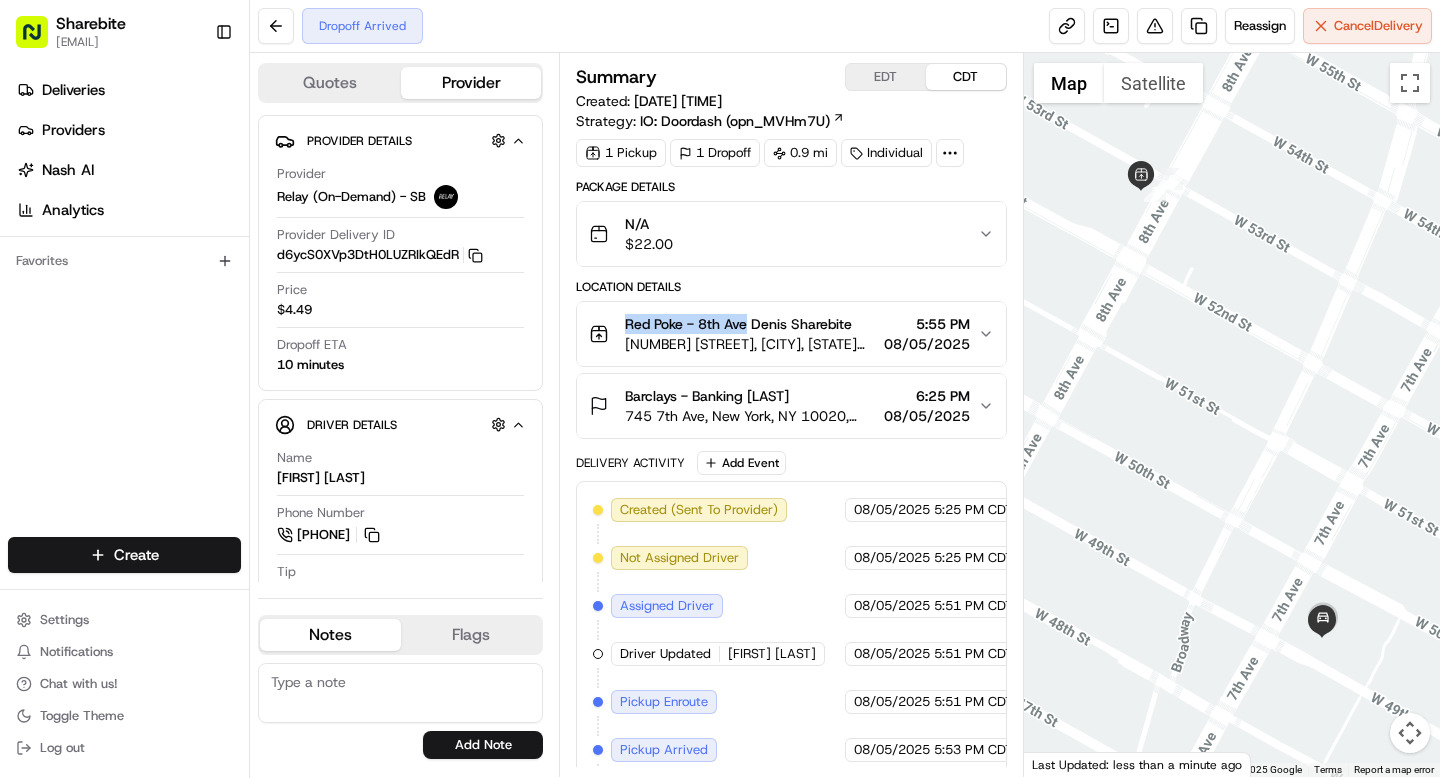 drag, startPoint x: 624, startPoint y: 322, endPoint x: 747, endPoint y: 320, distance: 123.01626 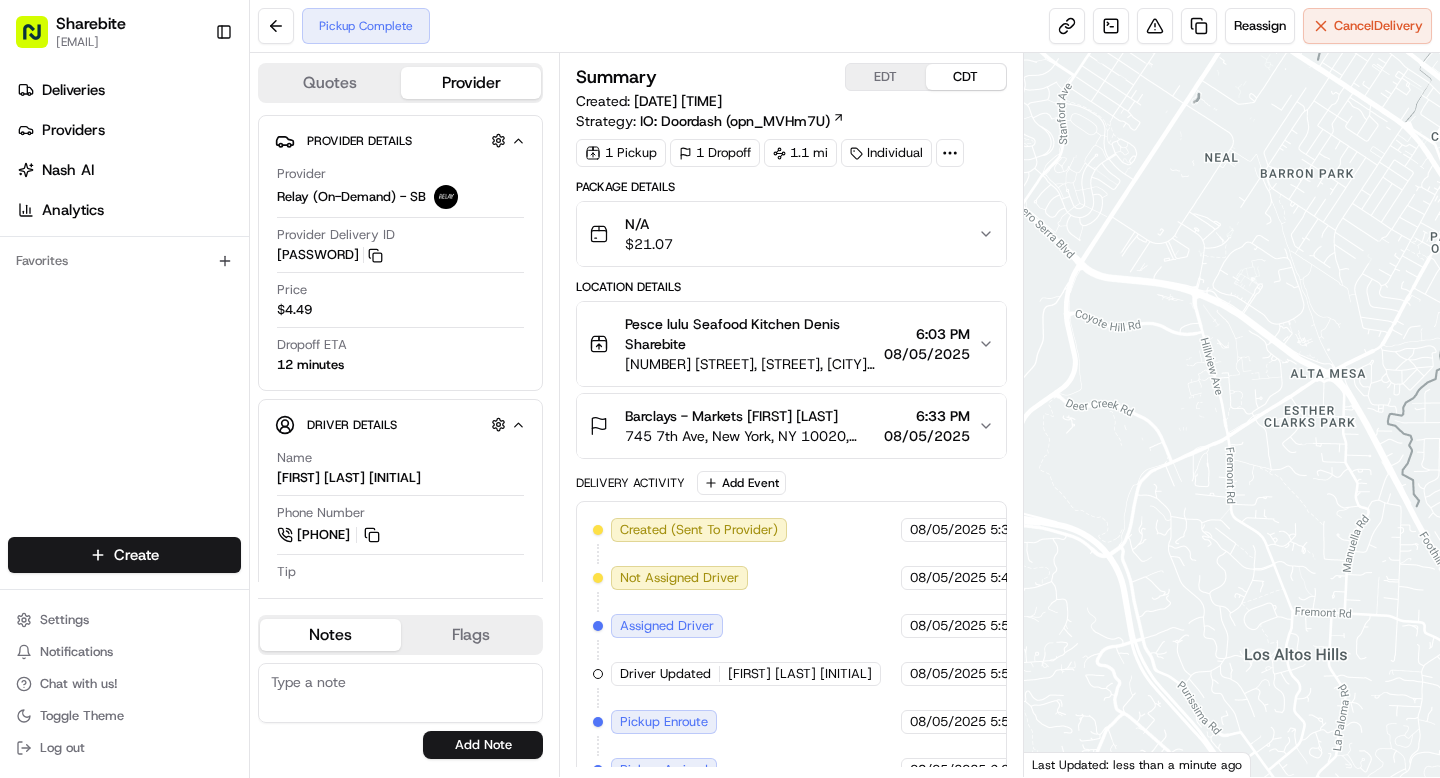 scroll, scrollTop: 0, scrollLeft: 0, axis: both 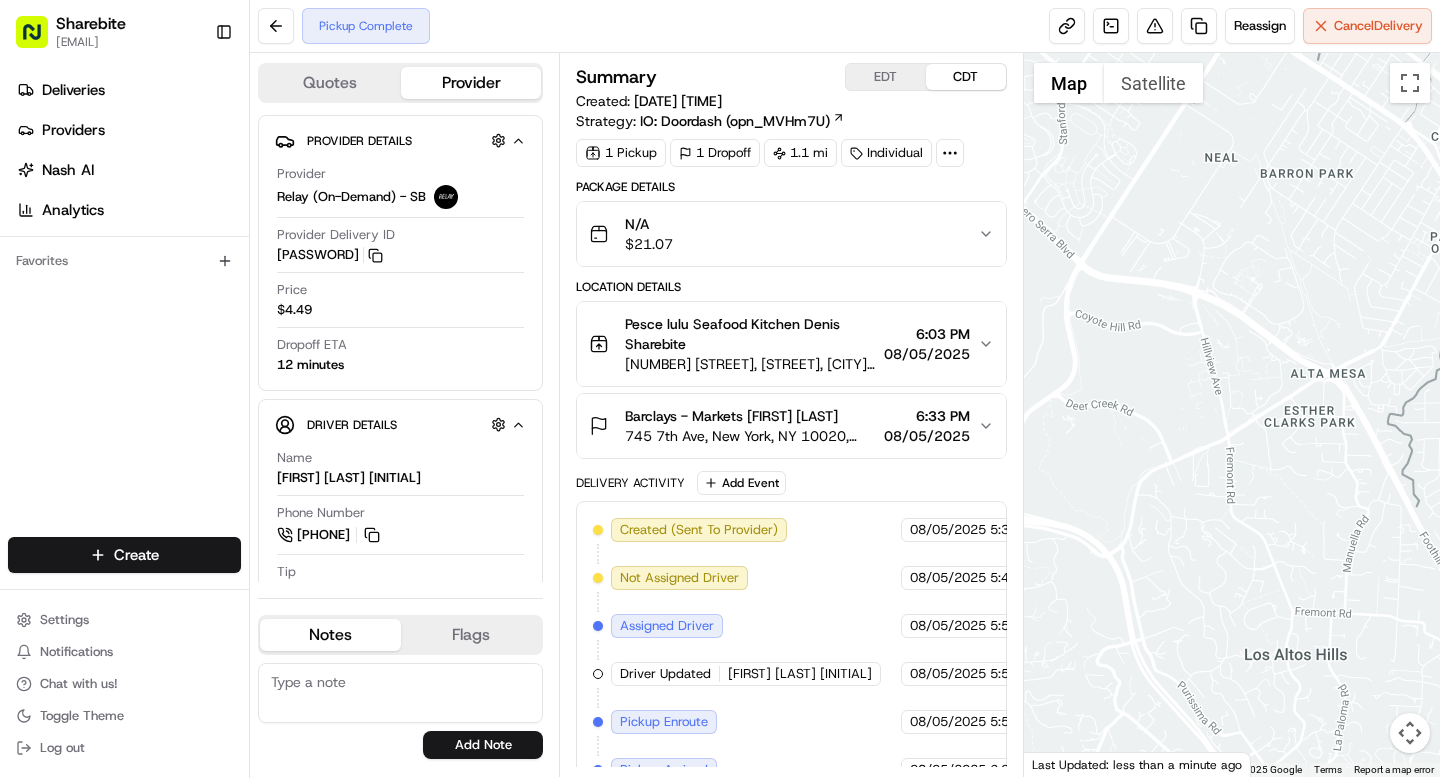 click 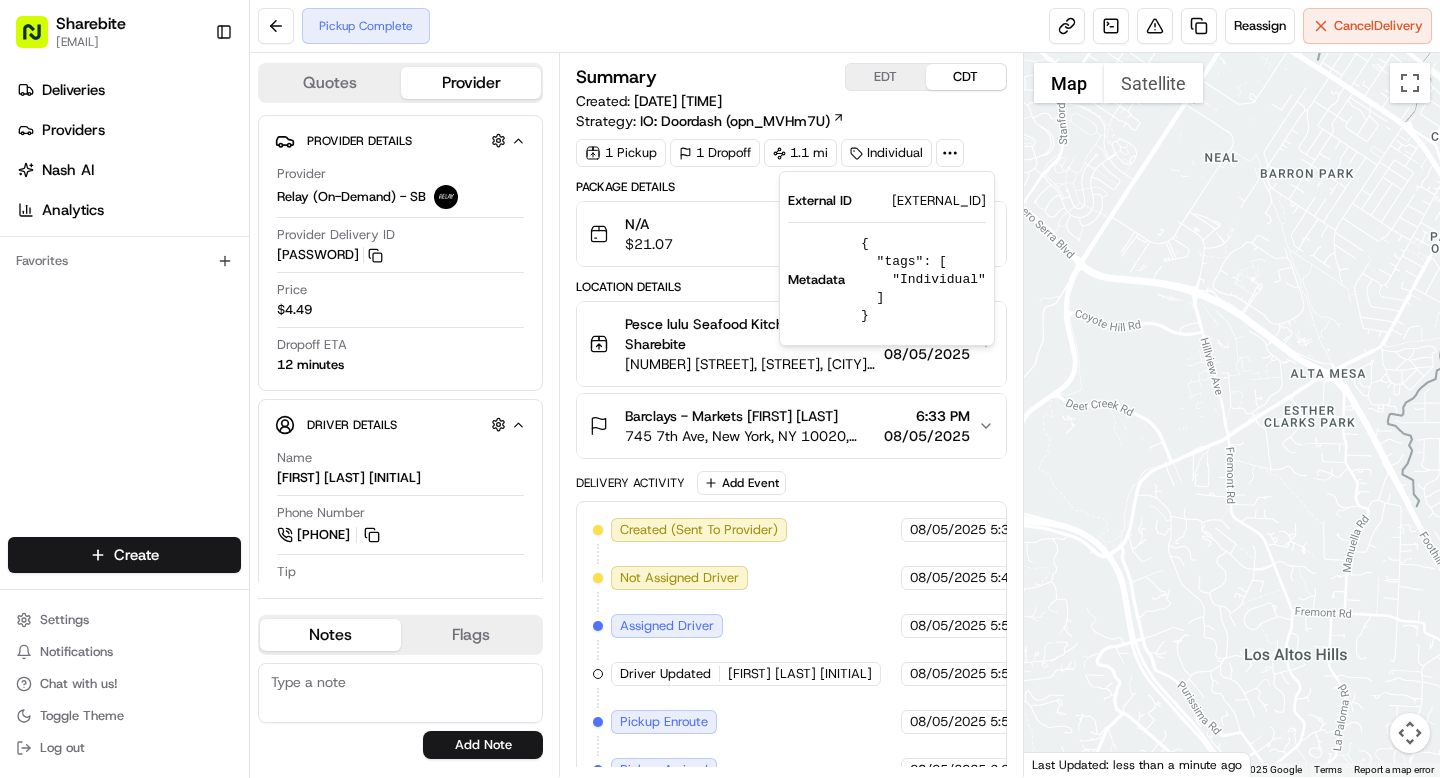 click on "[EXTERNAL_ID]" at bounding box center (939, 201) 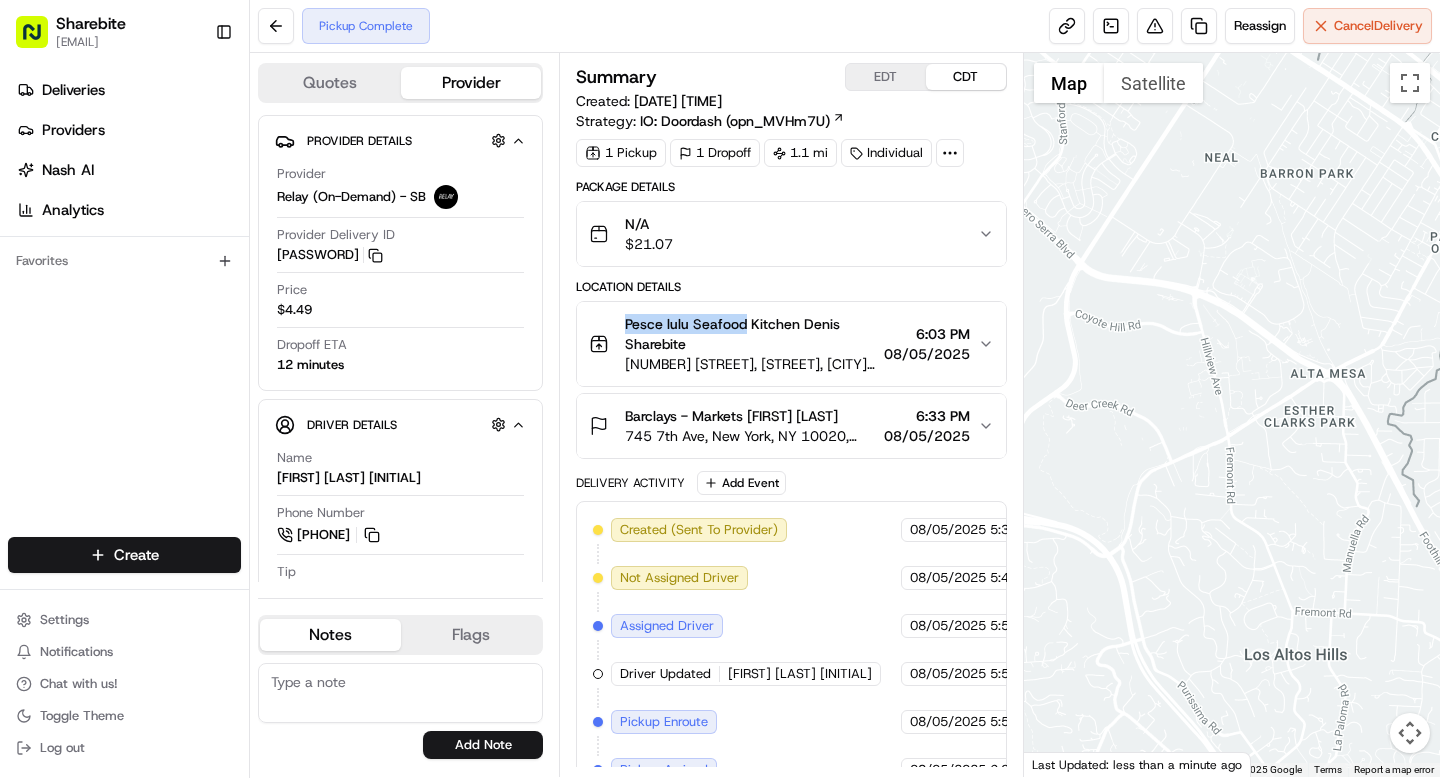 drag, startPoint x: 626, startPoint y: 322, endPoint x: 742, endPoint y: 325, distance: 116.03879 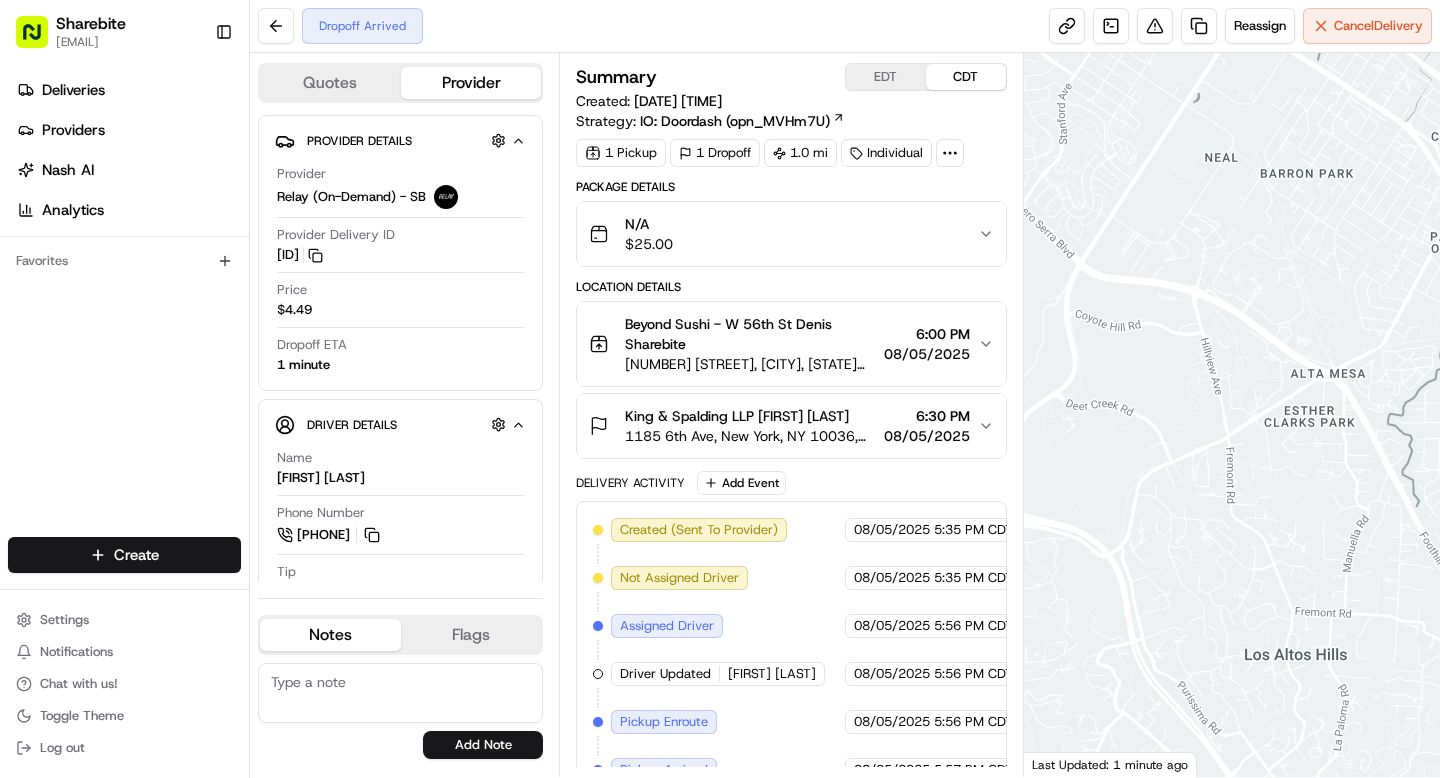 scroll, scrollTop: 0, scrollLeft: 0, axis: both 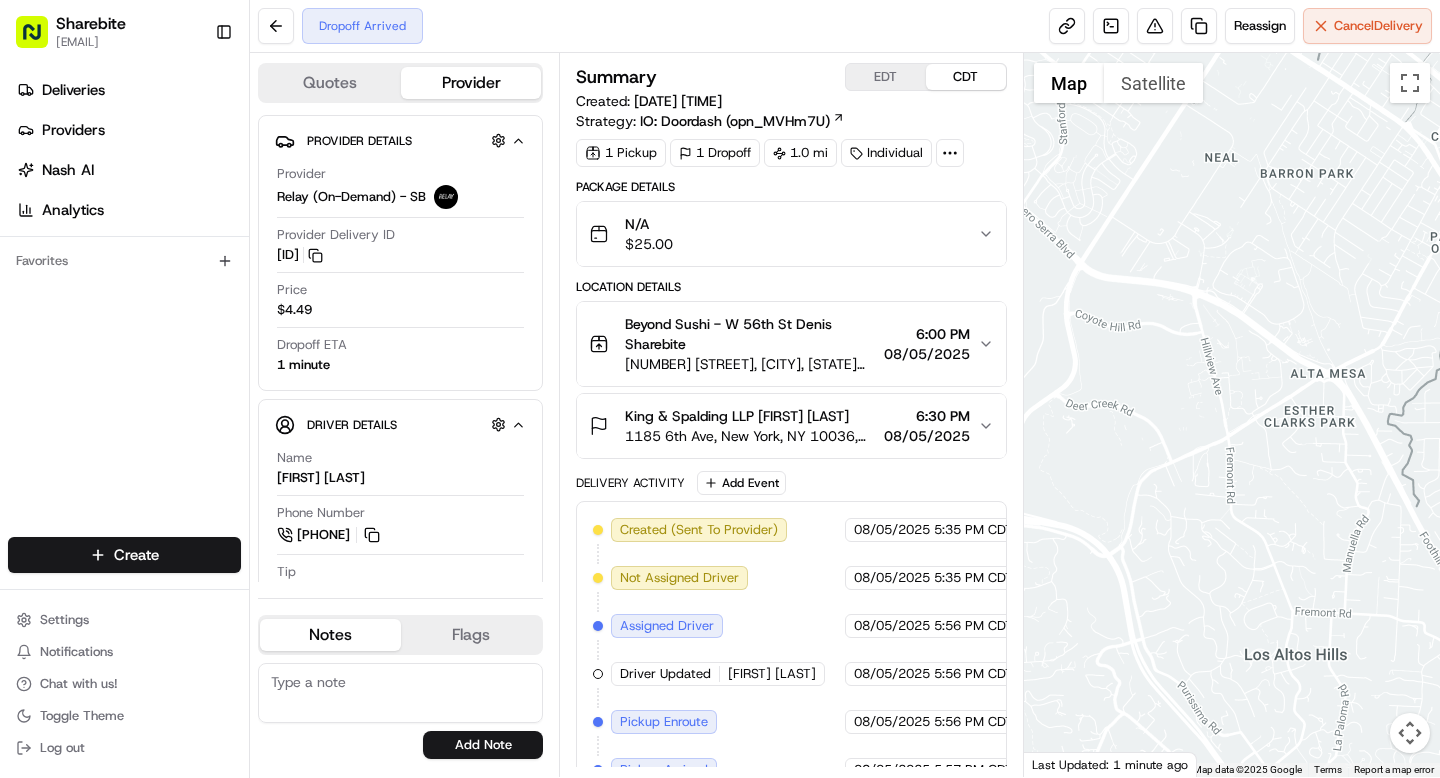 click 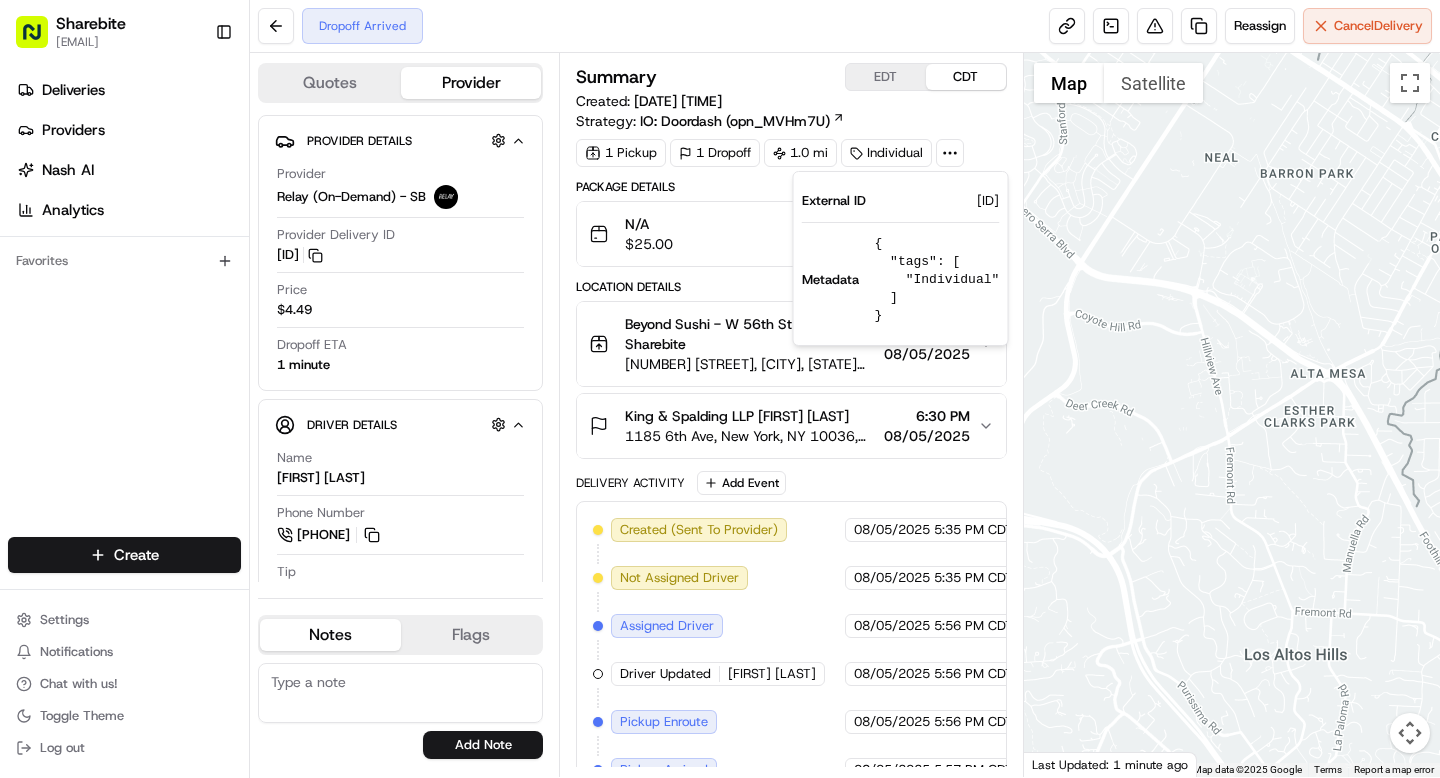 click on "[ID]" at bounding box center (988, 201) 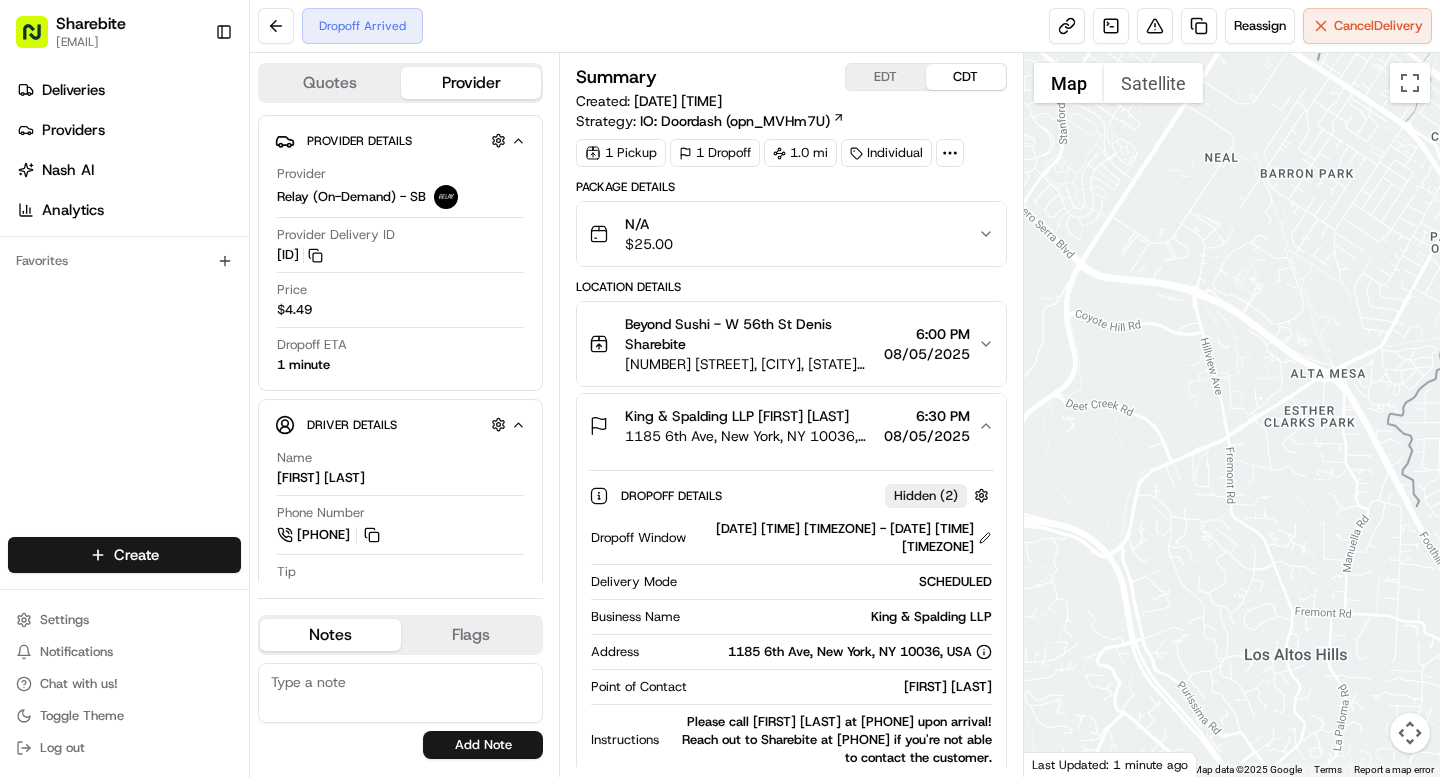 click on "1185 6th Ave, New York, NY 10036, USA" at bounding box center [750, 436] 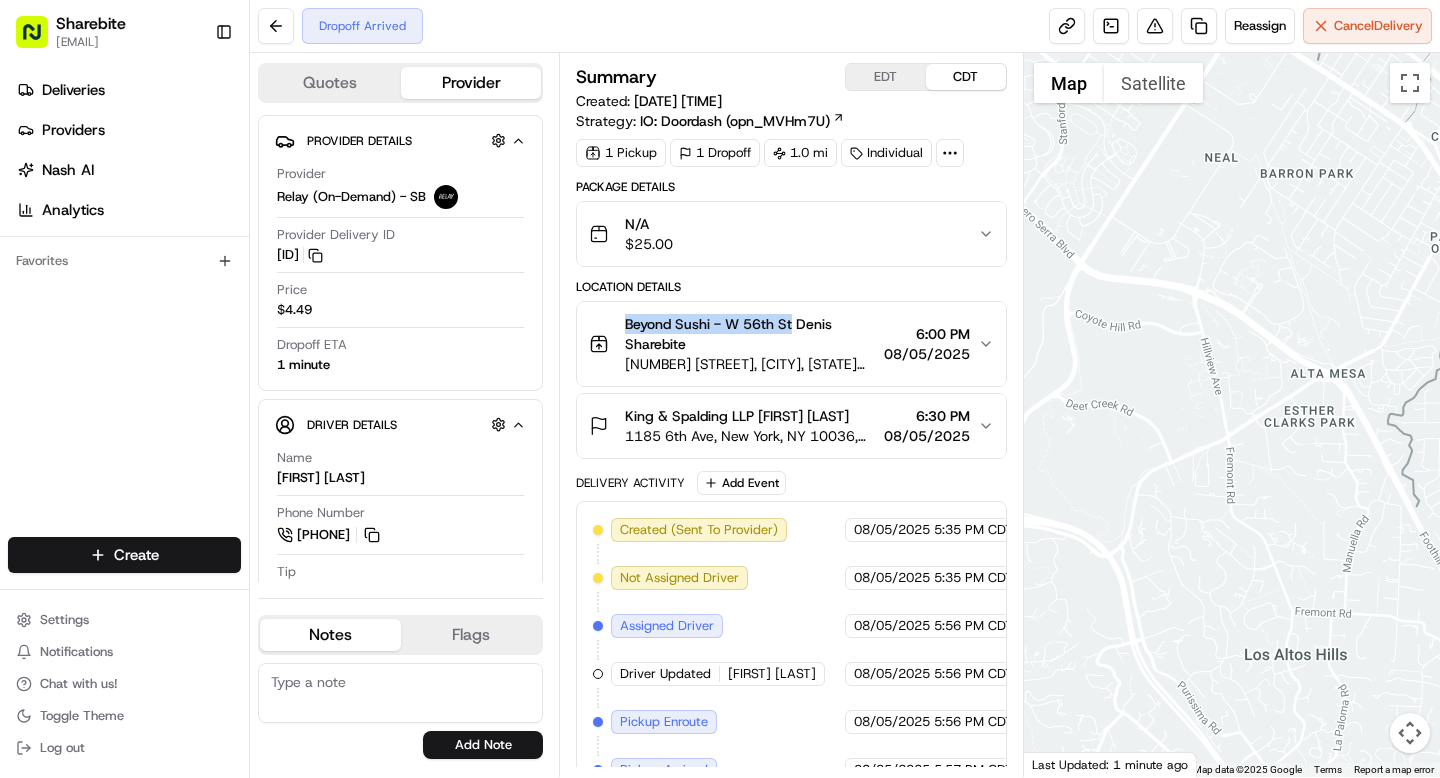 drag, startPoint x: 622, startPoint y: 319, endPoint x: 793, endPoint y: 323, distance: 171.04678 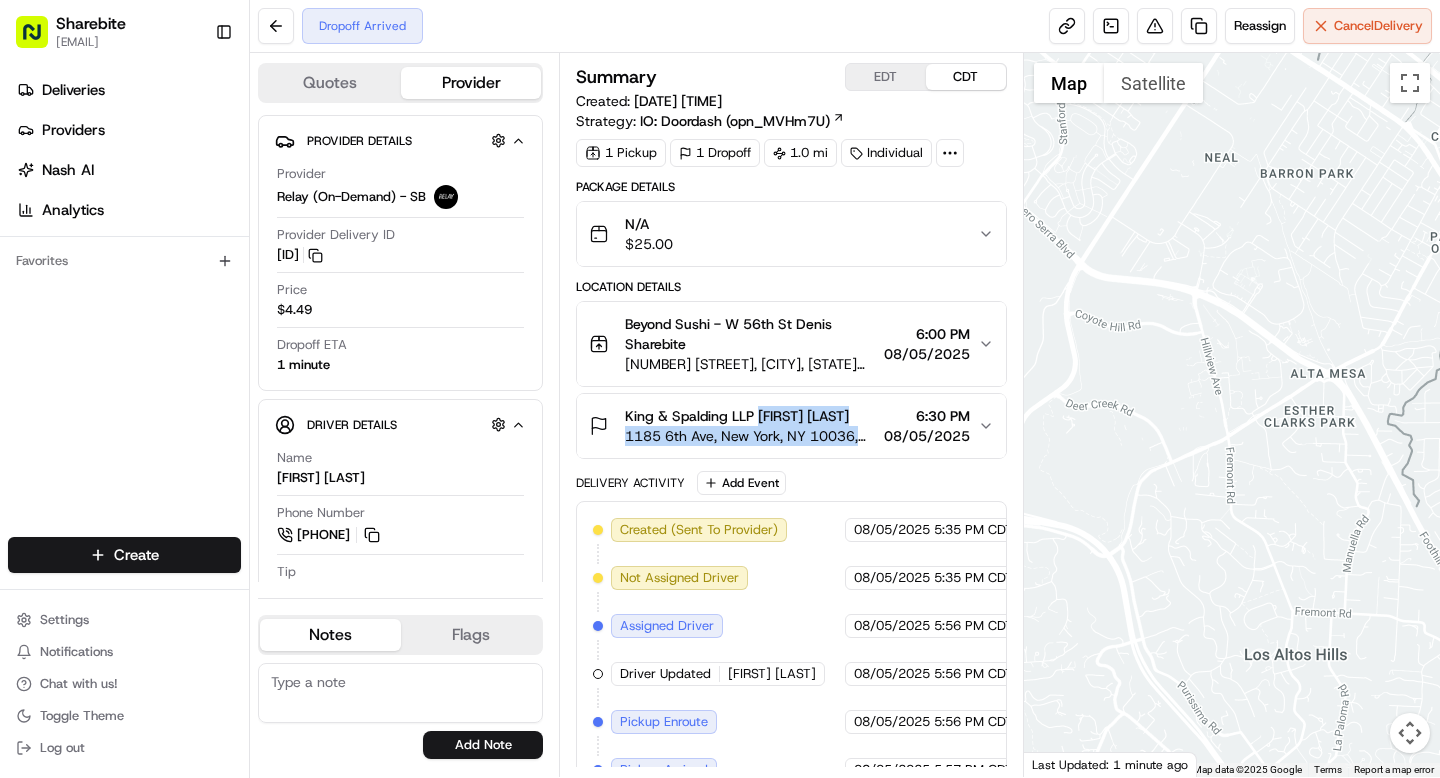 drag, startPoint x: 760, startPoint y: 417, endPoint x: 888, endPoint y: 421, distance: 128.06248 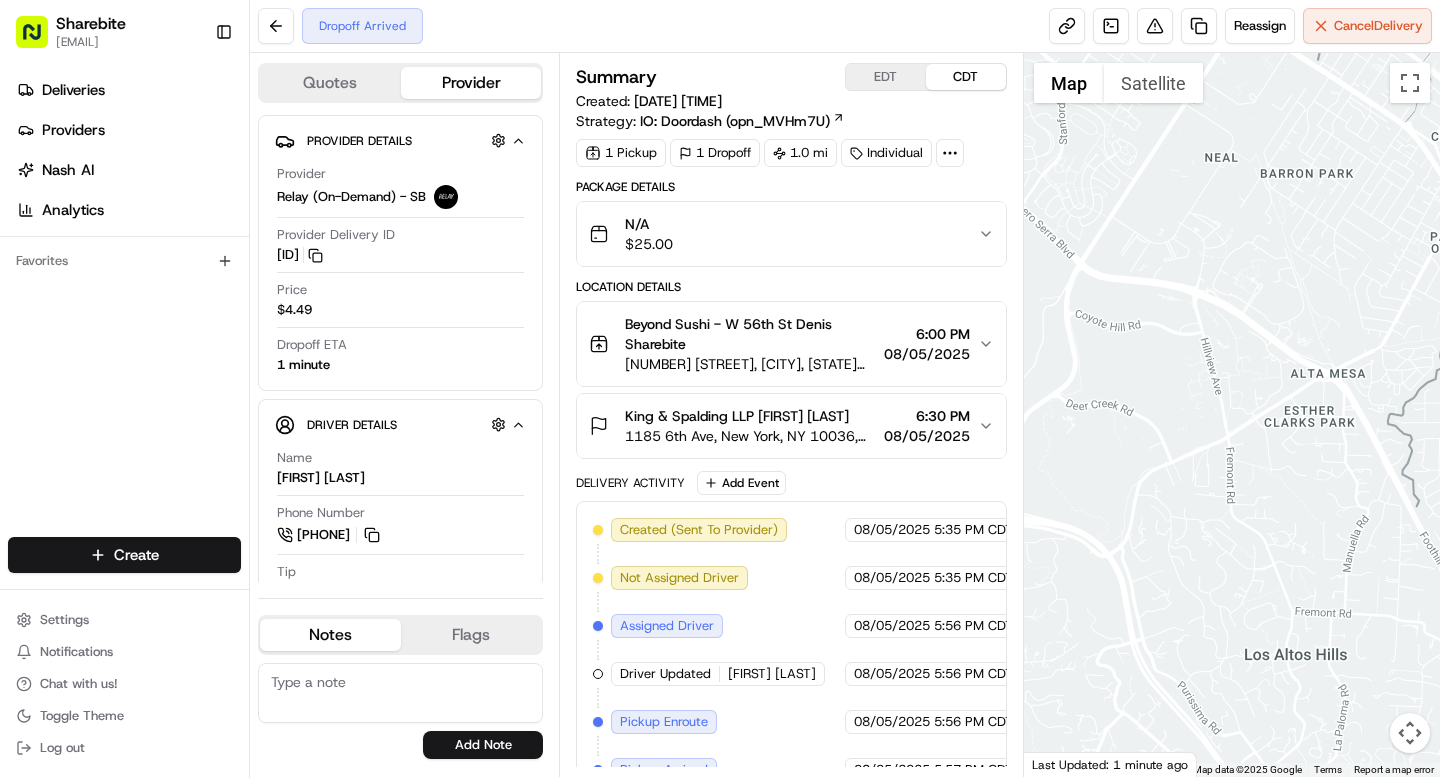 click on "King & Spalding LLP Nicholas Mattone 1185 6th Ave, New York, NY 10036, USA 6:30 PM 08/05/2025" at bounding box center (783, 426) 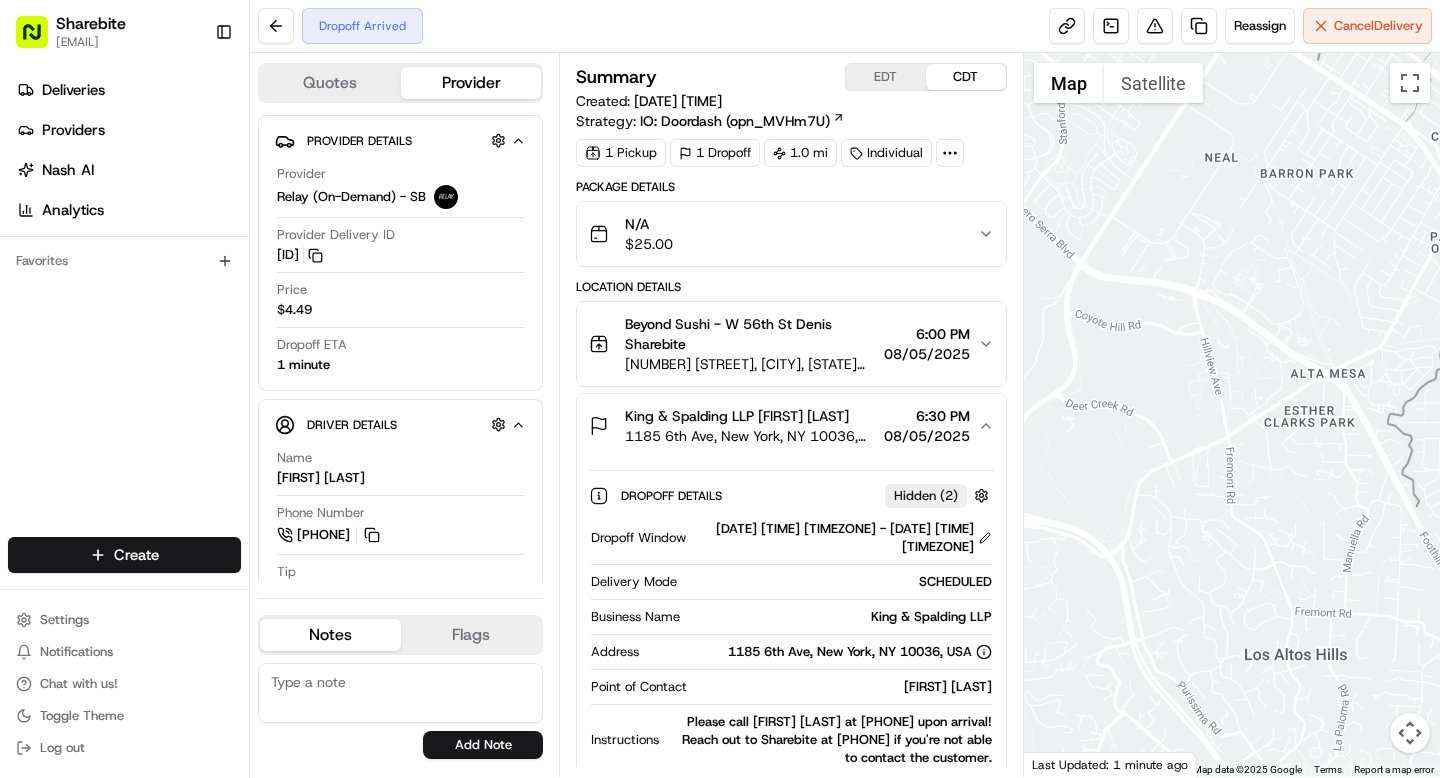 drag, startPoint x: 760, startPoint y: 416, endPoint x: 873, endPoint y: 418, distance: 113.0177 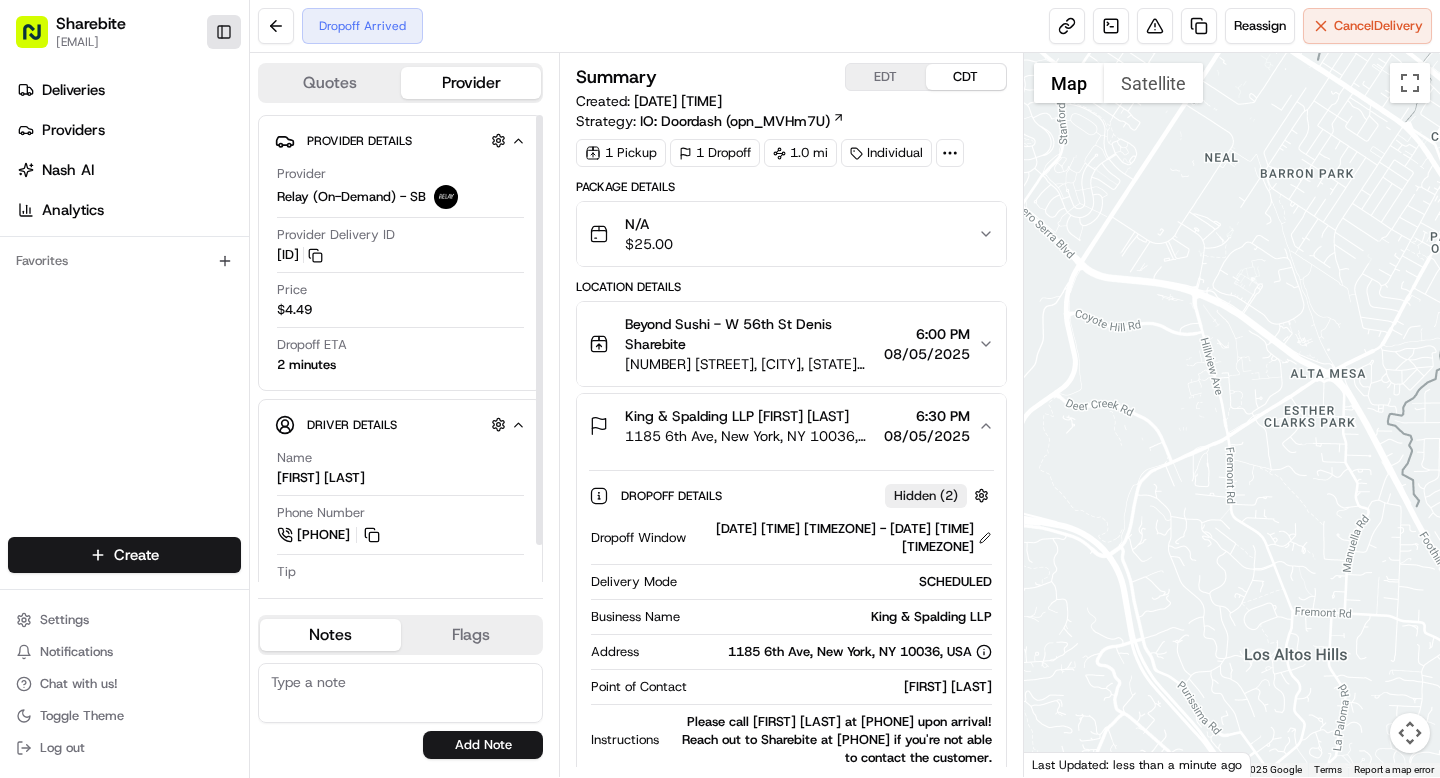 click on "Toggle Sidebar" at bounding box center (224, 32) 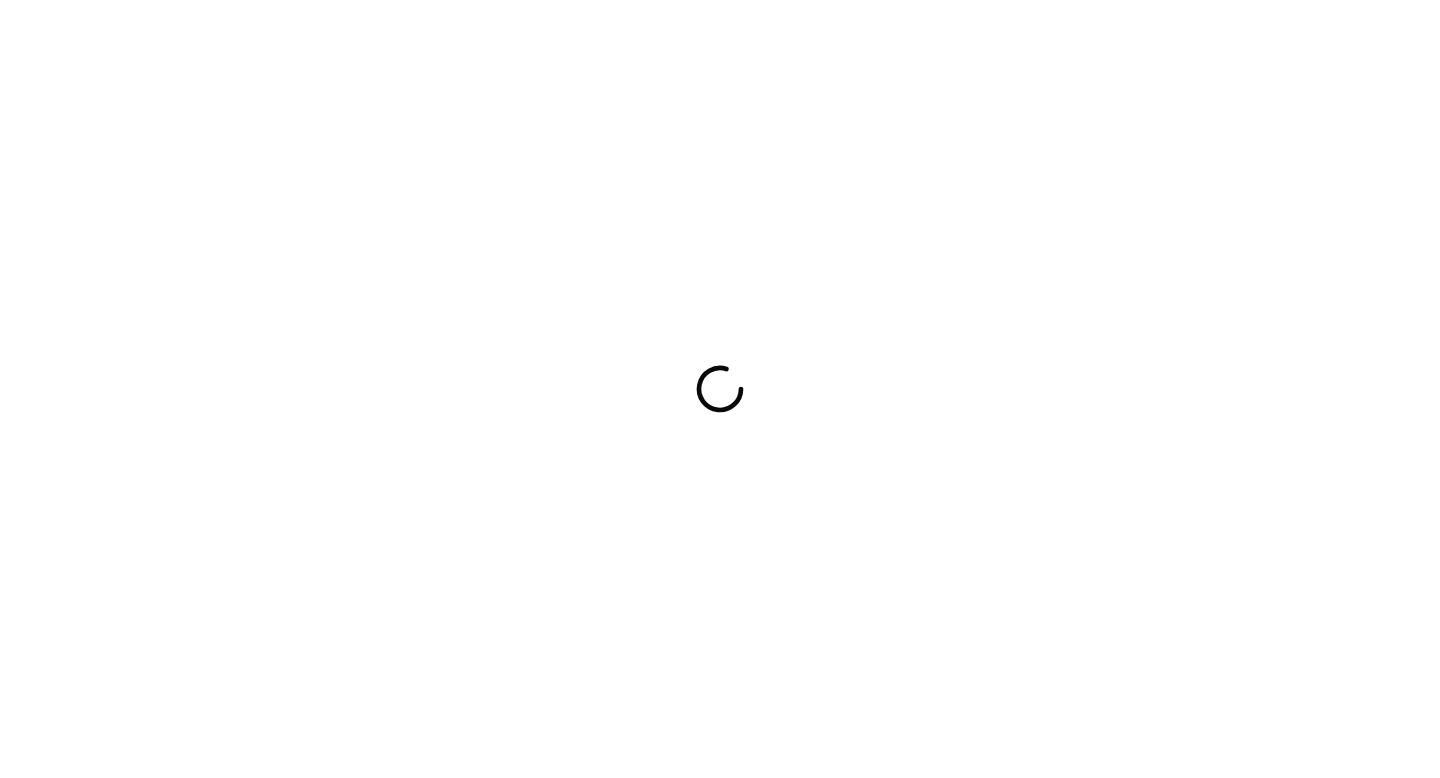 scroll, scrollTop: 0, scrollLeft: 0, axis: both 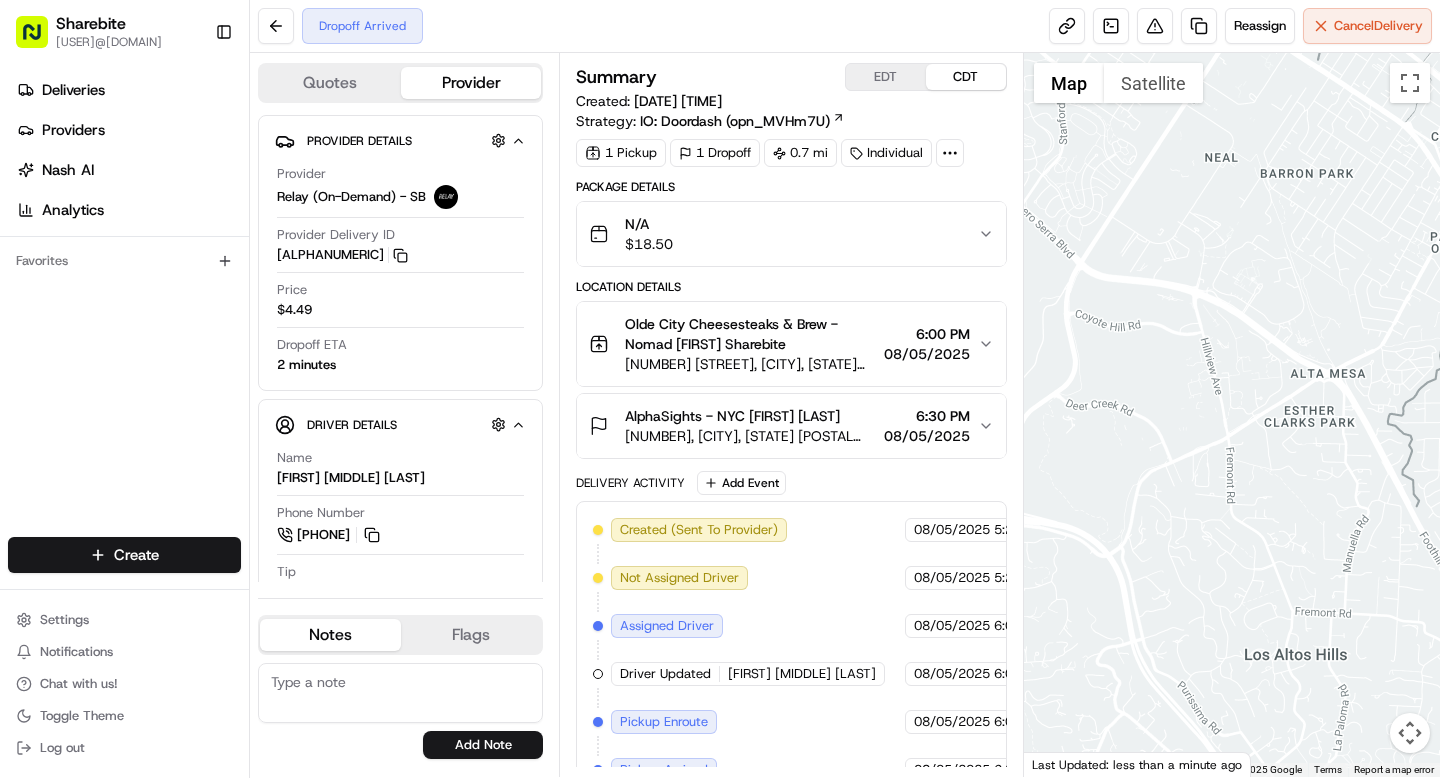 click on "[NUMBER], [CITY], [STATE] [POSTAL CODE], USA" at bounding box center (750, 436) 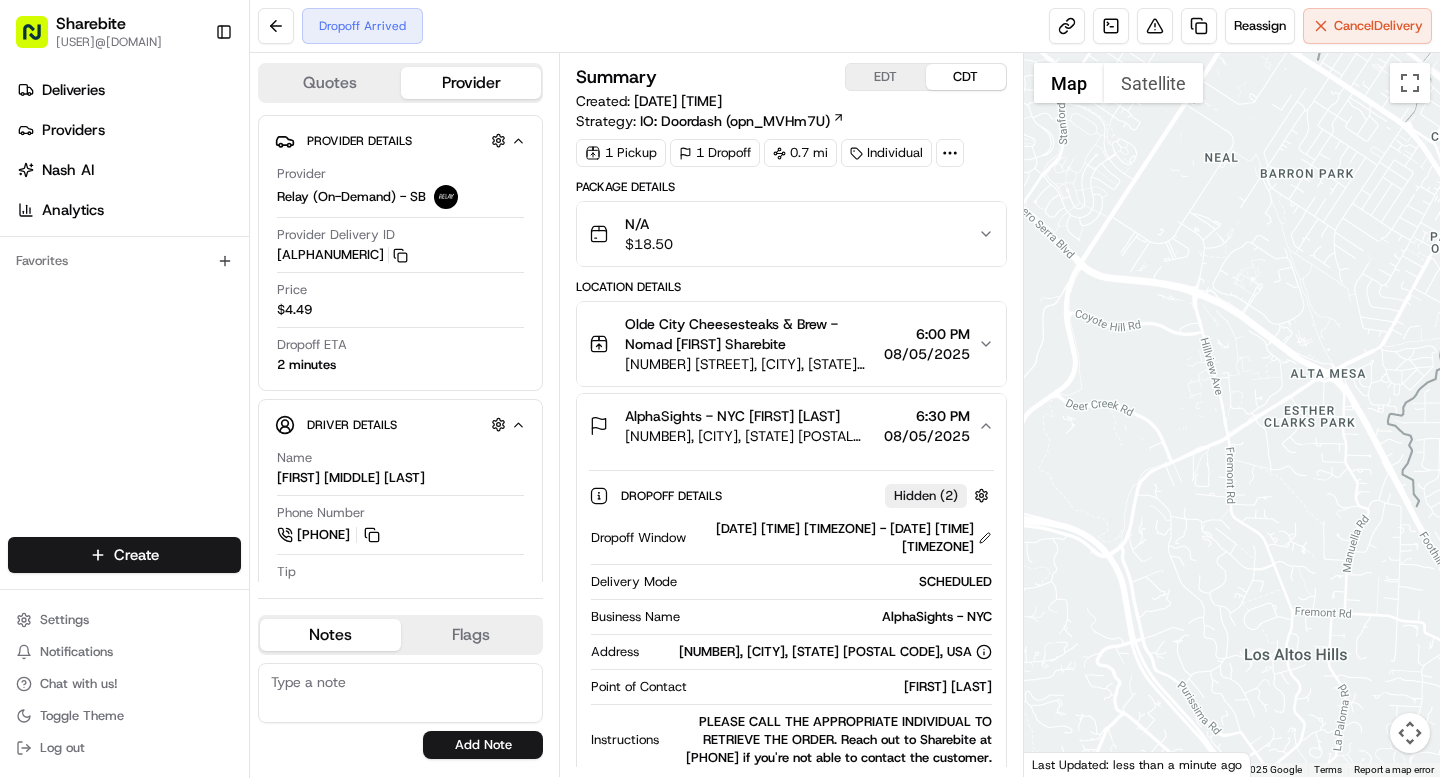 scroll, scrollTop: 0, scrollLeft: 0, axis: both 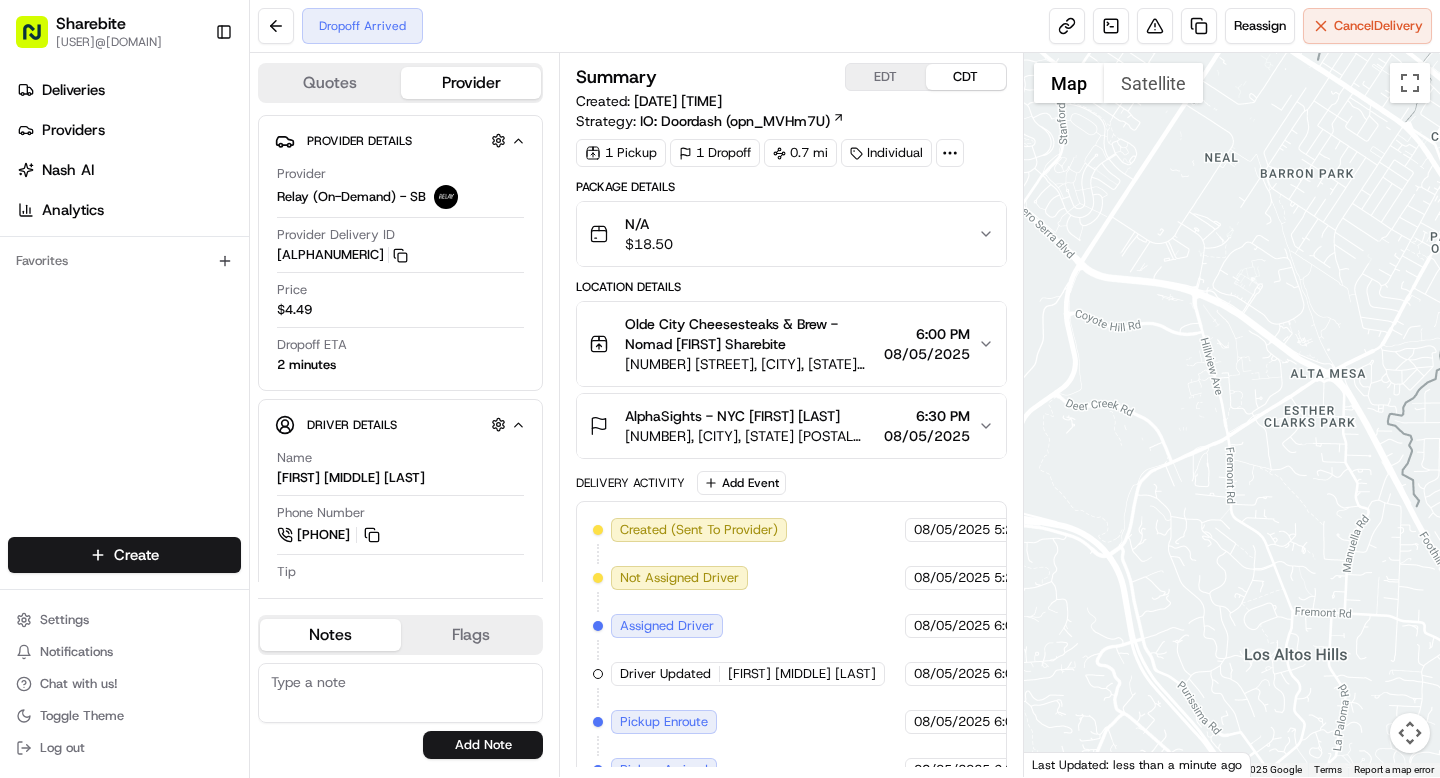 click 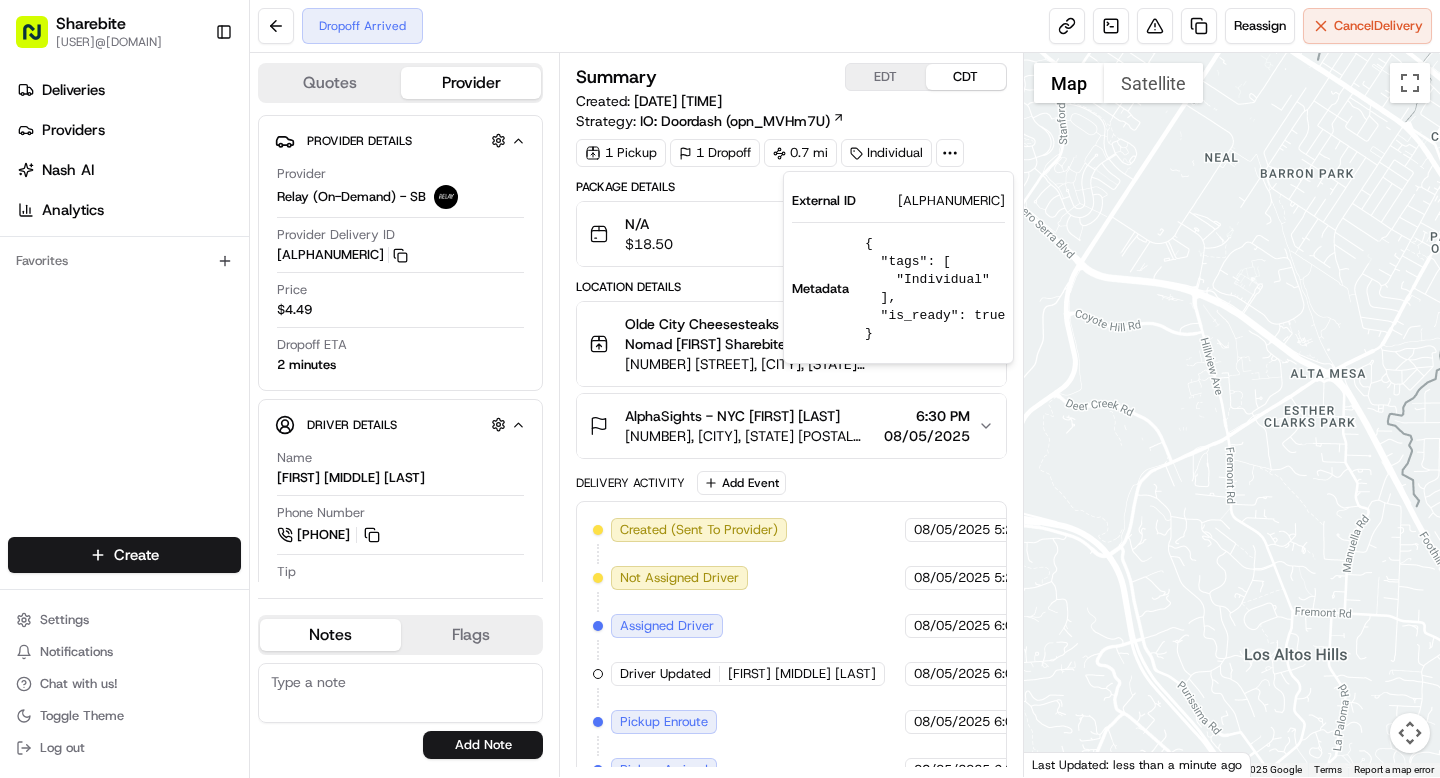 click on "ALNY08052531765-23833-1888709" at bounding box center [951, 201] 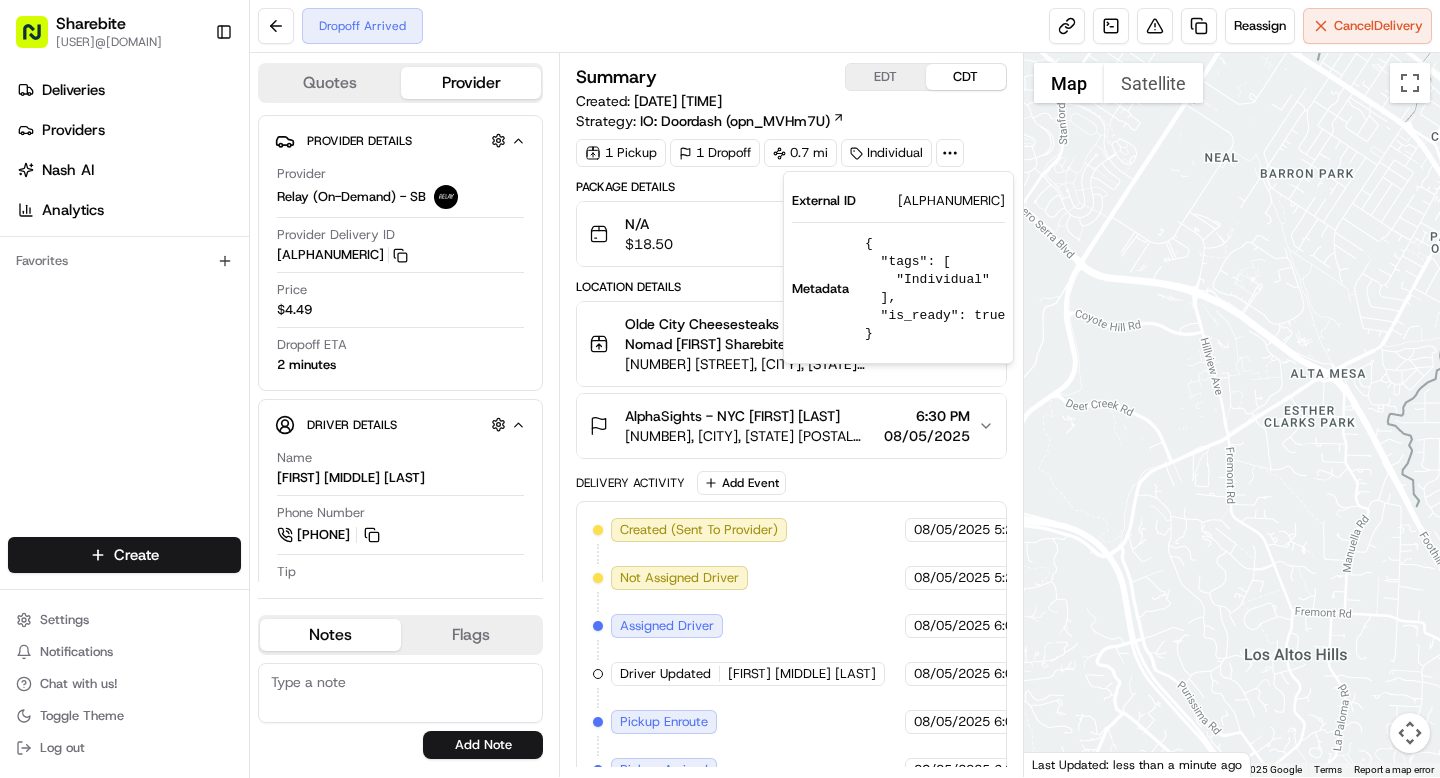 copy on "ALNY08052531765" 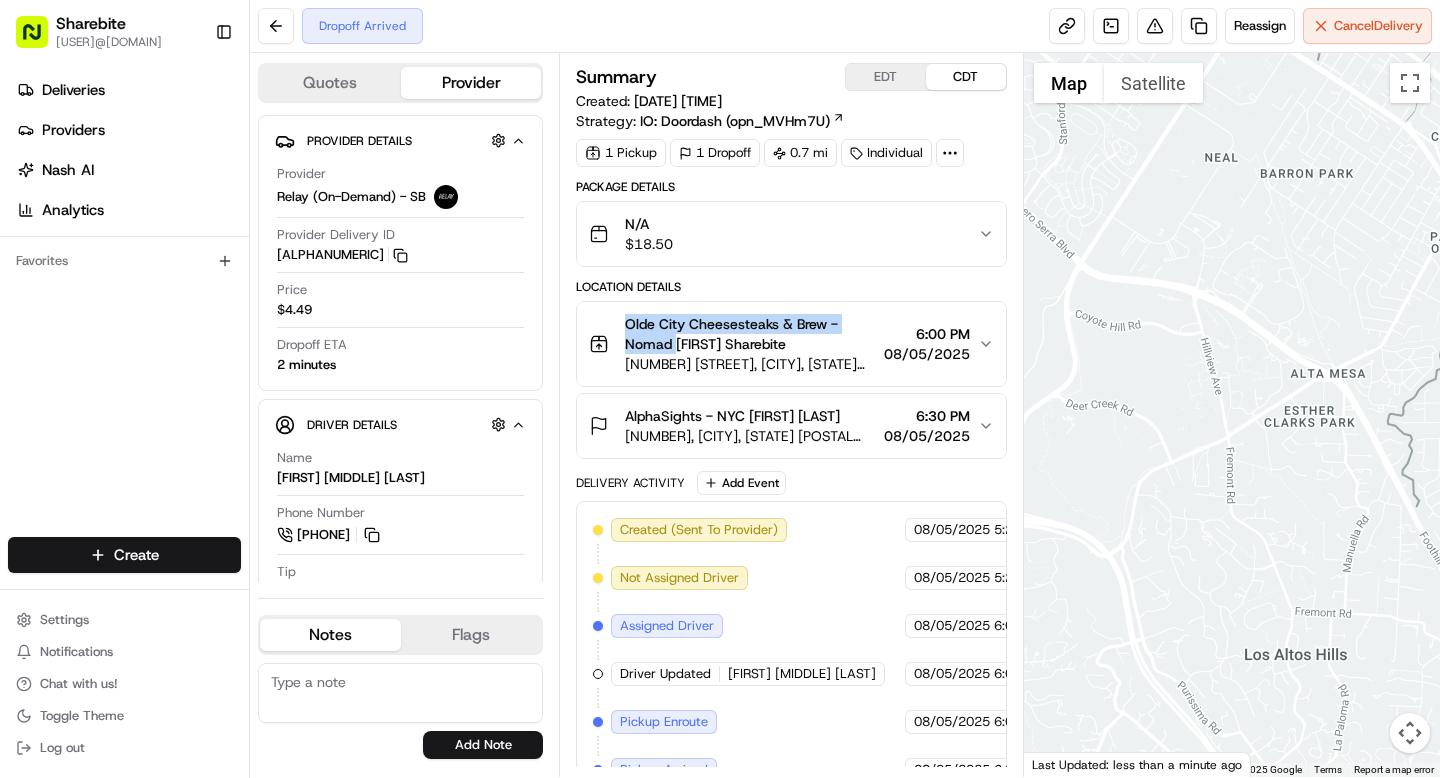 drag, startPoint x: 621, startPoint y: 326, endPoint x: 674, endPoint y: 348, distance: 57.384666 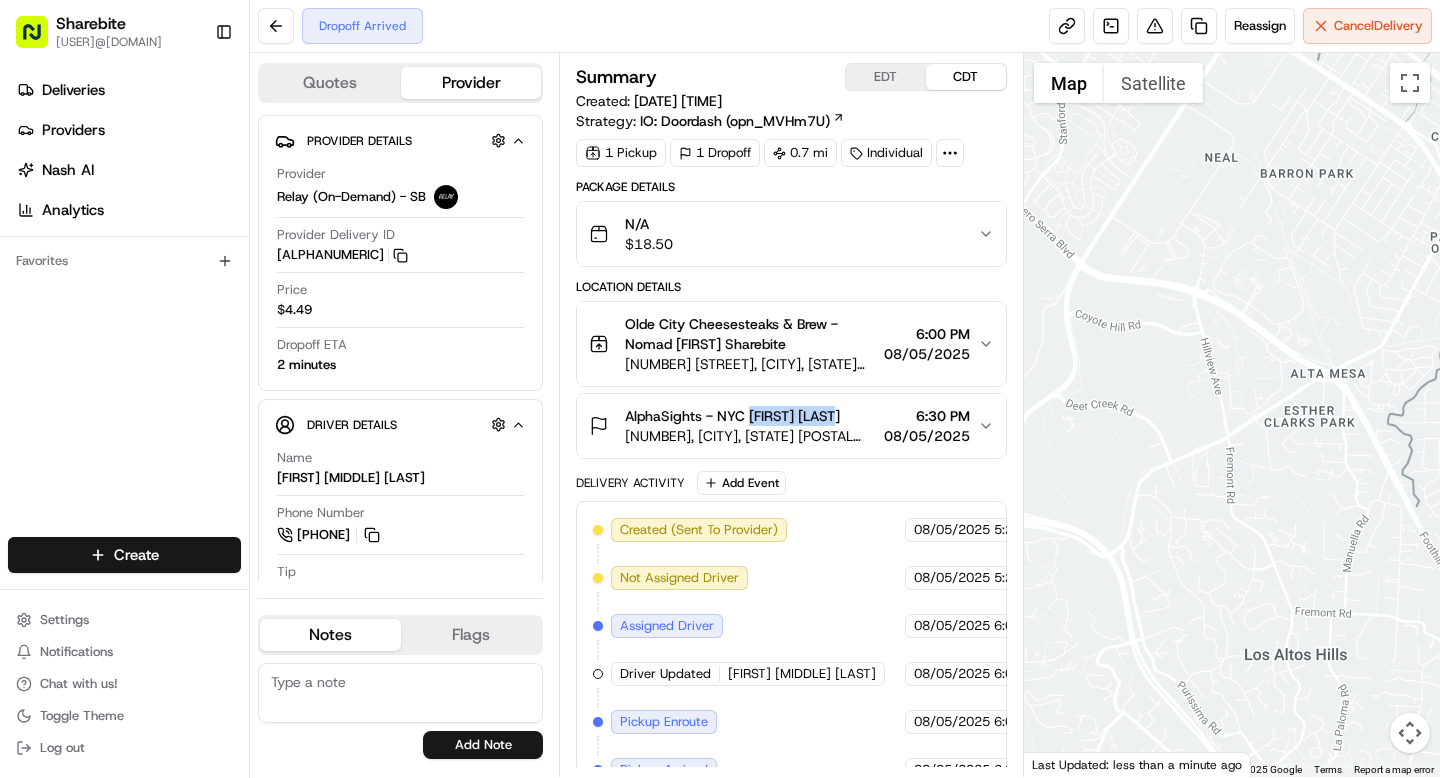 drag, startPoint x: 749, startPoint y: 415, endPoint x: 854, endPoint y: 414, distance: 105.00476 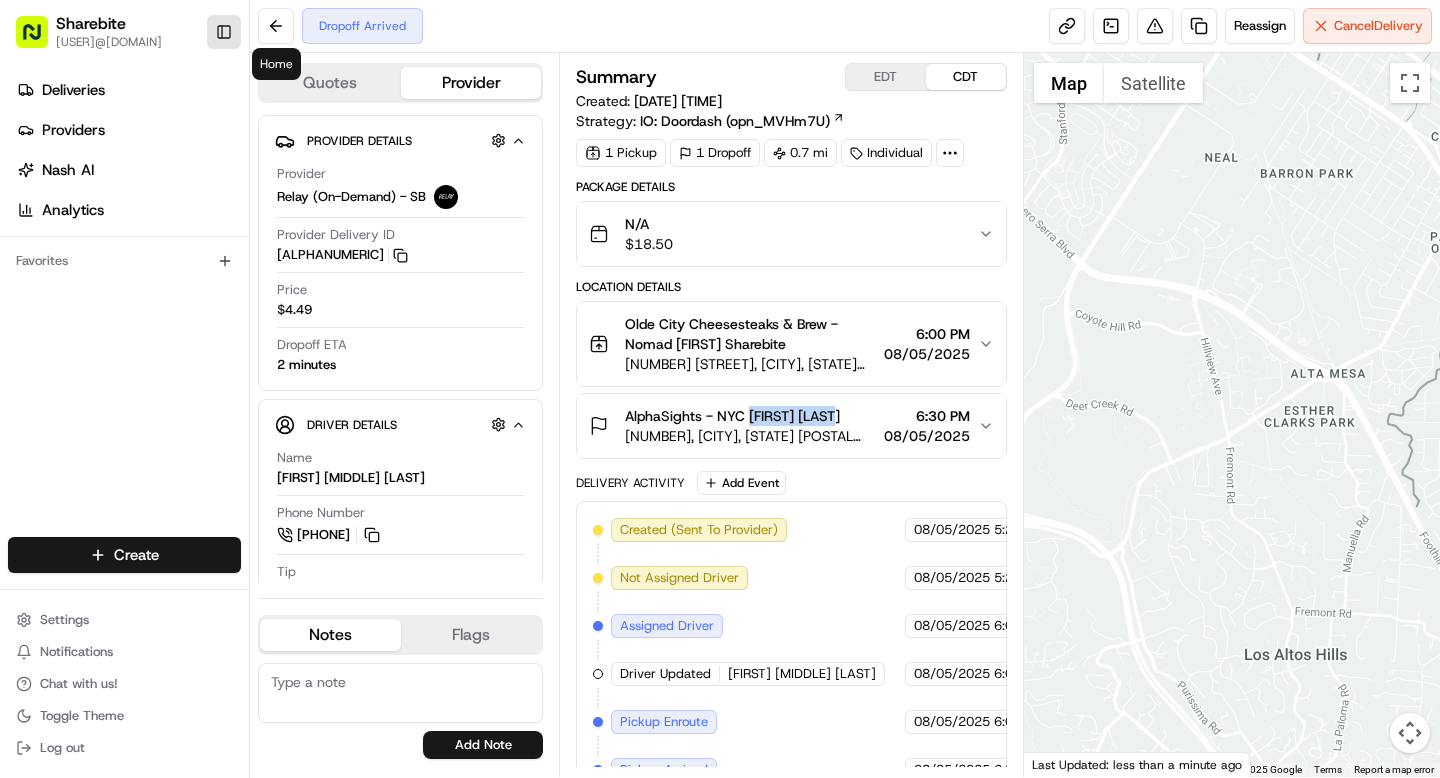 click on "Toggle Sidebar" at bounding box center [224, 32] 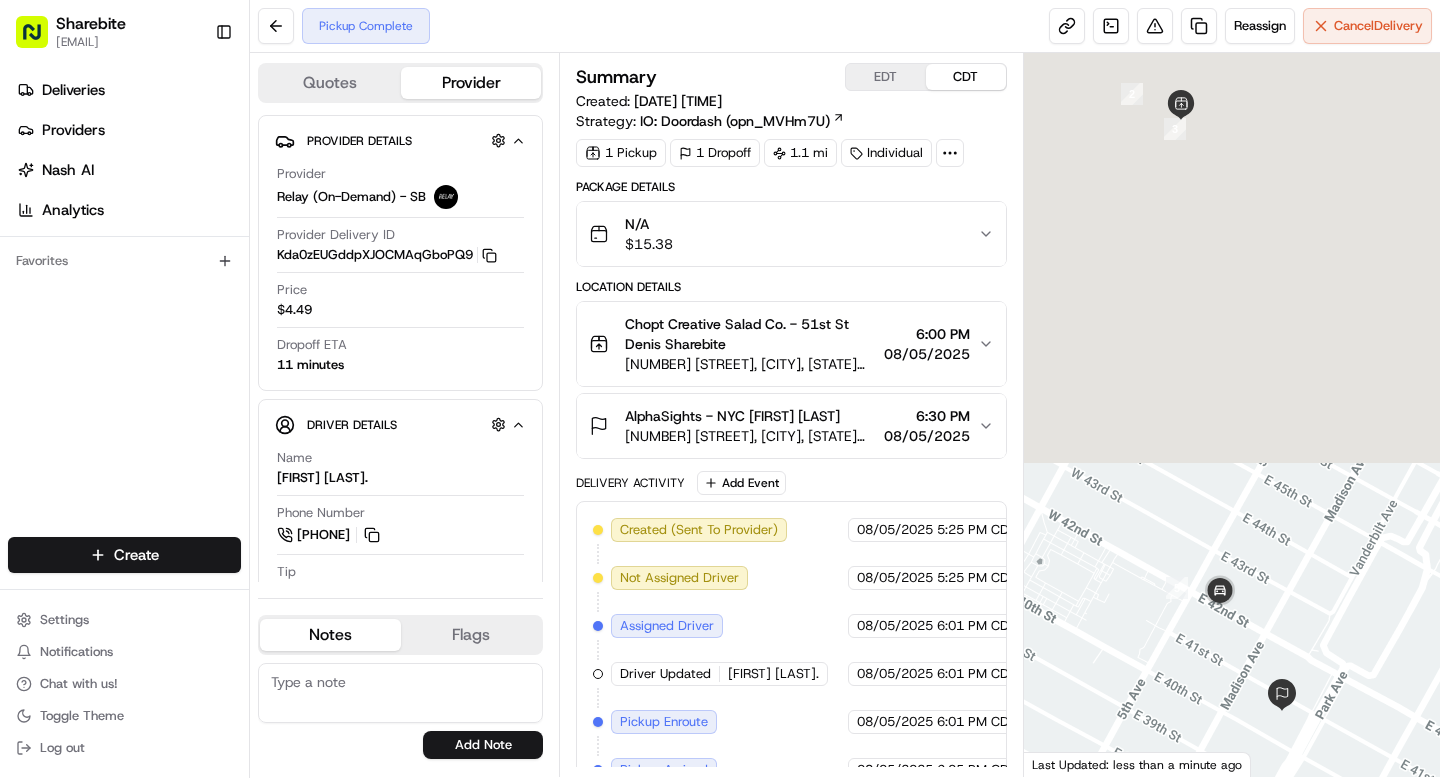 scroll, scrollTop: 0, scrollLeft: 0, axis: both 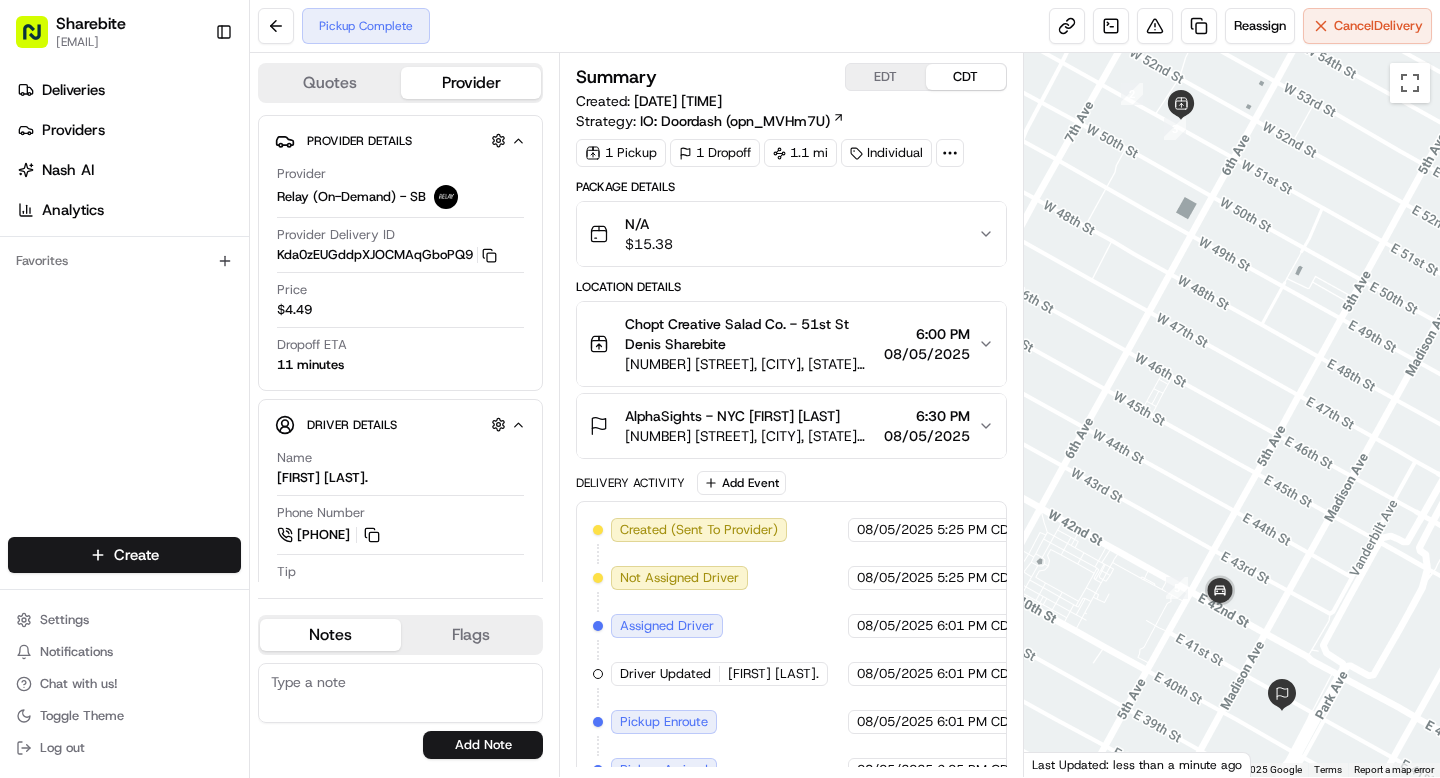 click 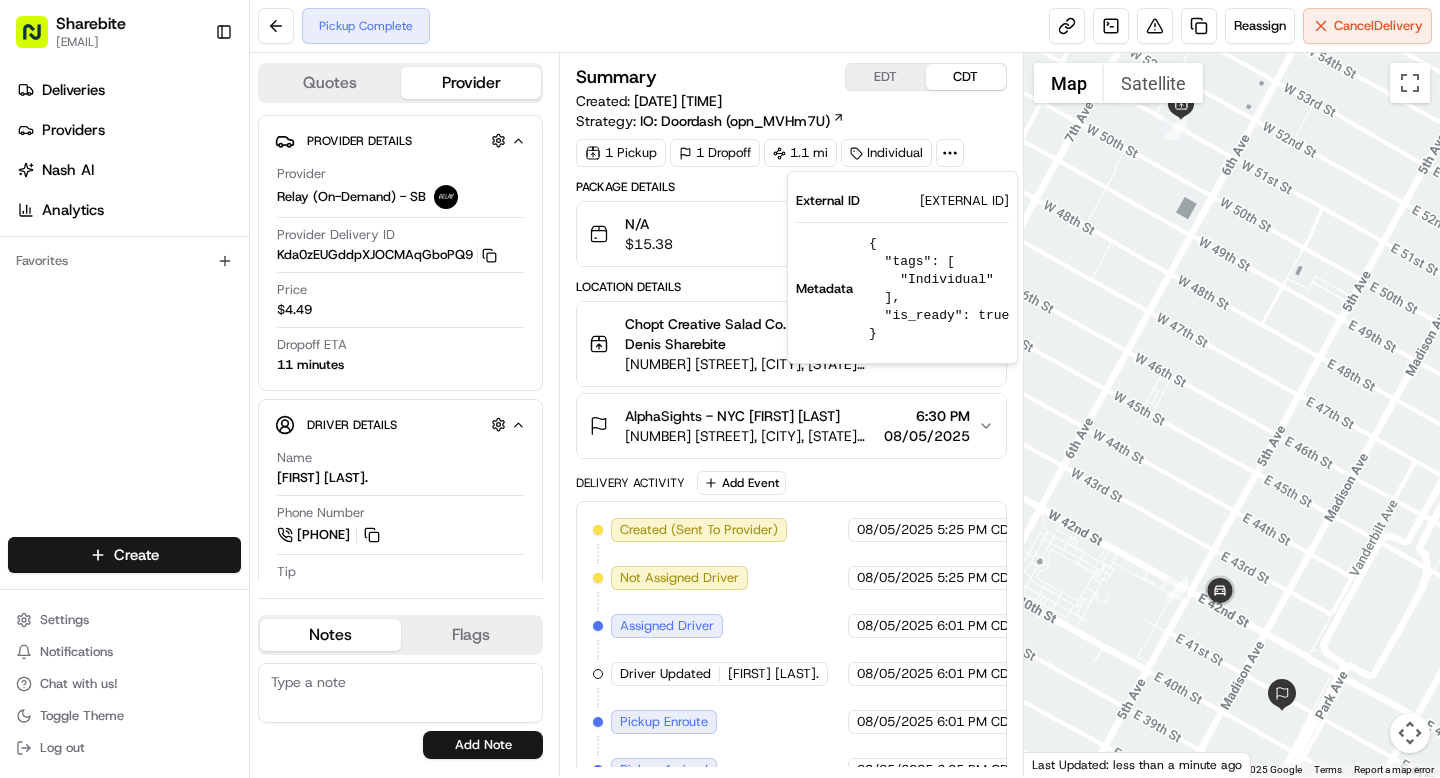 click on "08/05/2025" at bounding box center [927, 436] 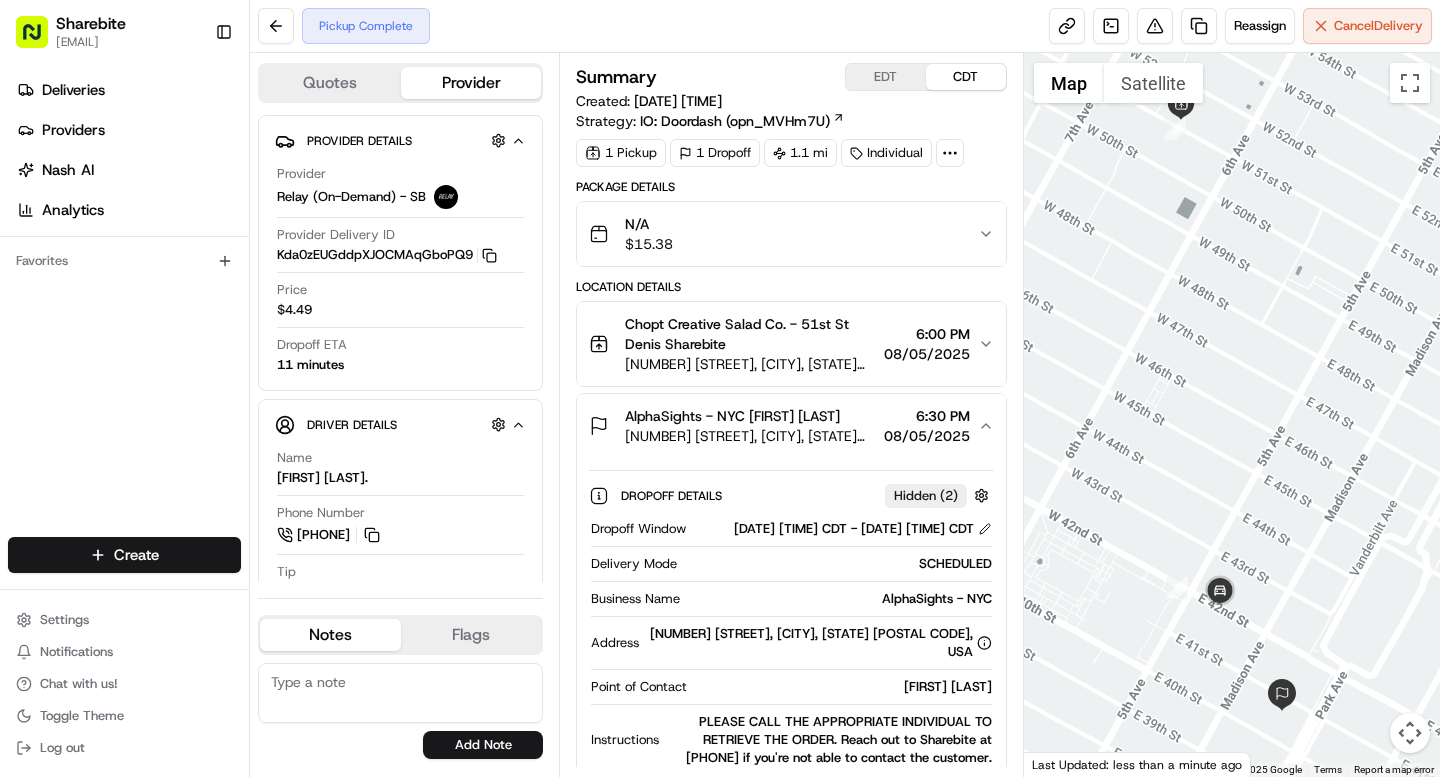 click on "08/05/2025" at bounding box center [927, 436] 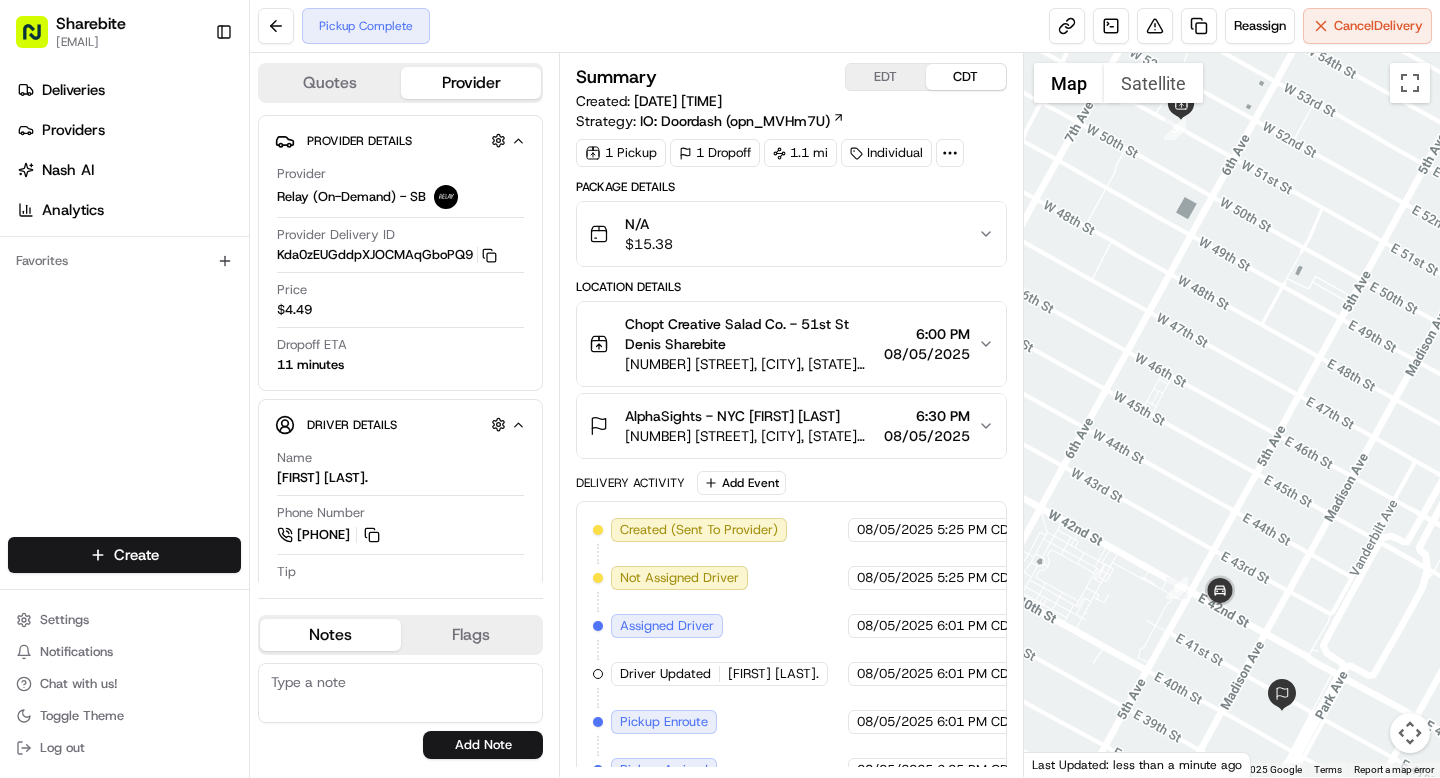 click 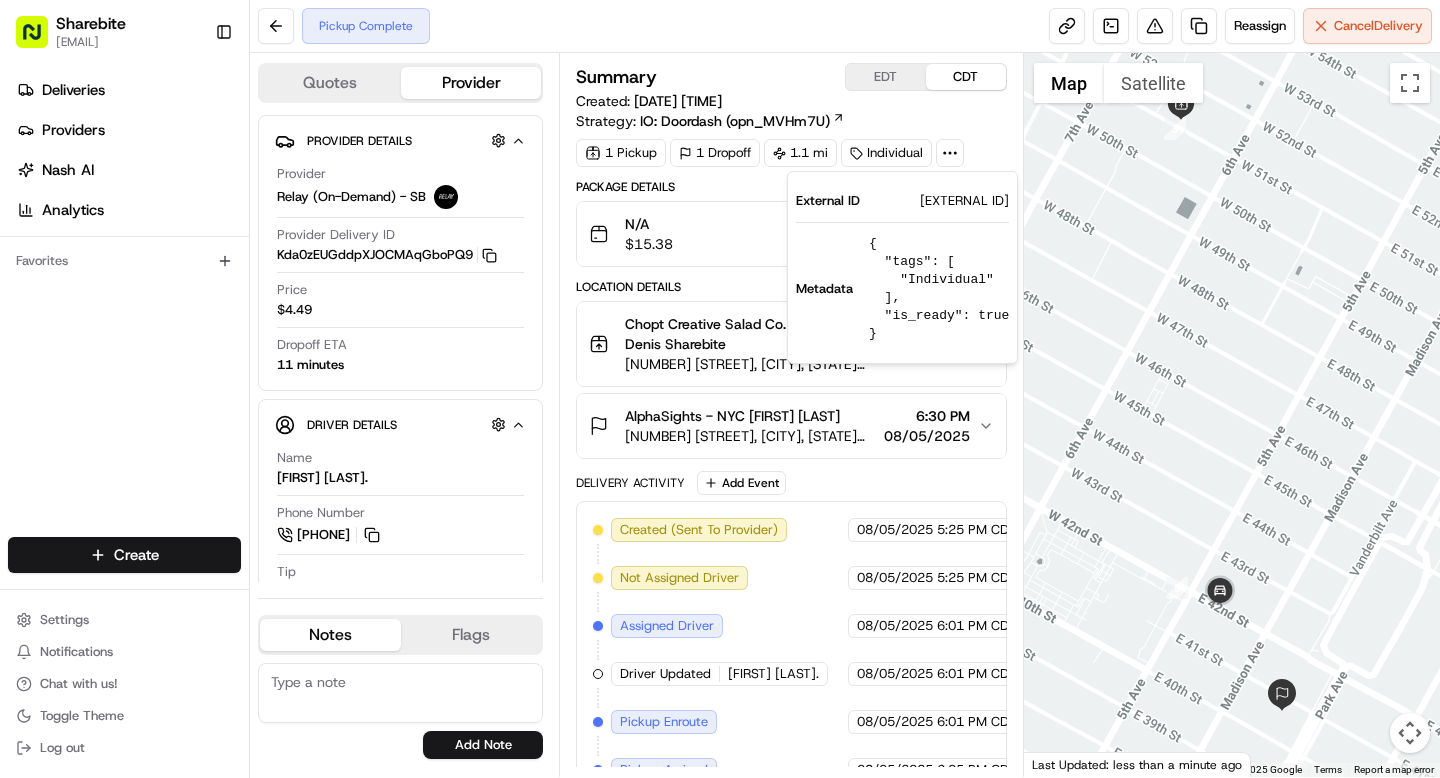 click on "[EXTERNAL ID]" at bounding box center (964, 201) 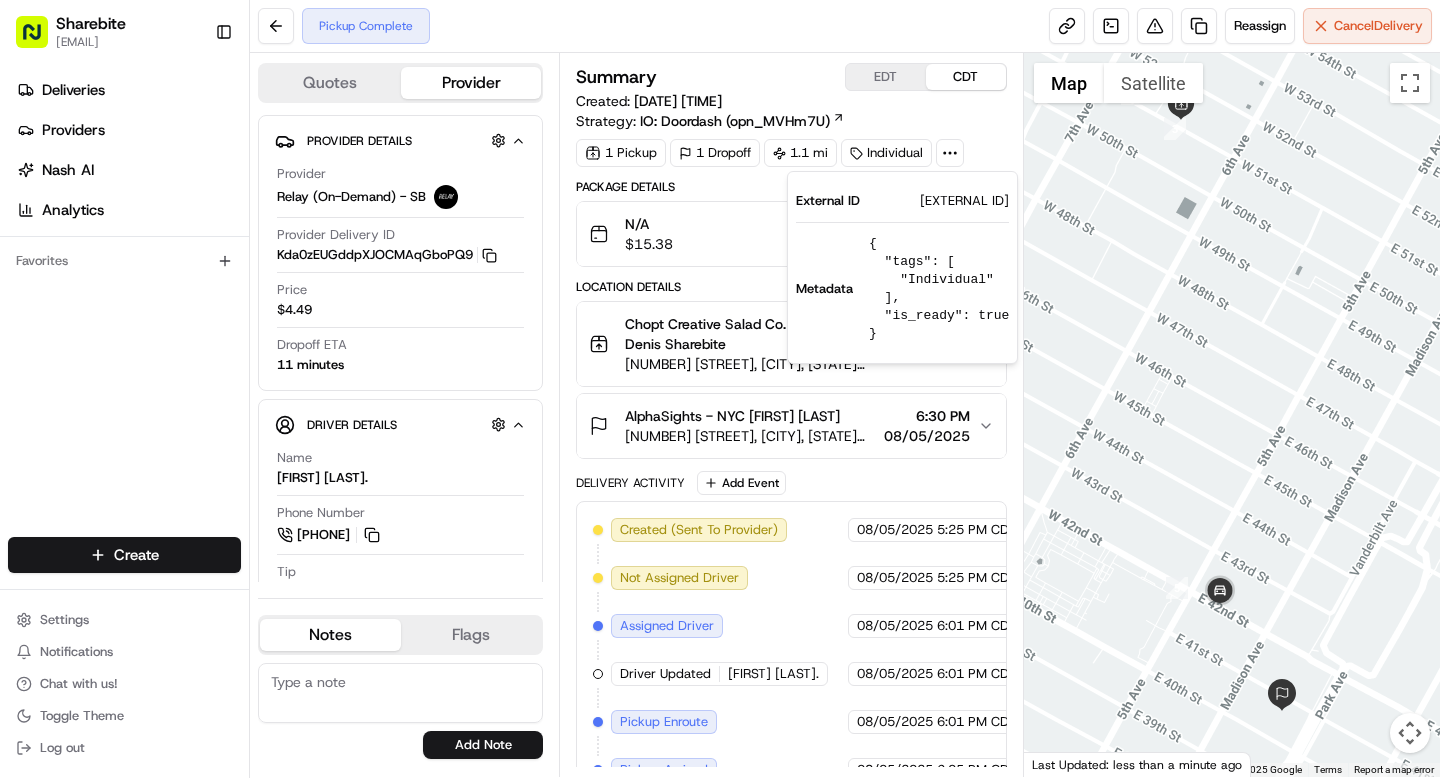 copy on "[EXTERNAL ID]" 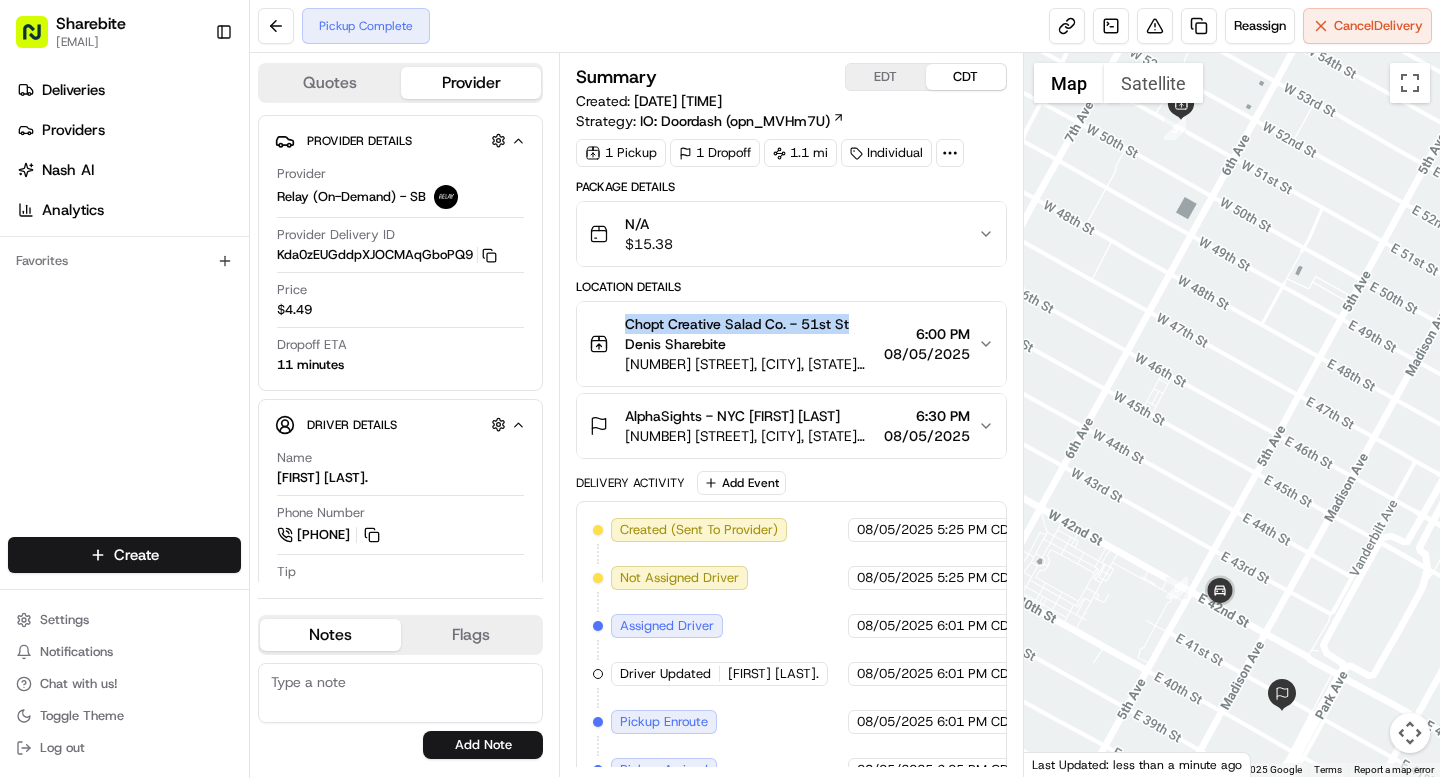 drag, startPoint x: 627, startPoint y: 322, endPoint x: 854, endPoint y: 323, distance: 227.0022 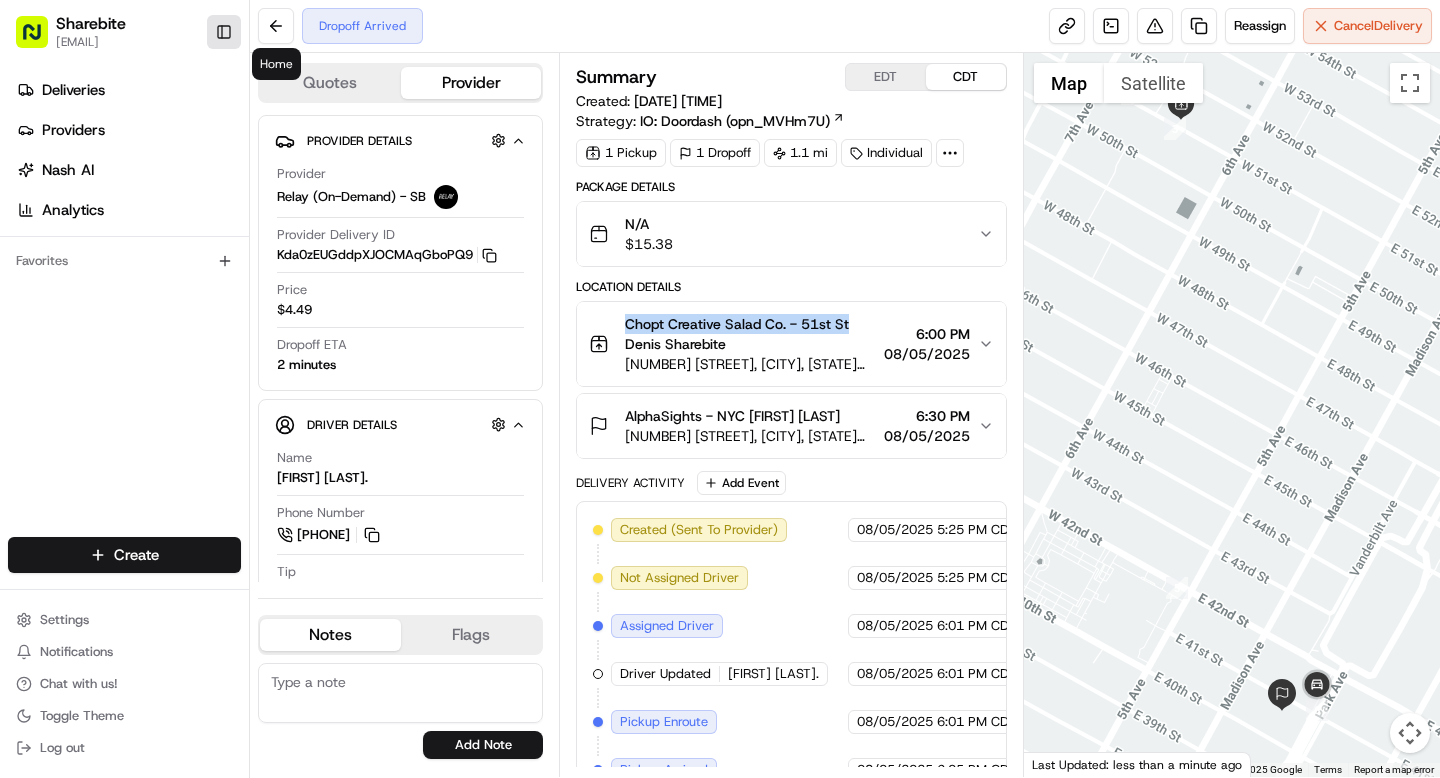 click on "Toggle Sidebar" at bounding box center (224, 32) 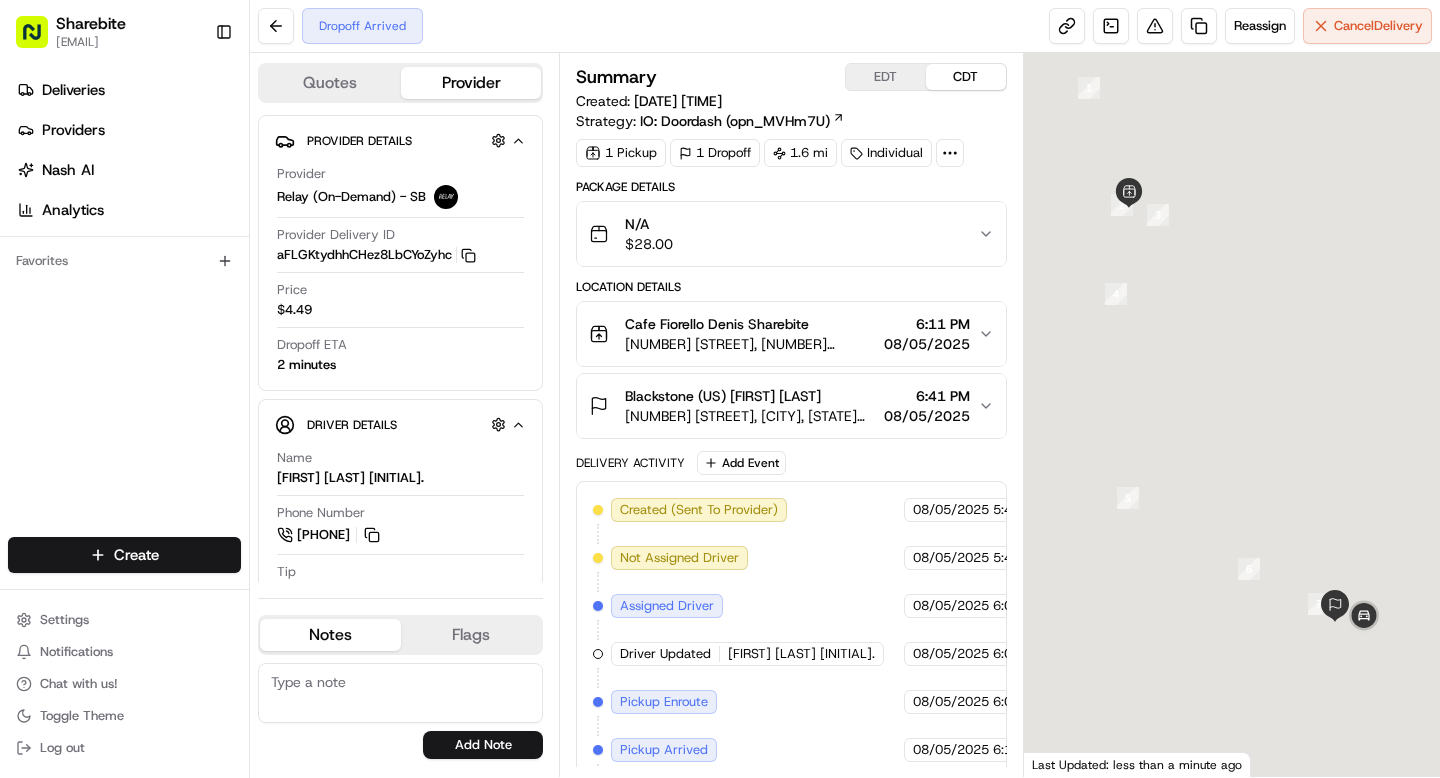 scroll, scrollTop: 0, scrollLeft: 0, axis: both 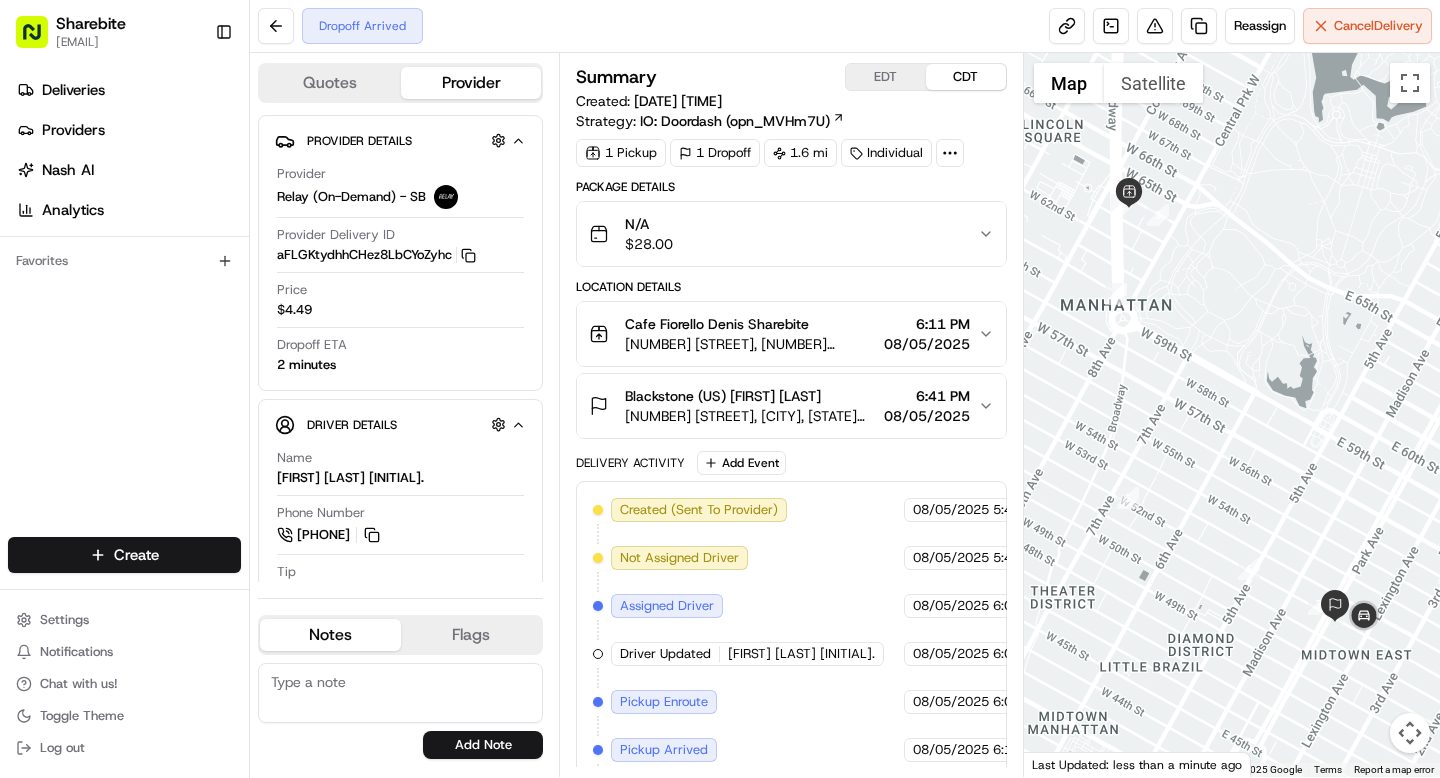 click 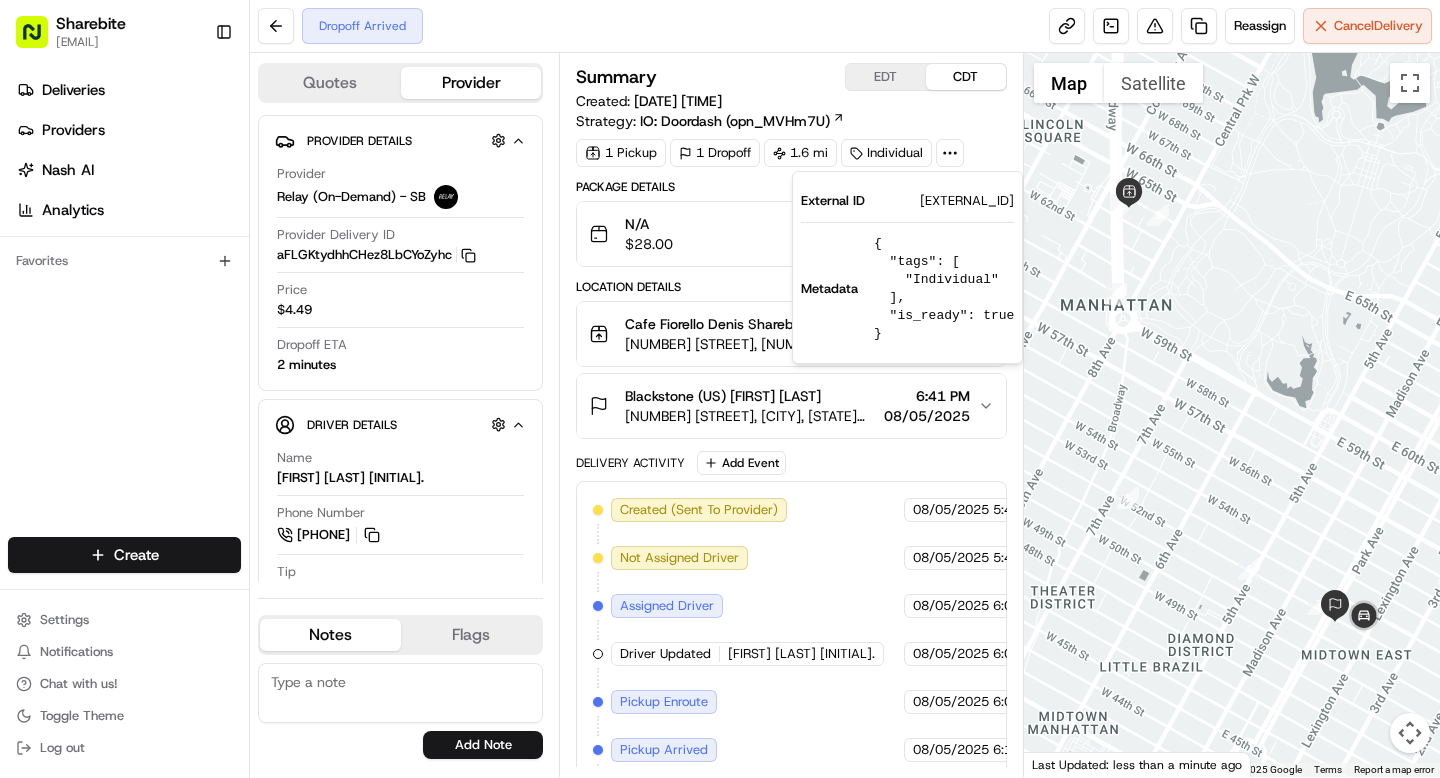 click on "BL08052525462-24037-1888787" at bounding box center (967, 201) 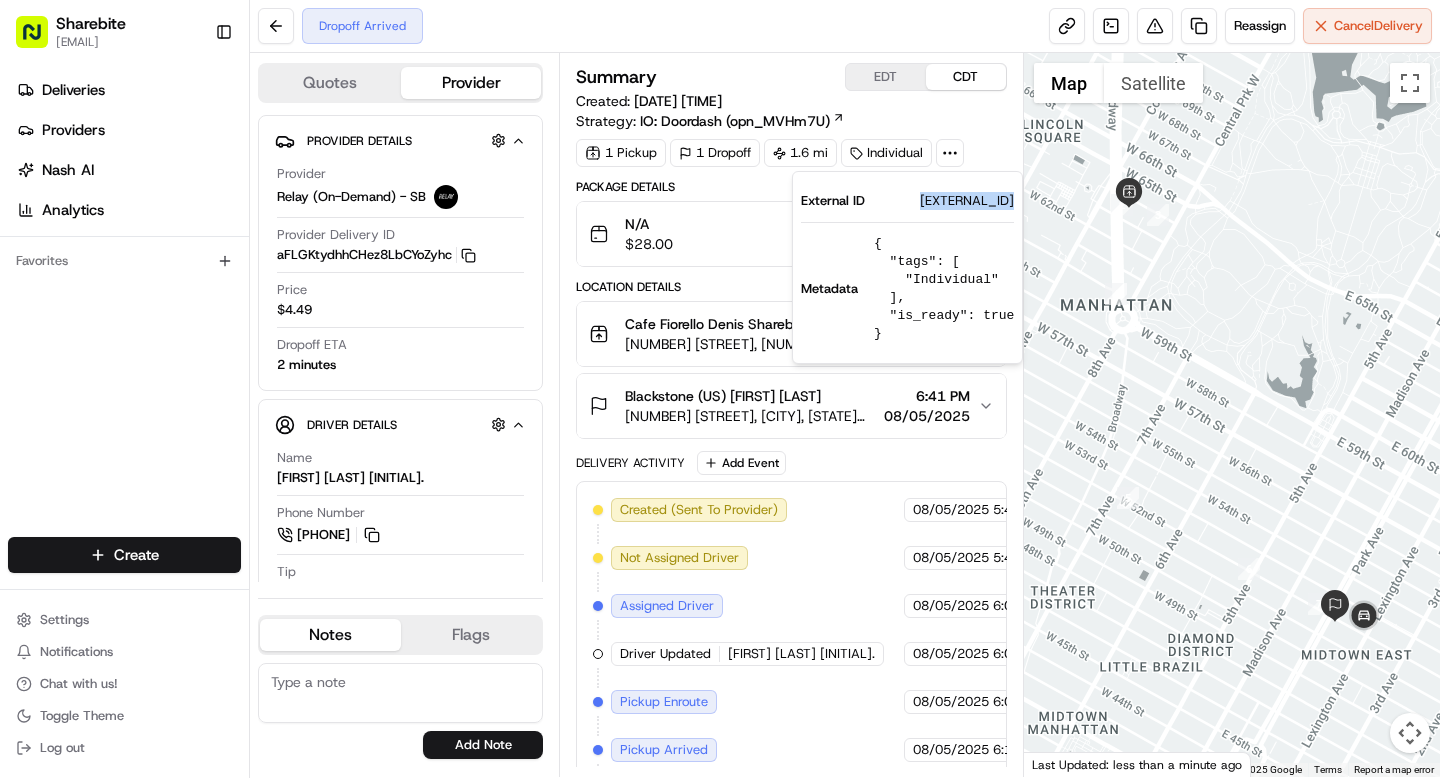 click on "BL08052525462-24037-1888787" at bounding box center [967, 201] 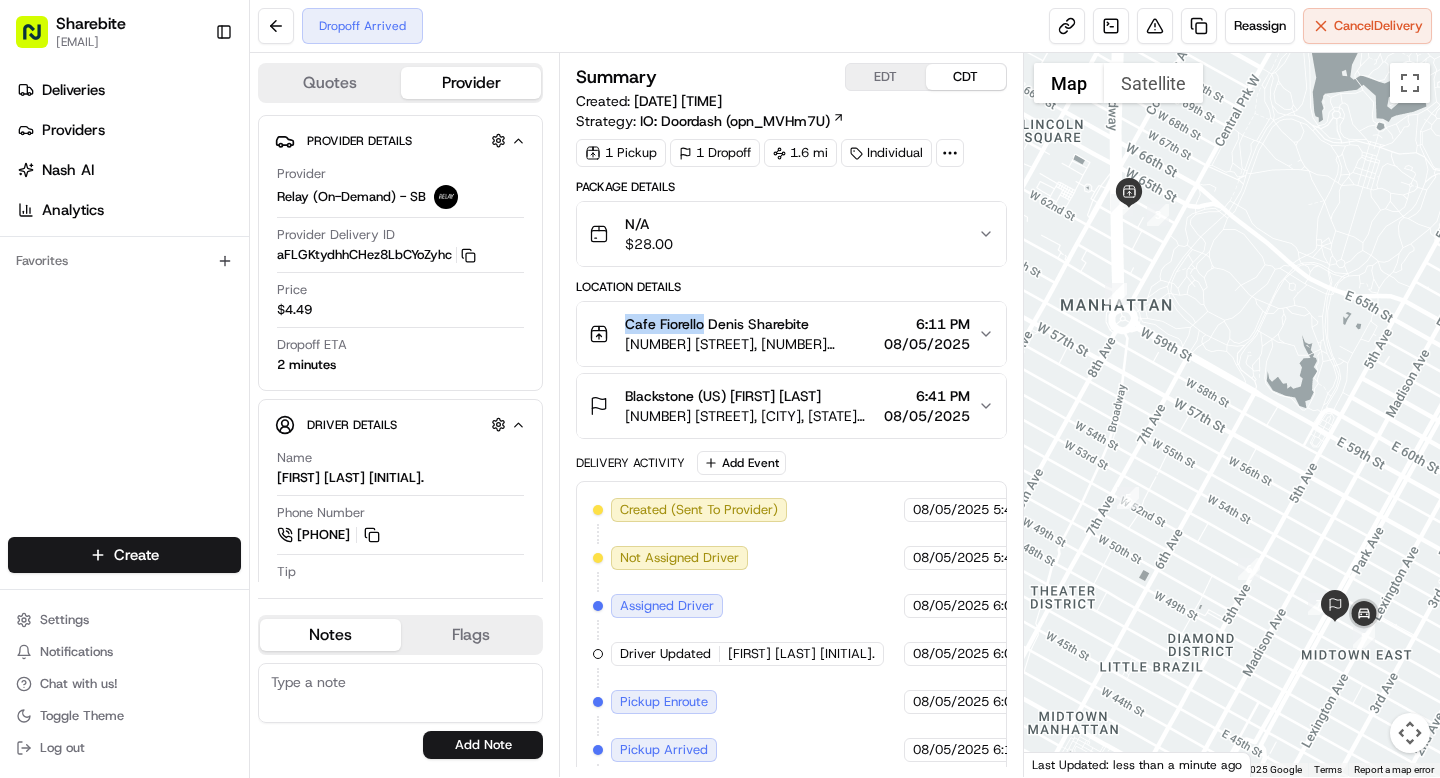 drag, startPoint x: 626, startPoint y: 325, endPoint x: 702, endPoint y: 328, distance: 76.05919 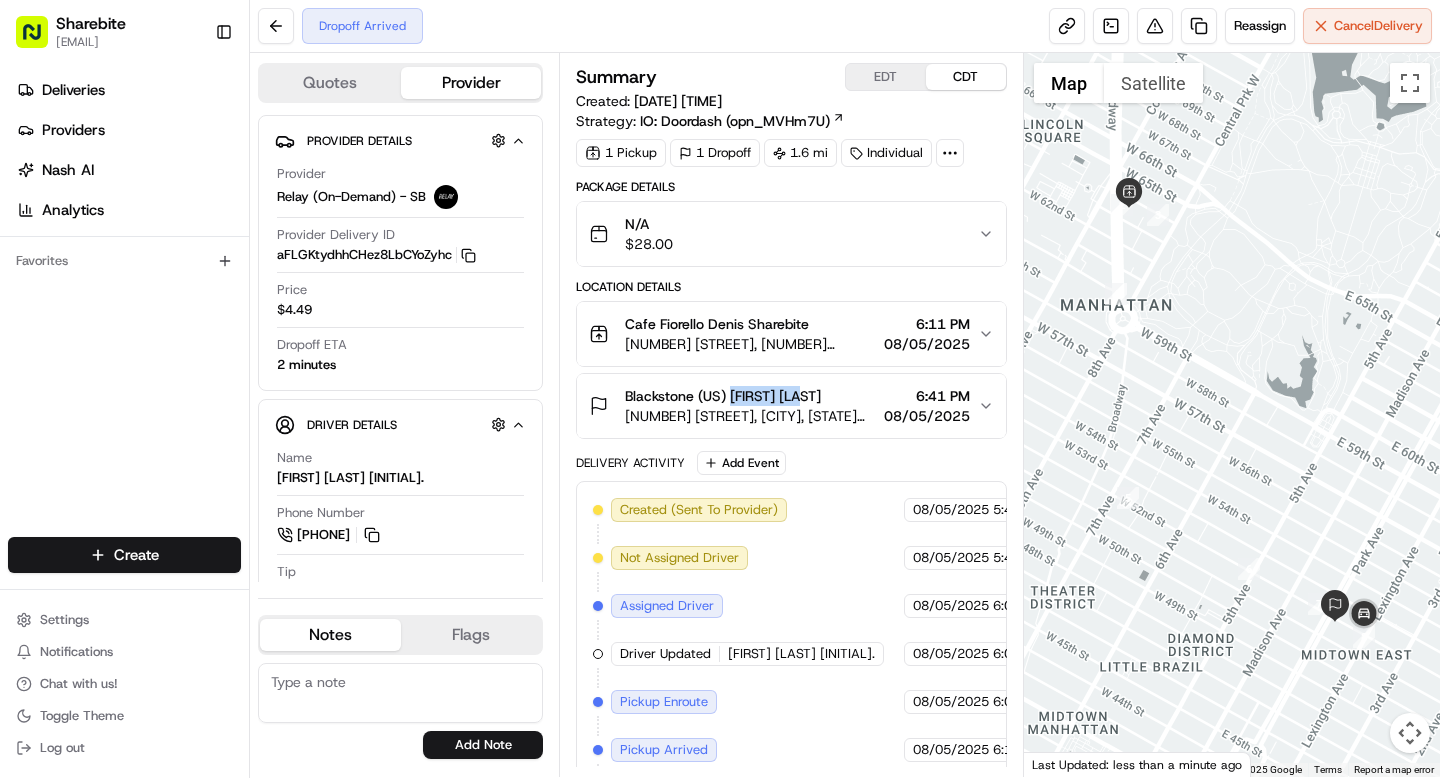 drag, startPoint x: 729, startPoint y: 393, endPoint x: 806, endPoint y: 394, distance: 77.00649 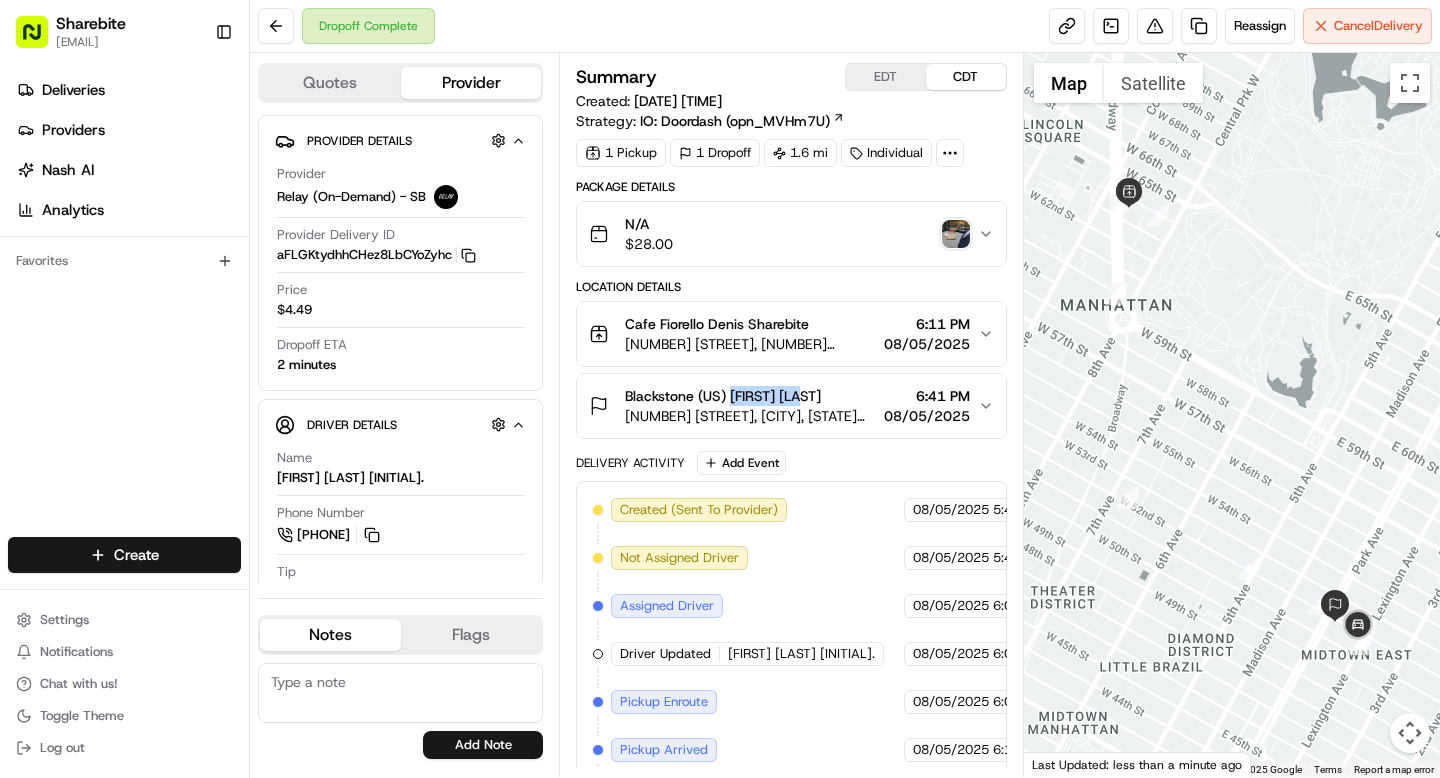 click at bounding box center [956, 234] 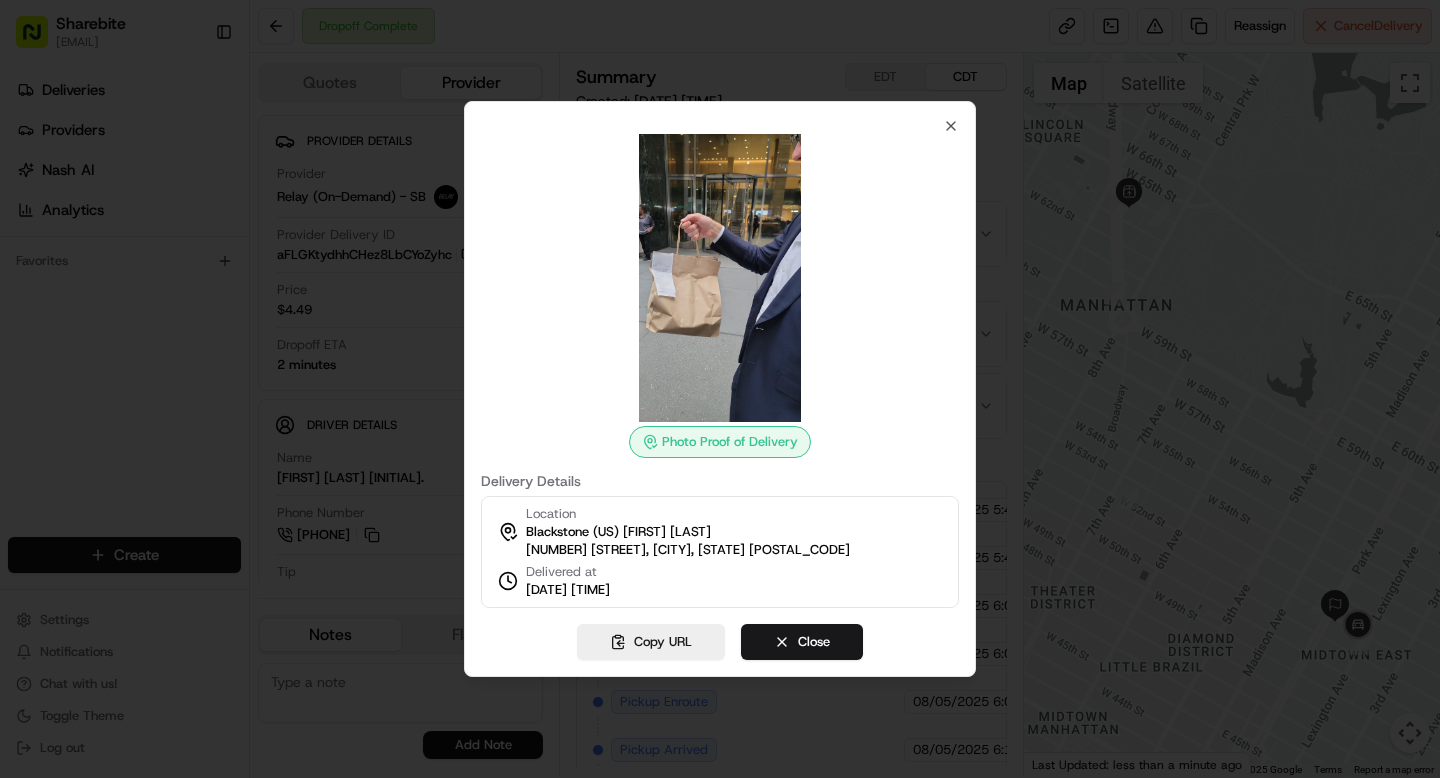type 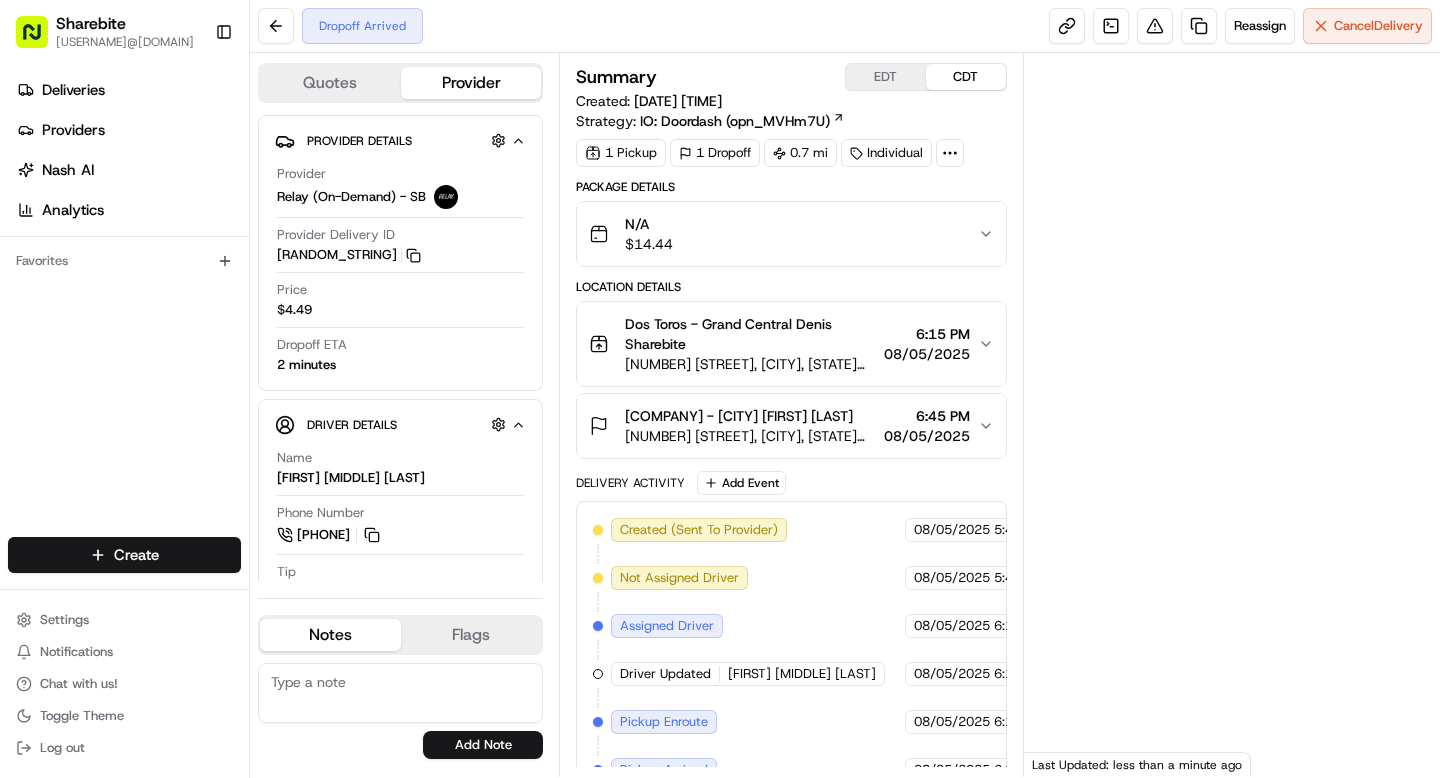 scroll, scrollTop: 0, scrollLeft: 0, axis: both 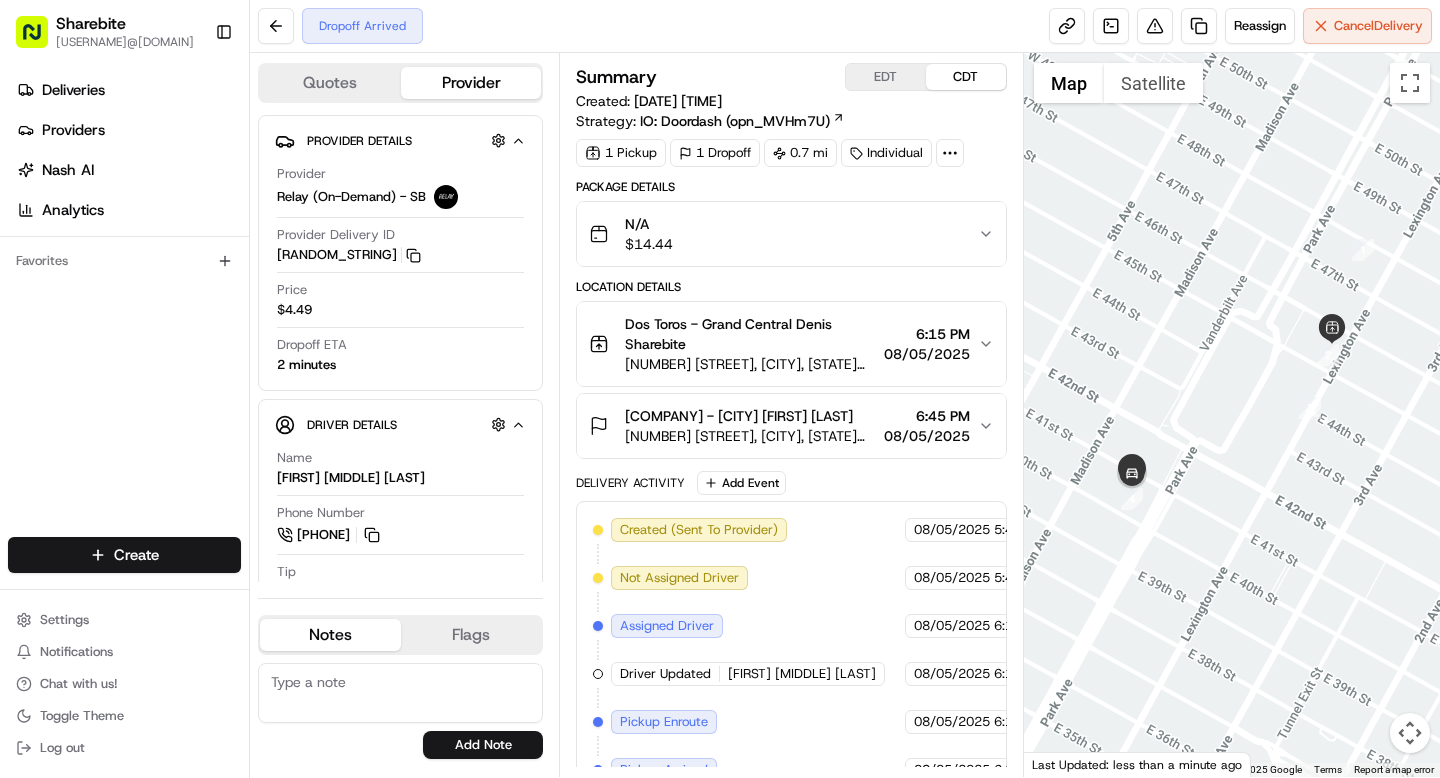 click 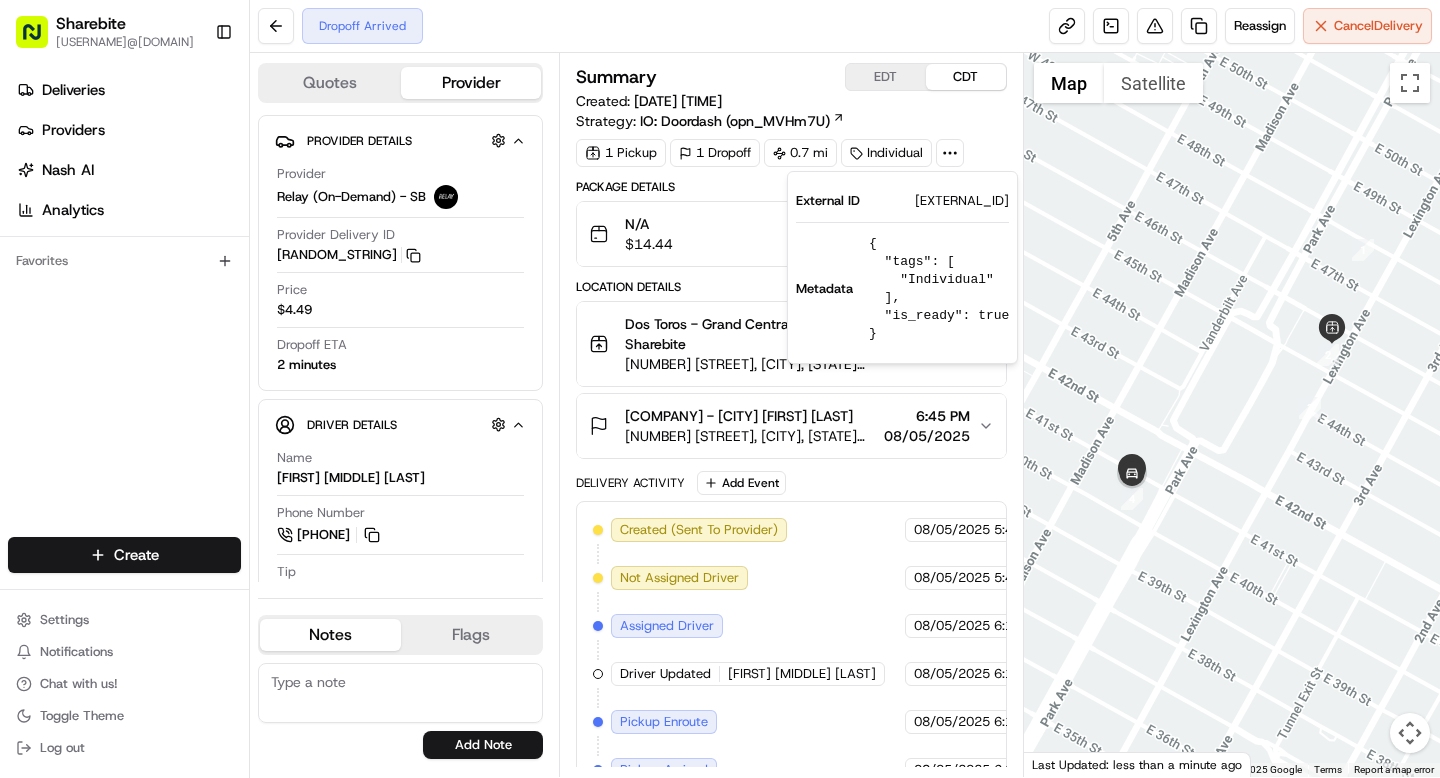 click on "[EXTERNAL_ID]" at bounding box center [962, 201] 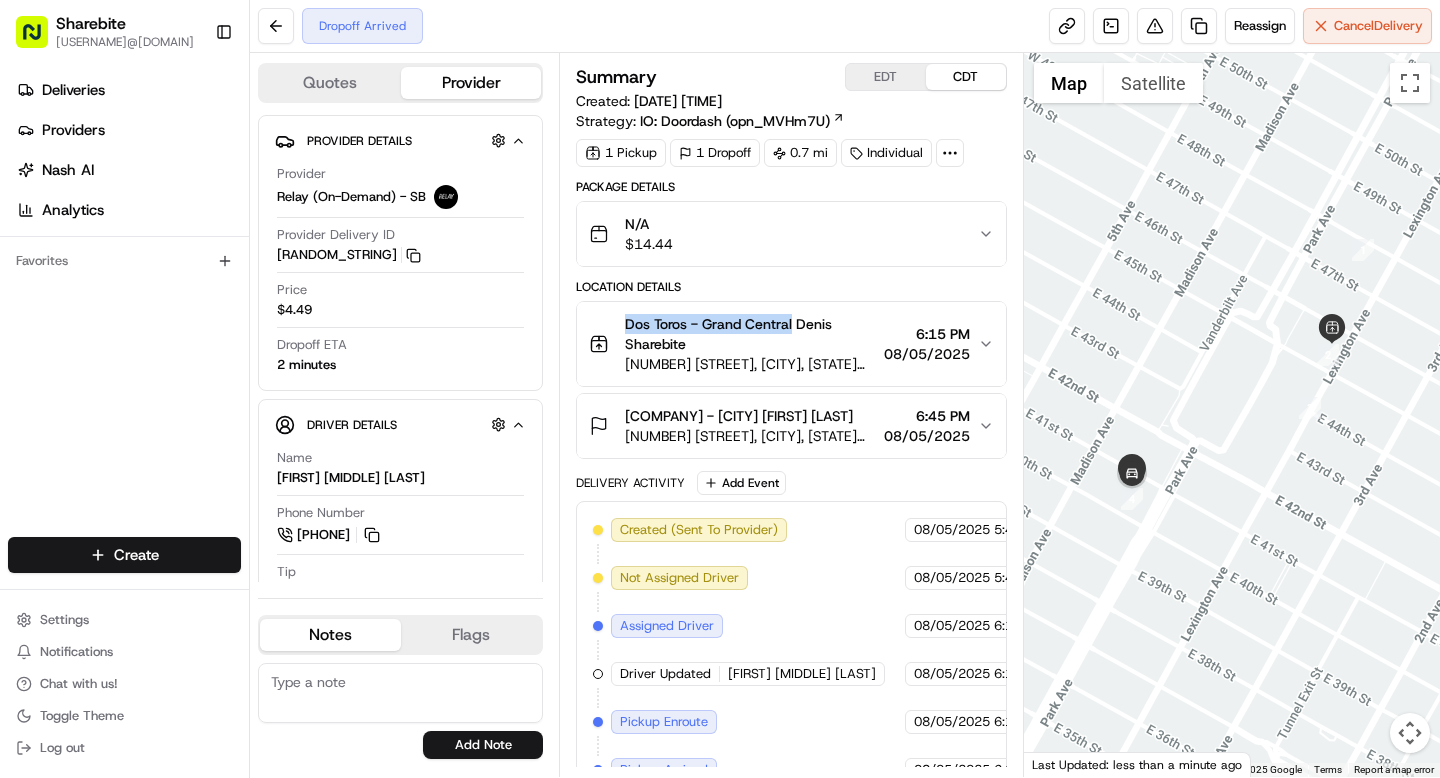 drag, startPoint x: 624, startPoint y: 320, endPoint x: 794, endPoint y: 326, distance: 170.10585 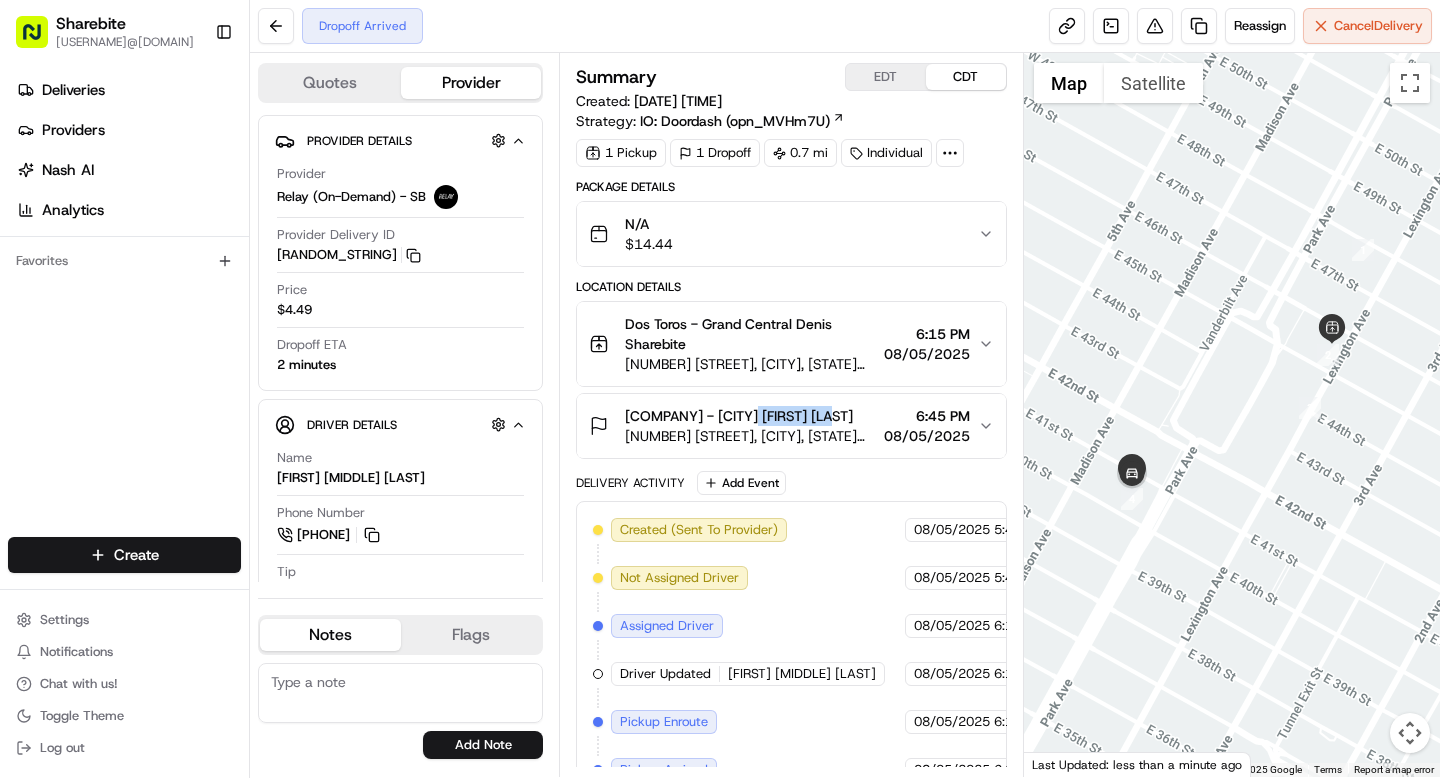 drag, startPoint x: 749, startPoint y: 417, endPoint x: 838, endPoint y: 419, distance: 89.02247 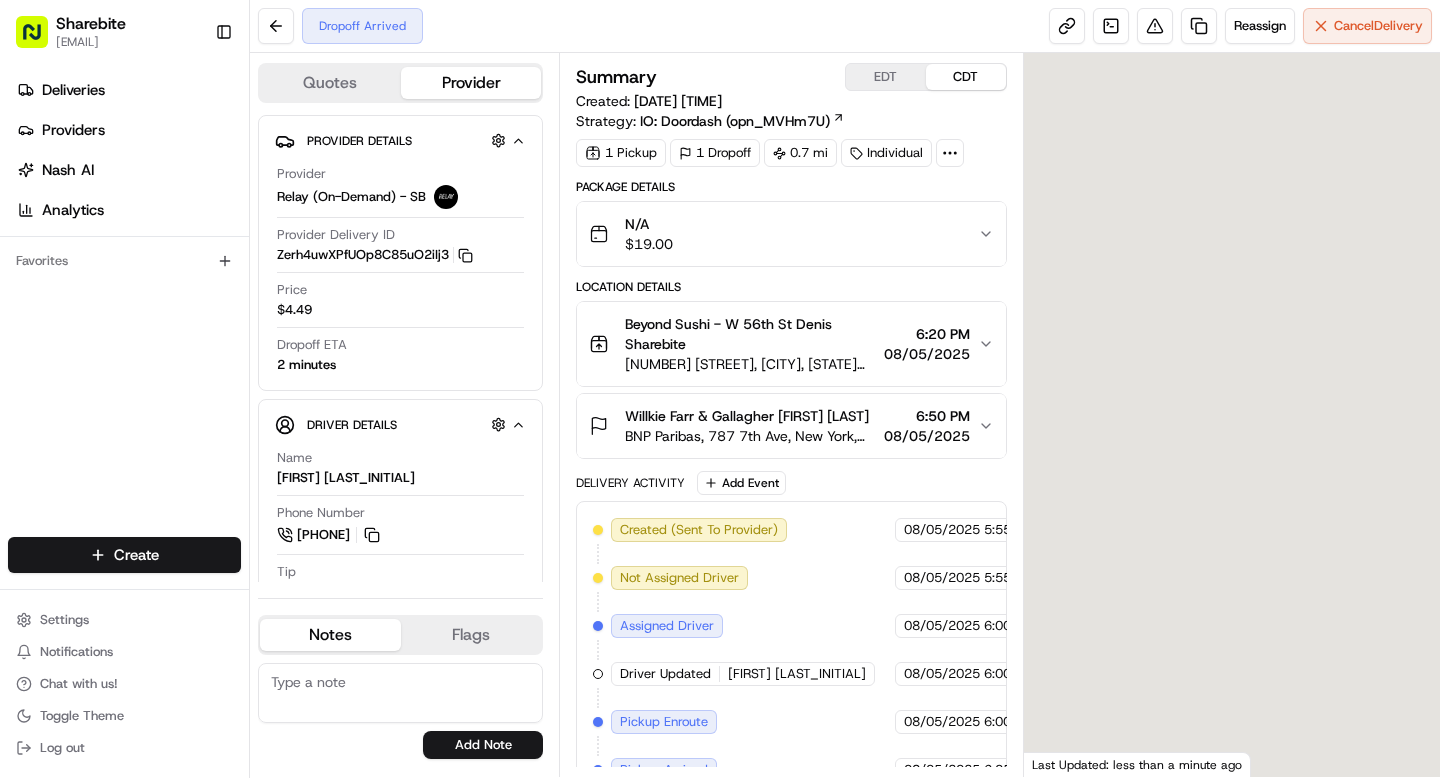 scroll, scrollTop: 0, scrollLeft: 0, axis: both 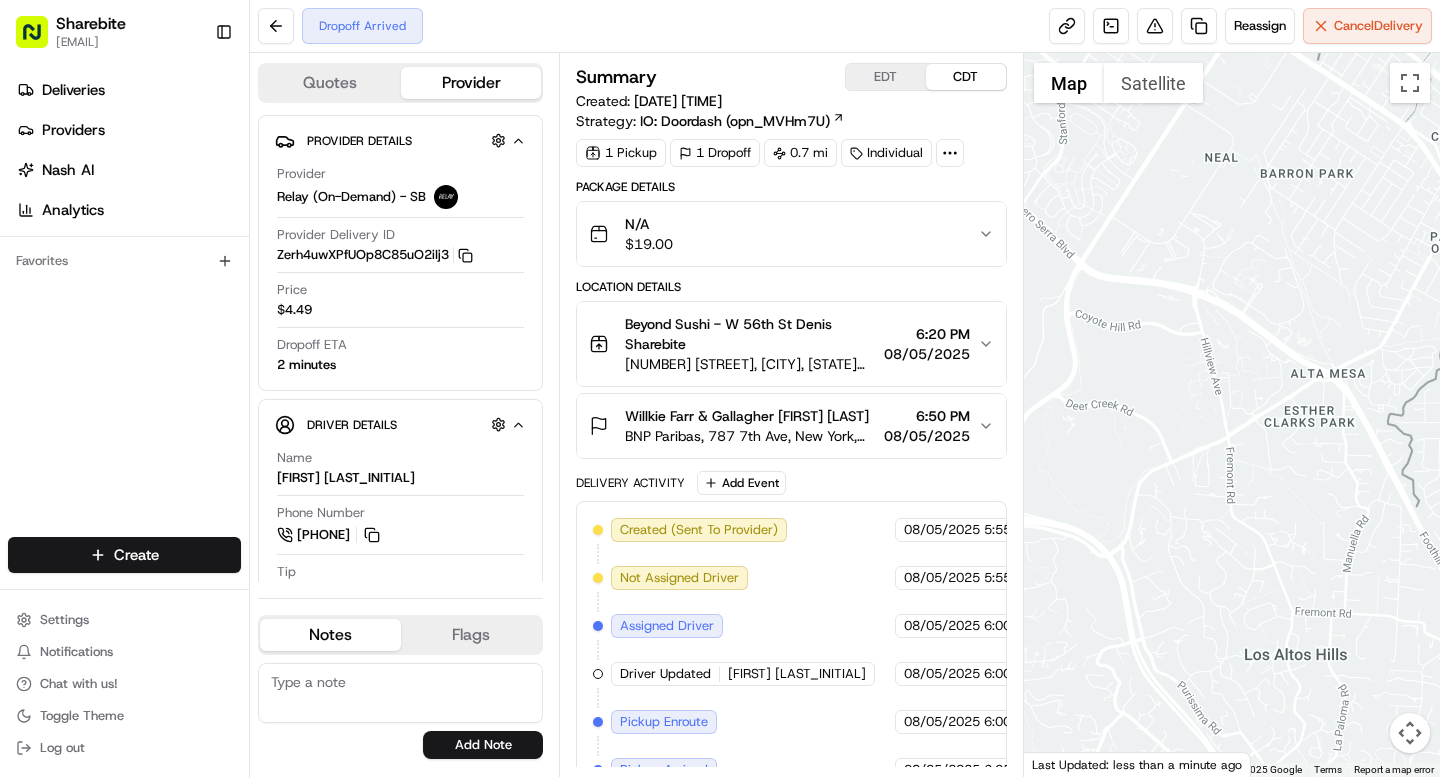click 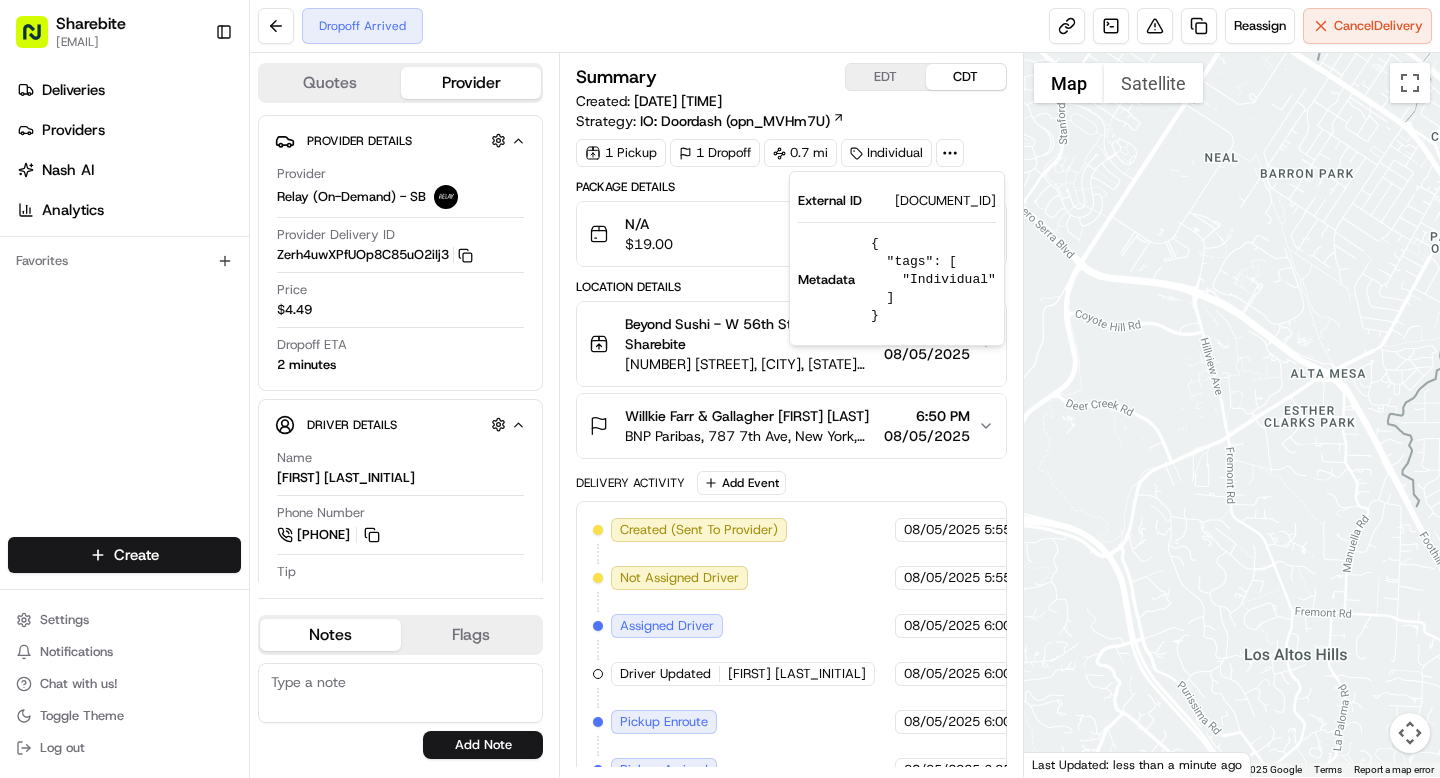 click on "[DOCUMENT_ID]" at bounding box center (945, 201) 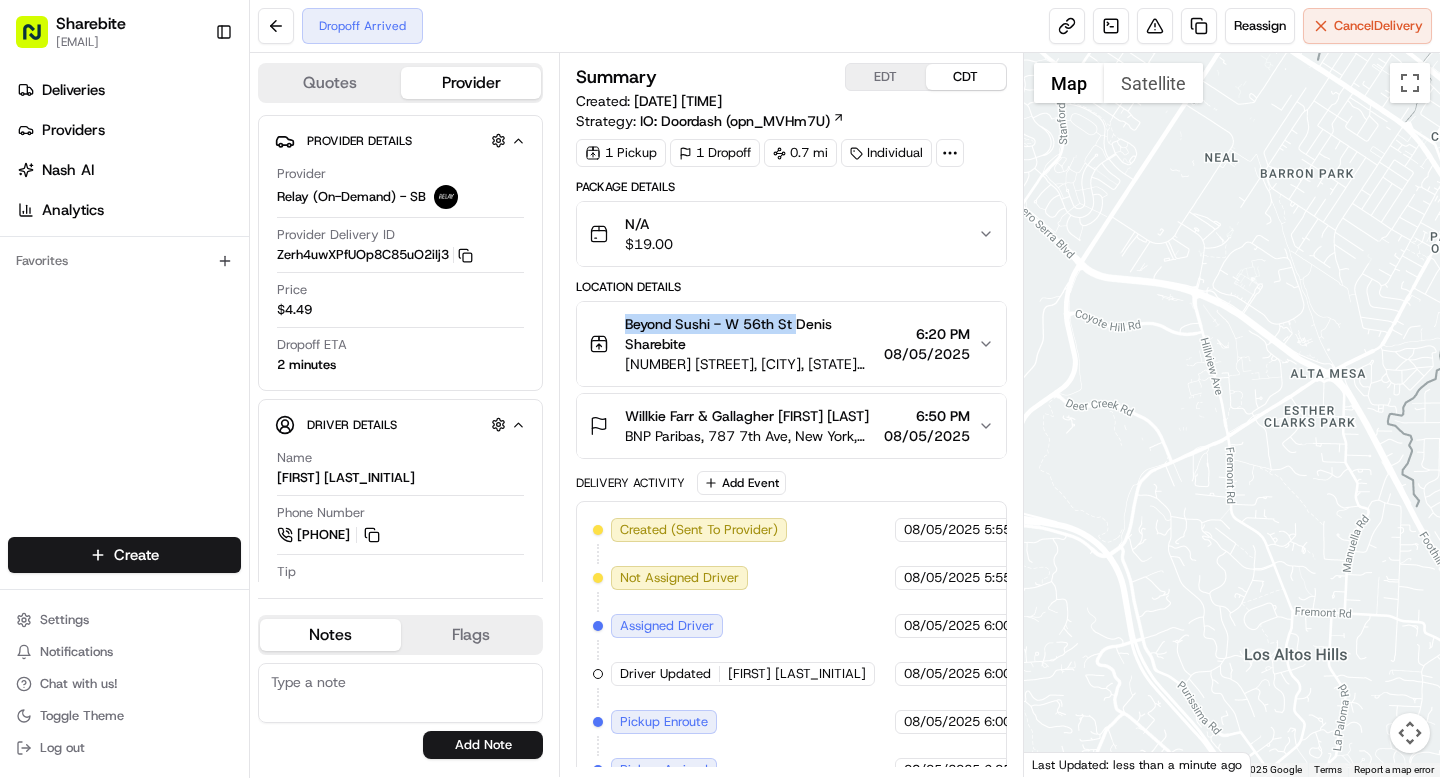 drag, startPoint x: 625, startPoint y: 323, endPoint x: 800, endPoint y: 321, distance: 175.01143 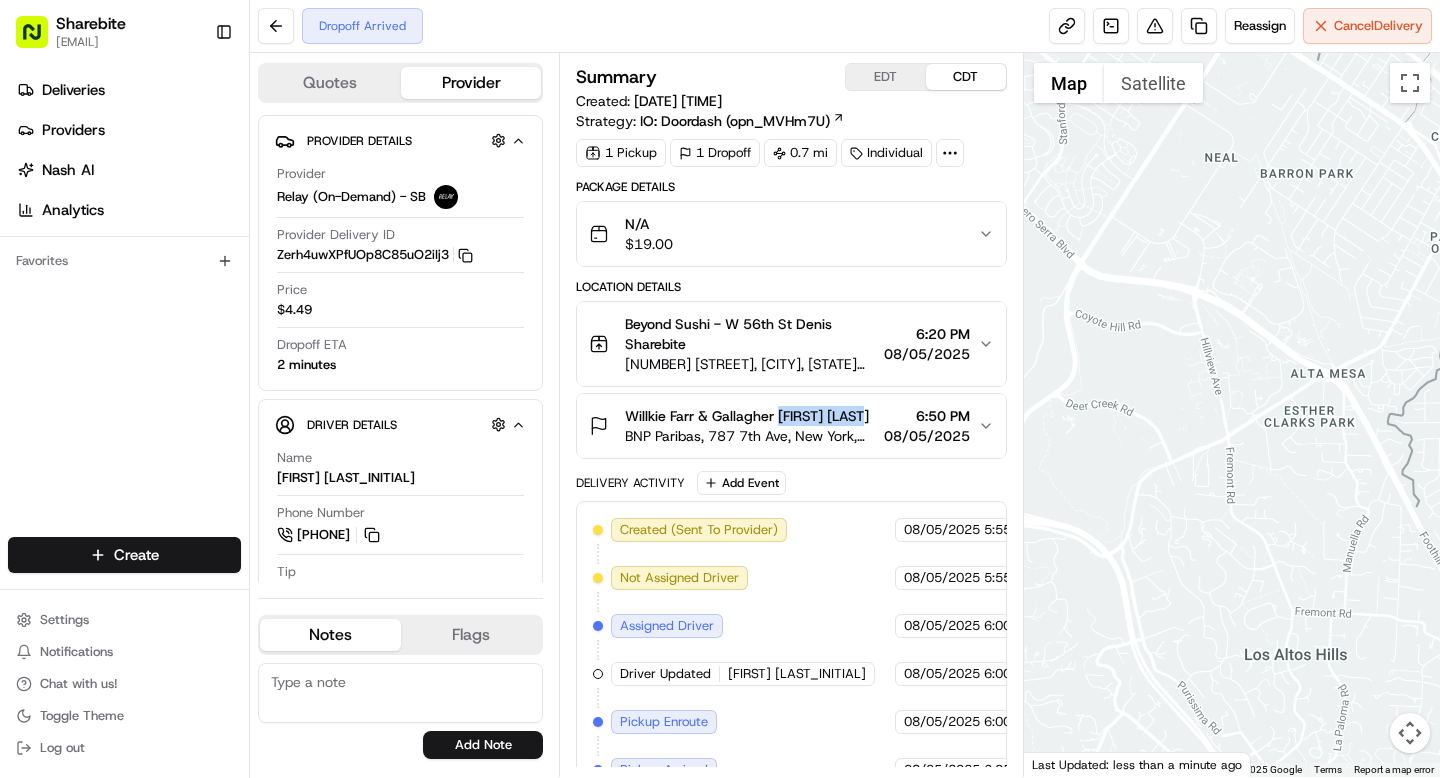 drag, startPoint x: 781, startPoint y: 414, endPoint x: 867, endPoint y: 415, distance: 86.00581 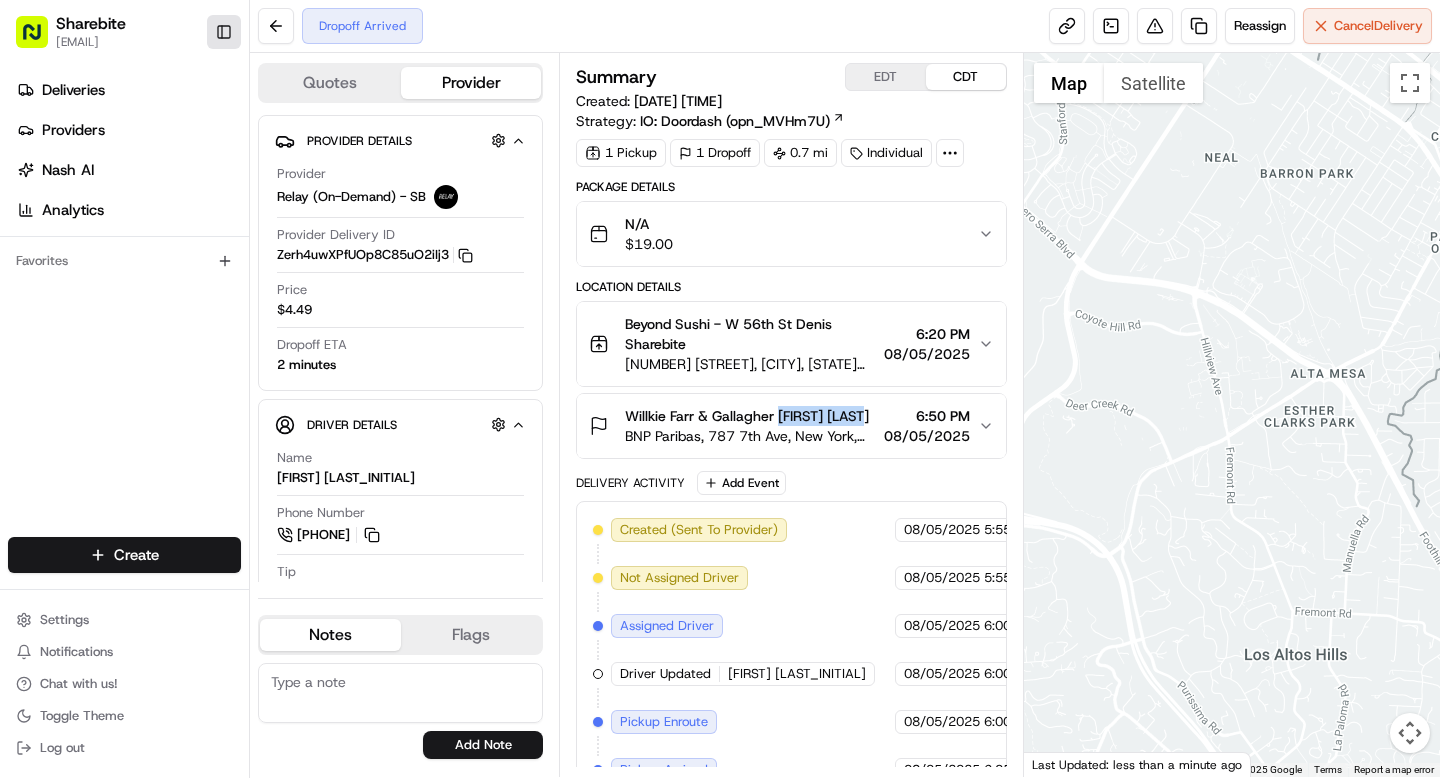click on "Toggle Sidebar" at bounding box center [224, 32] 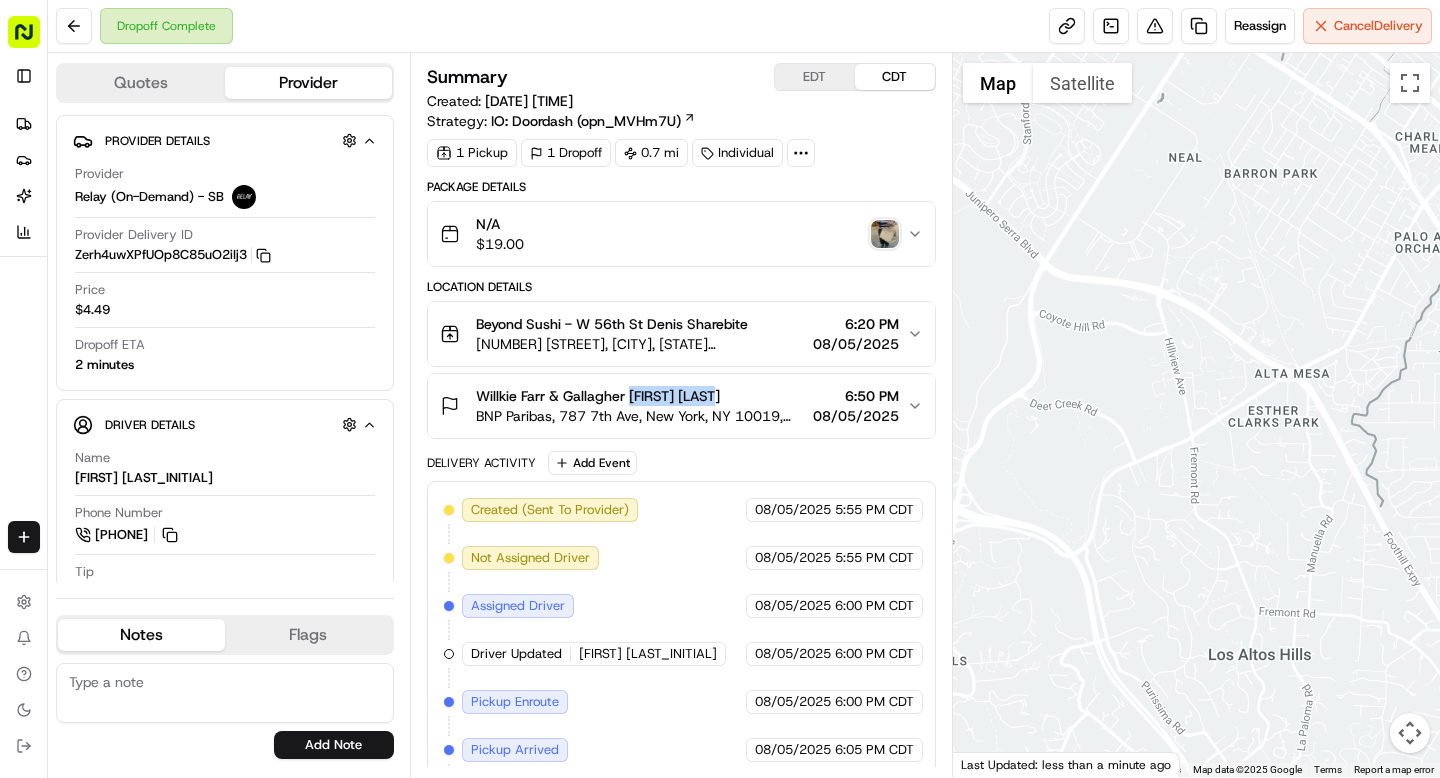 click at bounding box center [885, 234] 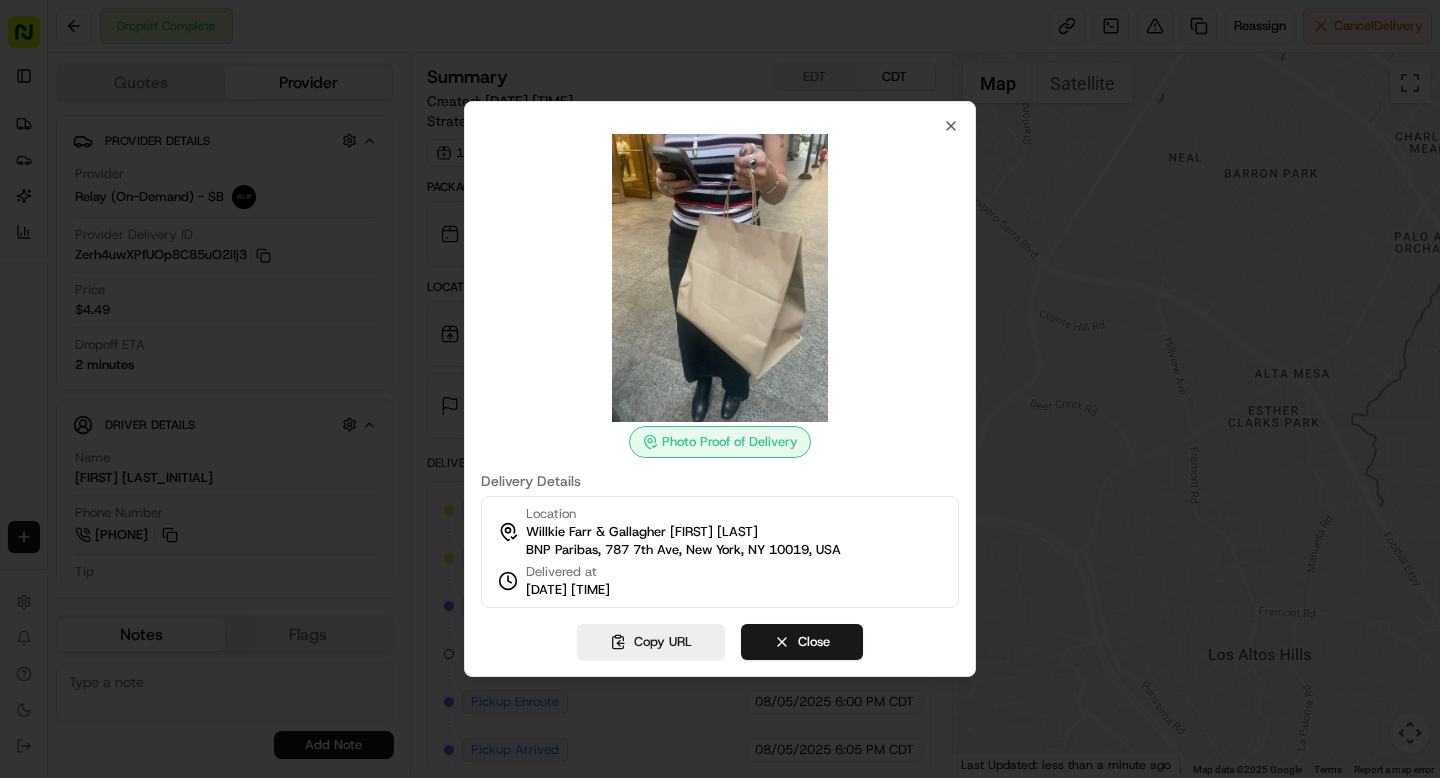 type 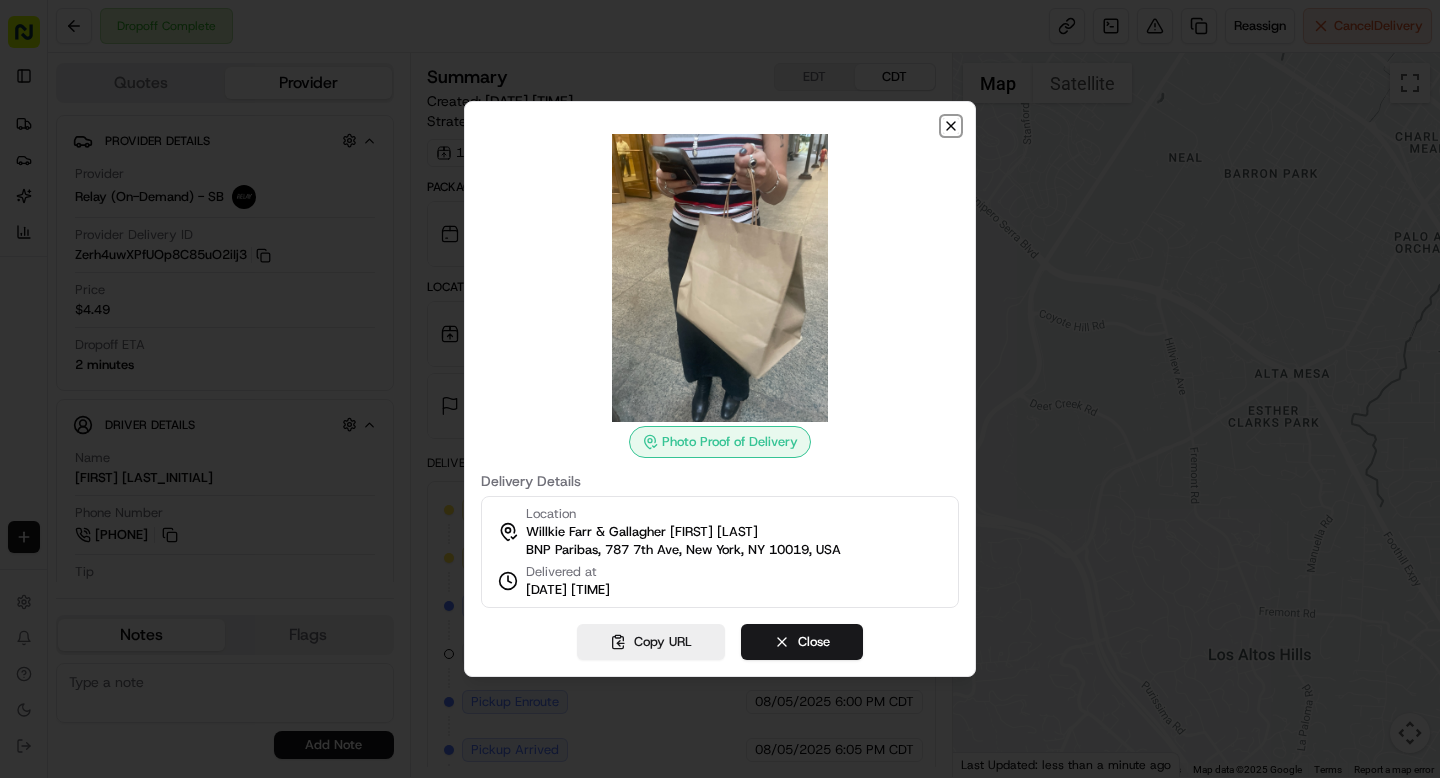 click 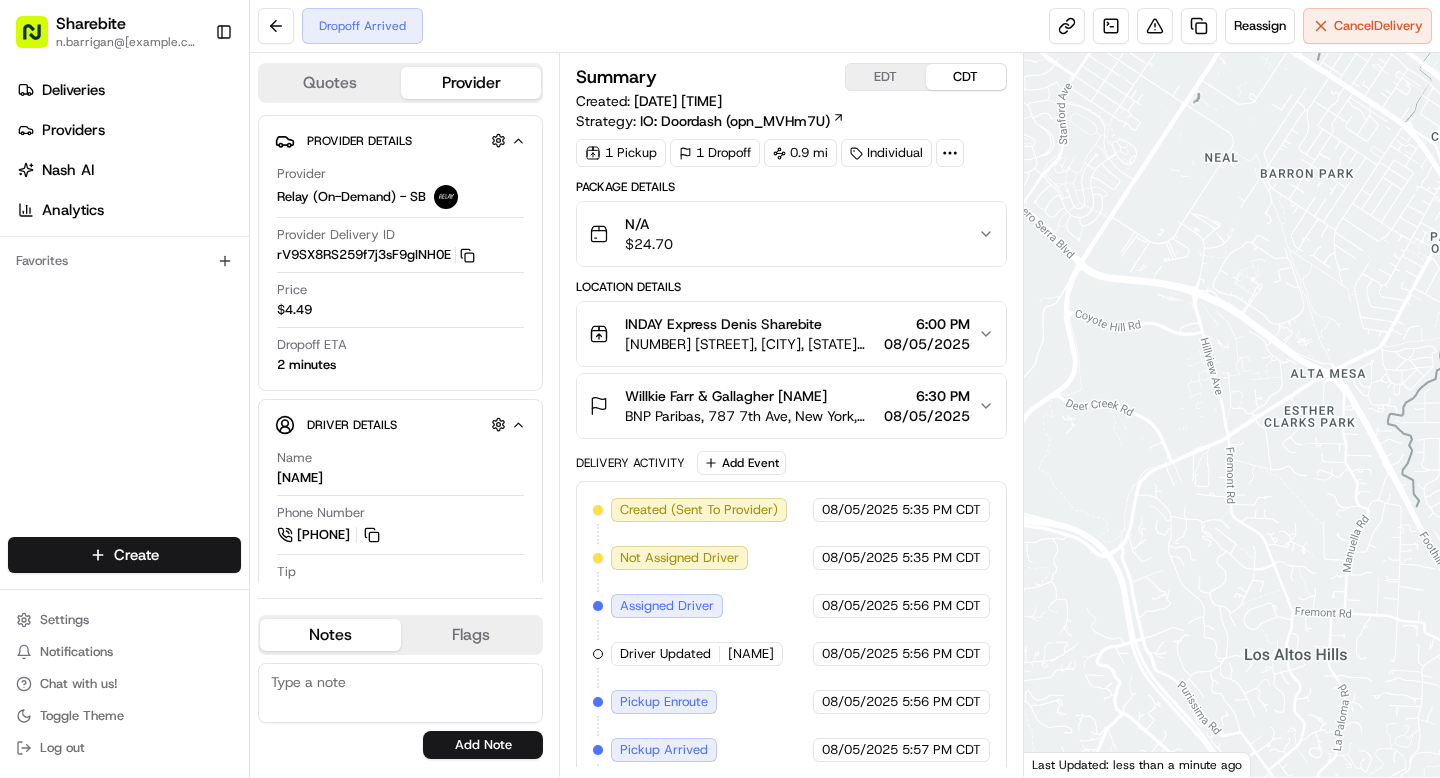 scroll, scrollTop: 0, scrollLeft: 0, axis: both 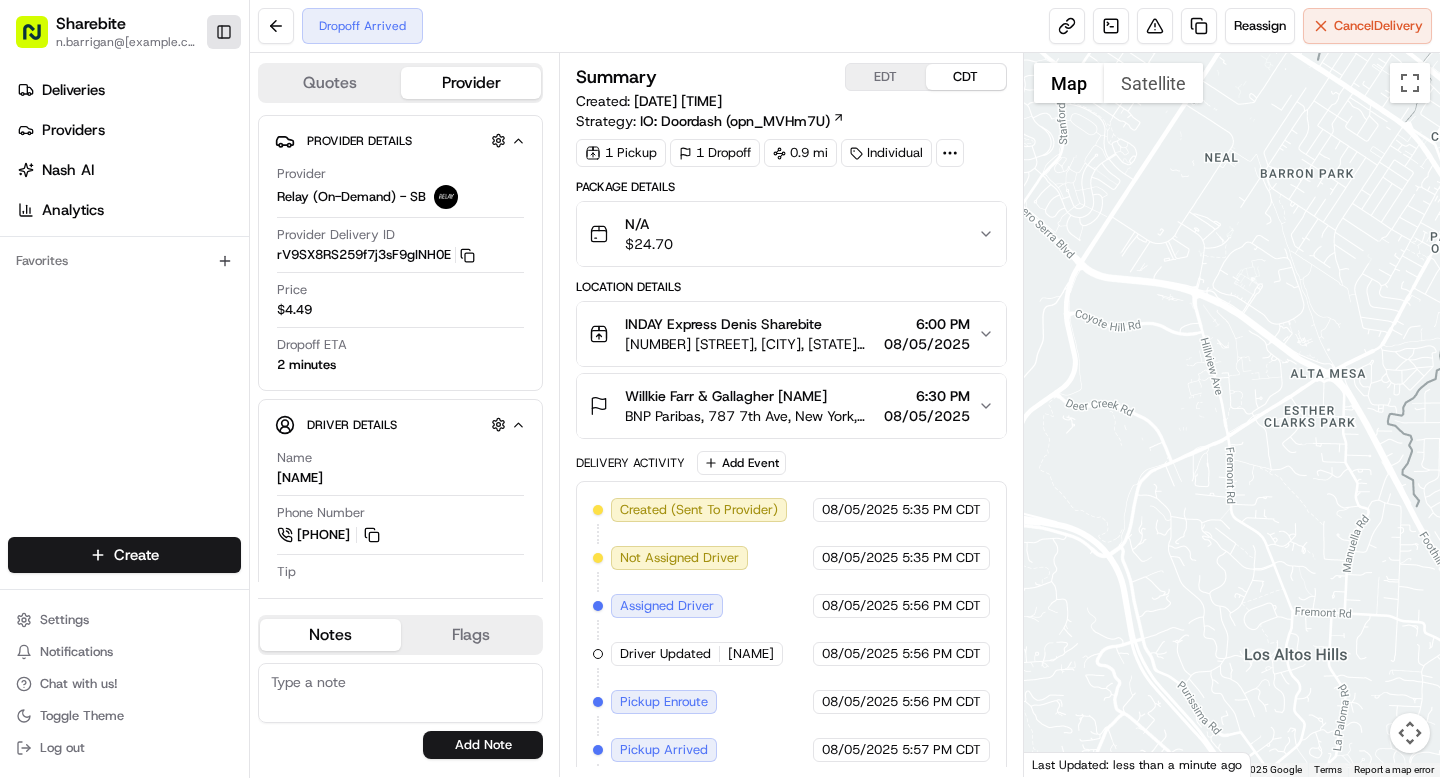click on "Toggle Sidebar" at bounding box center [224, 32] 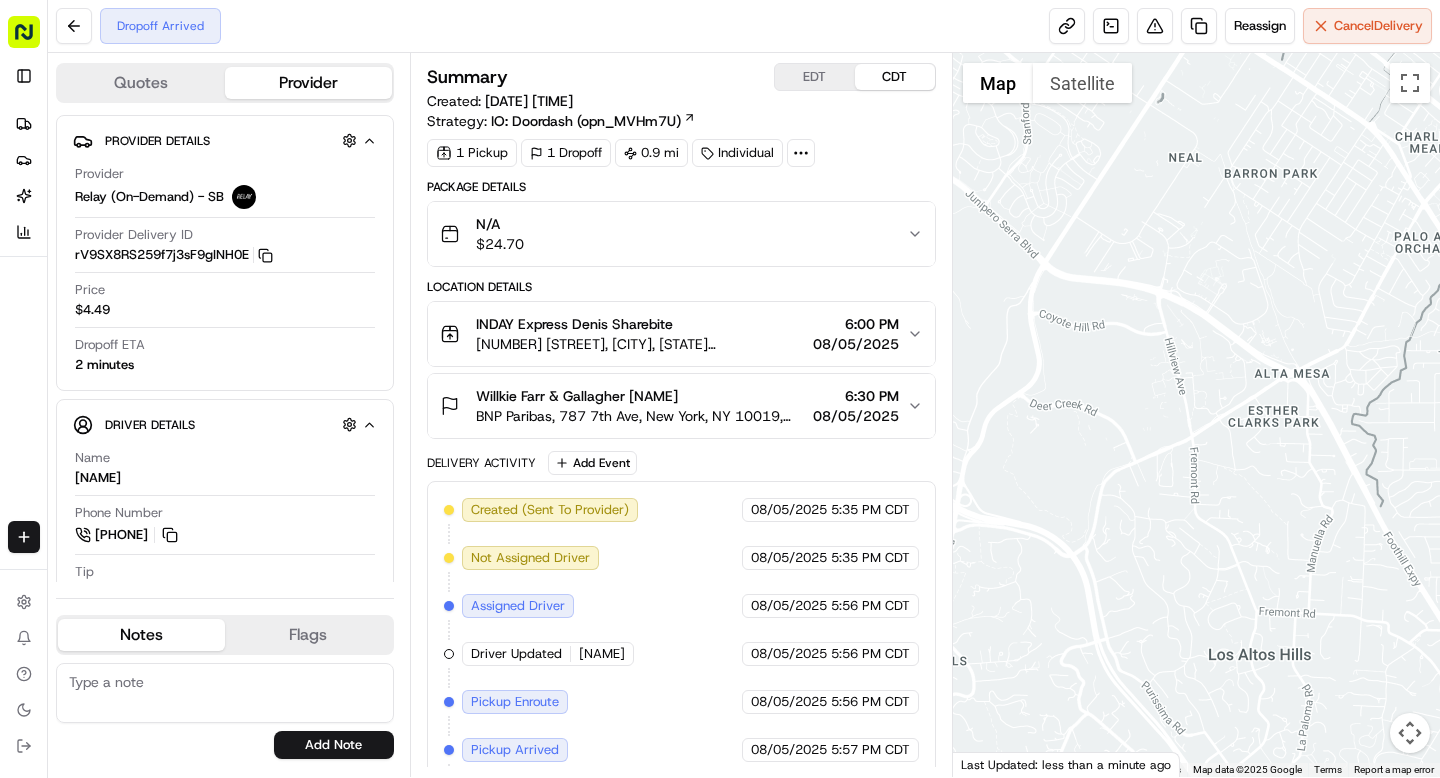click 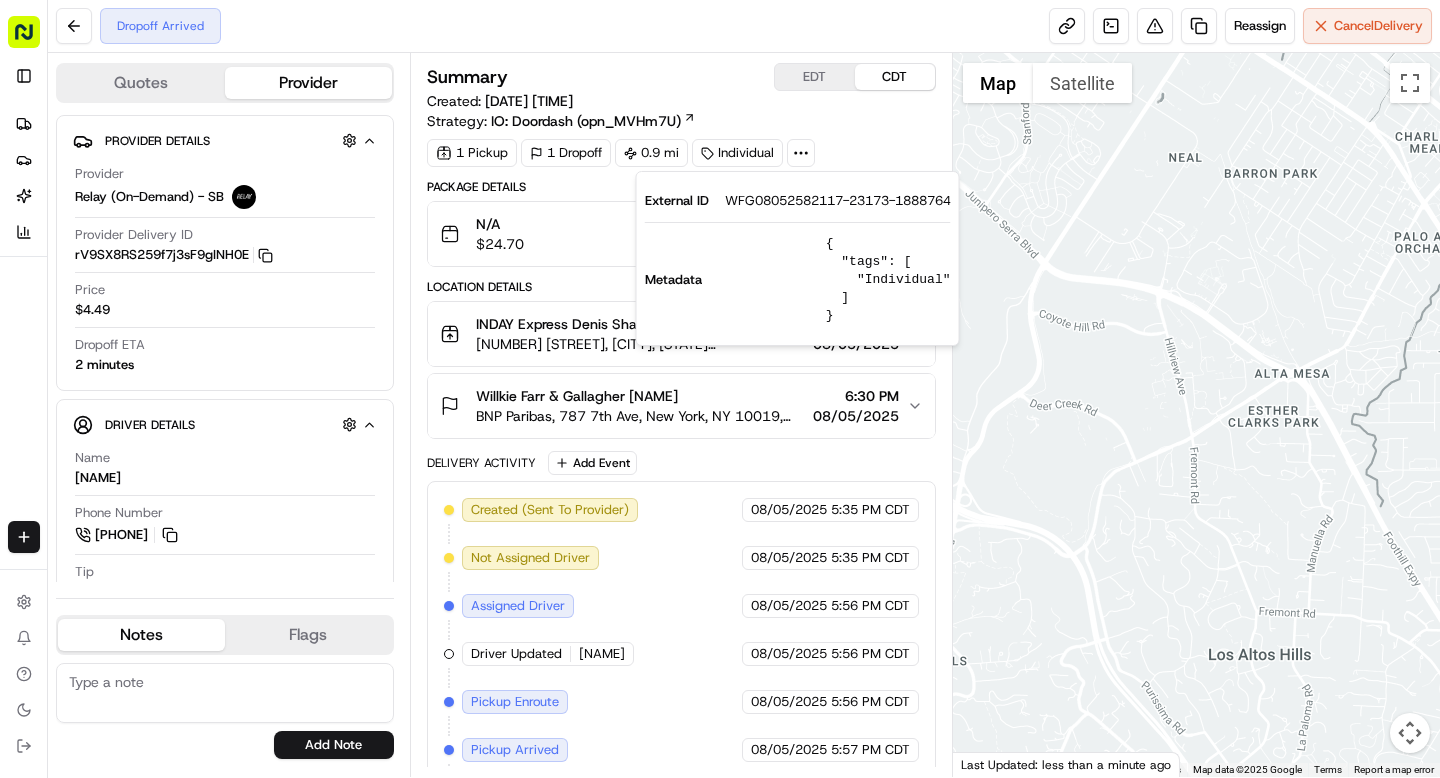 click on "WFG08052582117-23173-1888764" at bounding box center [838, 201] 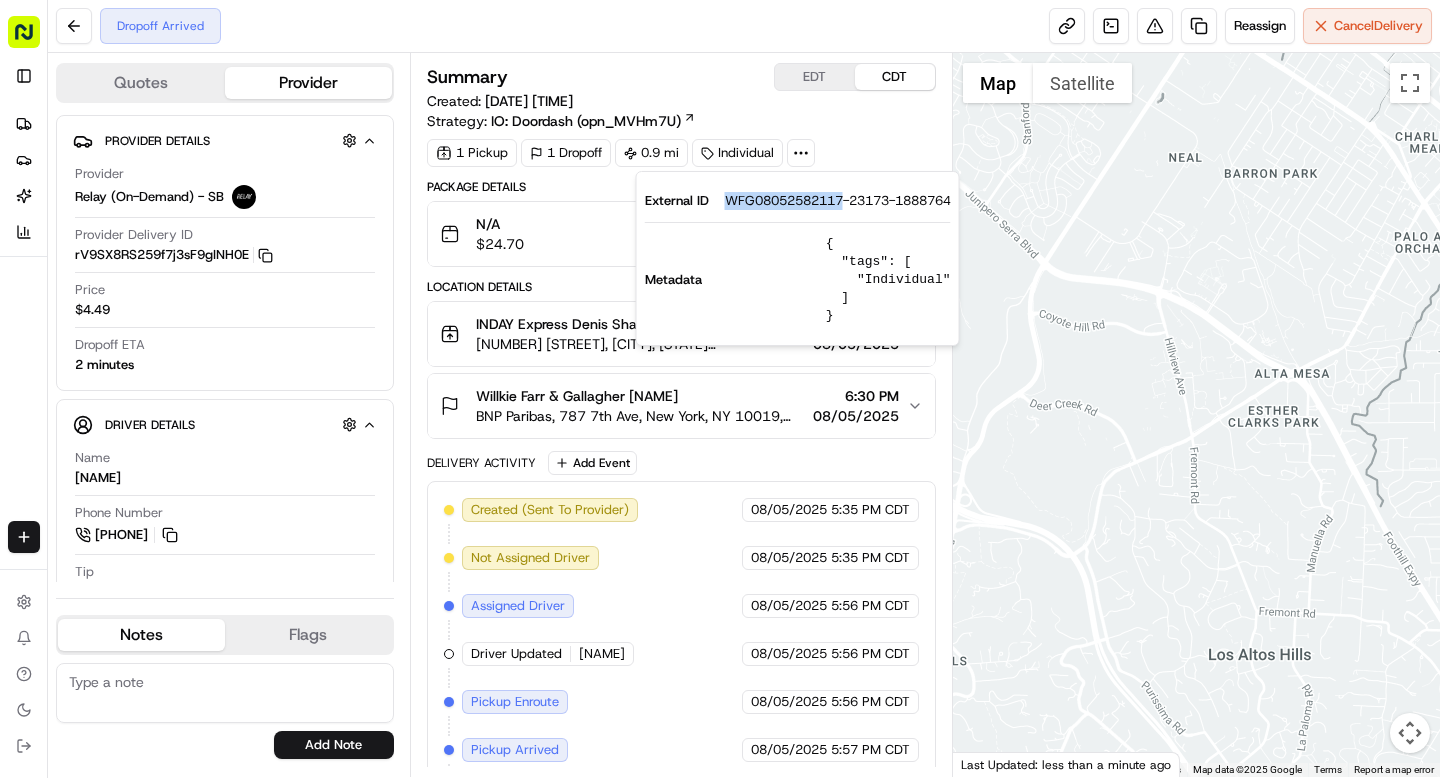 click on "WFG08052582117-23173-1888764" at bounding box center [838, 201] 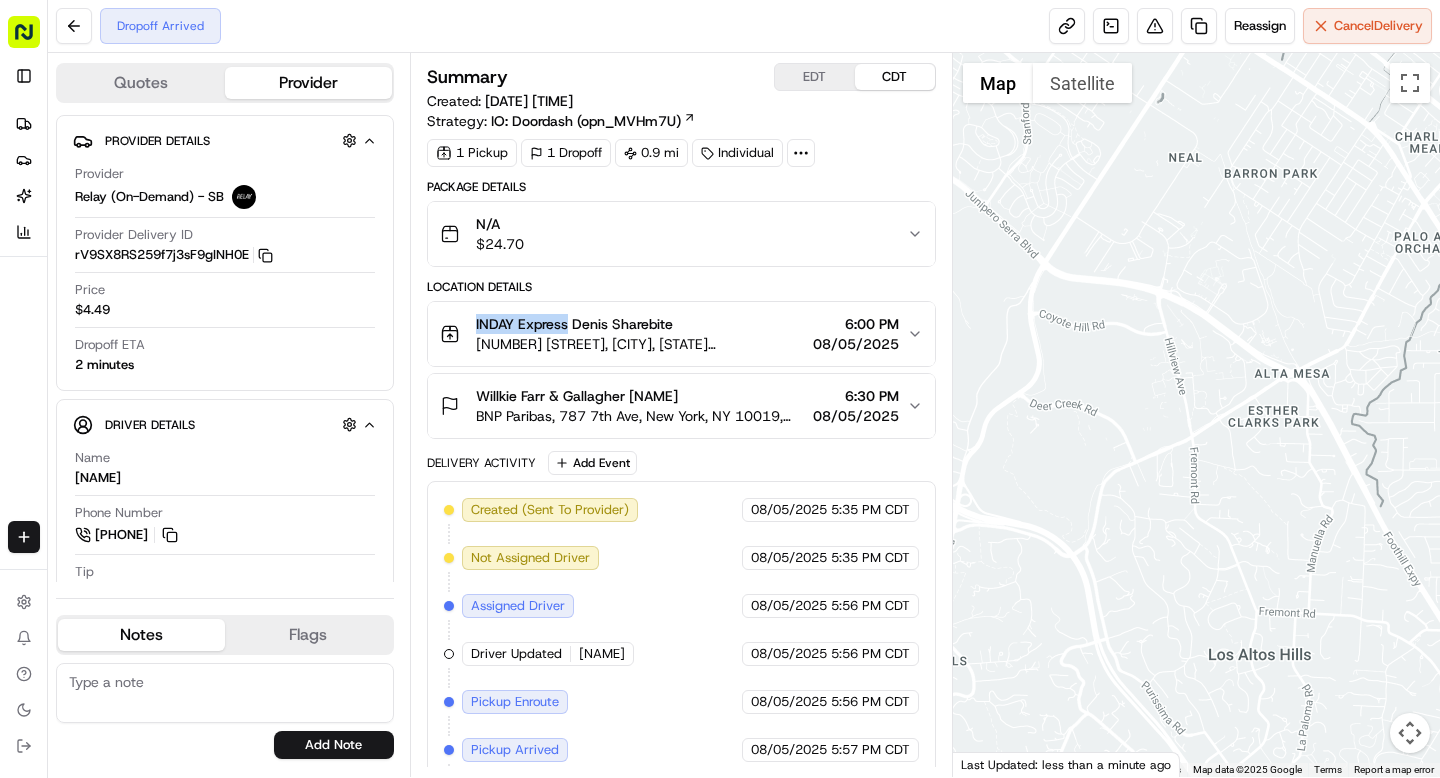 drag, startPoint x: 477, startPoint y: 322, endPoint x: 570, endPoint y: 329, distance: 93.26307 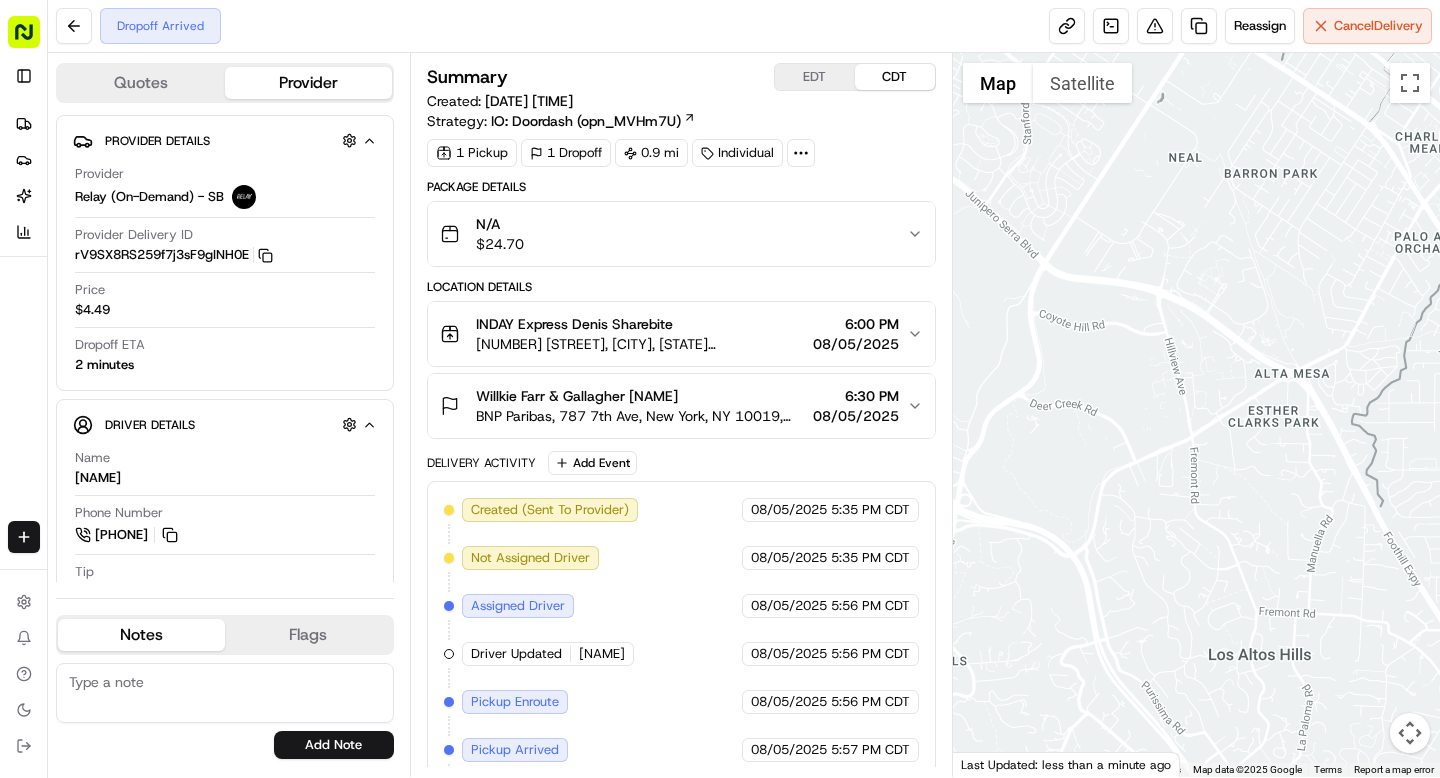 click on "Summary EDT CDT Created:   08/05/2025 5:35 PM Strategy:   IO: Doordash (opn_MVHm7U) 1   Pickup 1   Dropoff 0.9 mi Individual Package Details N/A $ 24.70 Location Details INDAY Express Denis Sharebite 133 W 38th St, New York, NY 10018, USA 6:00 PM 08/05/2025 Willkie Farr & Gallagher Vishal Sharoff BNP Paribas, 787 7th Ave, New York, NY 10019, USA 6:30 PM 08/05/2025 Delivery Activity Add Event Created (Sent To Provider) Relay (On-Demand) - SB 08/05/2025 5:35 PM CDT Not Assigned Driver Relay (On-Demand) - SB 08/05/2025 5:35 PM CDT Assigned Driver Relay (On-Demand) - SB 08/05/2025 5:56 PM CDT Driver Updated Elfido yobany D. Relay (On-Demand) - SB 08/05/2025 5:56 PM CDT Pickup Enroute Relay (On-Demand) - SB 08/05/2025 5:56 PM CDT Pickup Arrived Relay (On-Demand) - SB 08/05/2025 5:57 PM CDT Pickup Complete Relay (On-Demand) - SB 08/05/2025 5:58 PM CDT Dropoff Enroute Relay (On-Demand) - SB 08/05/2025 6:05 PM CDT Dropoff Arrived Relay (On-Demand) - SB 08/05/2025 6:05 PM CDT" at bounding box center [681, 415] 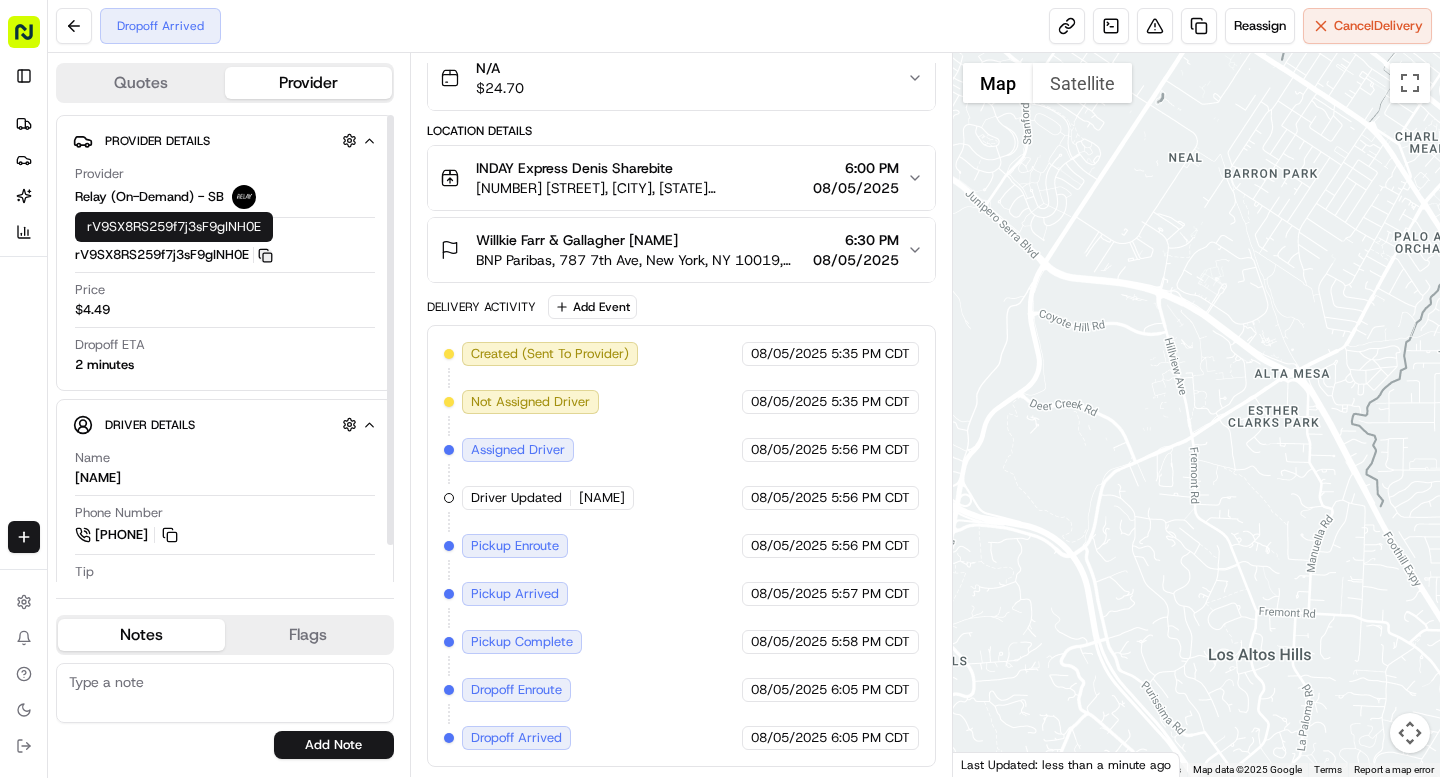 click 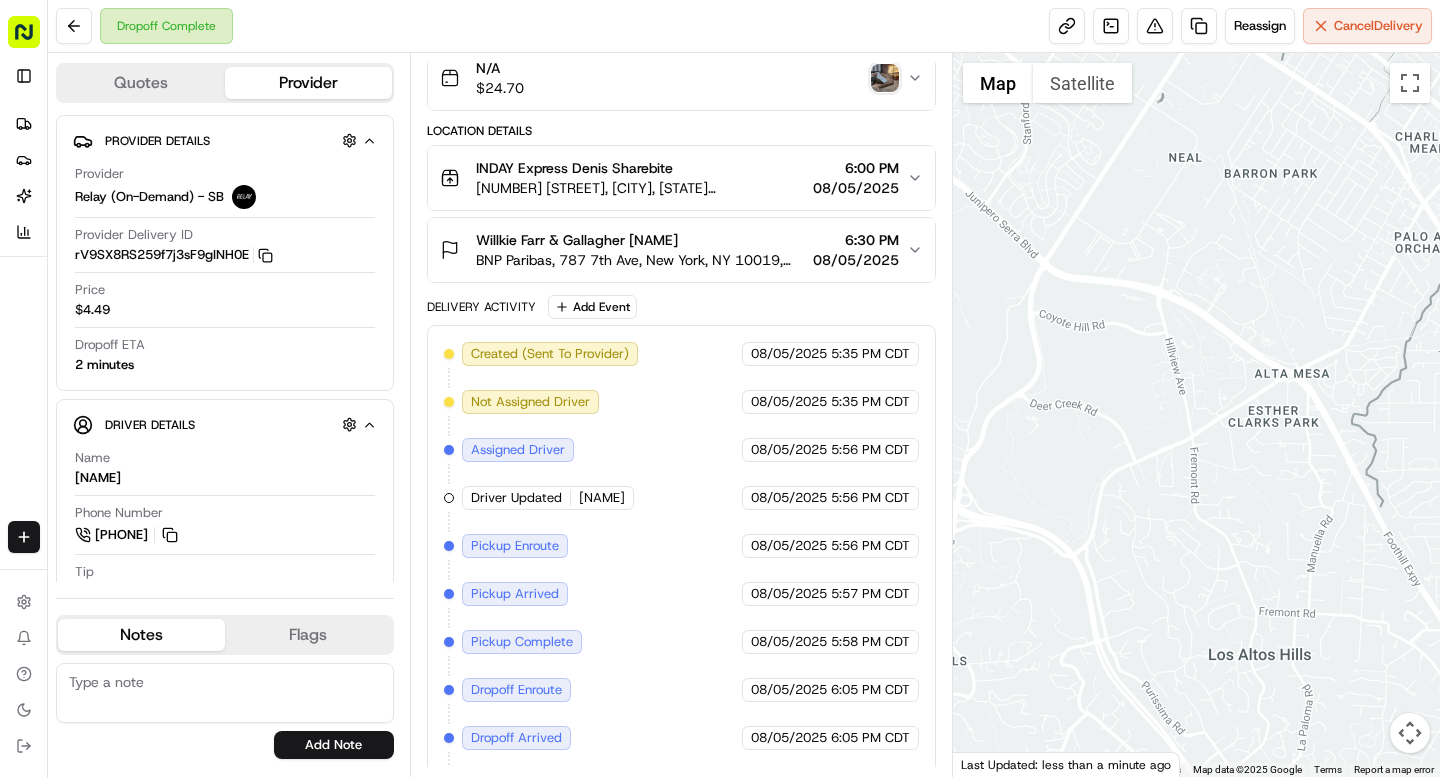 click at bounding box center [885, 78] 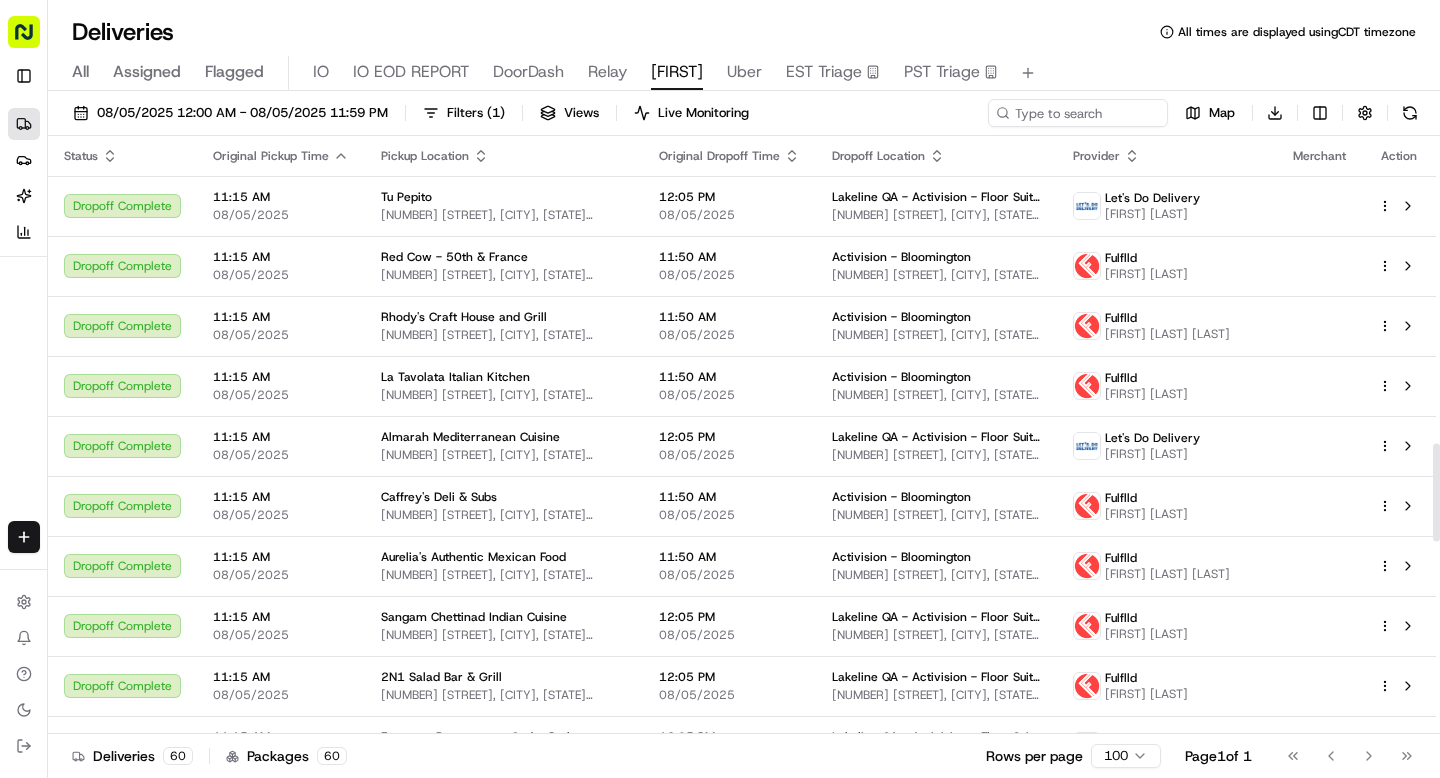 scroll, scrollTop: 0, scrollLeft: 0, axis: both 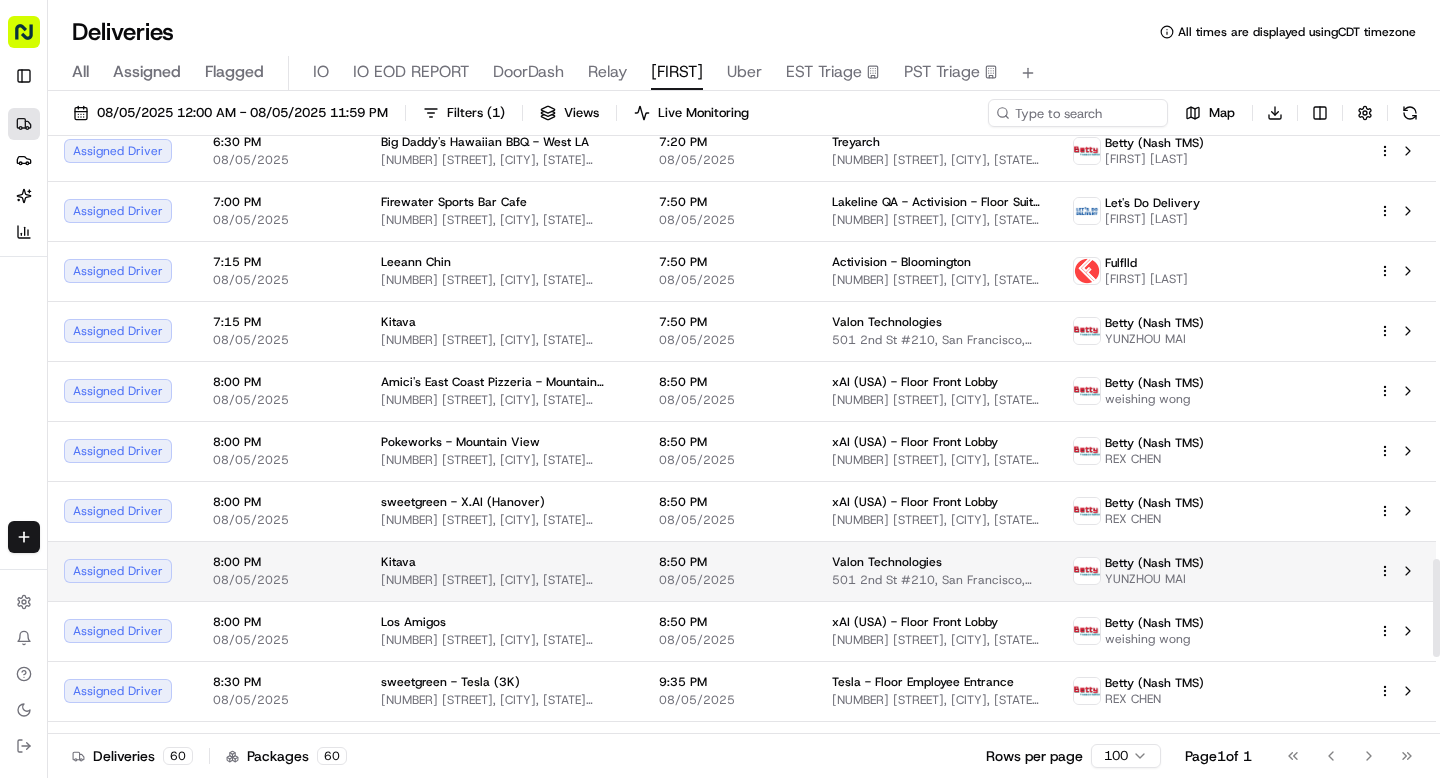 click on "8:50 PM" at bounding box center [729, 562] 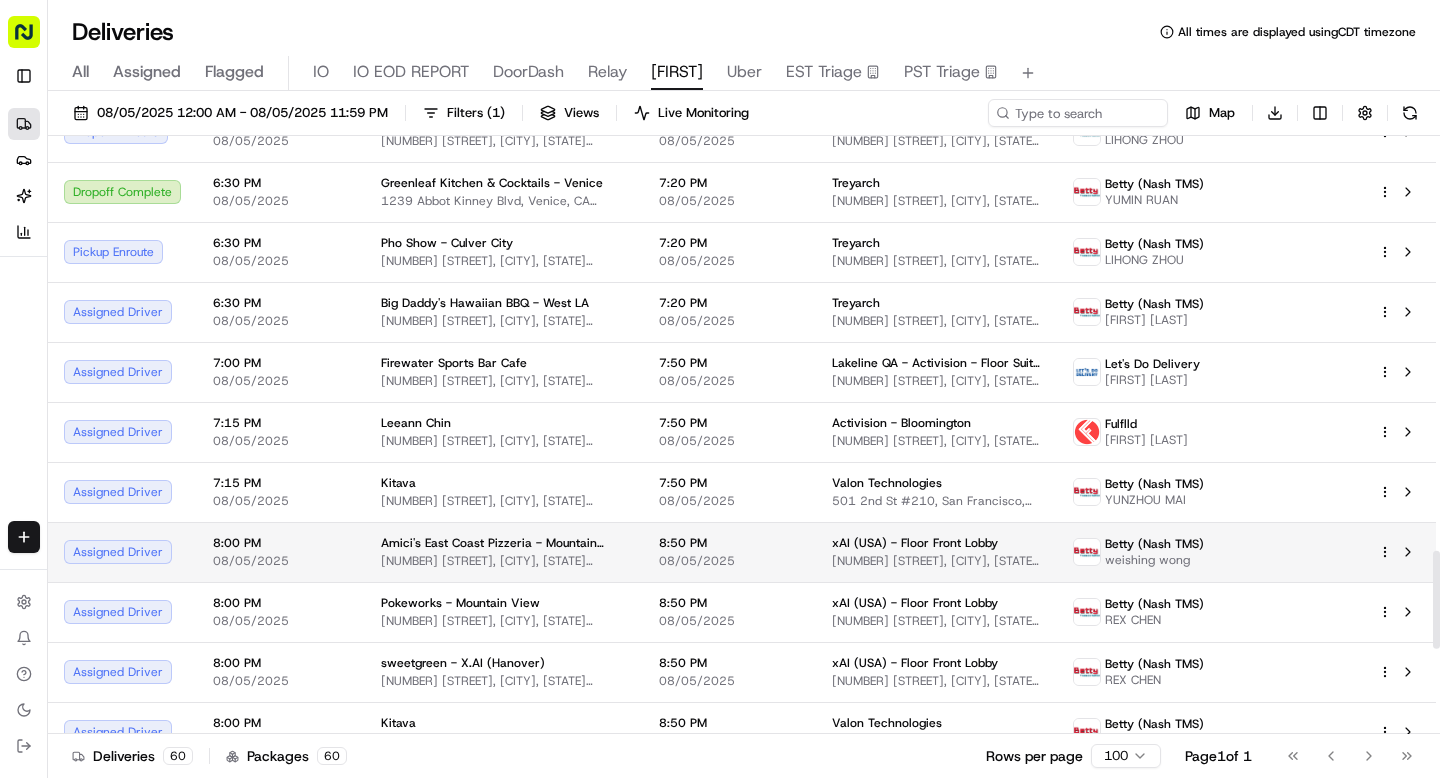 scroll, scrollTop: 2524, scrollLeft: 0, axis: vertical 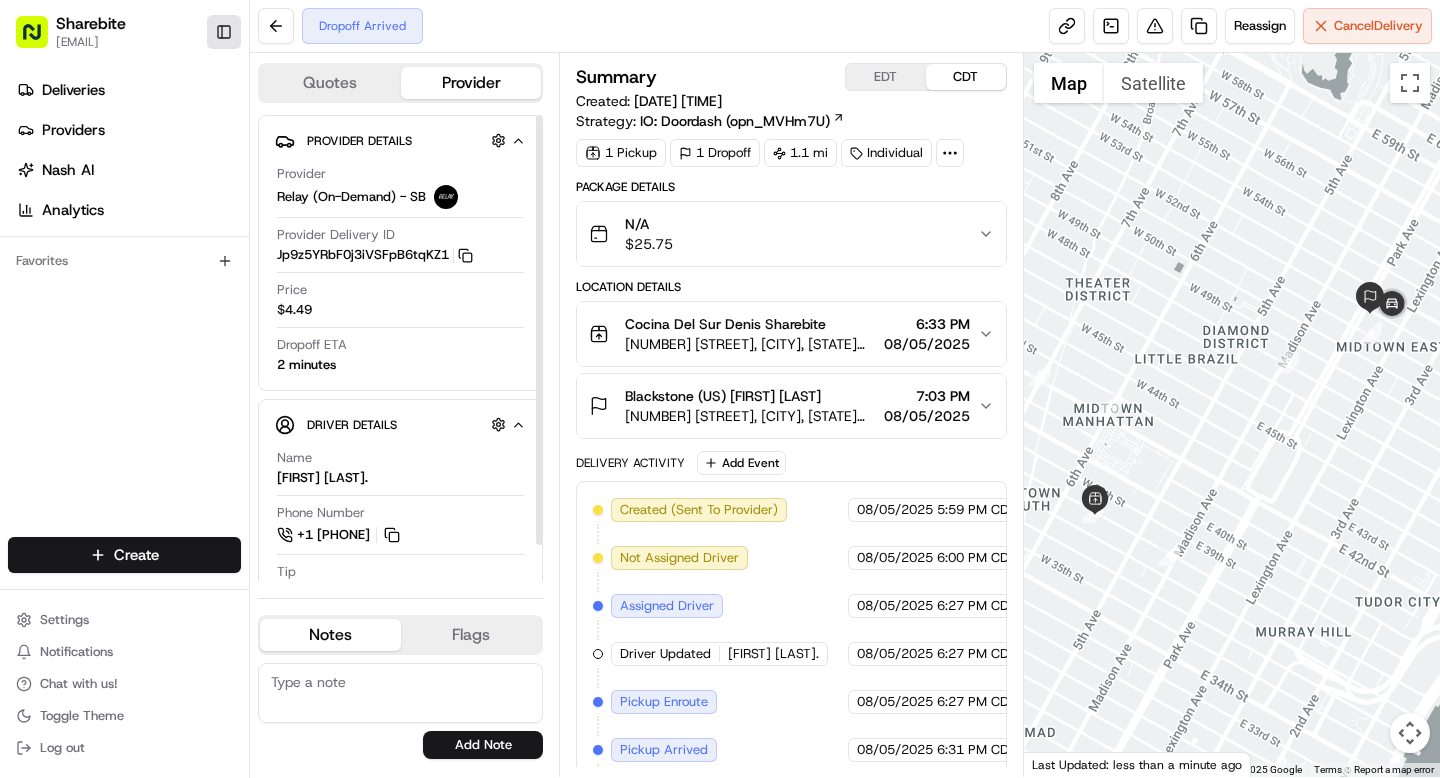 click on "Toggle Sidebar" at bounding box center [224, 32] 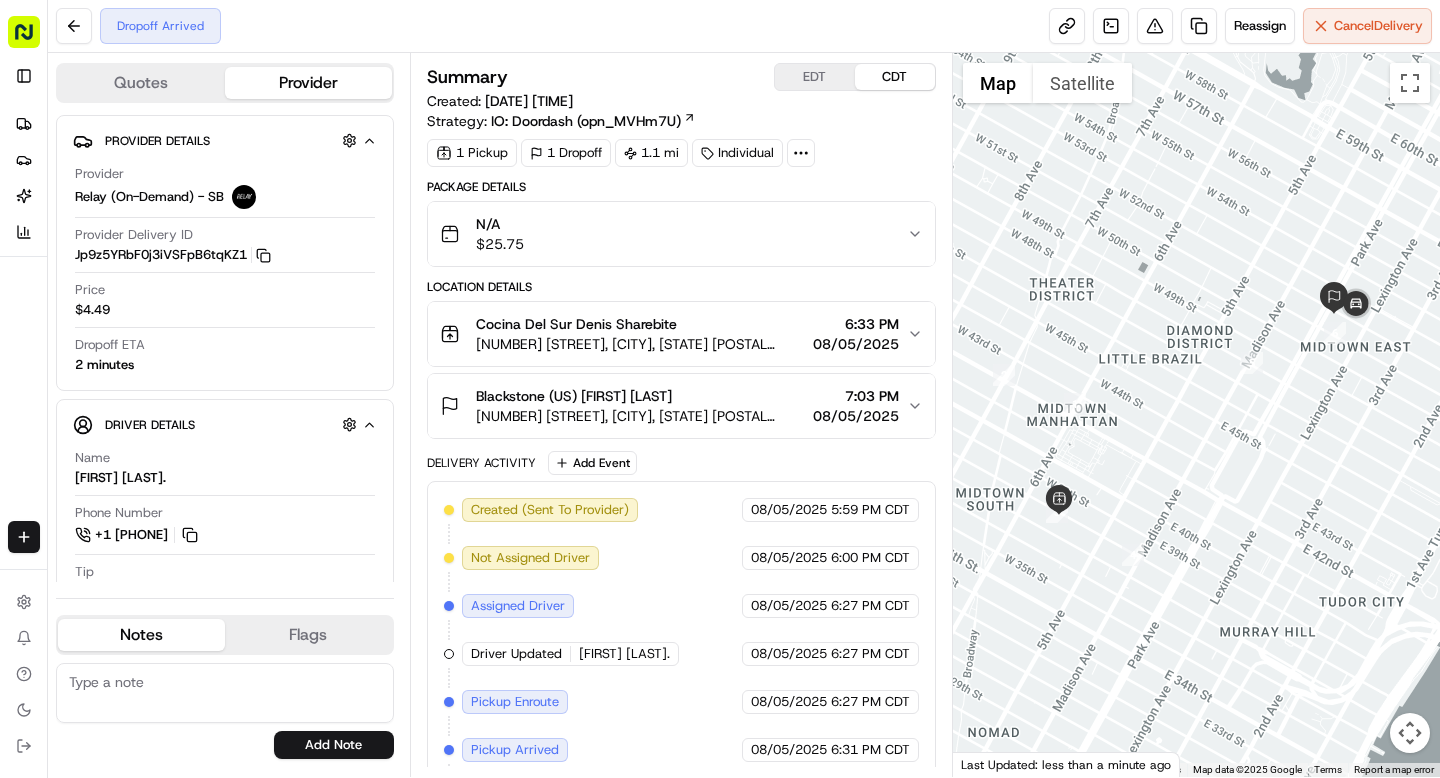 click 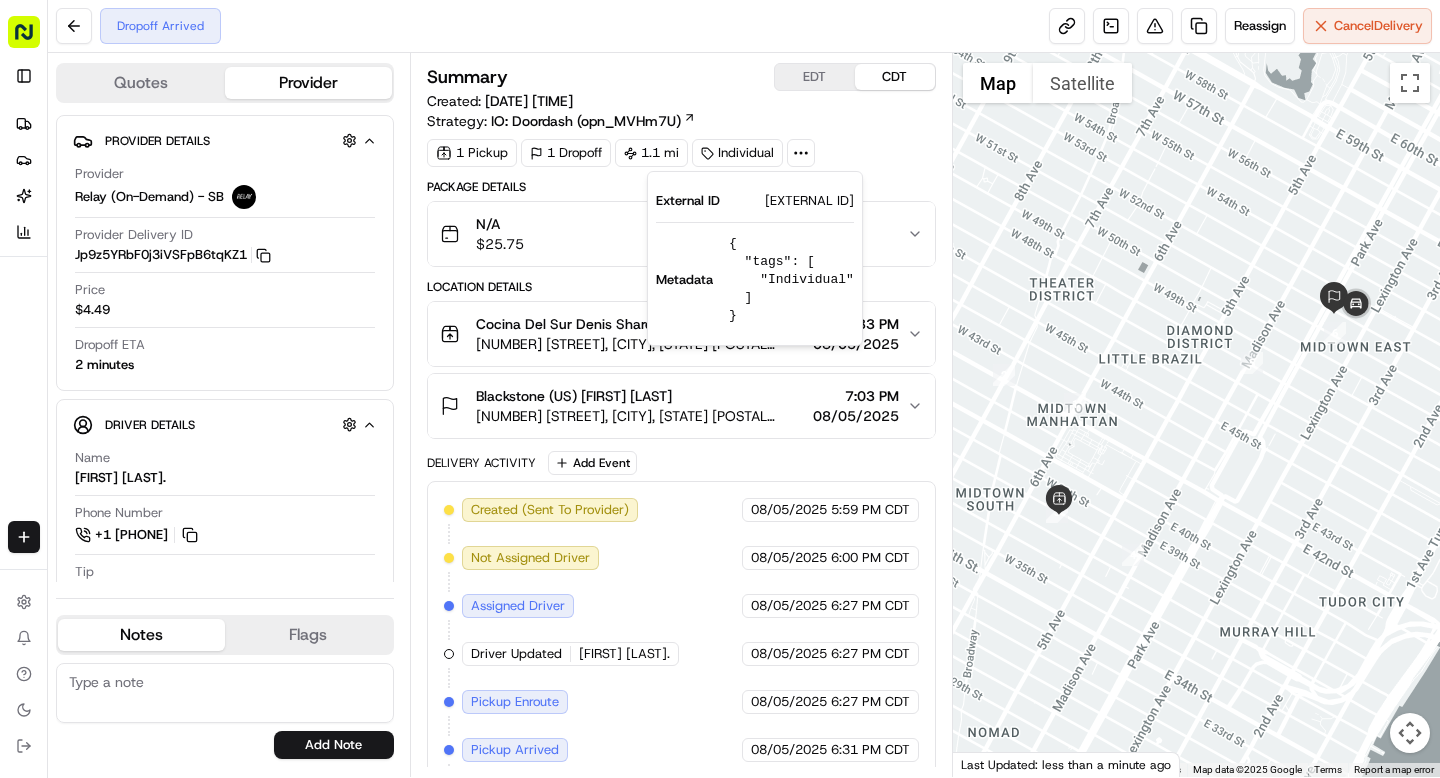 click on "BL08052561480-9745-1888805" at bounding box center (809, 201) 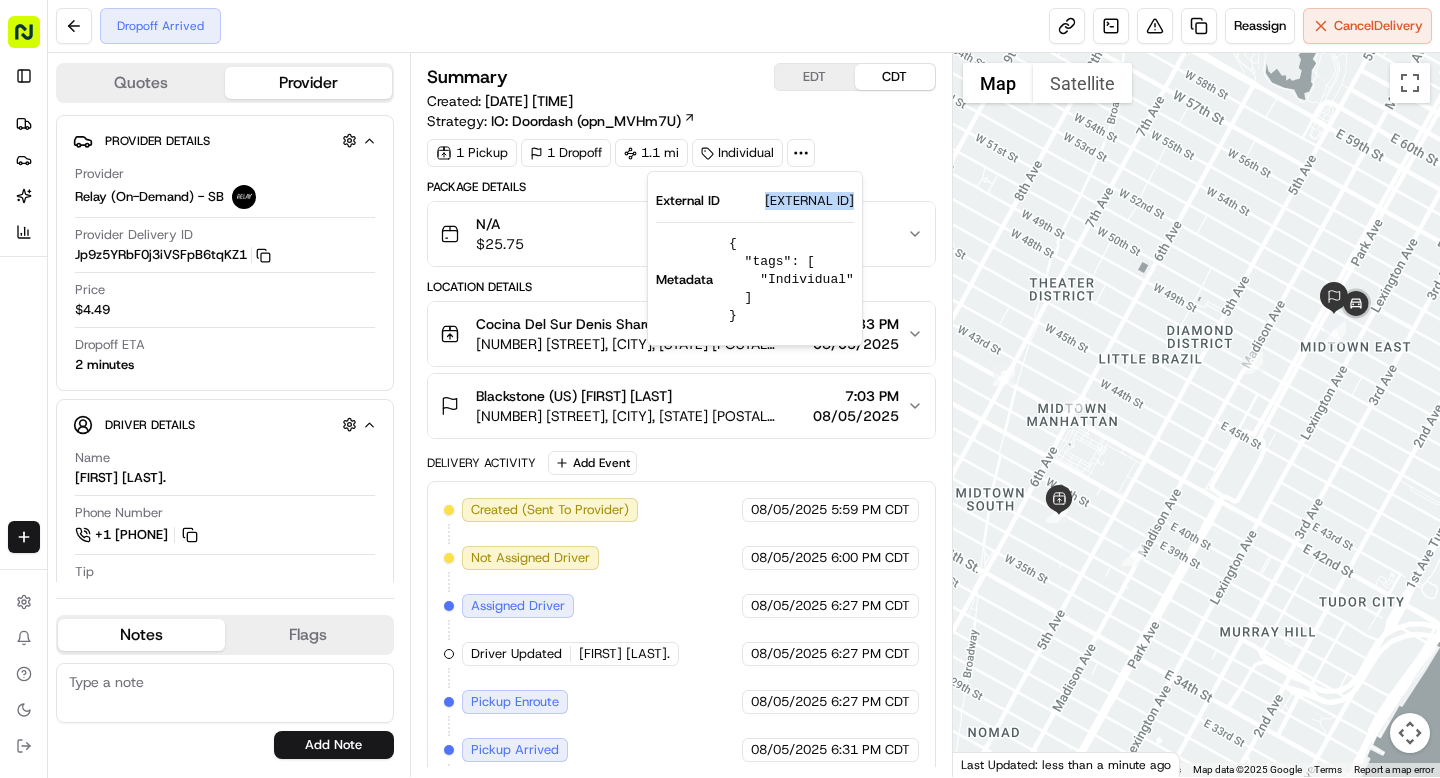 click on "BL08052561480-9745-1888805" at bounding box center (809, 201) 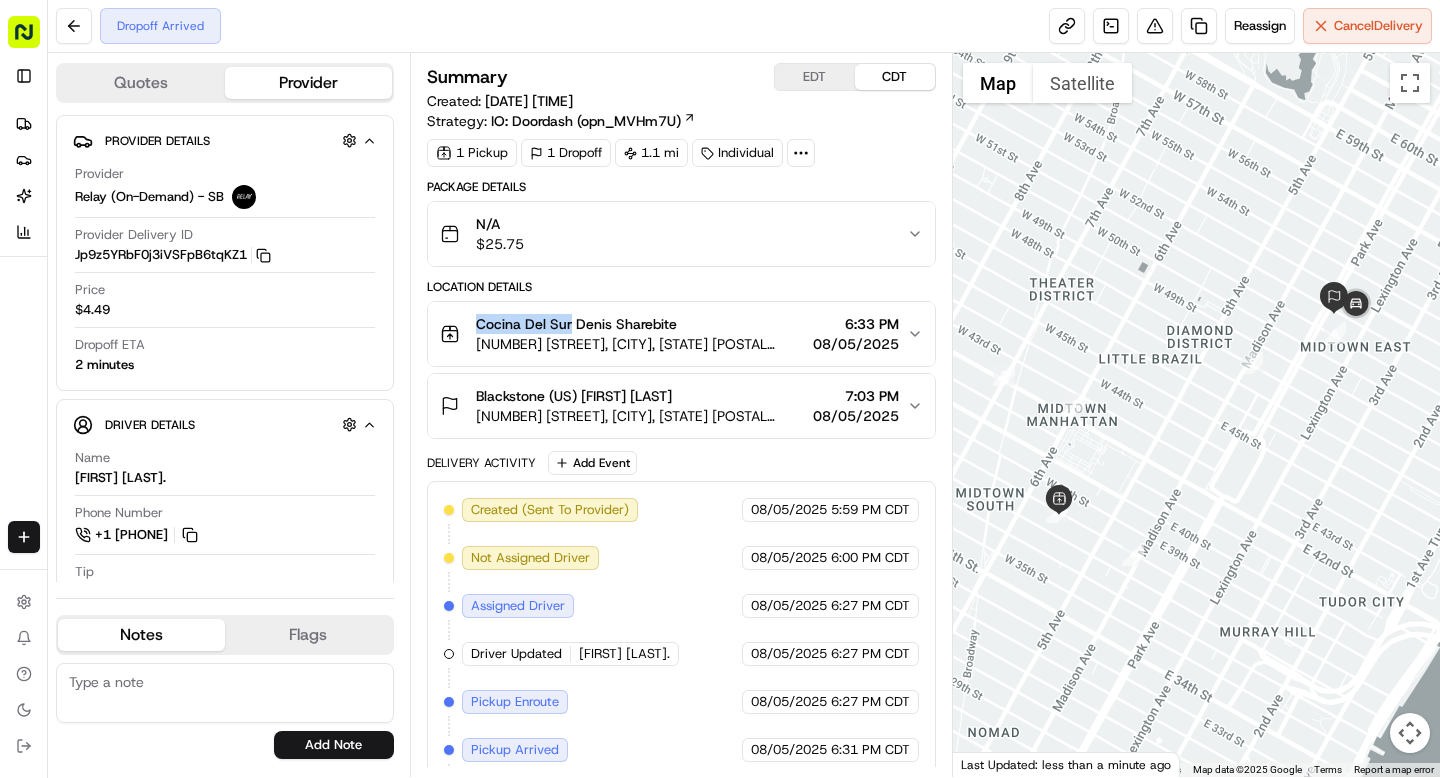 drag, startPoint x: 480, startPoint y: 323, endPoint x: 571, endPoint y: 326, distance: 91.04944 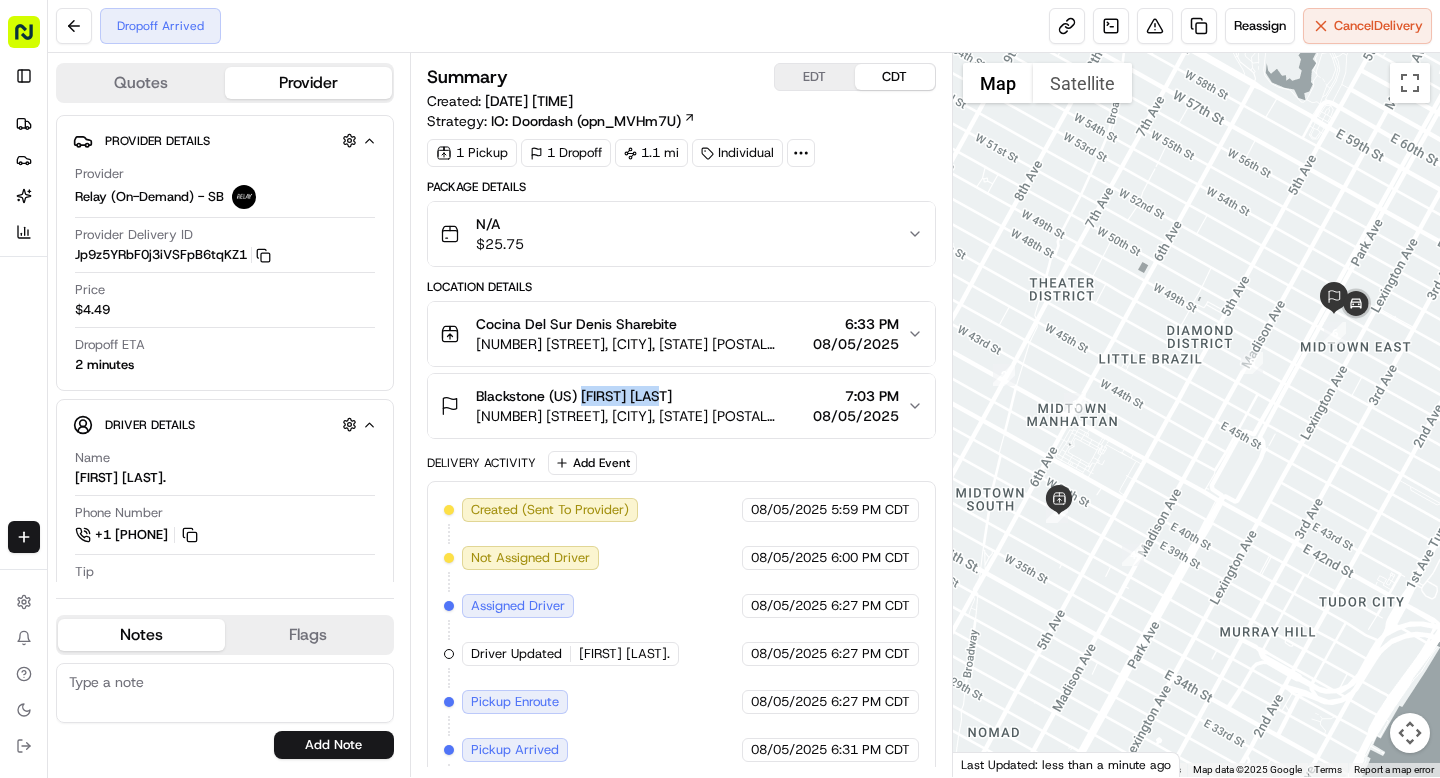 drag, startPoint x: 582, startPoint y: 395, endPoint x: 669, endPoint y: 395, distance: 87 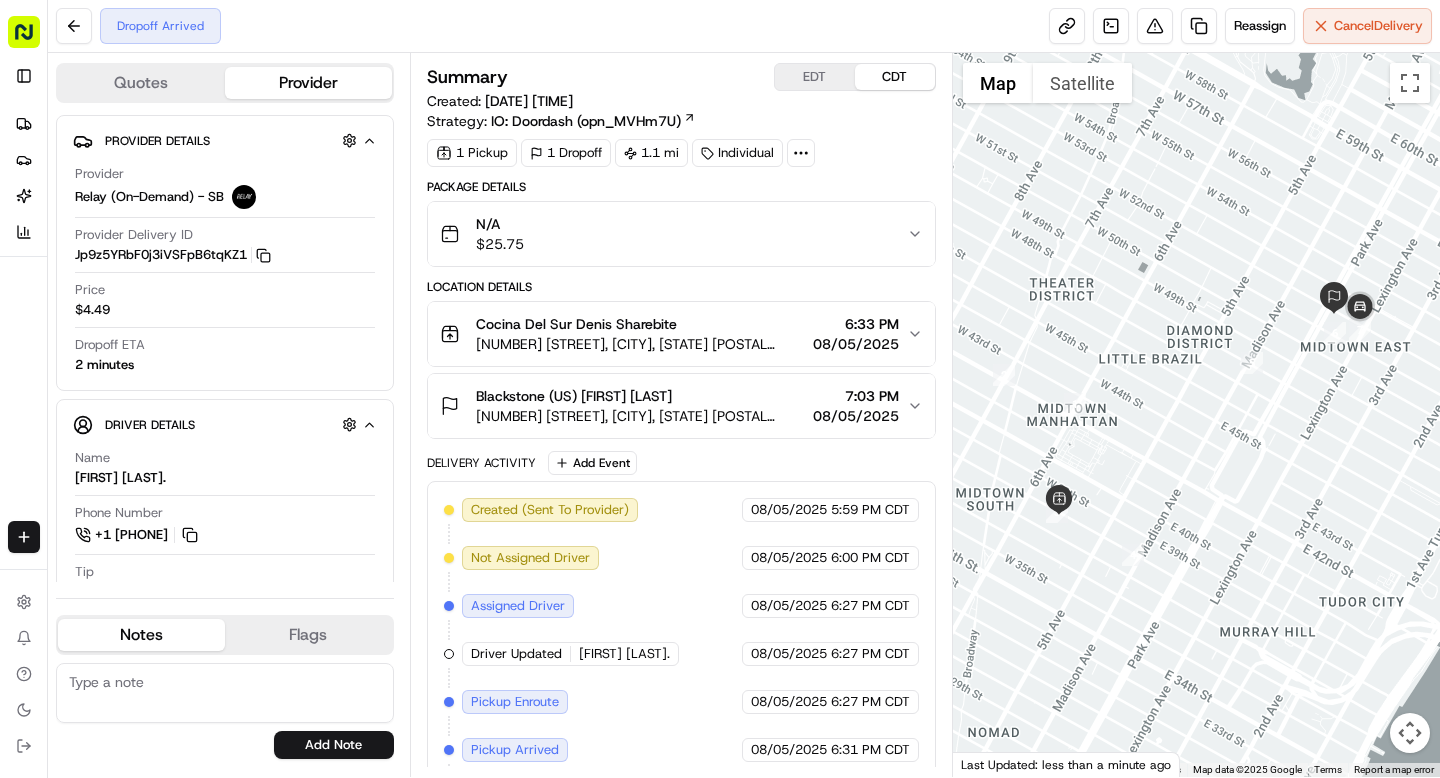 click on "Dropoff Arrived Reassign Cancel  Delivery" at bounding box center (744, 26) 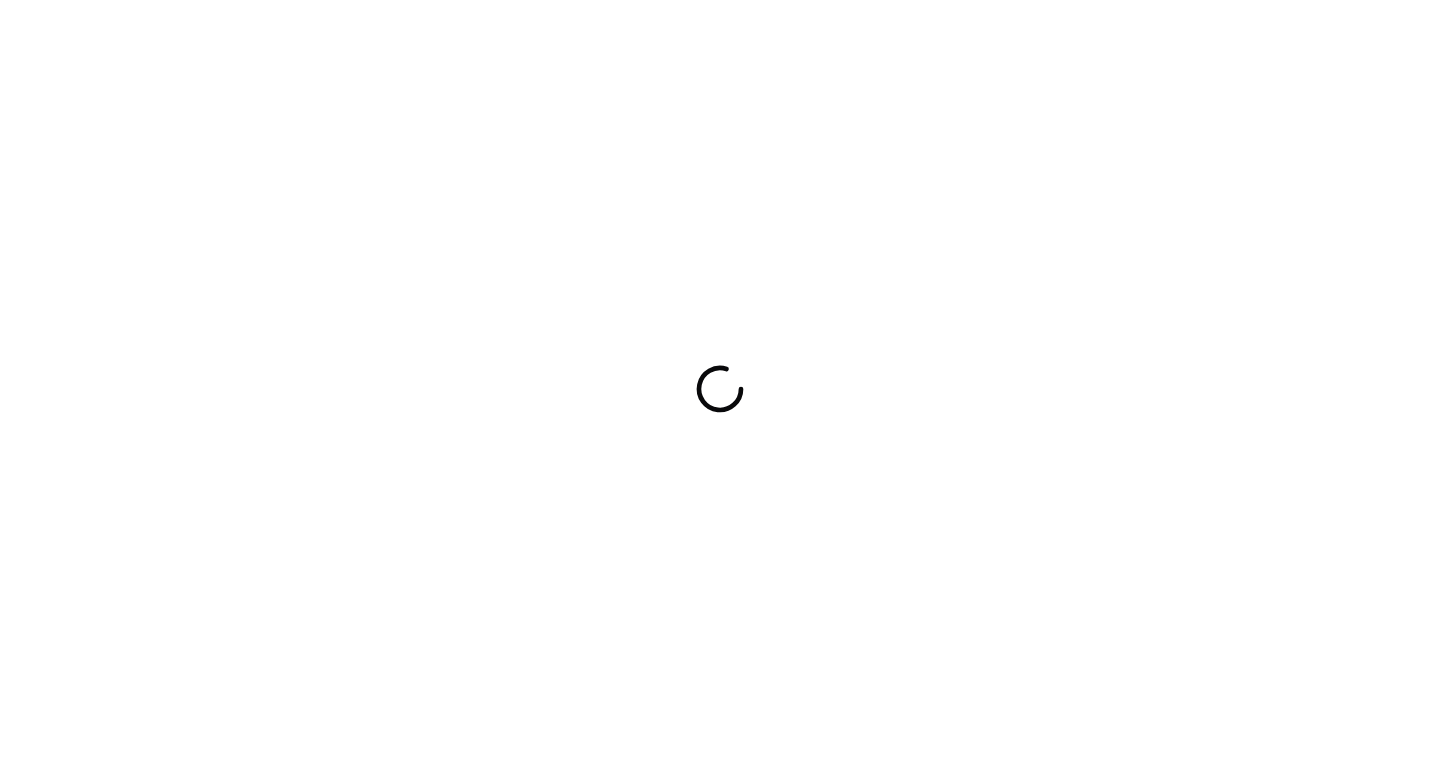 scroll, scrollTop: 0, scrollLeft: 0, axis: both 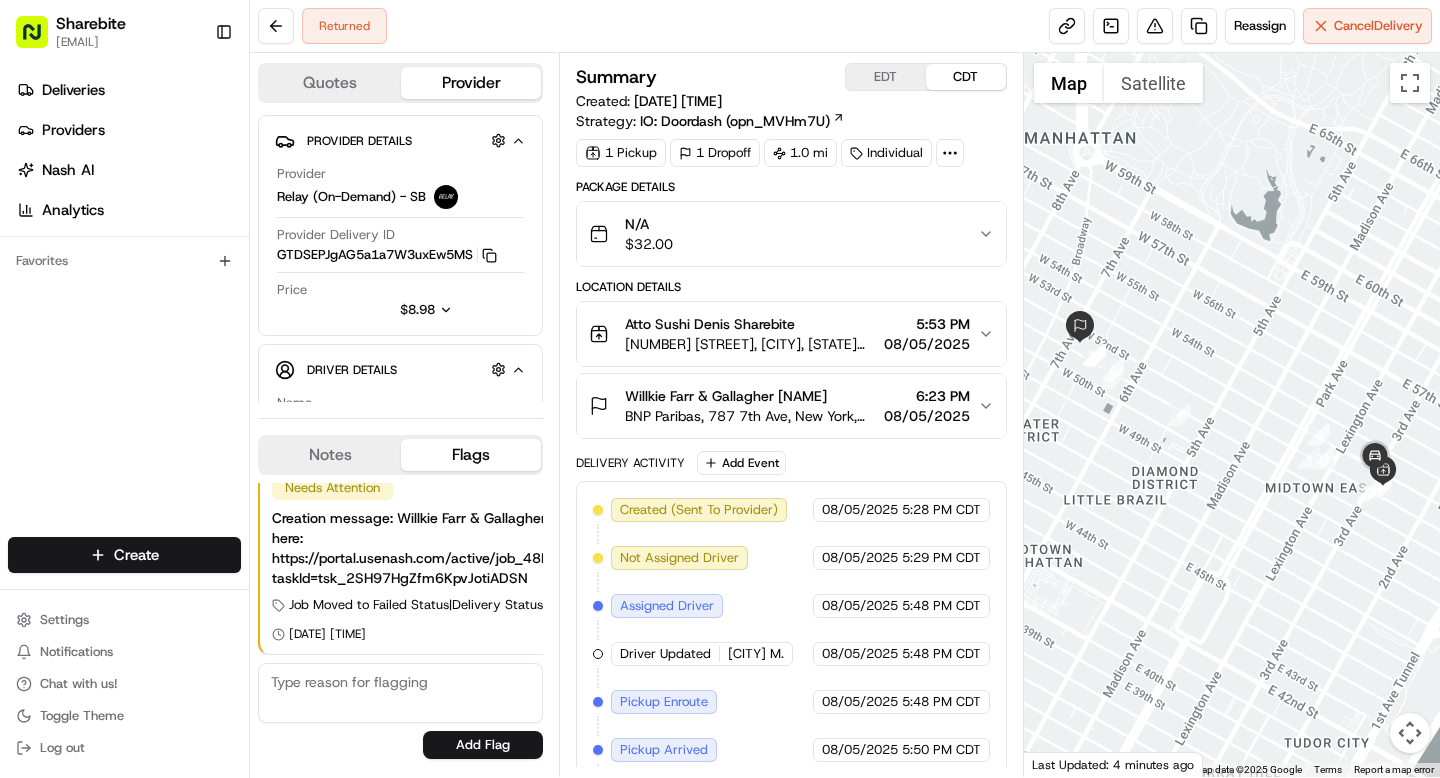 click 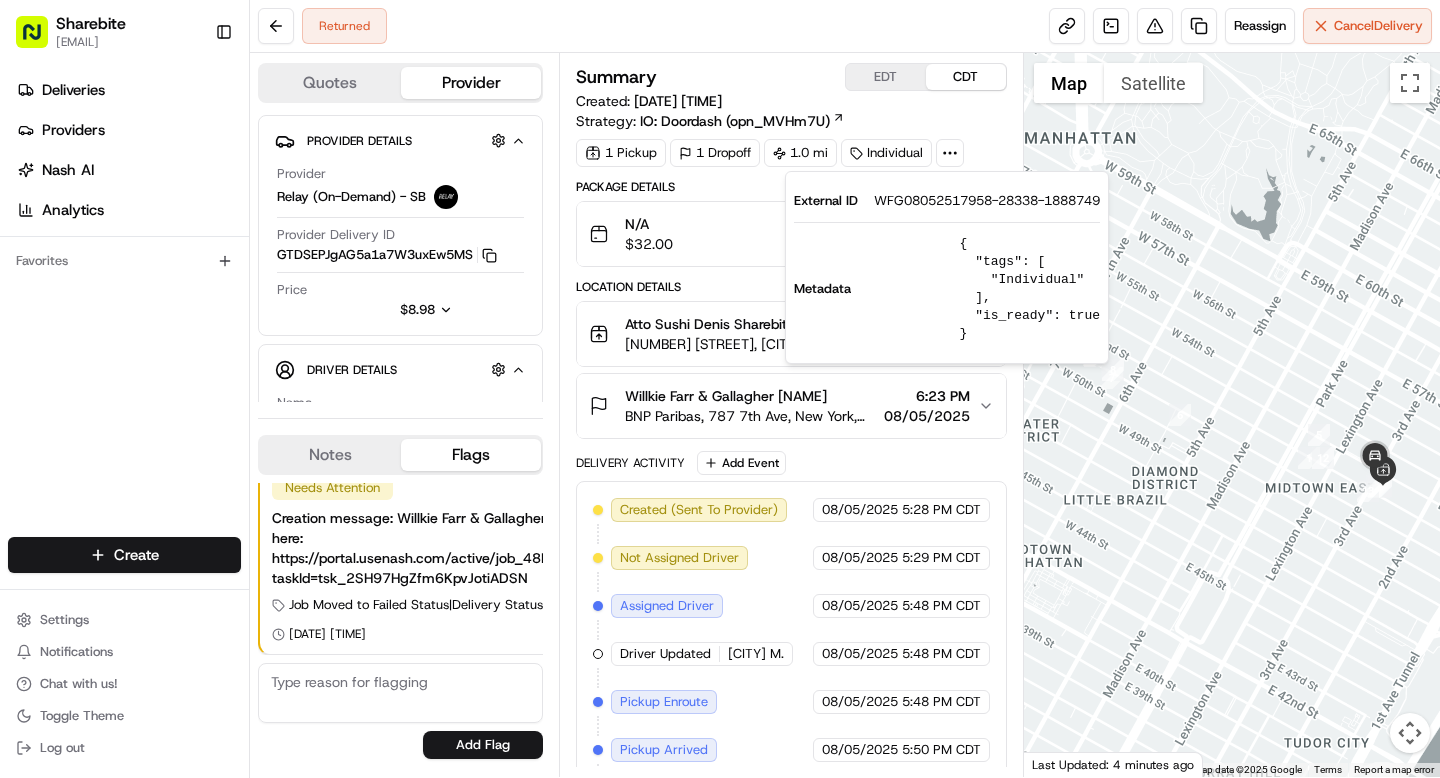 click on "WFG08052517958-28338-1888749" at bounding box center [987, 201] 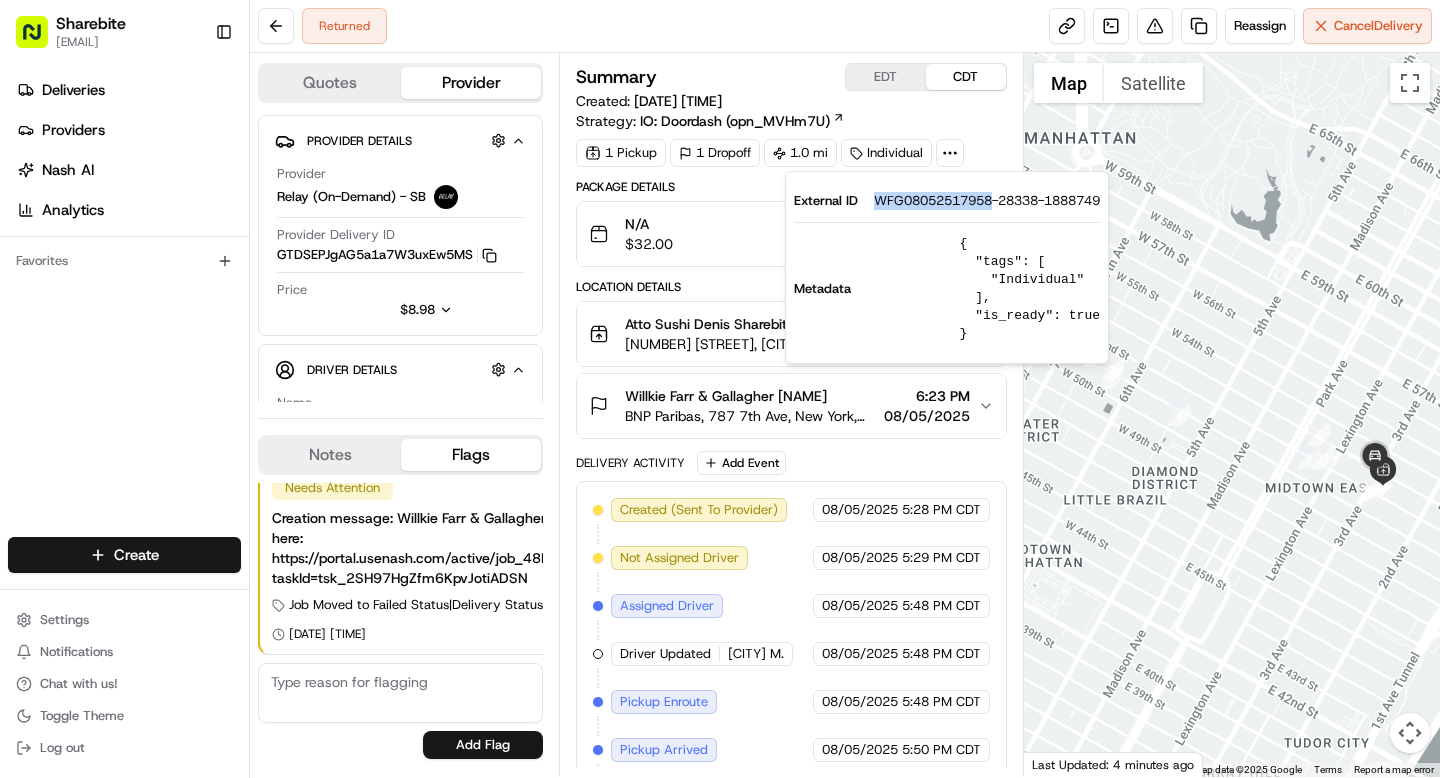 click on "WFG08052517958-28338-1888749" at bounding box center (987, 201) 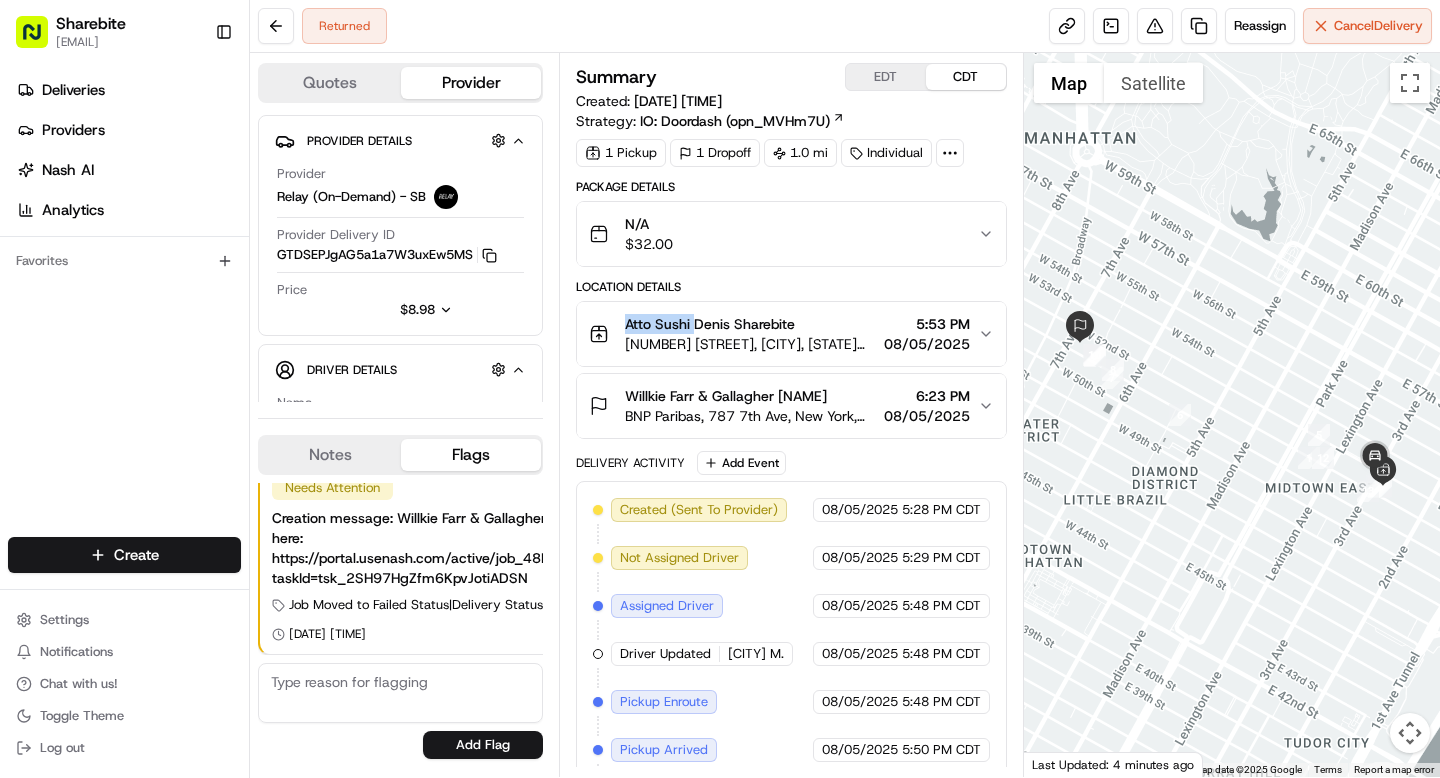 drag, startPoint x: 626, startPoint y: 324, endPoint x: 693, endPoint y: 324, distance: 67 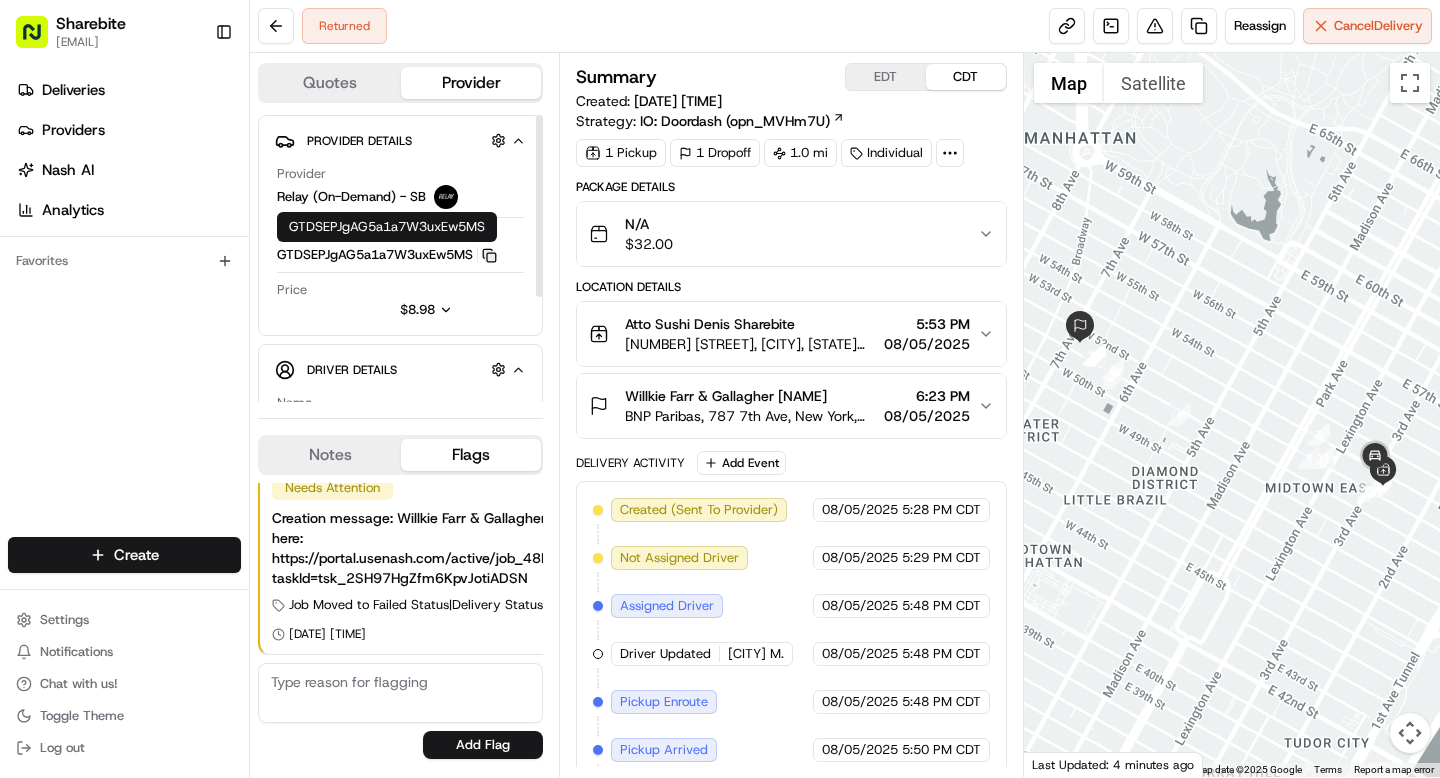 click 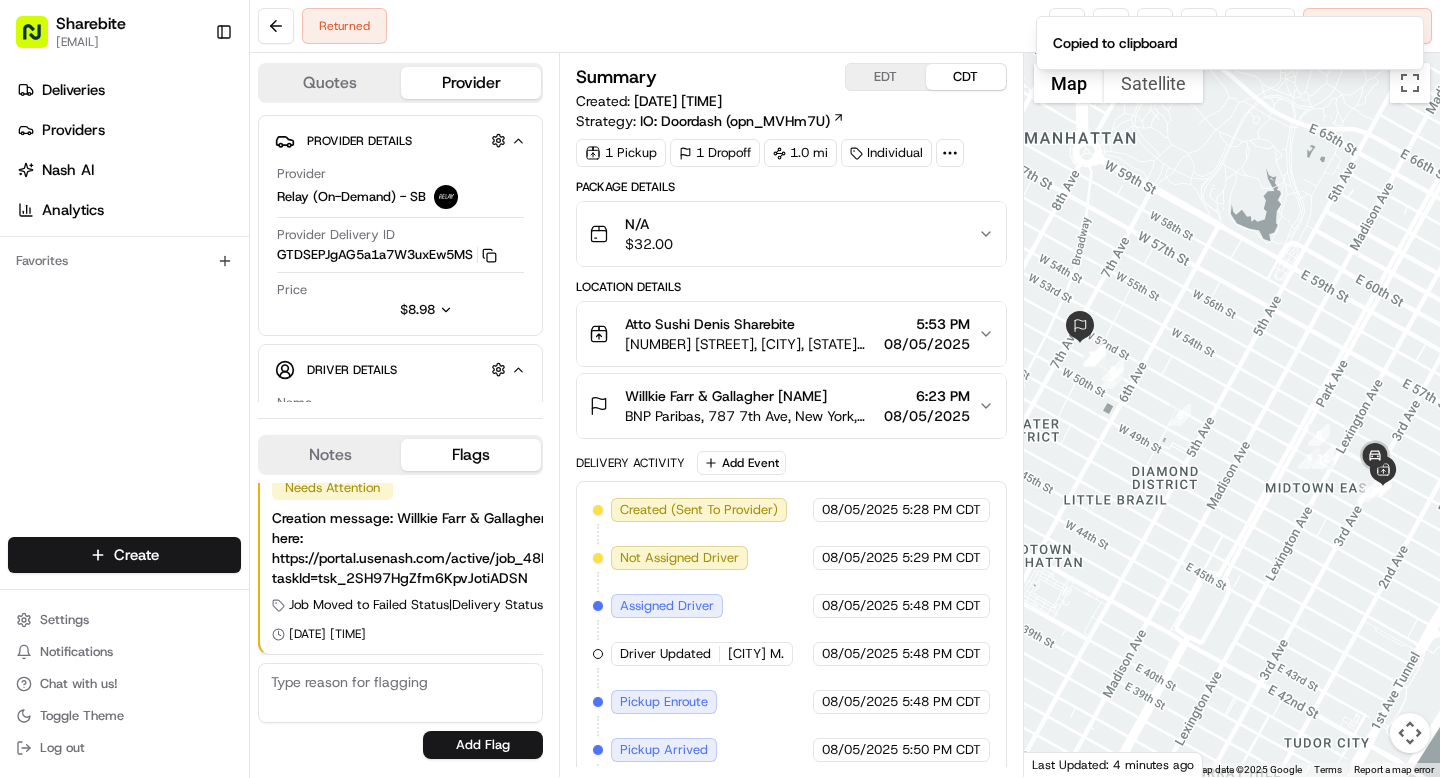 click on "Willkie Farr & Gallagher [NAME]" at bounding box center (726, 396) 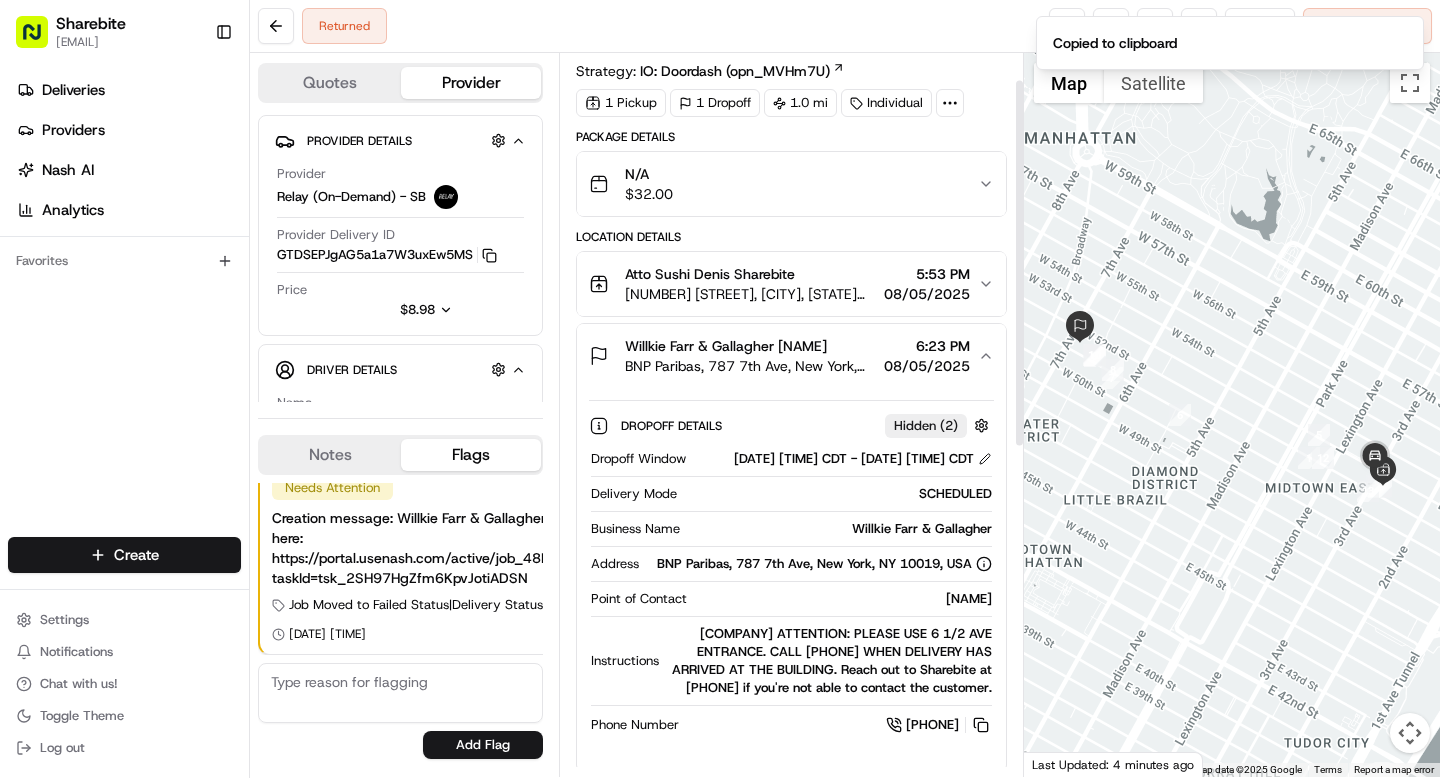 scroll, scrollTop: 56, scrollLeft: 0, axis: vertical 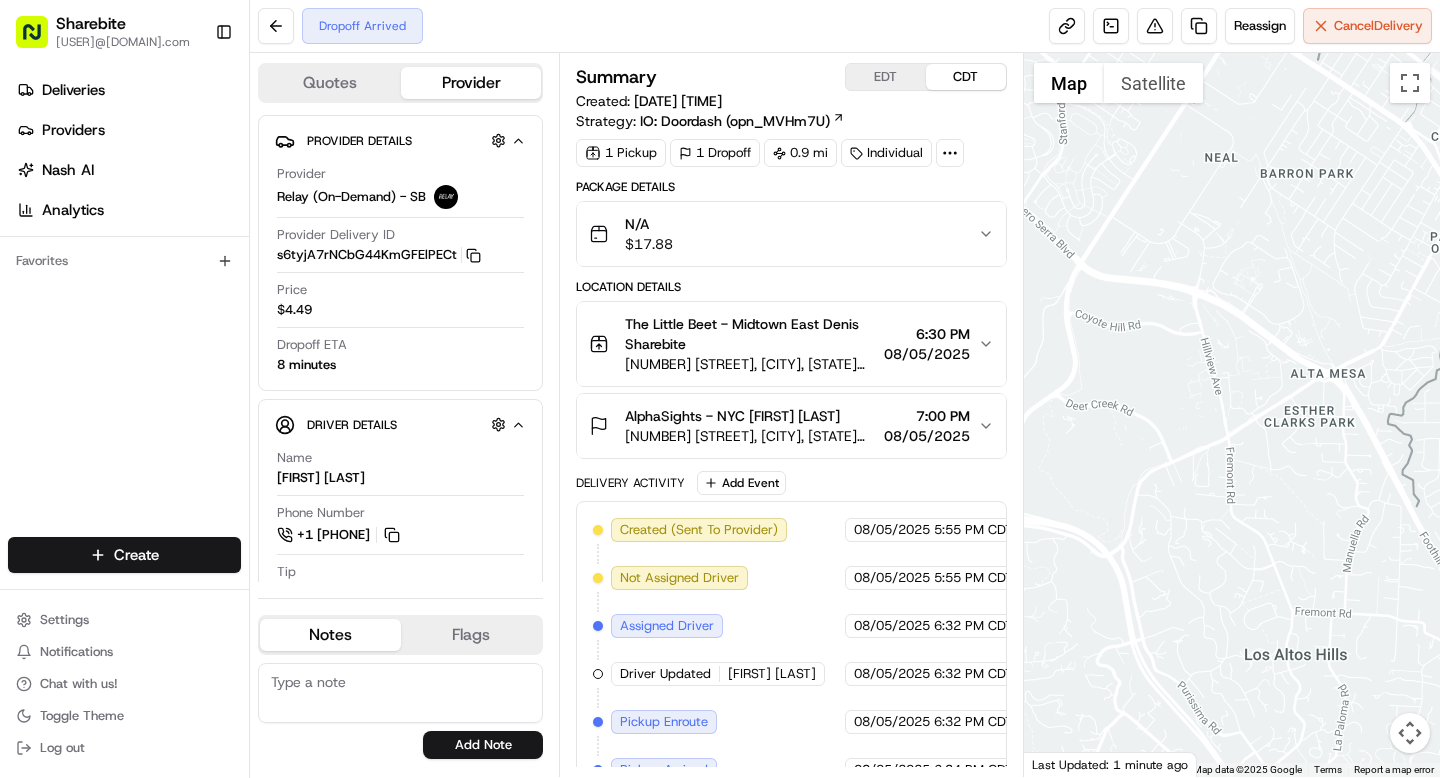 click on "AlphaSights - NYC [FIRST] [LAST]" at bounding box center [750, 416] 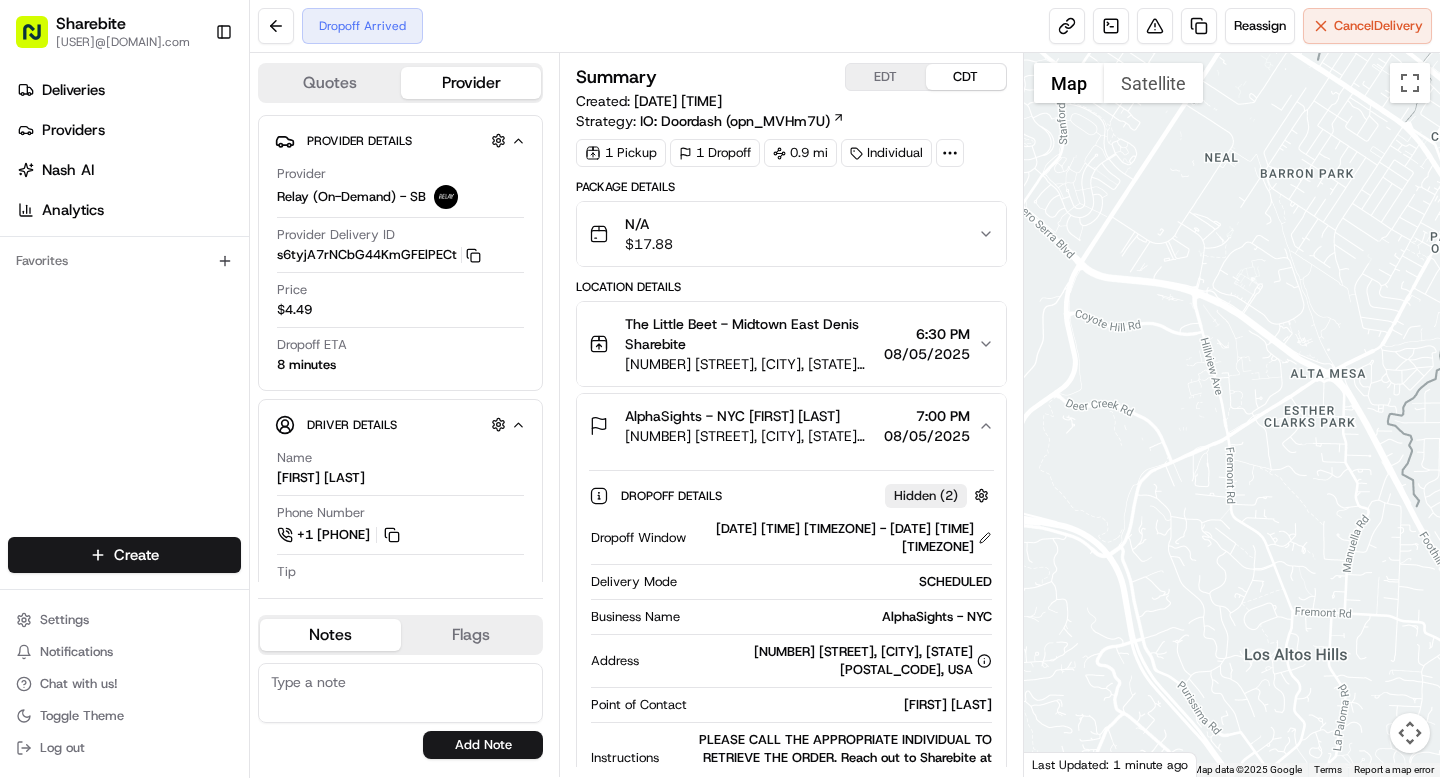 click on "AlphaSights - NYC [FIRST] [LAST]" at bounding box center (750, 416) 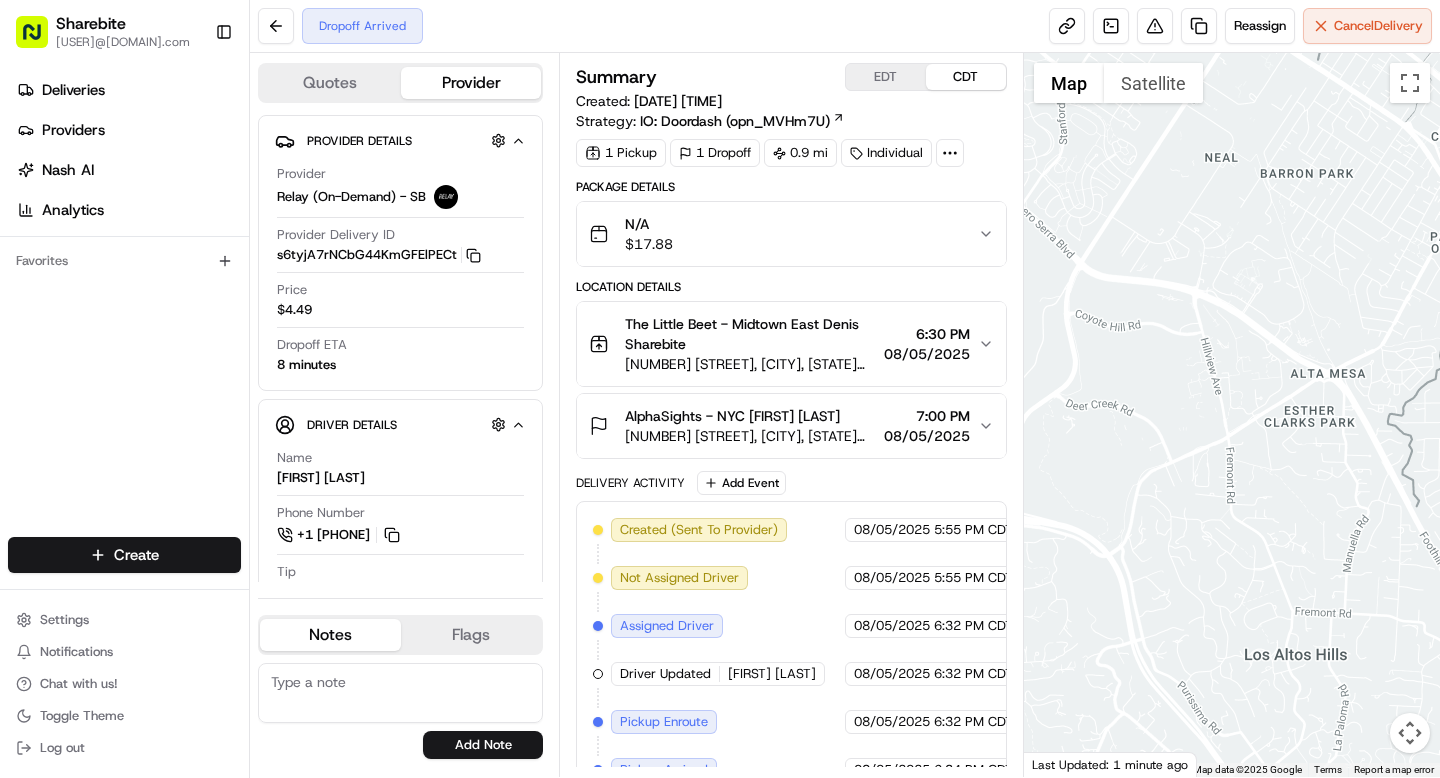 click 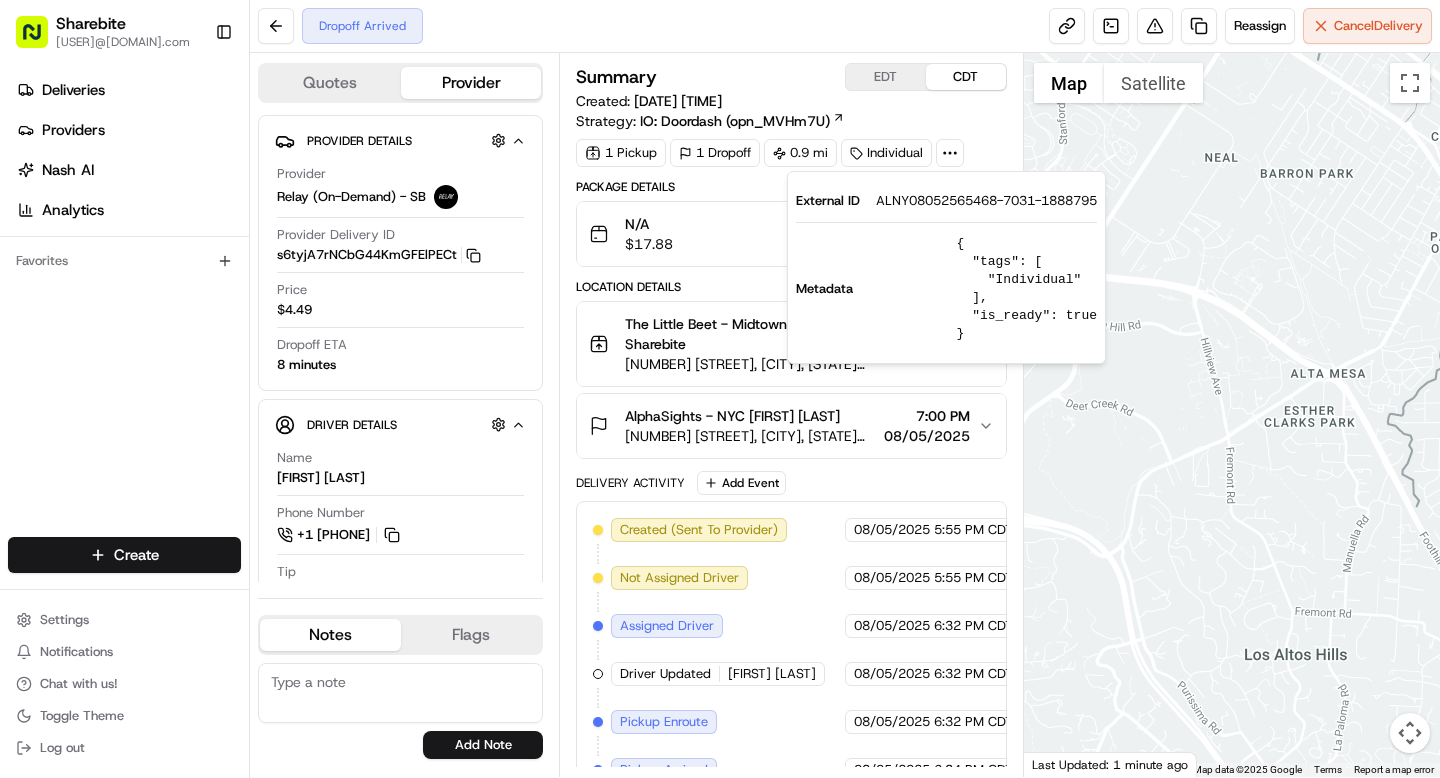 click on "ALNY08052565468-7031-1888795" at bounding box center [986, 201] 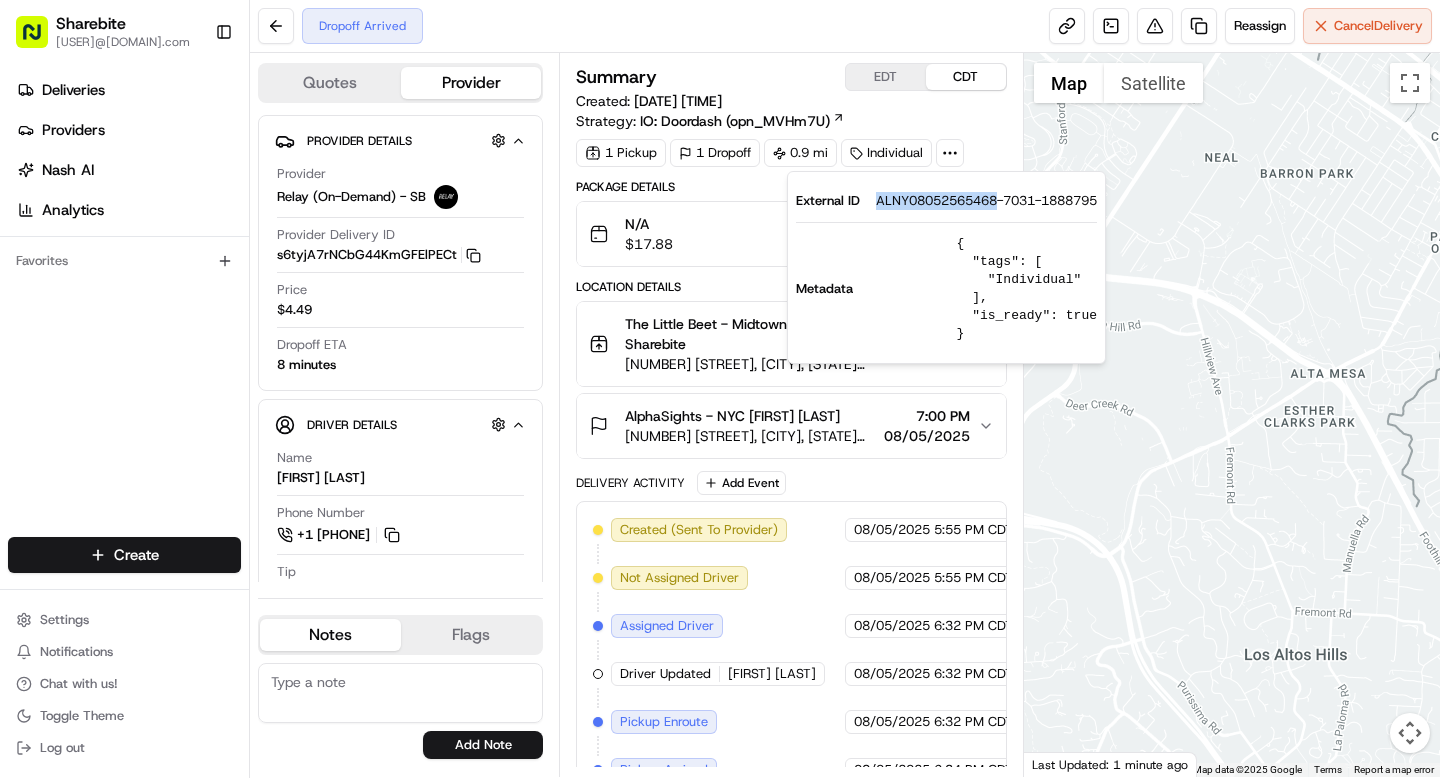 copy on "ALNY08052565468" 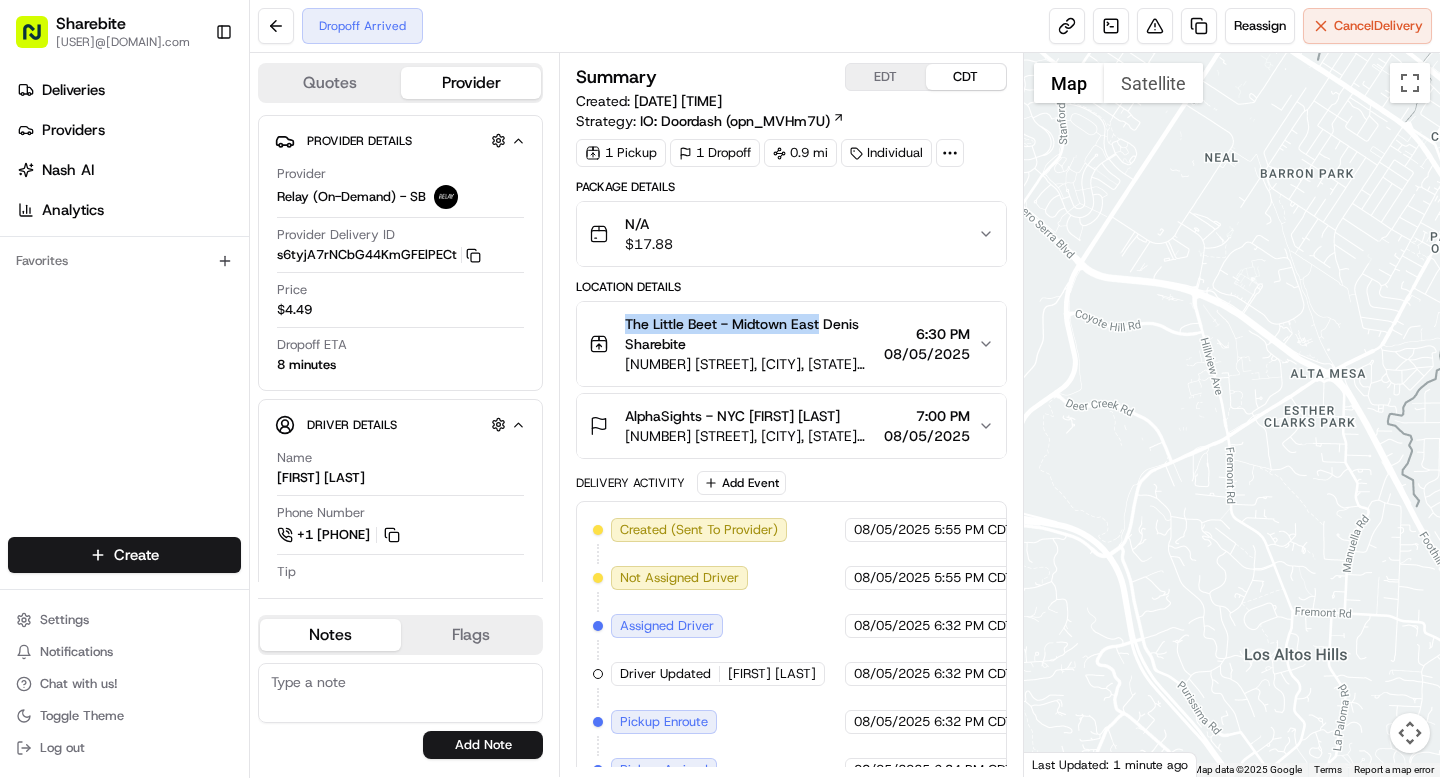 drag, startPoint x: 624, startPoint y: 324, endPoint x: 818, endPoint y: 326, distance: 194.01031 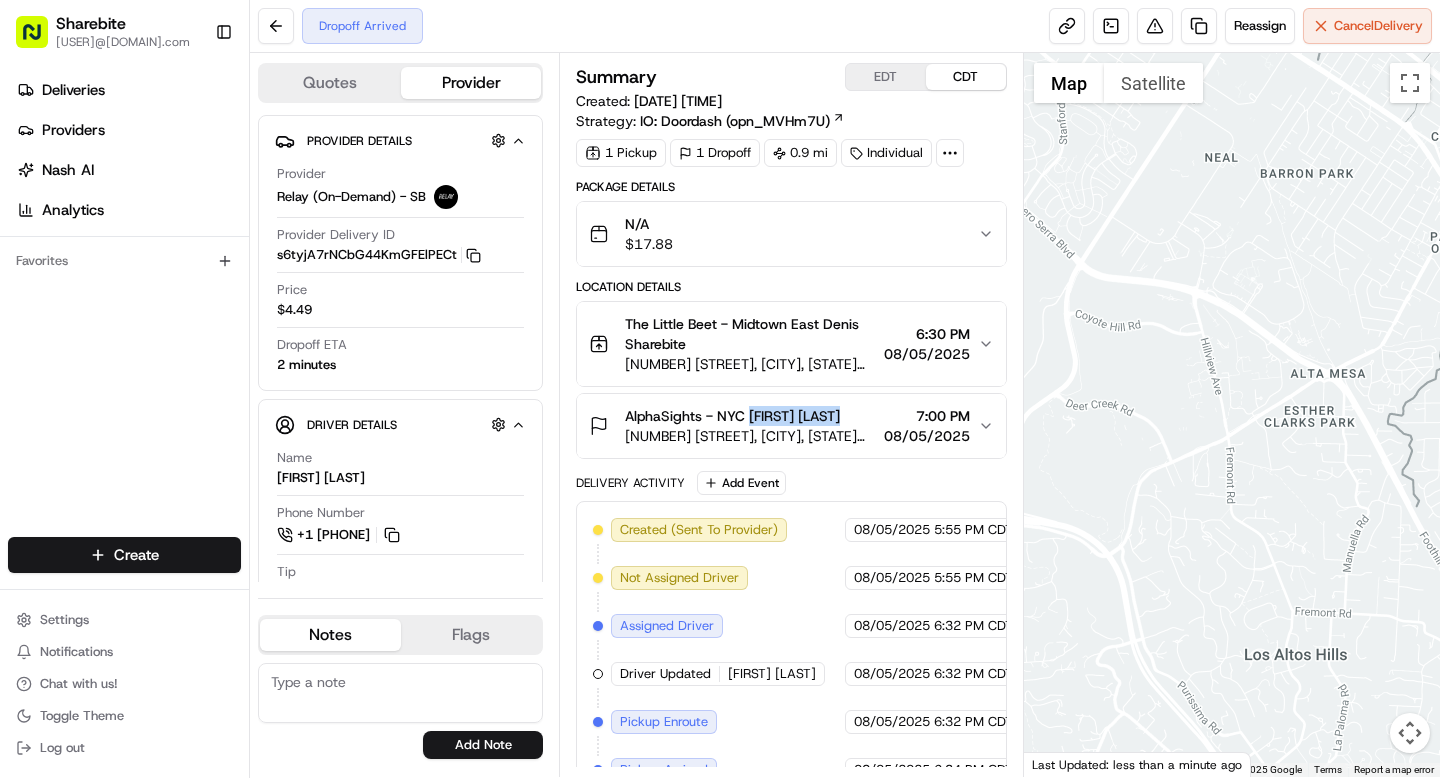 drag, startPoint x: 748, startPoint y: 416, endPoint x: 837, endPoint y: 419, distance: 89.050545 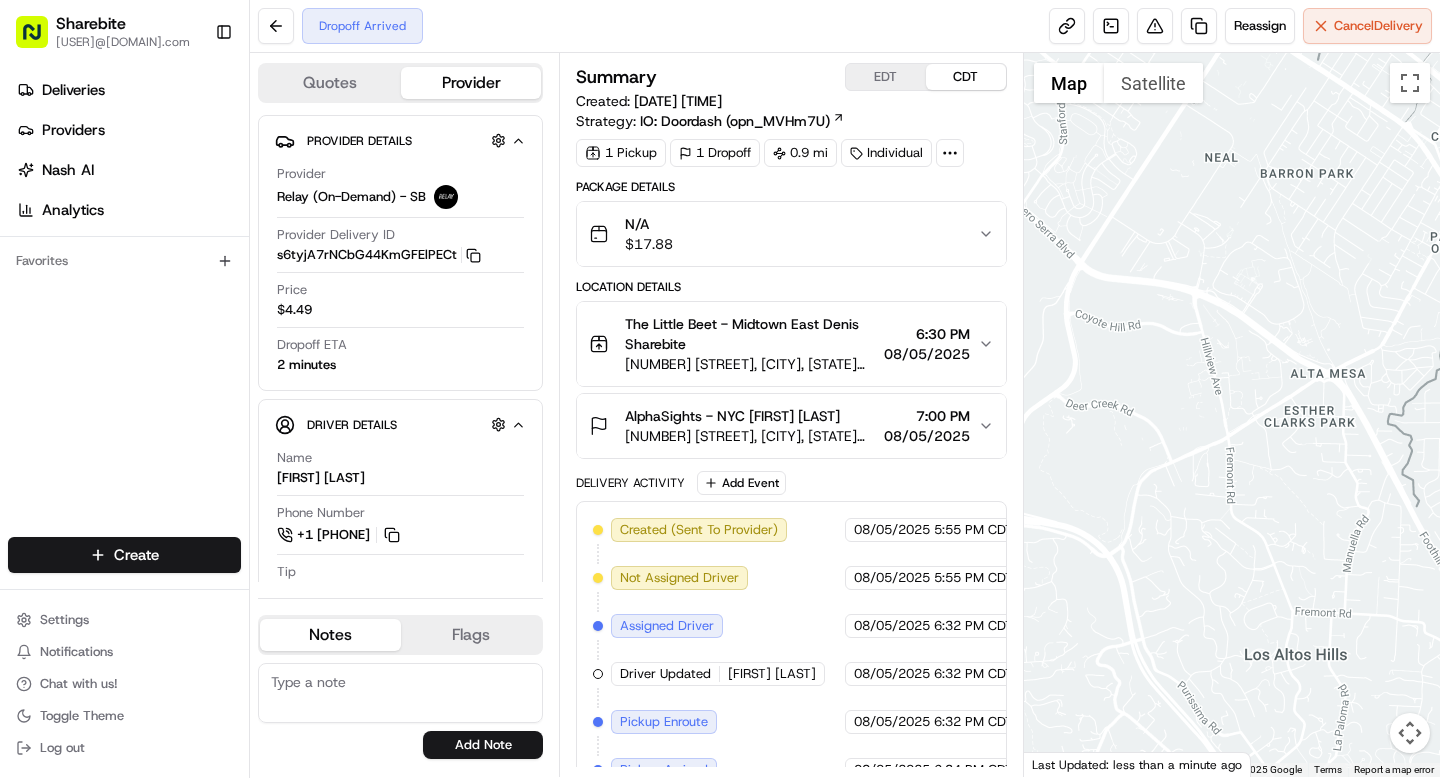 click on "Location Details" at bounding box center [791, 287] 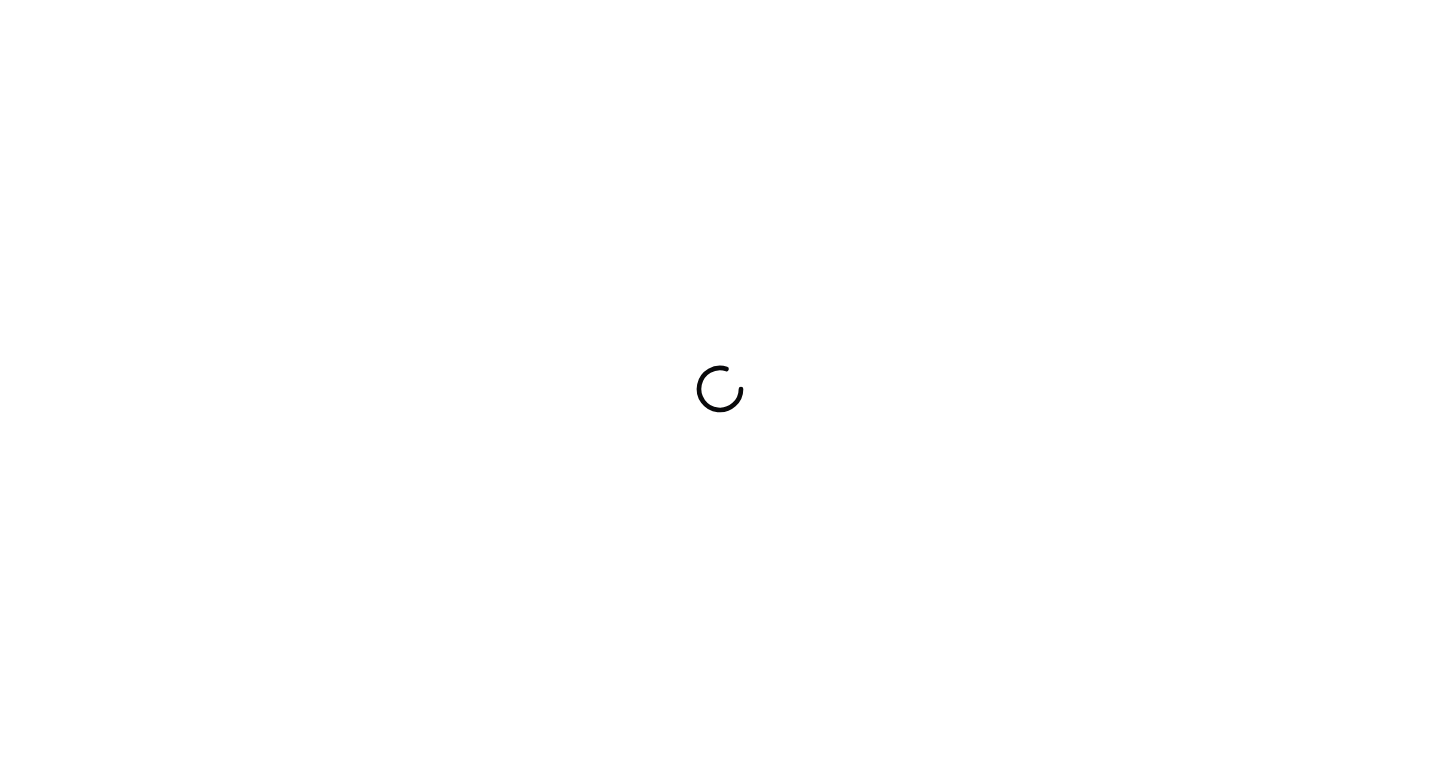 scroll, scrollTop: 0, scrollLeft: 0, axis: both 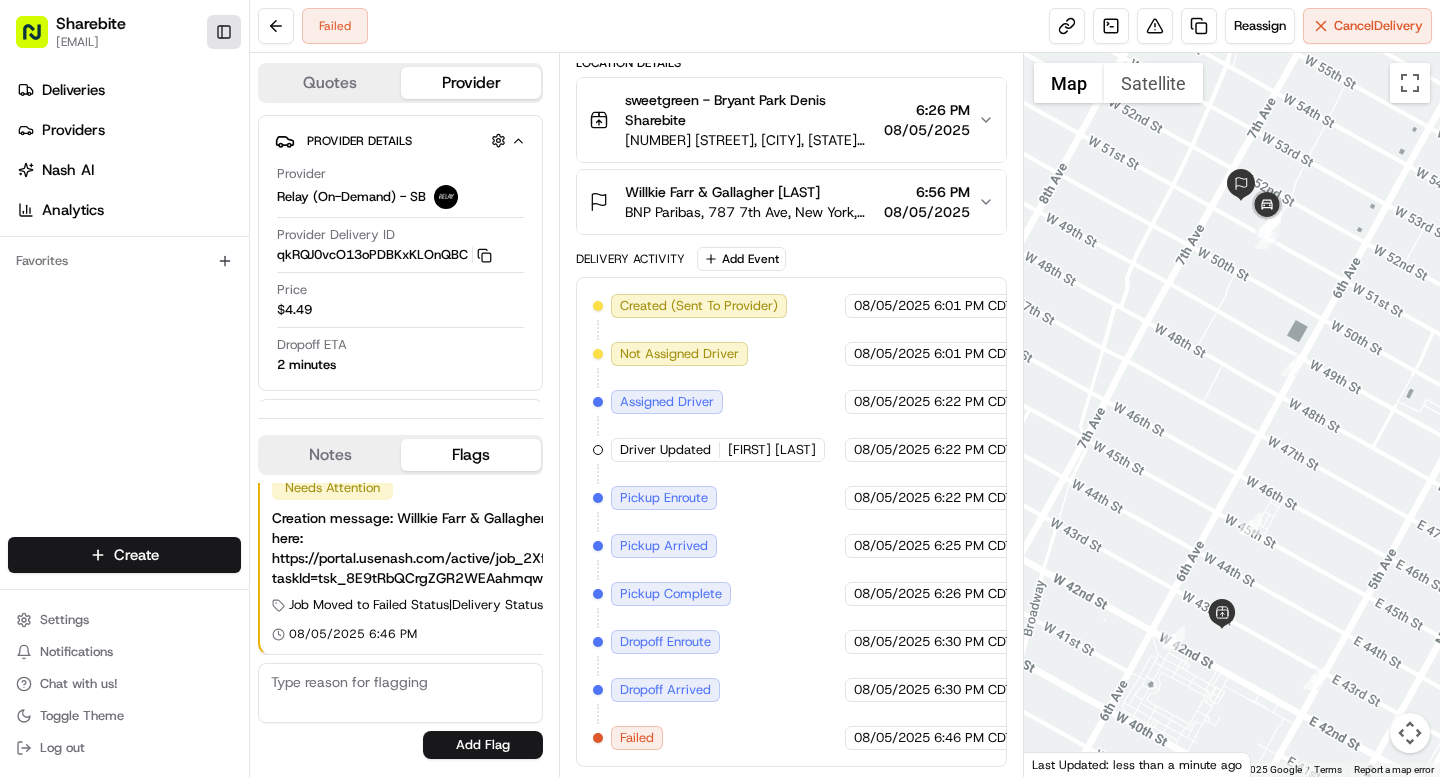 click on "Toggle Sidebar" at bounding box center (224, 32) 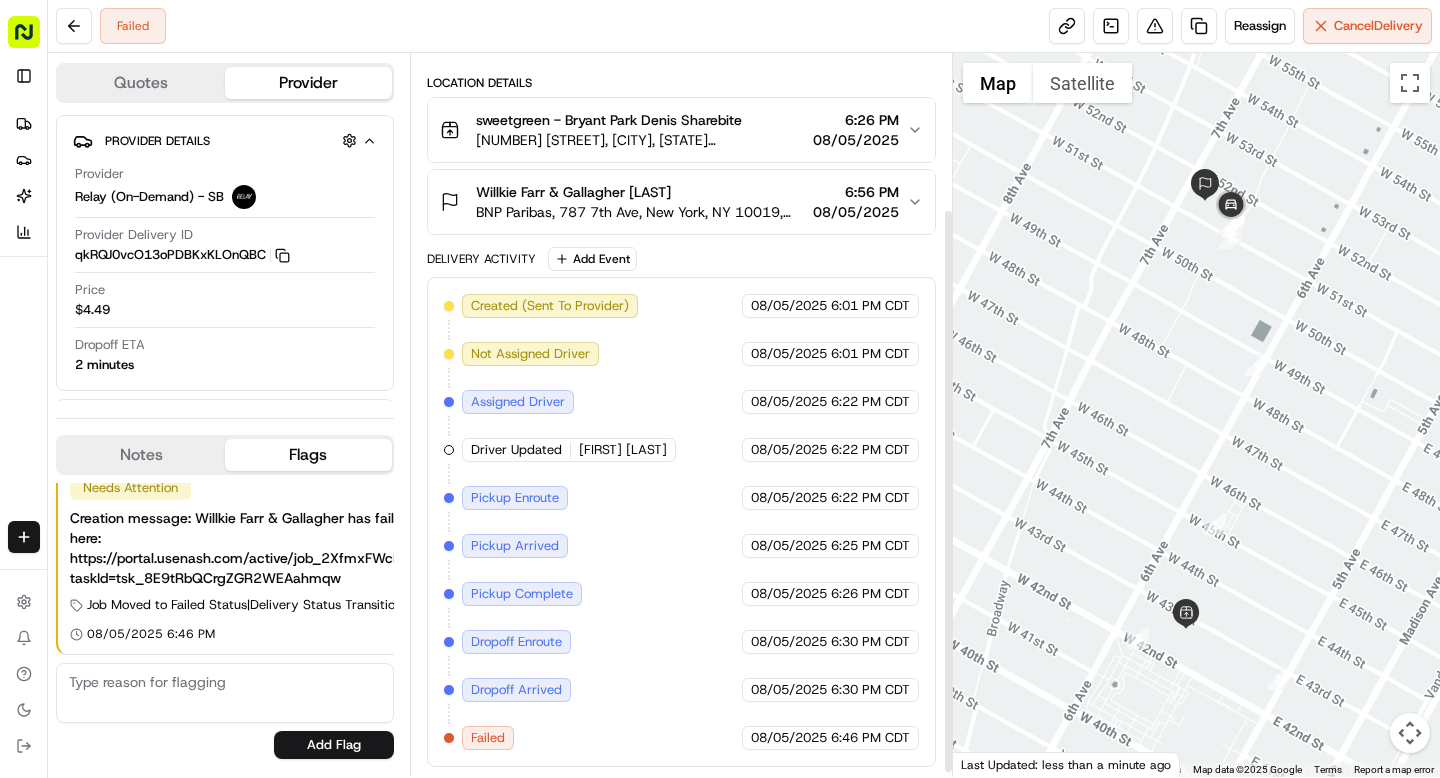 scroll, scrollTop: 0, scrollLeft: 0, axis: both 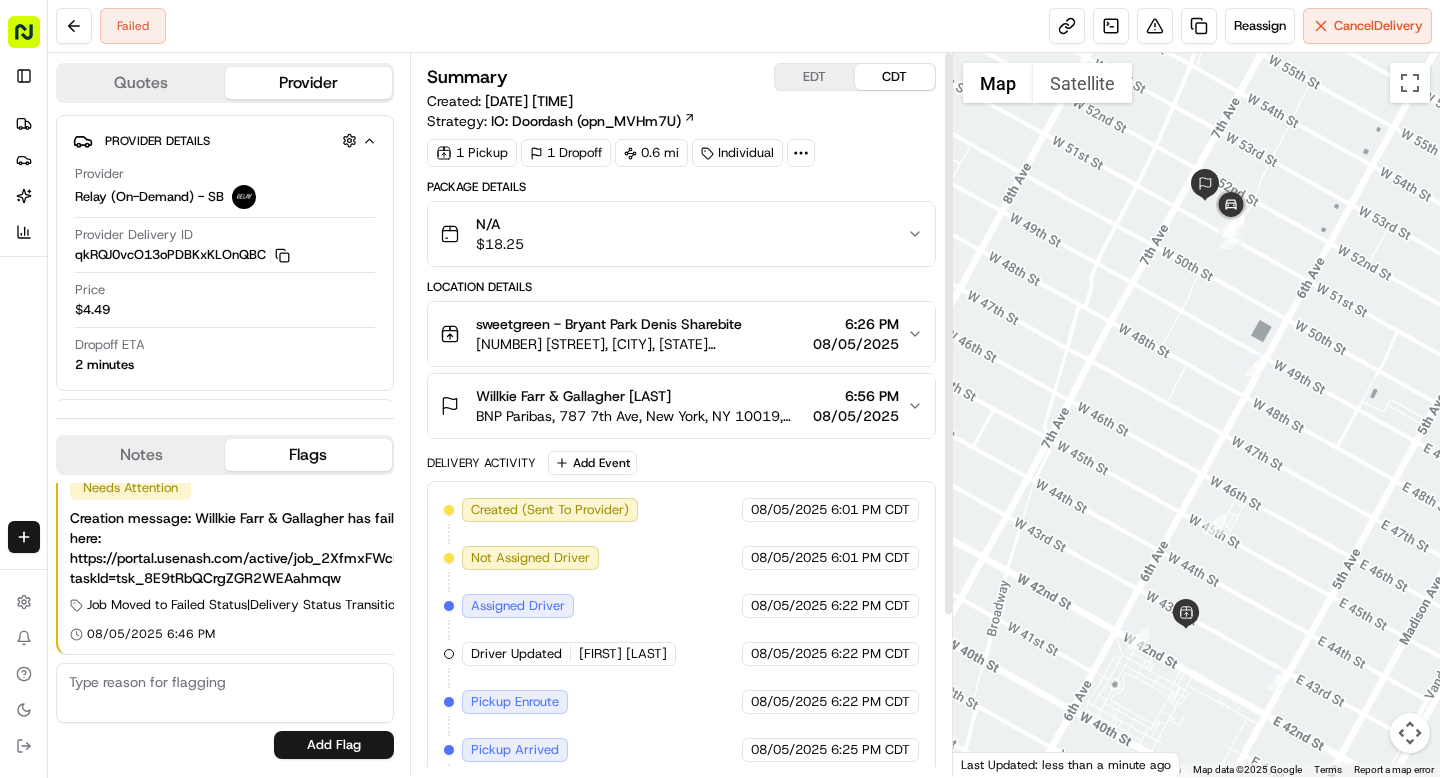click 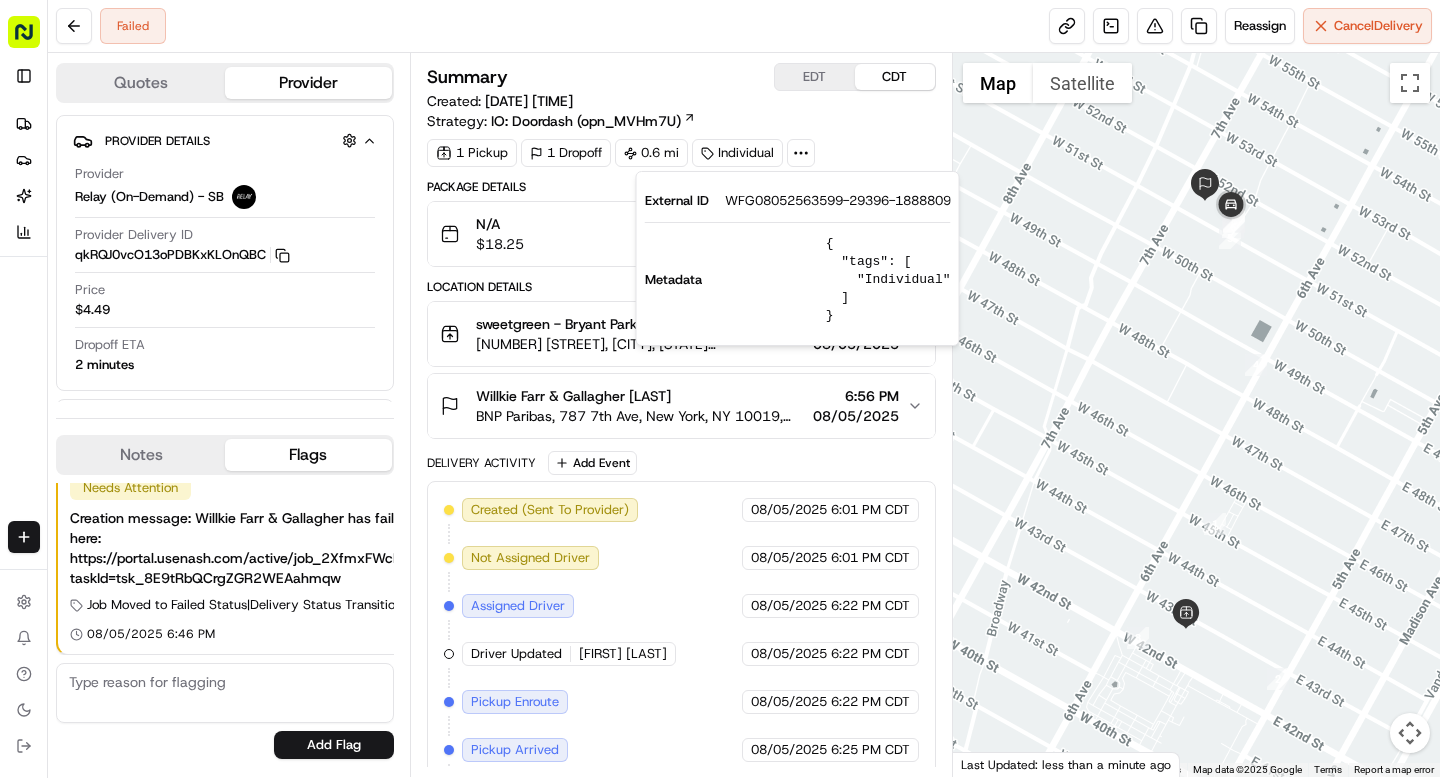 click on "WFG08052563599-29396-1888809" at bounding box center (838, 201) 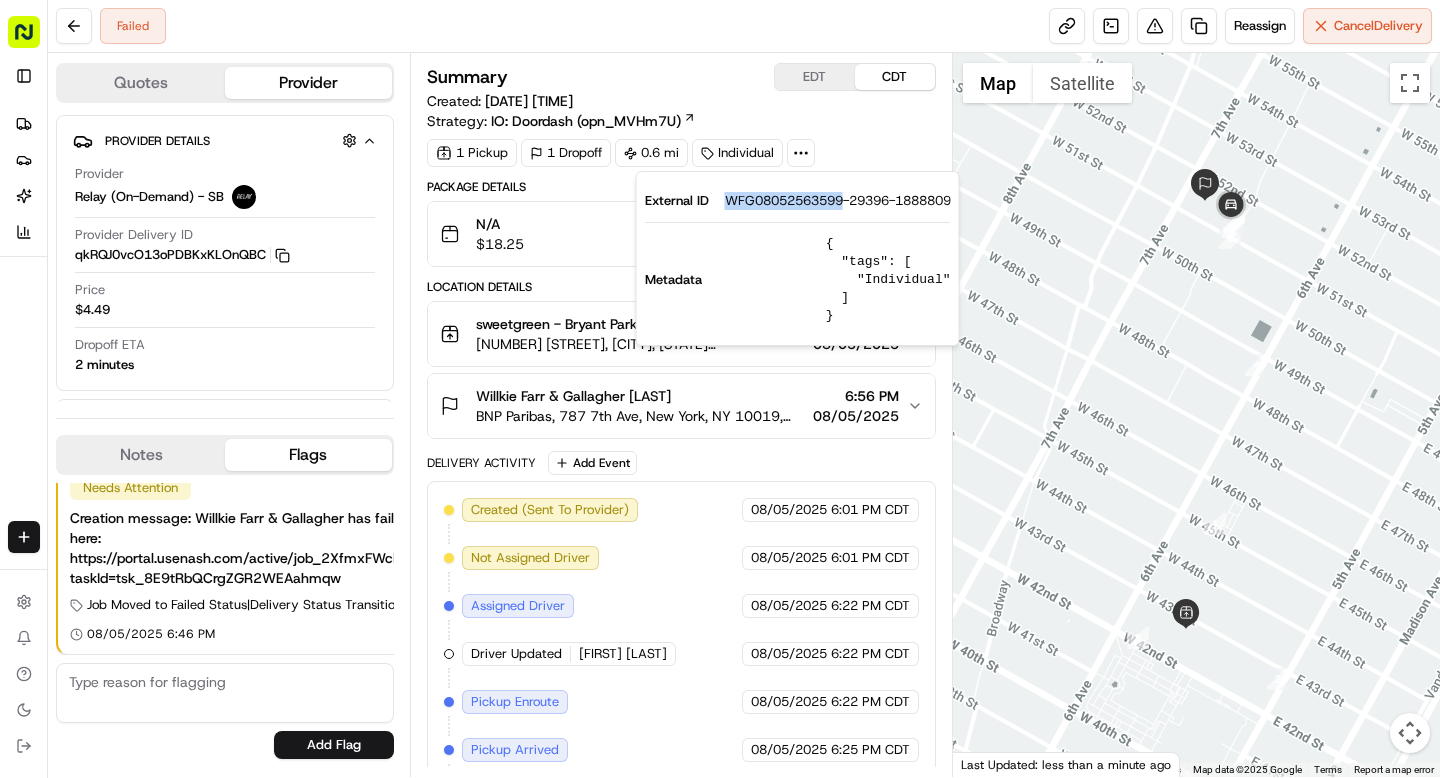 click on "WFG08052563599-29396-1888809" at bounding box center (838, 201) 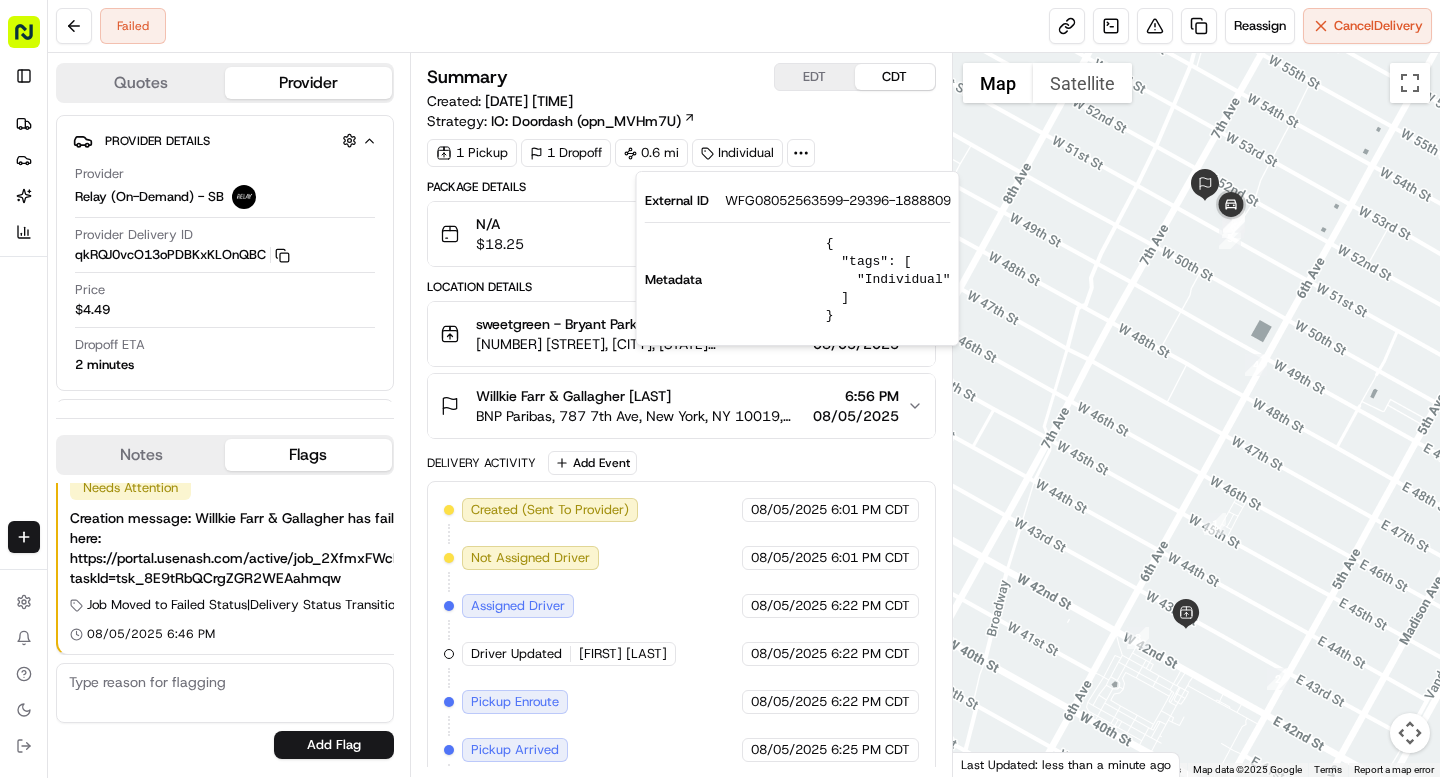 click on "Location Details" at bounding box center [681, 287] 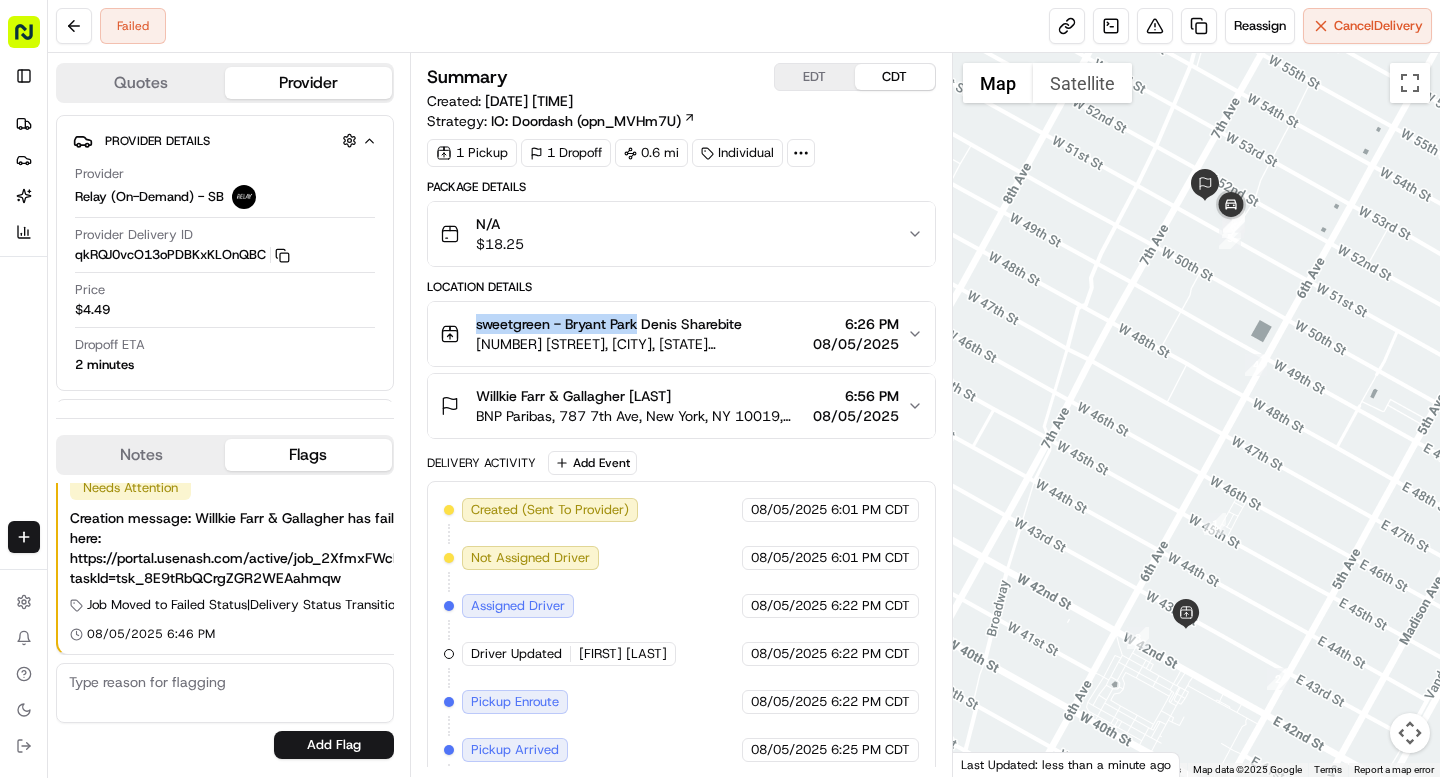 drag, startPoint x: 470, startPoint y: 324, endPoint x: 636, endPoint y: 322, distance: 166.01205 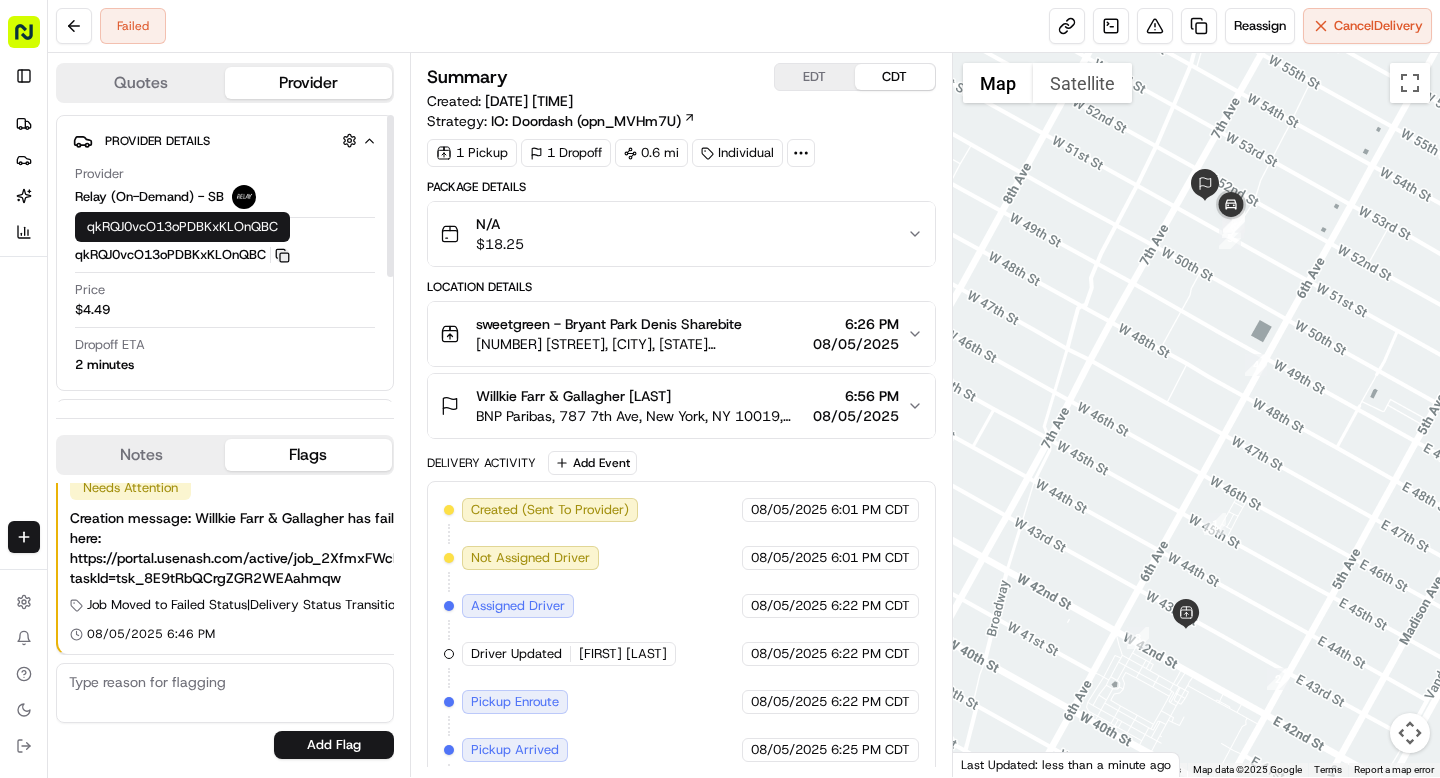 click 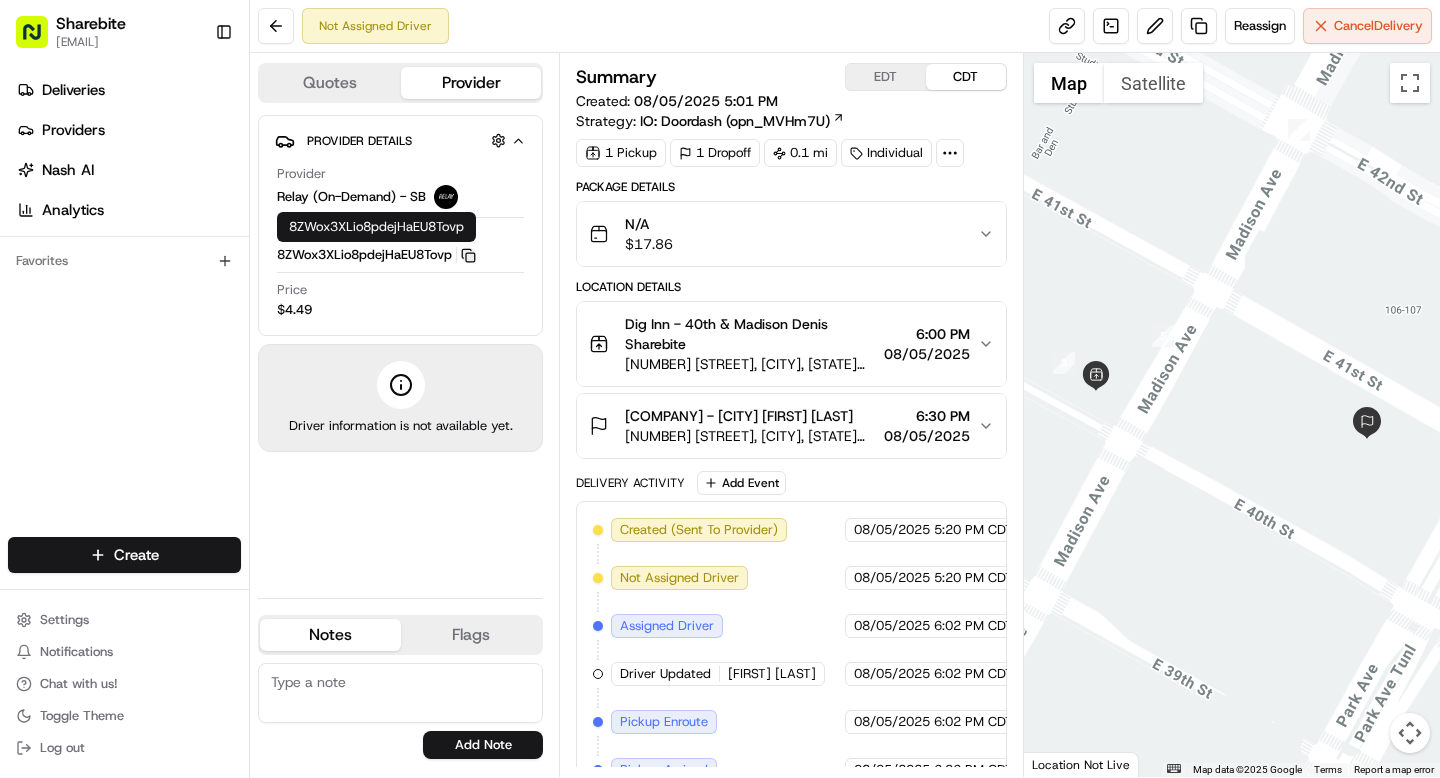 scroll, scrollTop: 0, scrollLeft: 0, axis: both 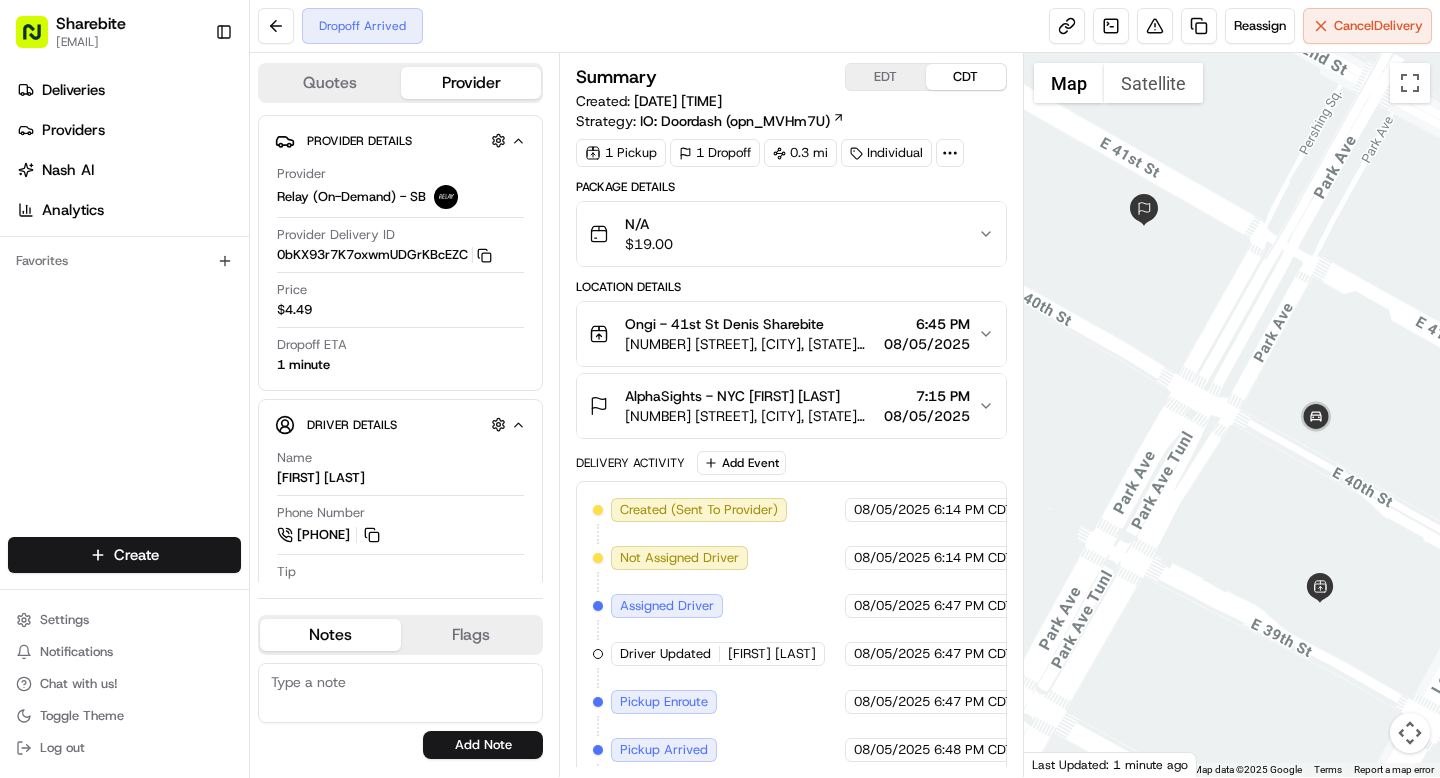 click 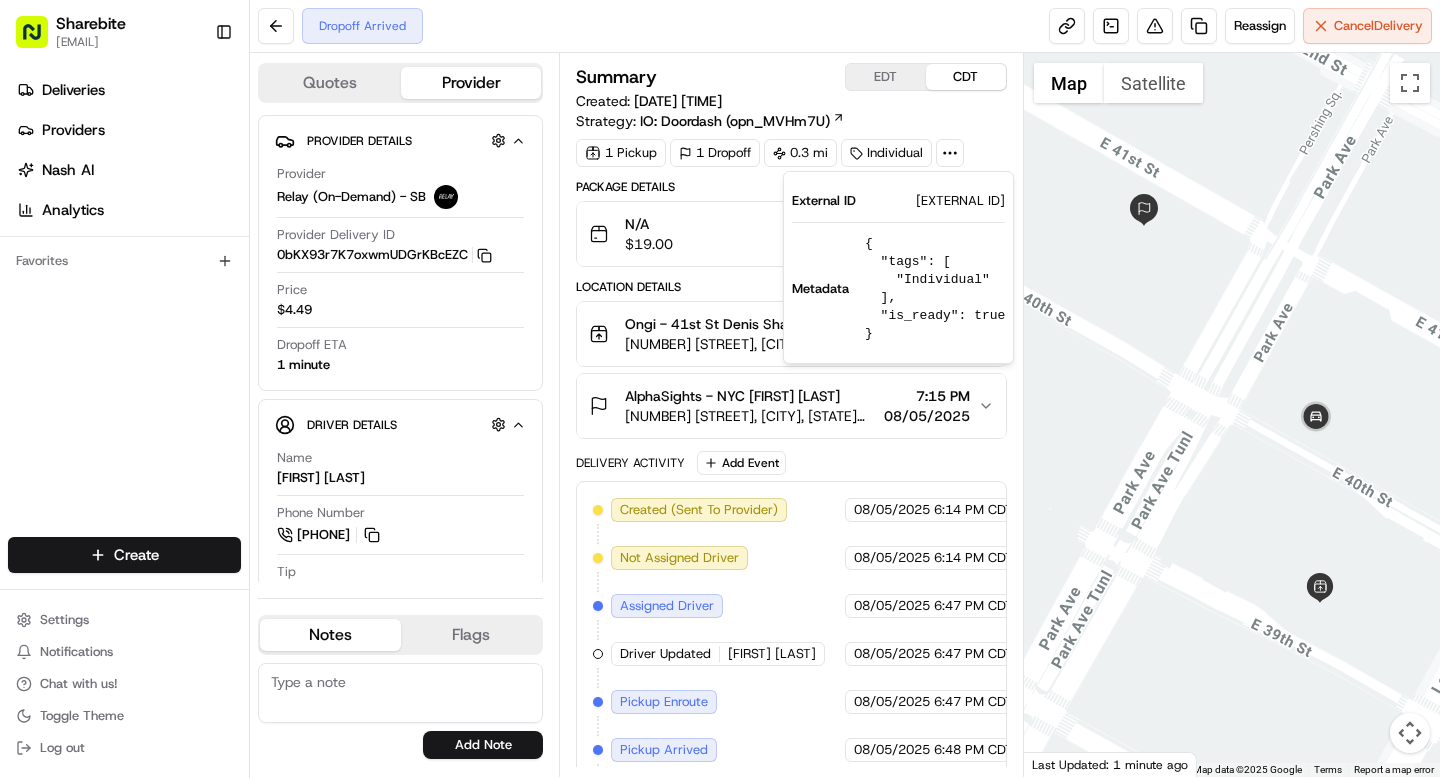 click on "ALNY08052556363-27385-1888825" at bounding box center (960, 201) 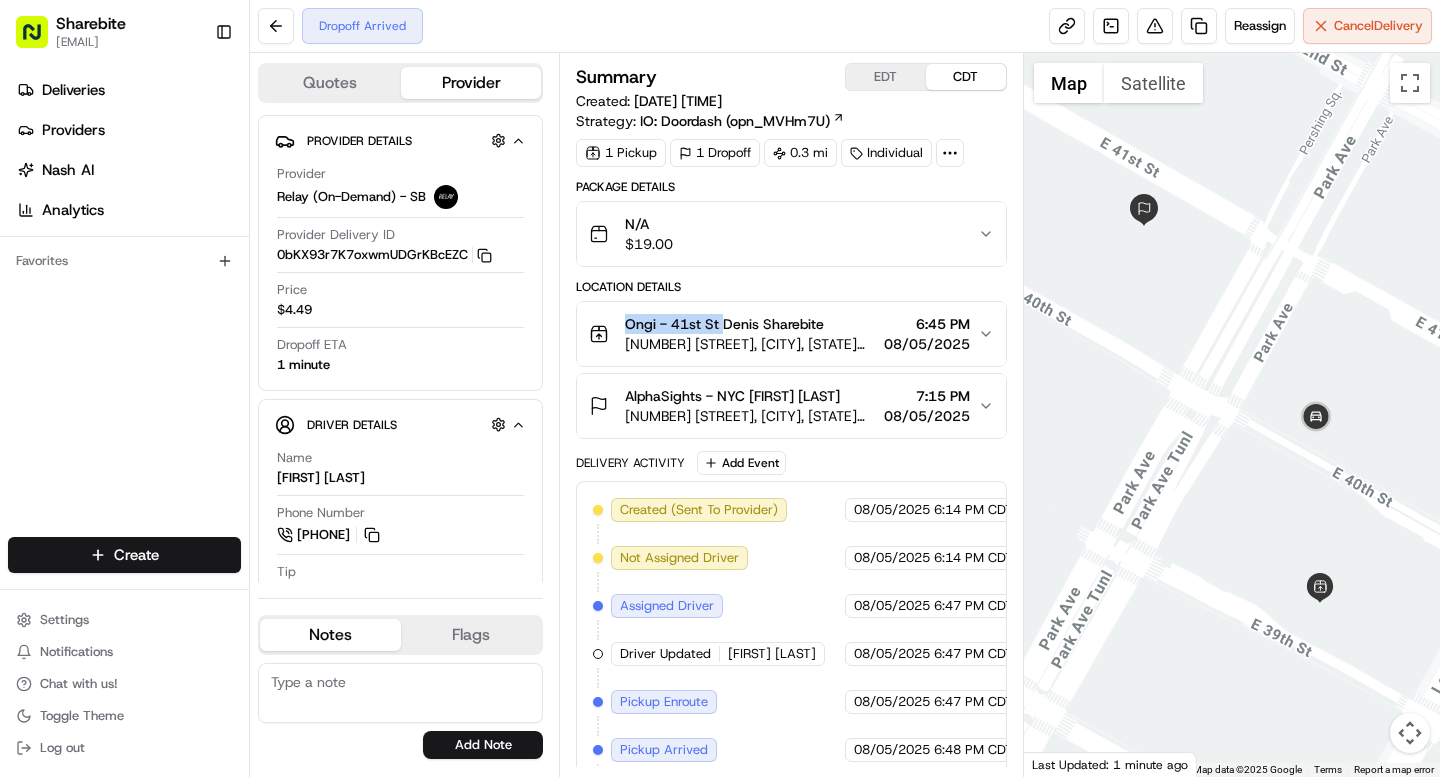 drag, startPoint x: 625, startPoint y: 323, endPoint x: 721, endPoint y: 324, distance: 96.00521 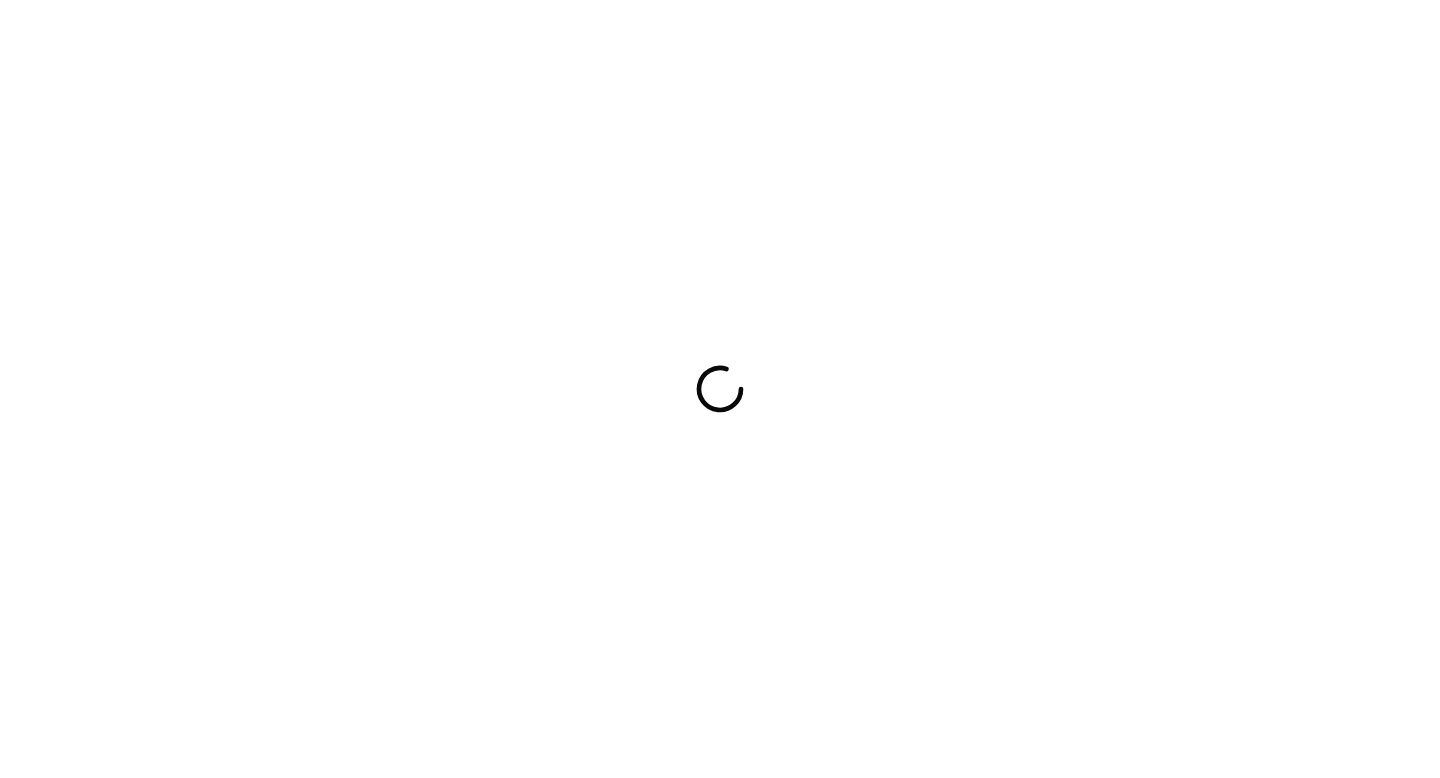 scroll, scrollTop: 0, scrollLeft: 0, axis: both 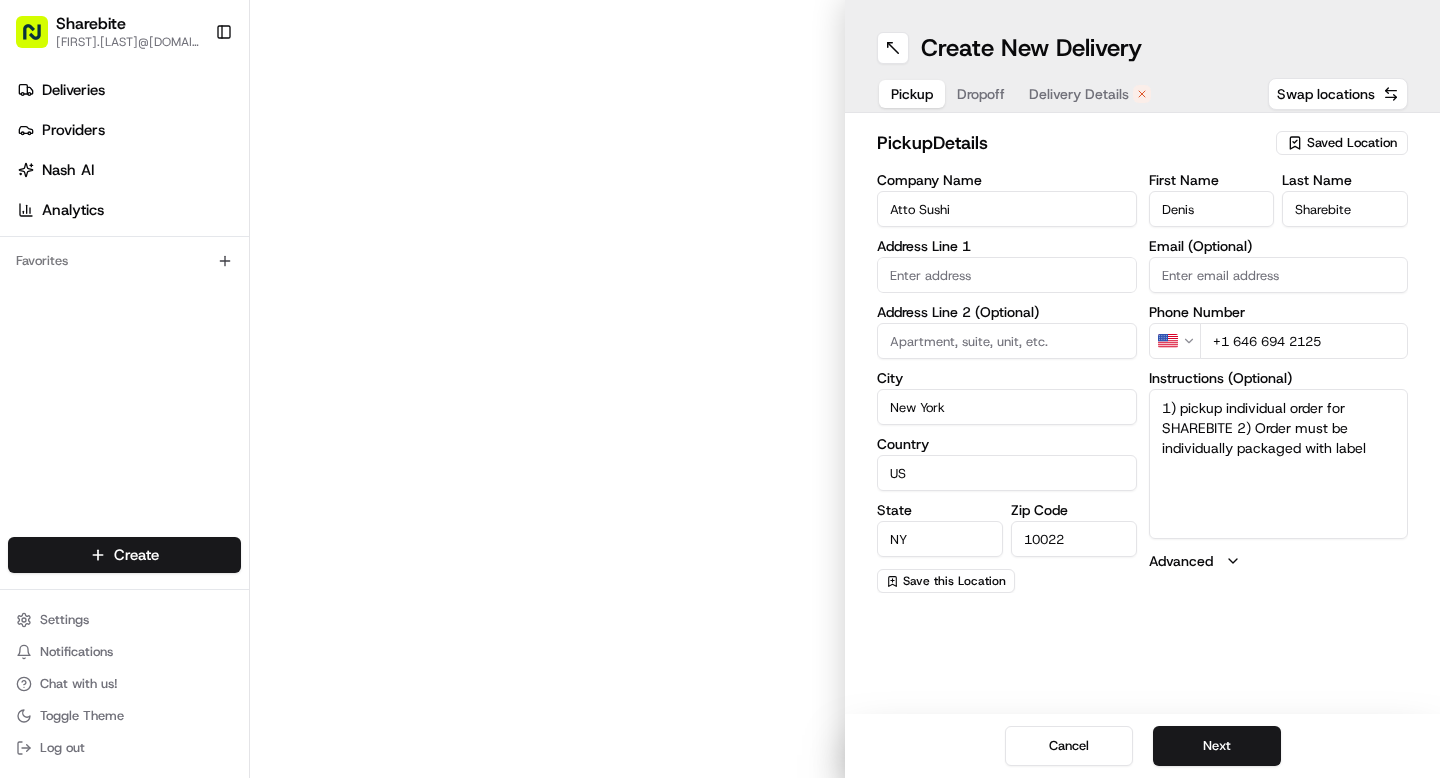 type on "[NUMBER] [STREET]" 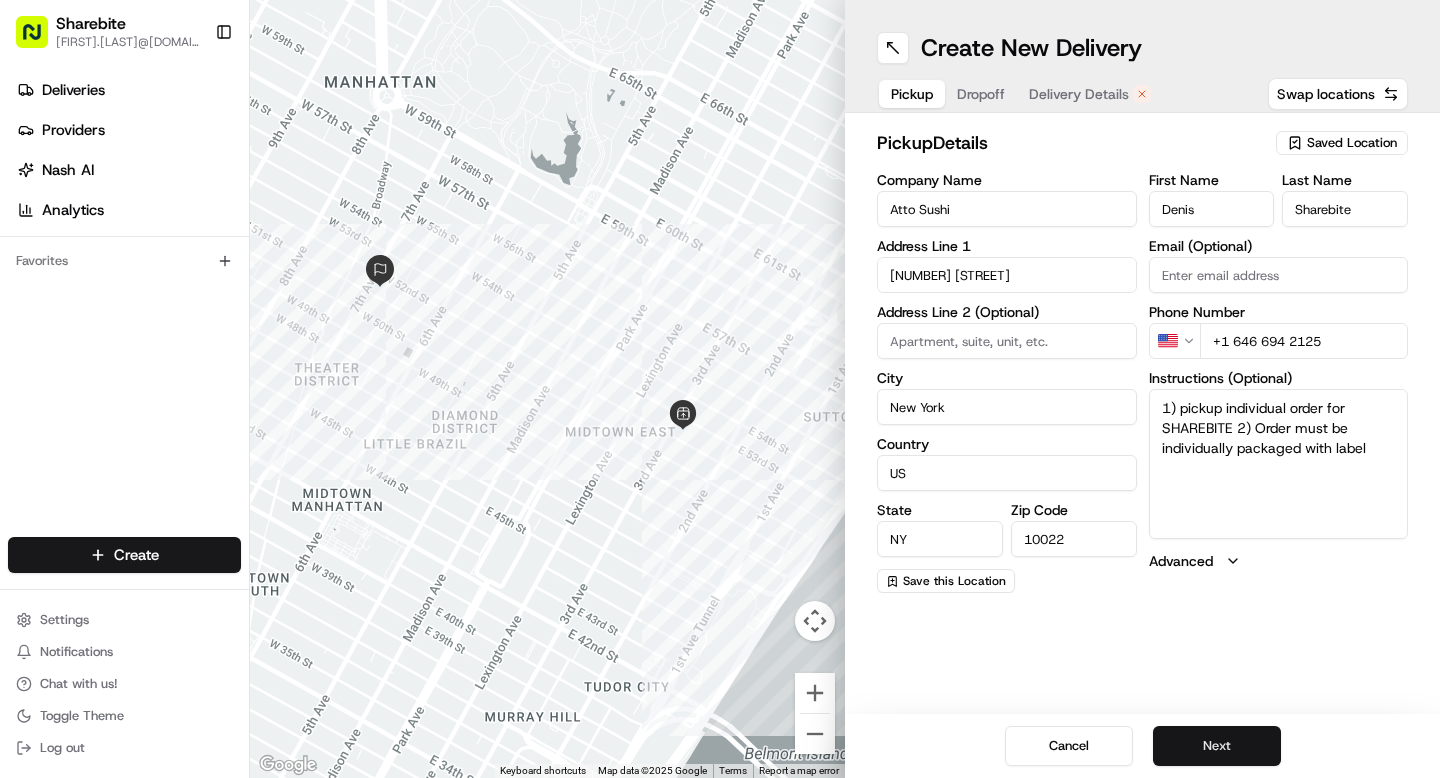 scroll, scrollTop: 0, scrollLeft: 0, axis: both 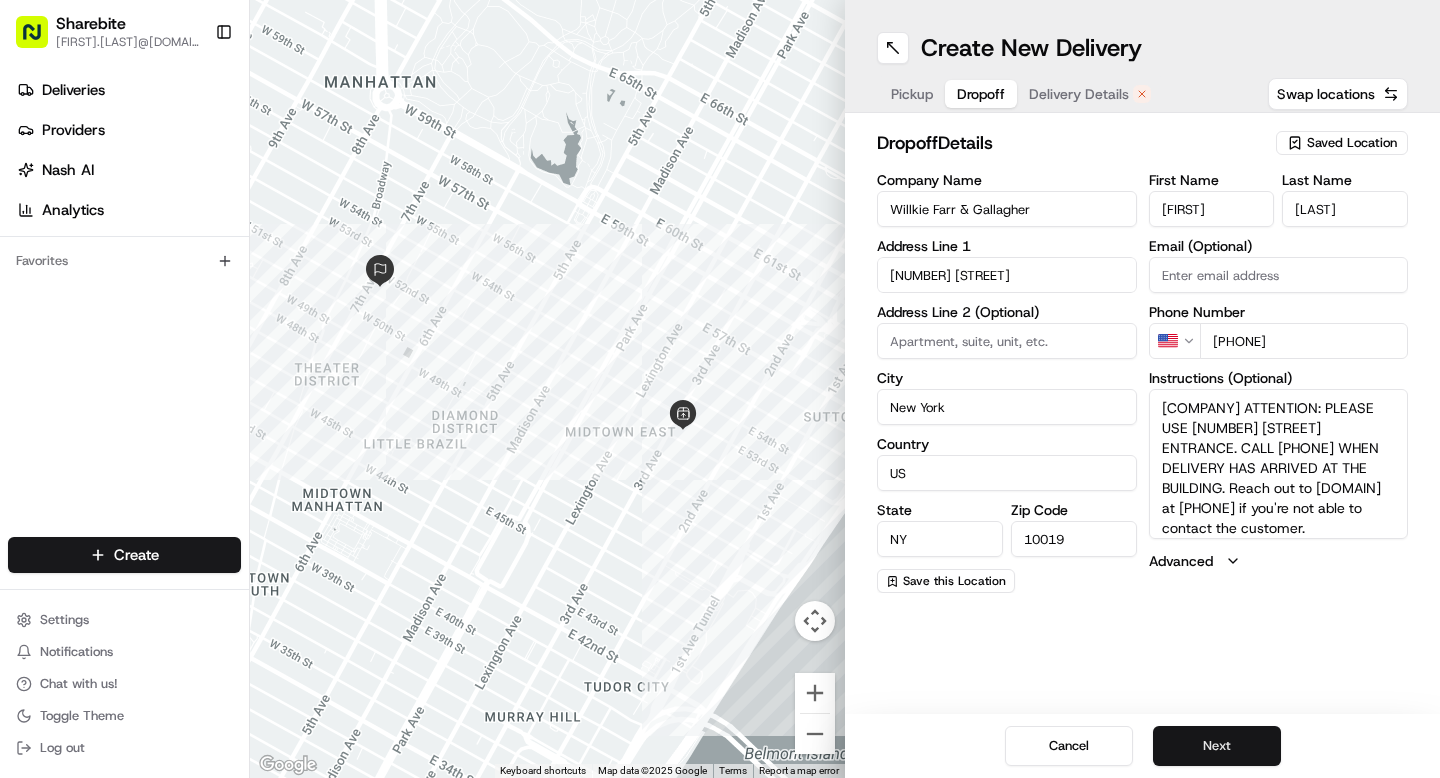 click on "Next" at bounding box center [1217, 746] 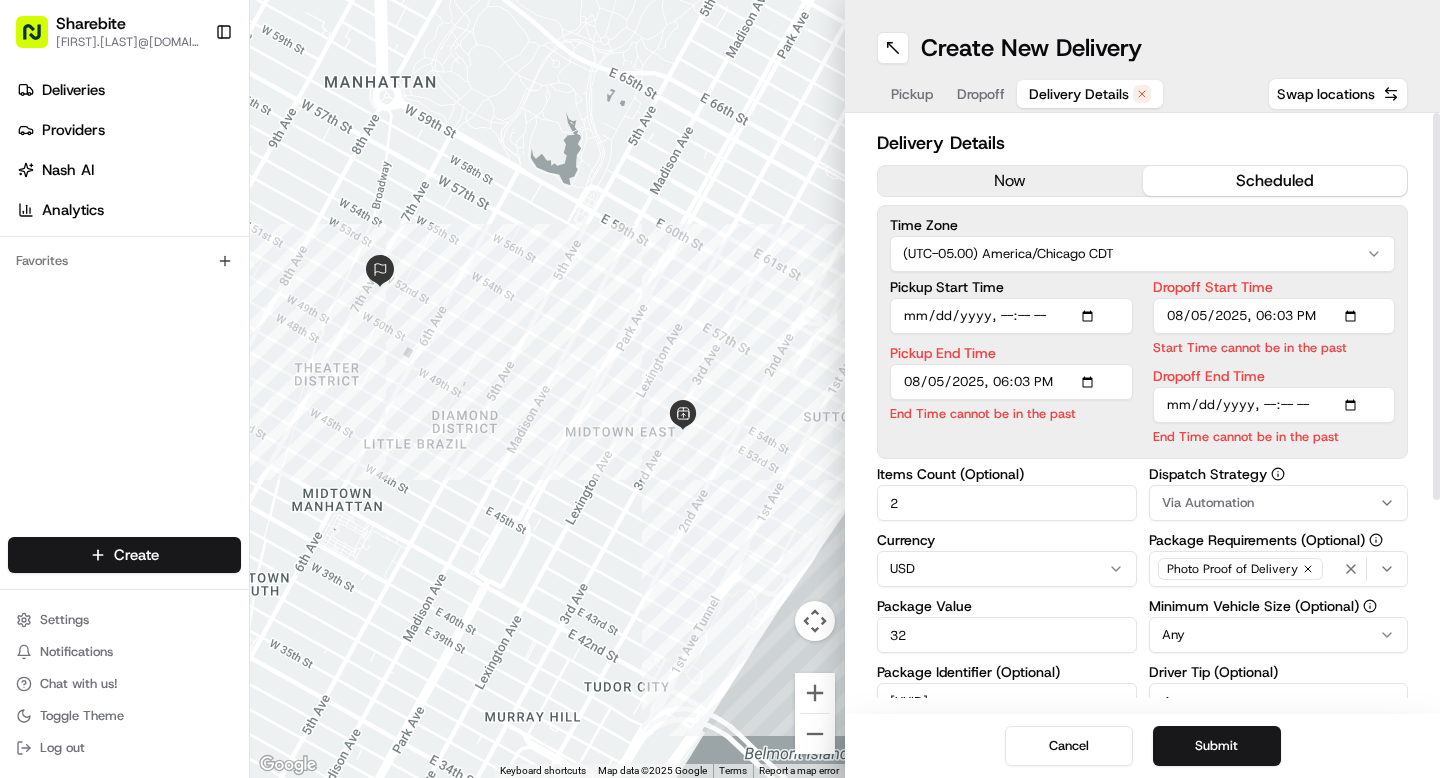 click on "now" at bounding box center [1010, 181] 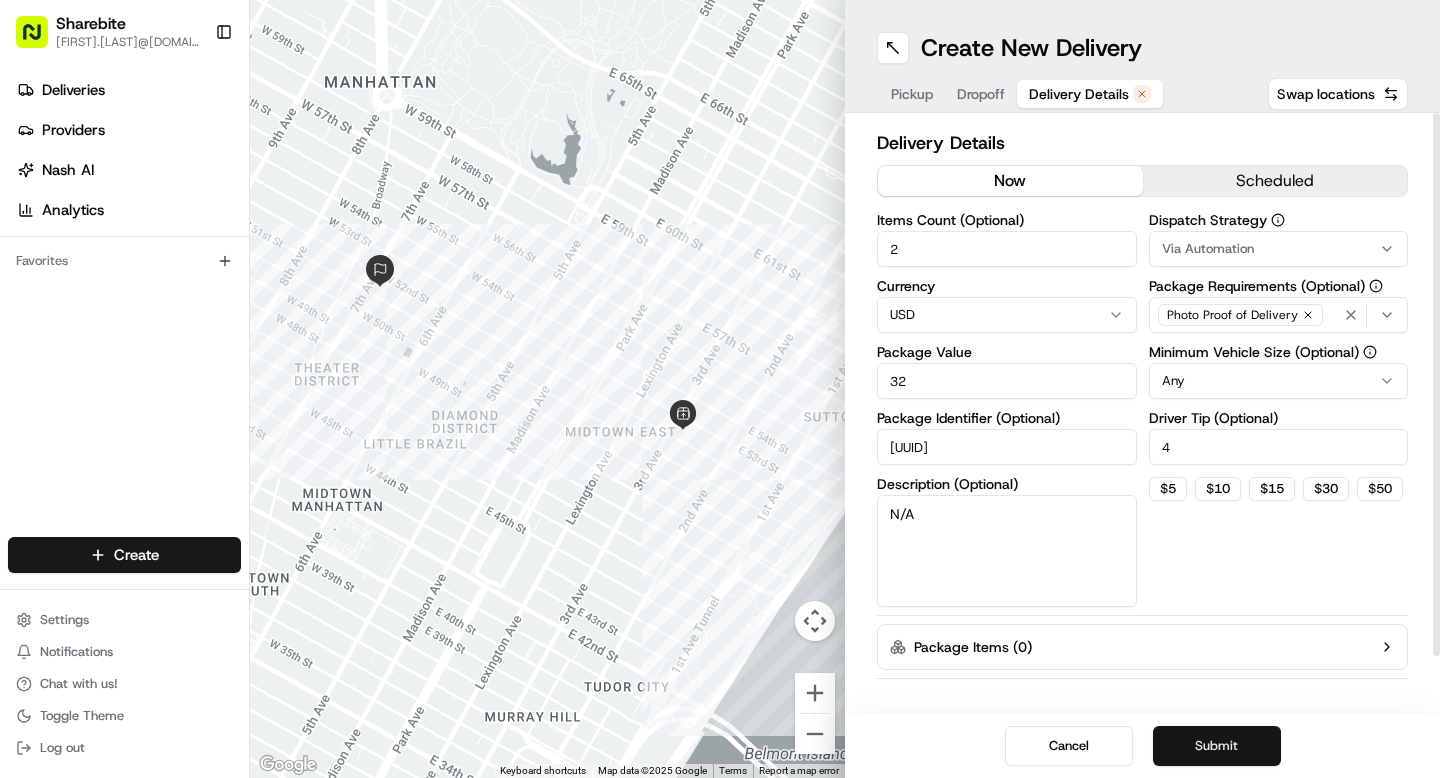 click on "Submit" at bounding box center (1217, 746) 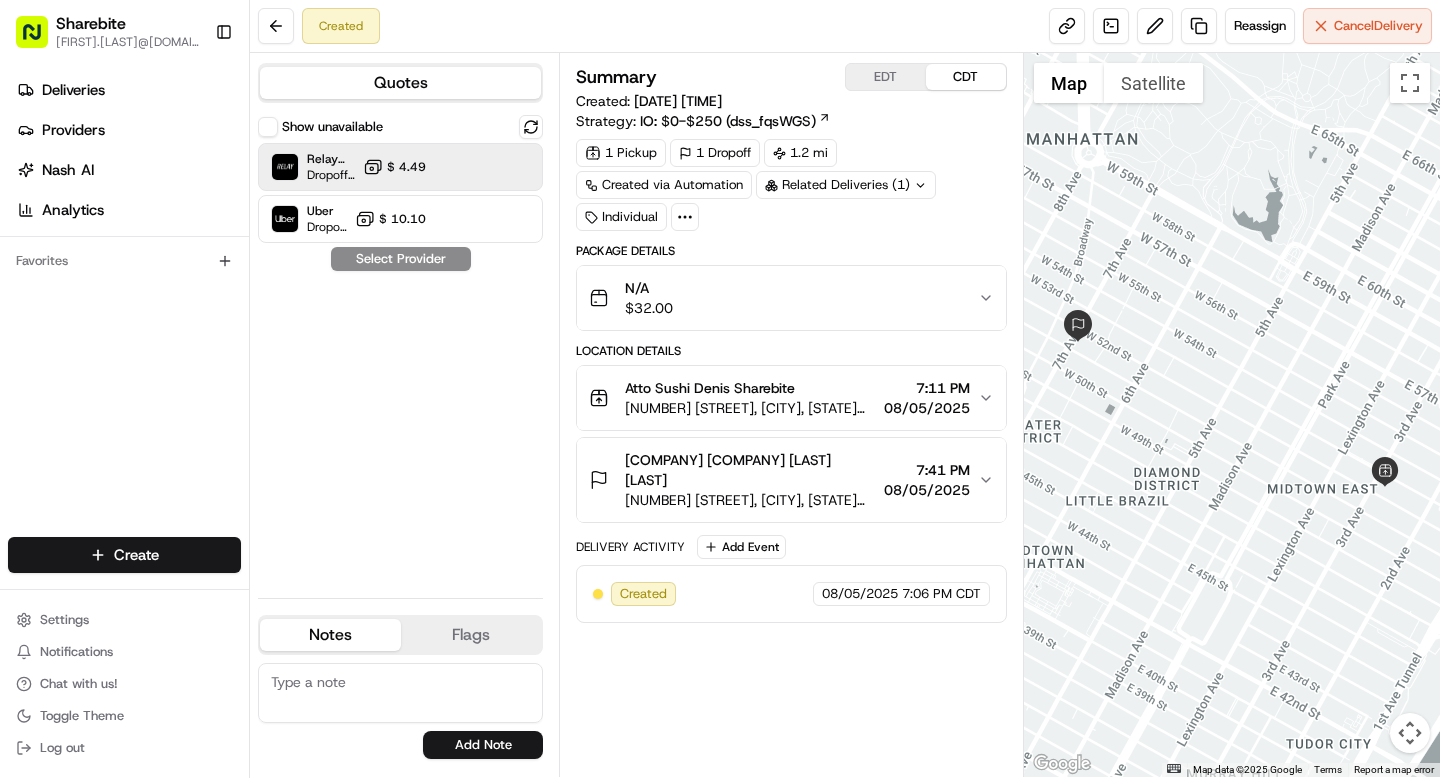click on "$   4.49" at bounding box center [394, 167] 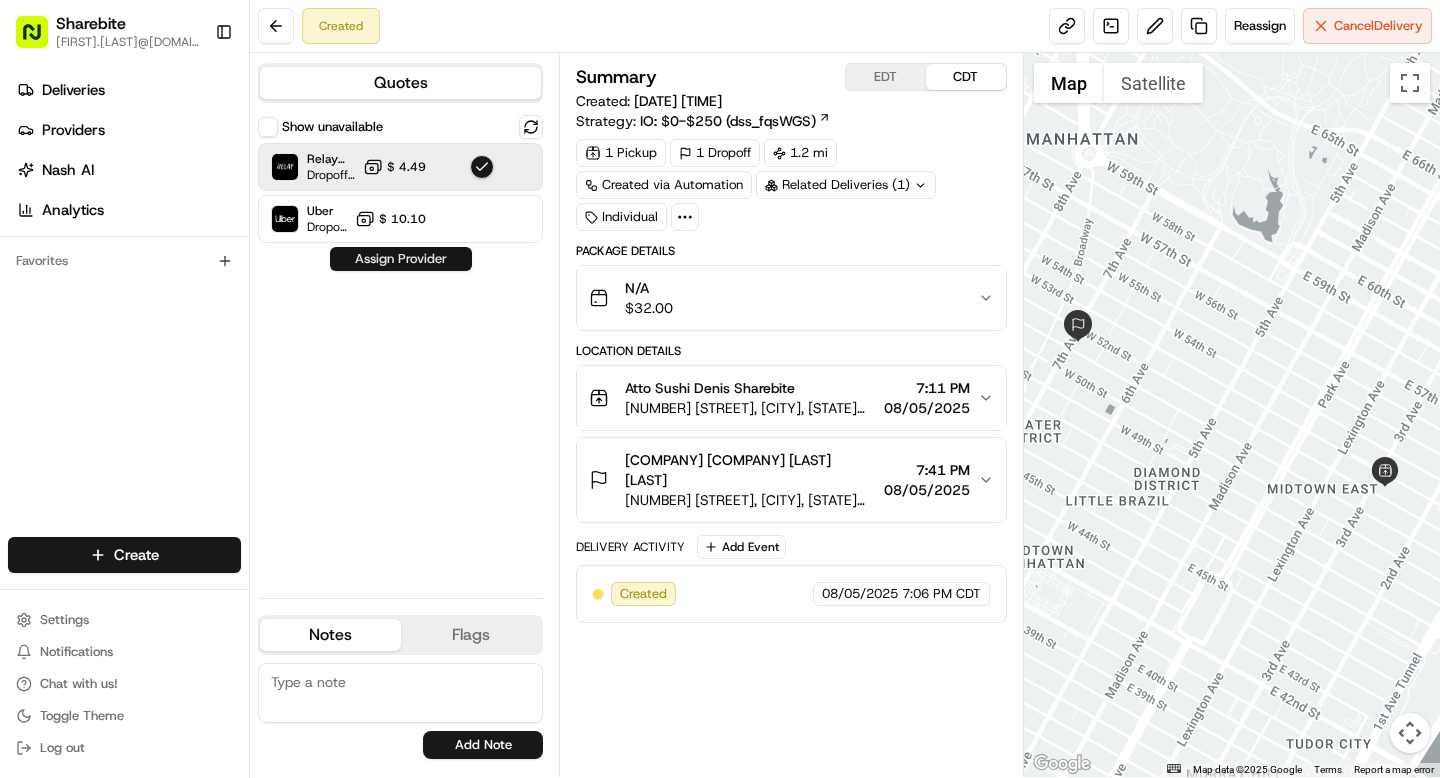 click on "Assign Provider" at bounding box center (401, 259) 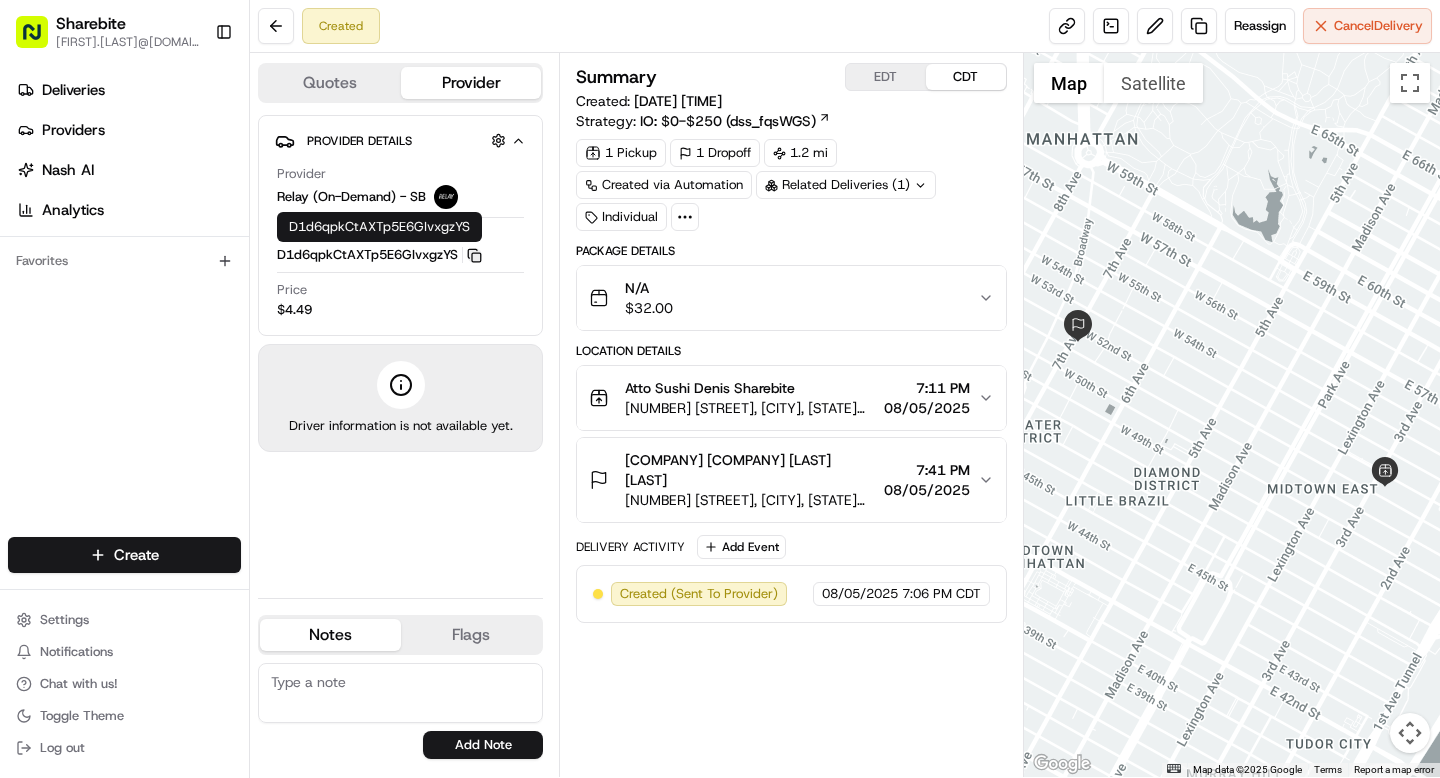 click 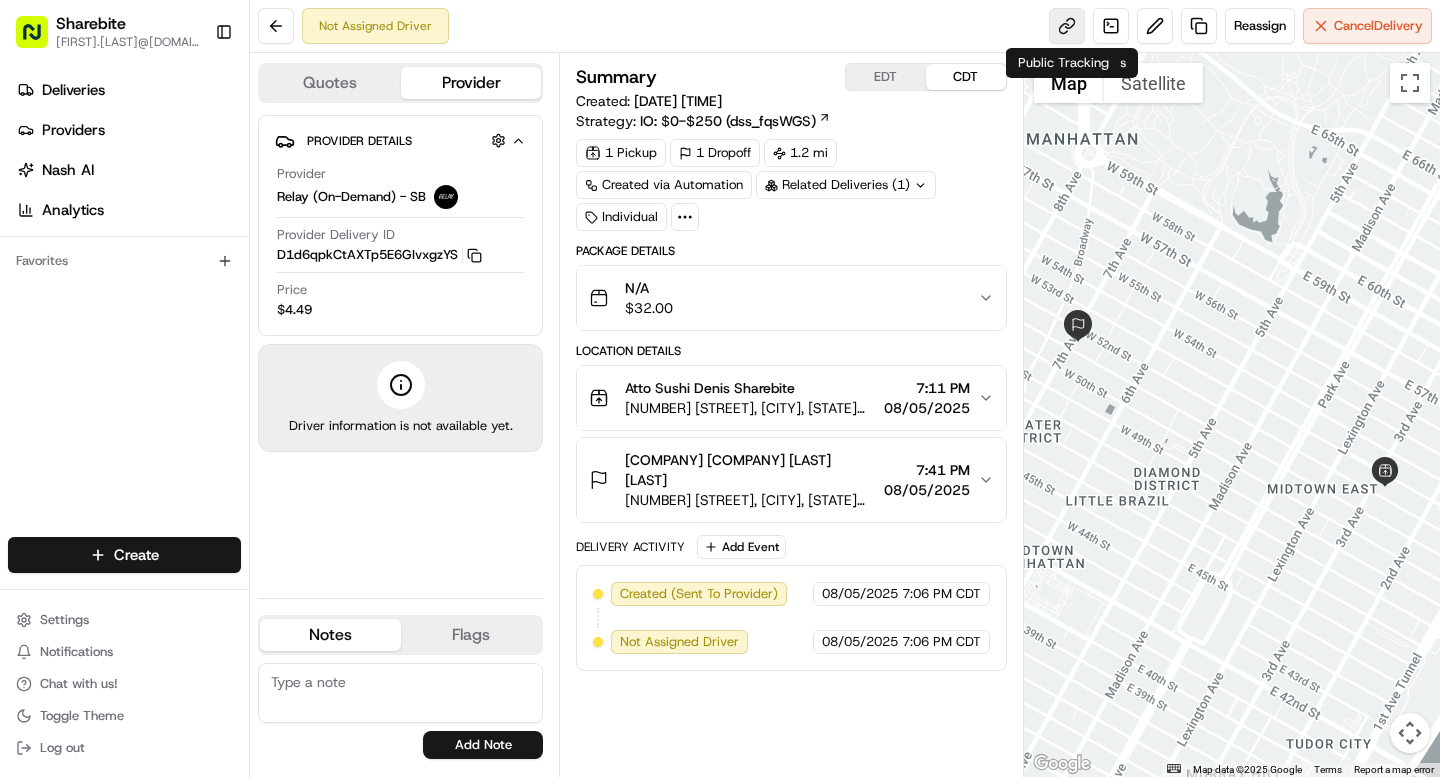 click at bounding box center [1067, 26] 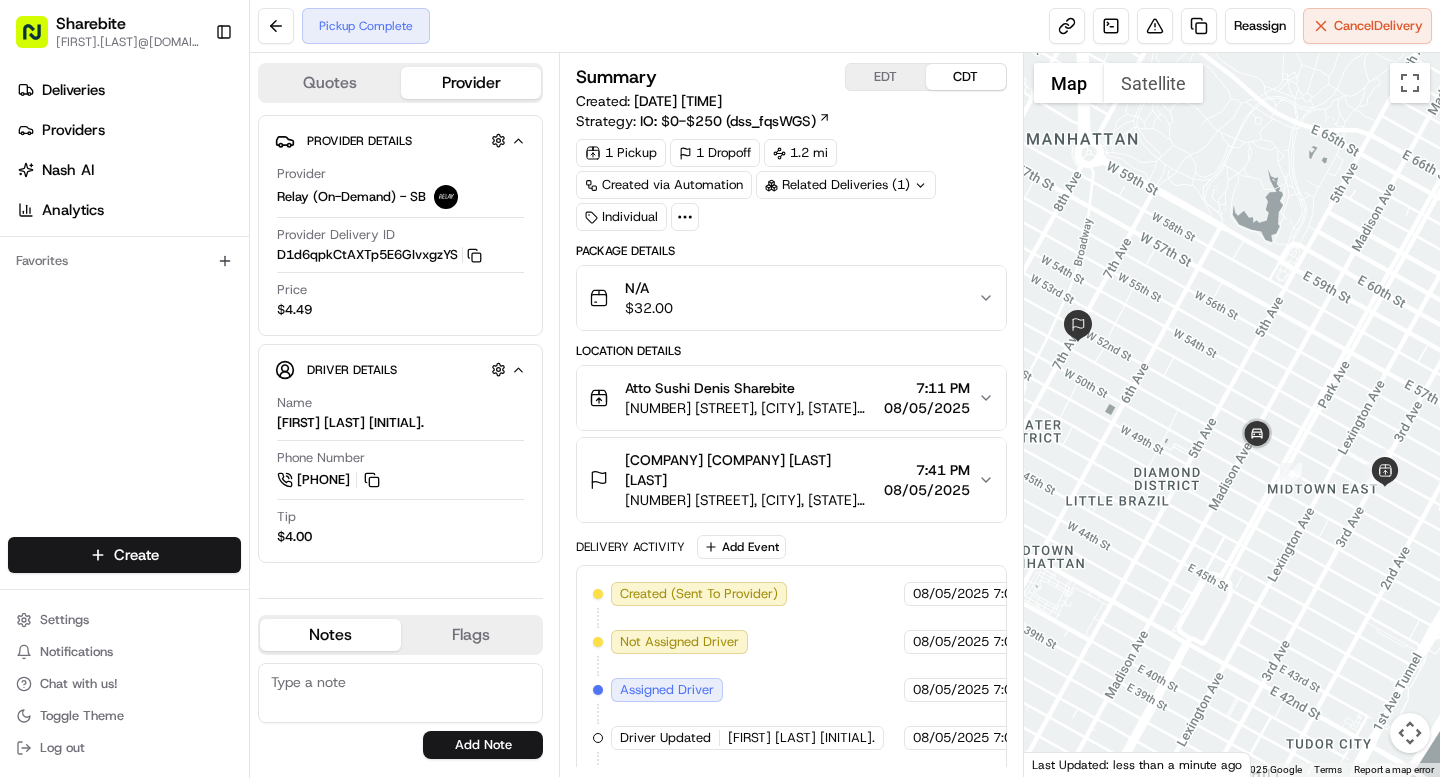 scroll, scrollTop: 144, scrollLeft: 0, axis: vertical 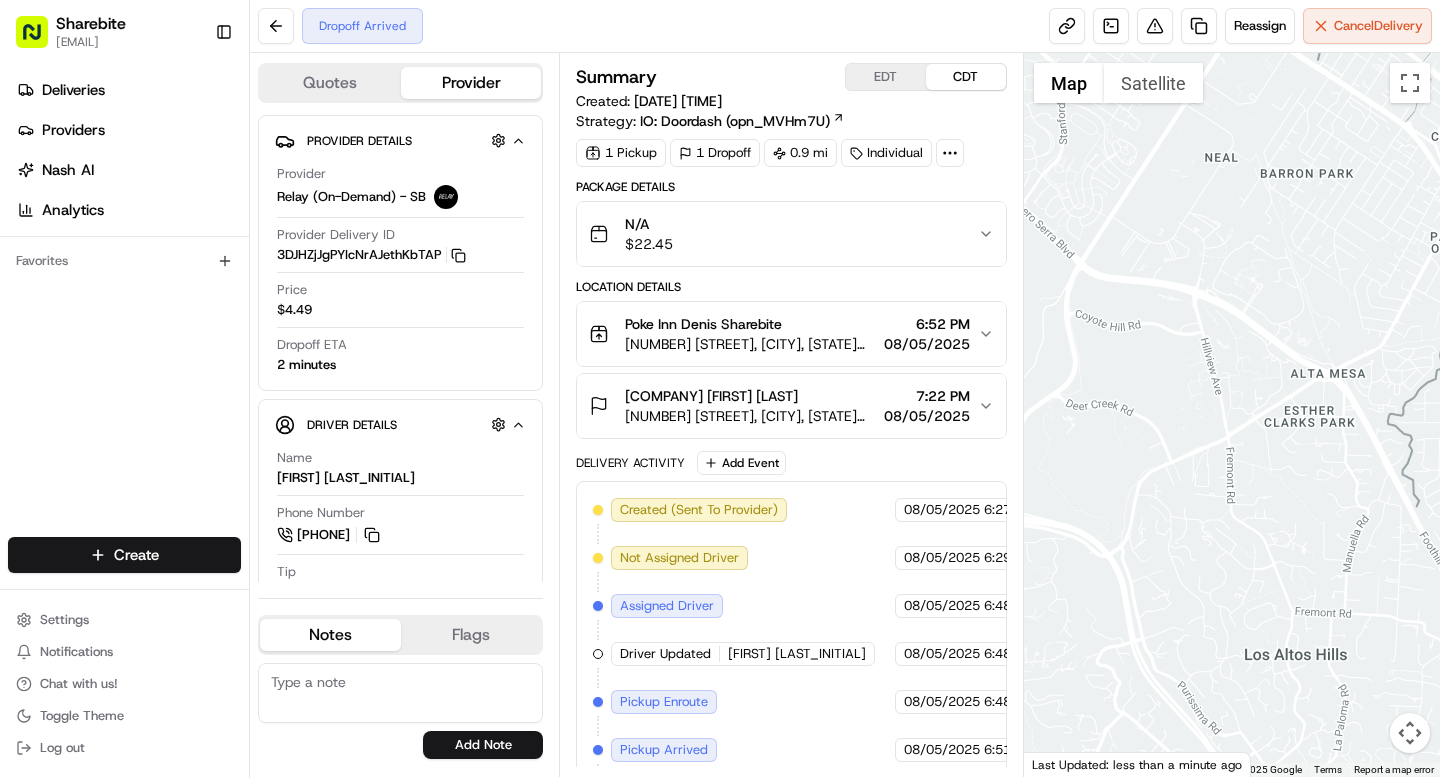 click 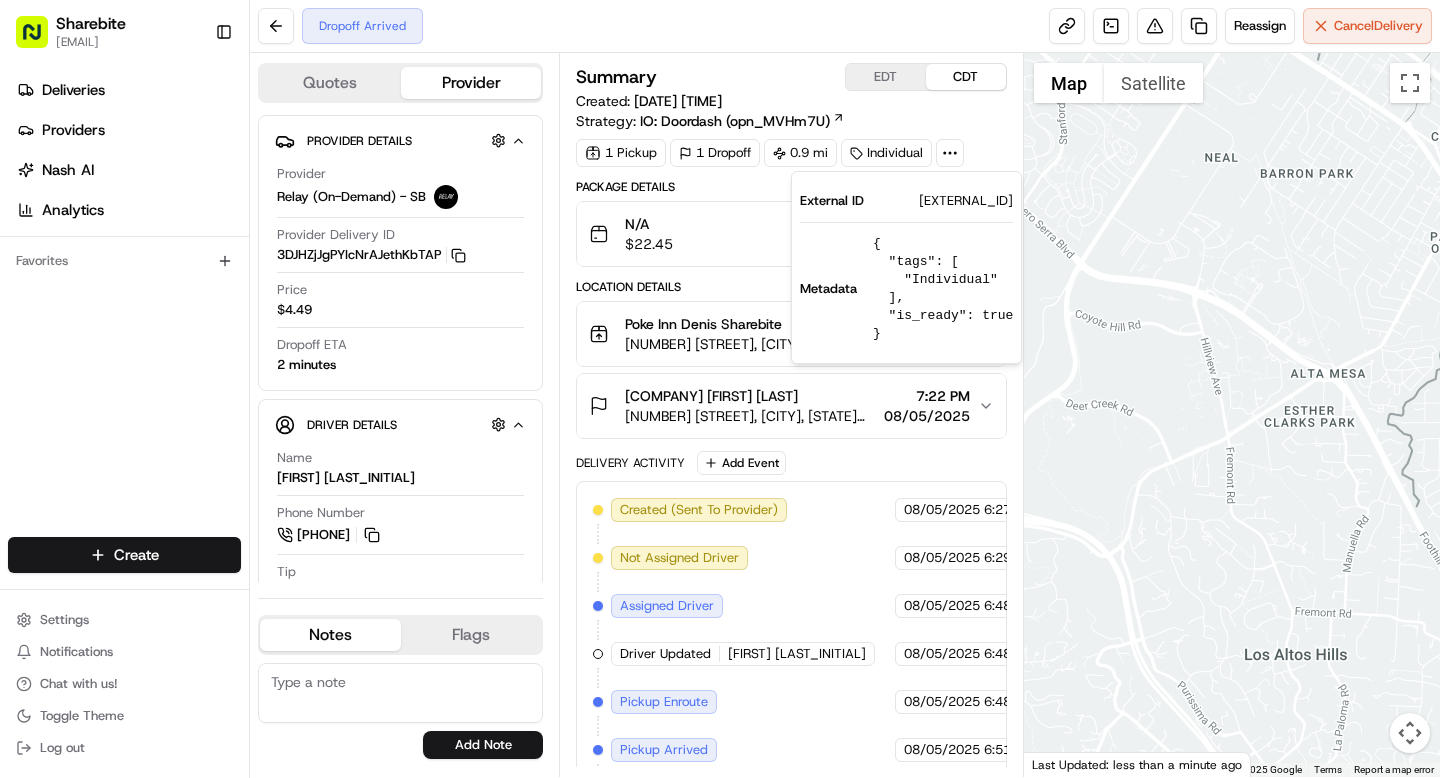 click on "[EXTERNAL_ID]" at bounding box center [966, 201] 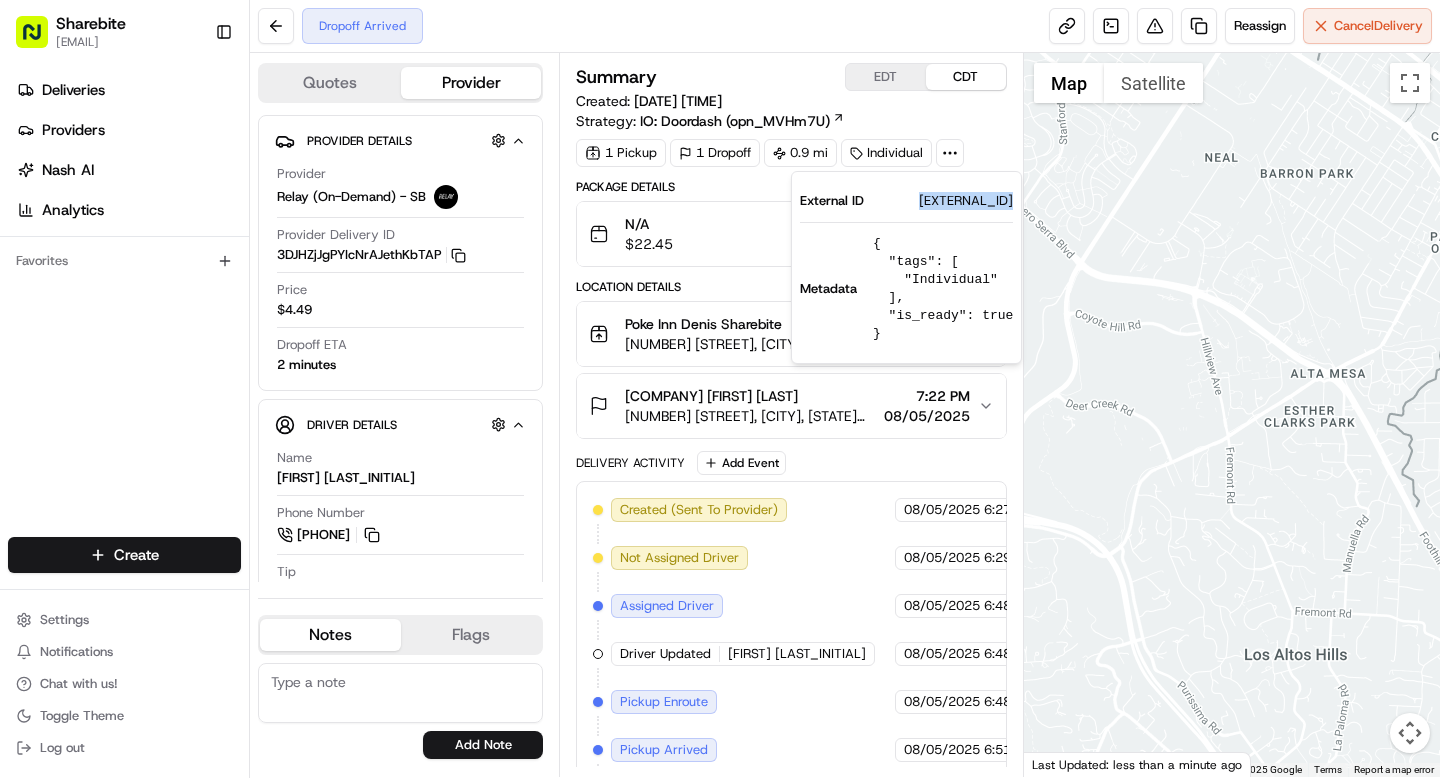 click on "NB08052584196-28144-1888835" at bounding box center [966, 201] 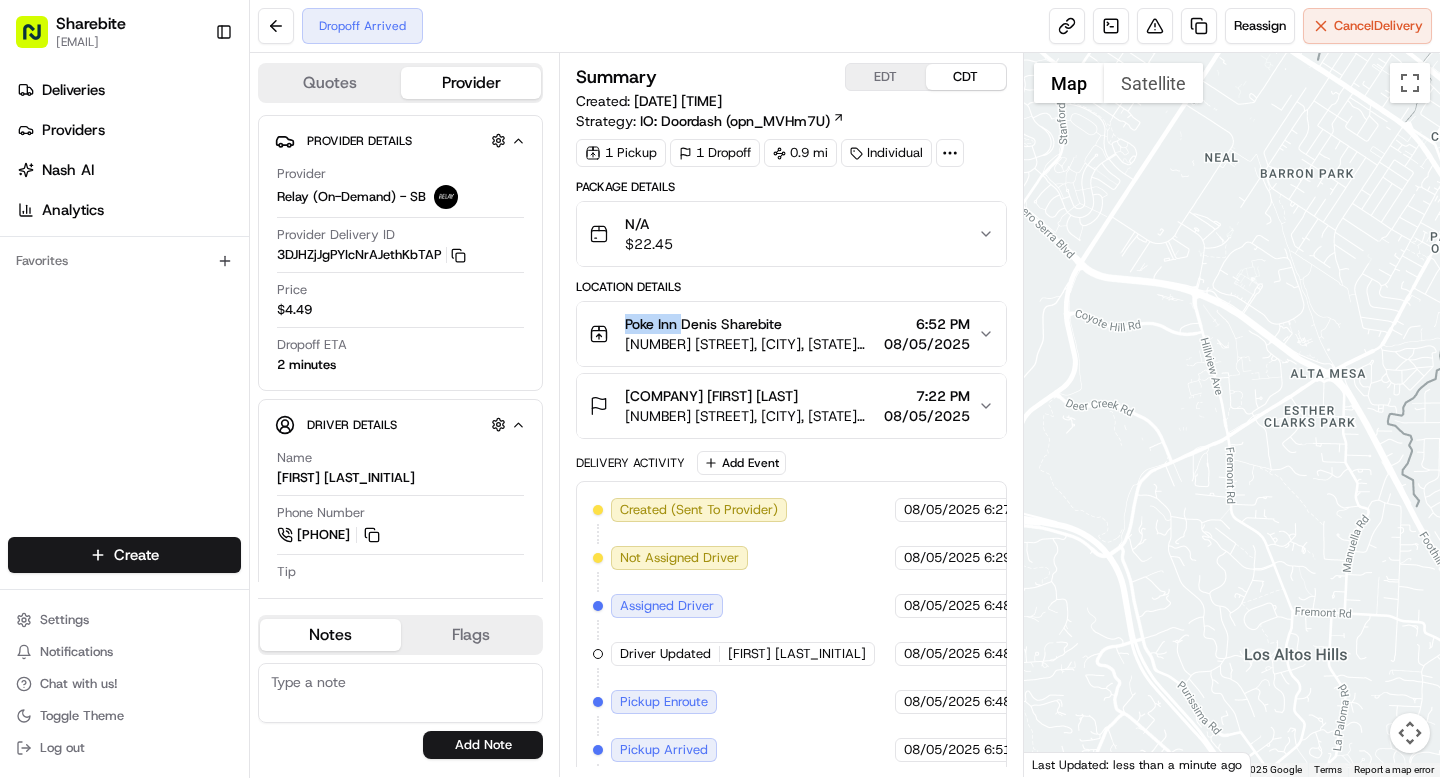 drag, startPoint x: 627, startPoint y: 324, endPoint x: 682, endPoint y: 325, distance: 55.00909 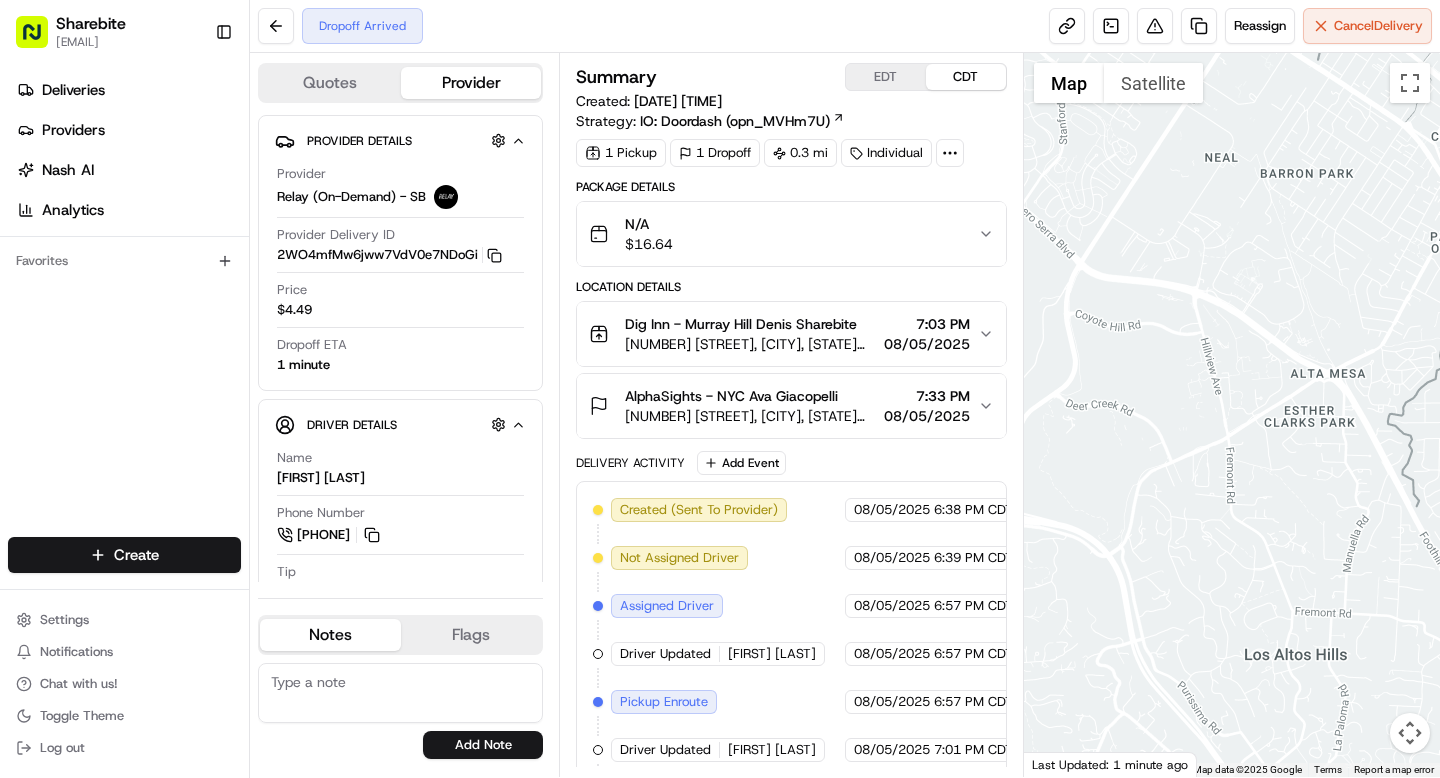 scroll, scrollTop: 0, scrollLeft: 0, axis: both 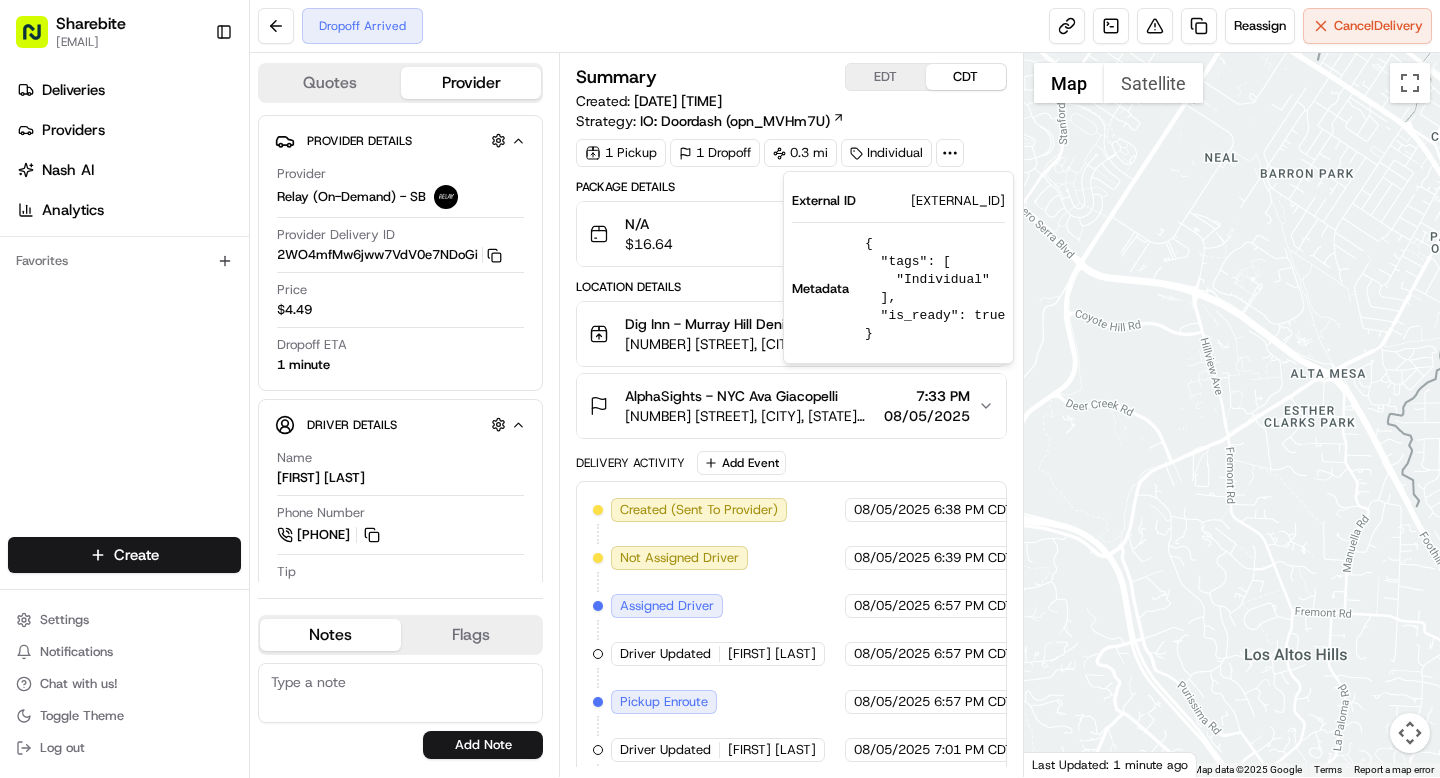 click on "ALNY08052558602-23668-1889504" at bounding box center [958, 201] 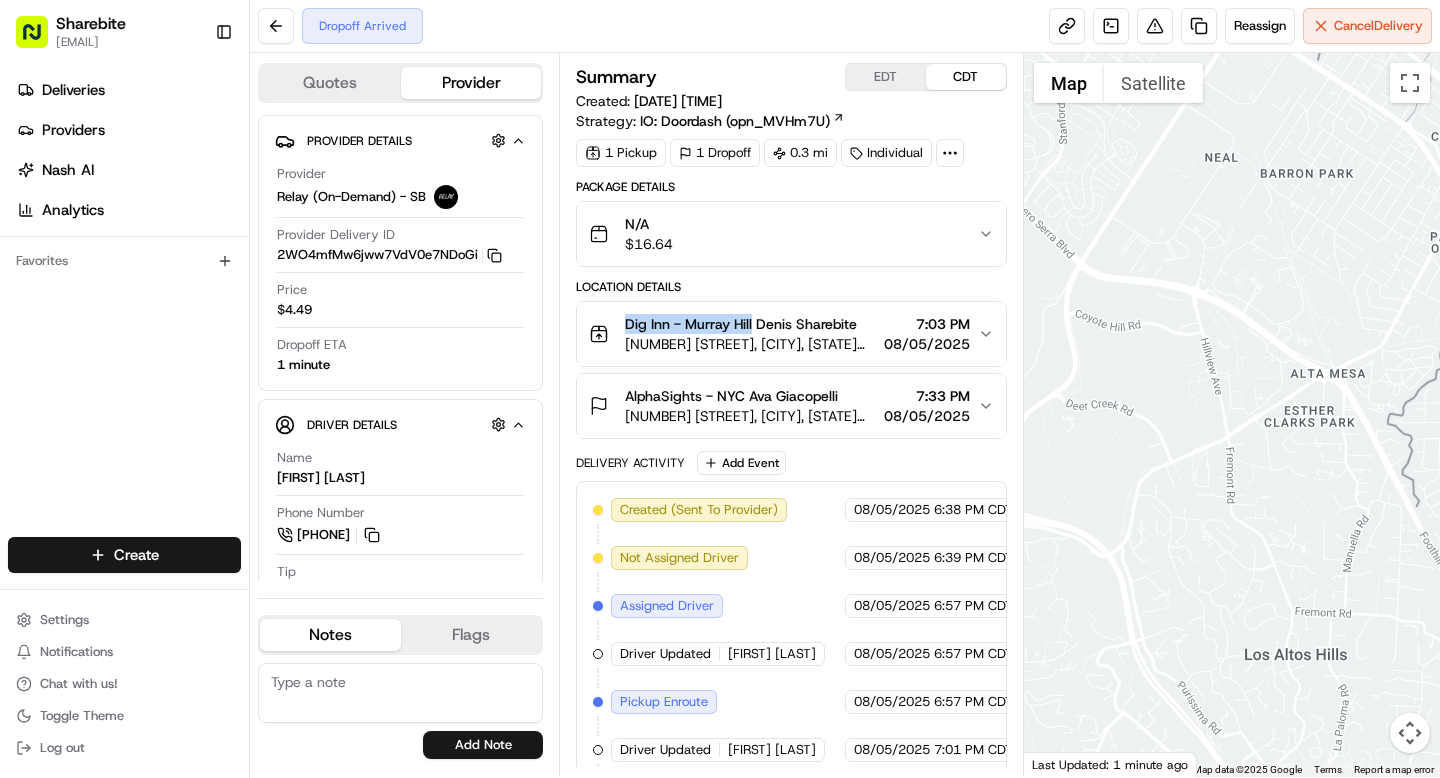 drag, startPoint x: 624, startPoint y: 324, endPoint x: 755, endPoint y: 327, distance: 131.03435 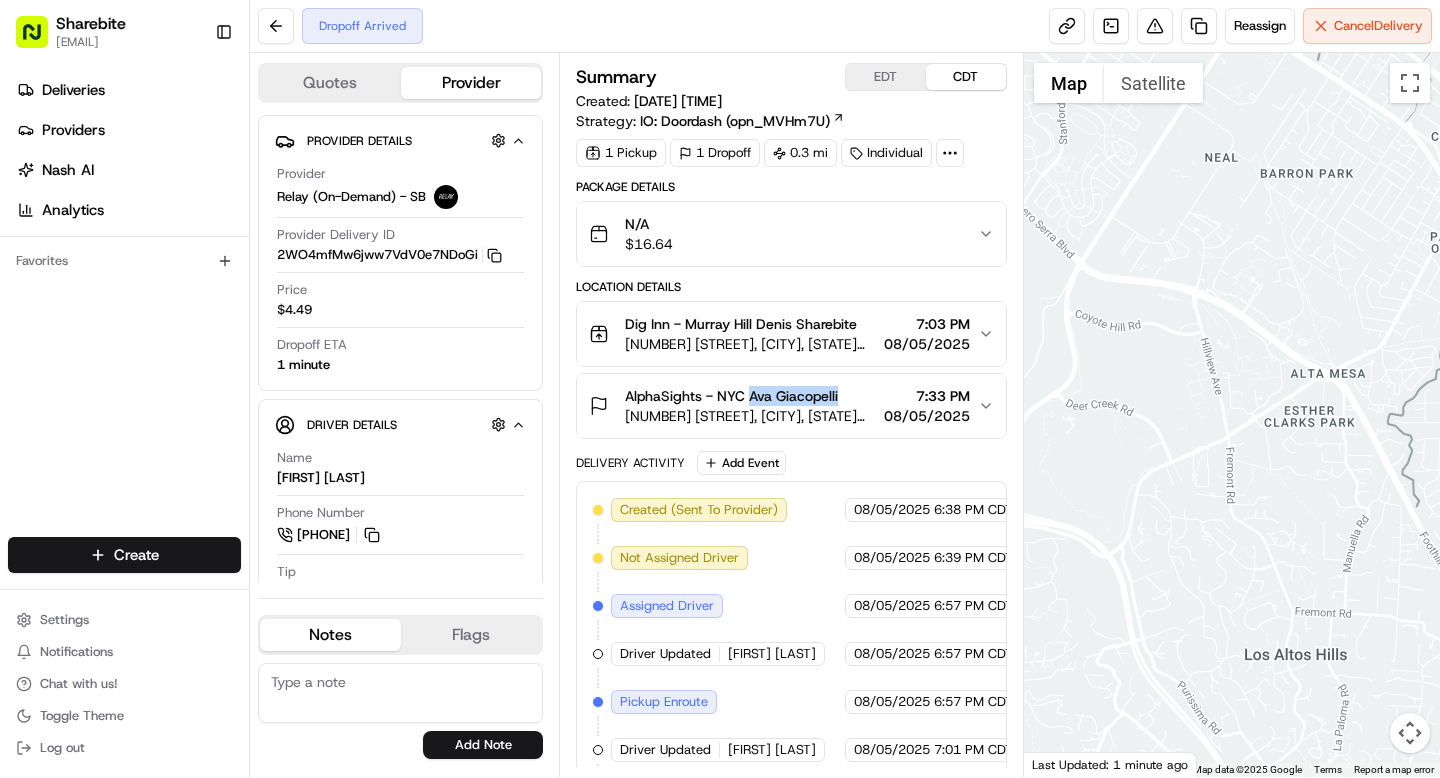 drag, startPoint x: 749, startPoint y: 394, endPoint x: 841, endPoint y: 395, distance: 92.00543 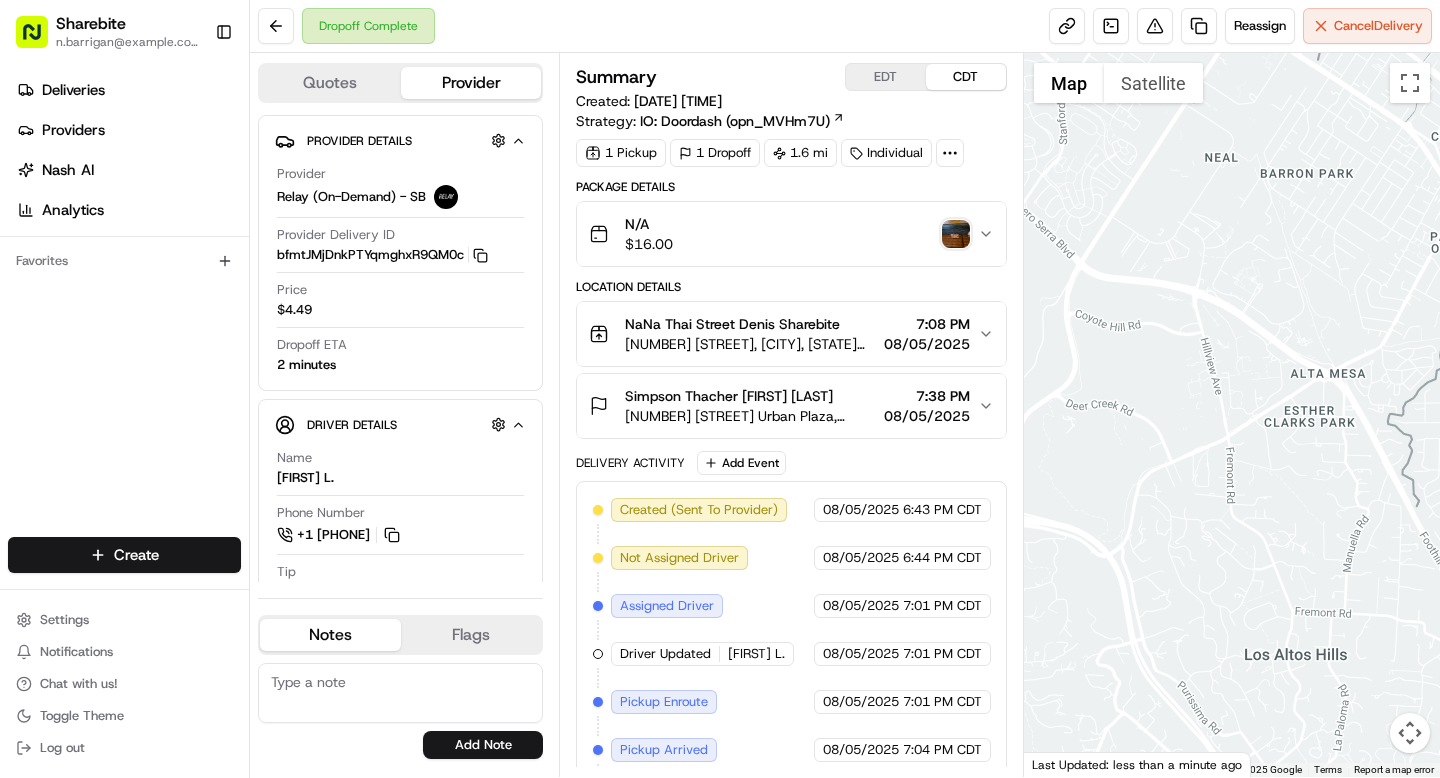 scroll, scrollTop: 0, scrollLeft: 0, axis: both 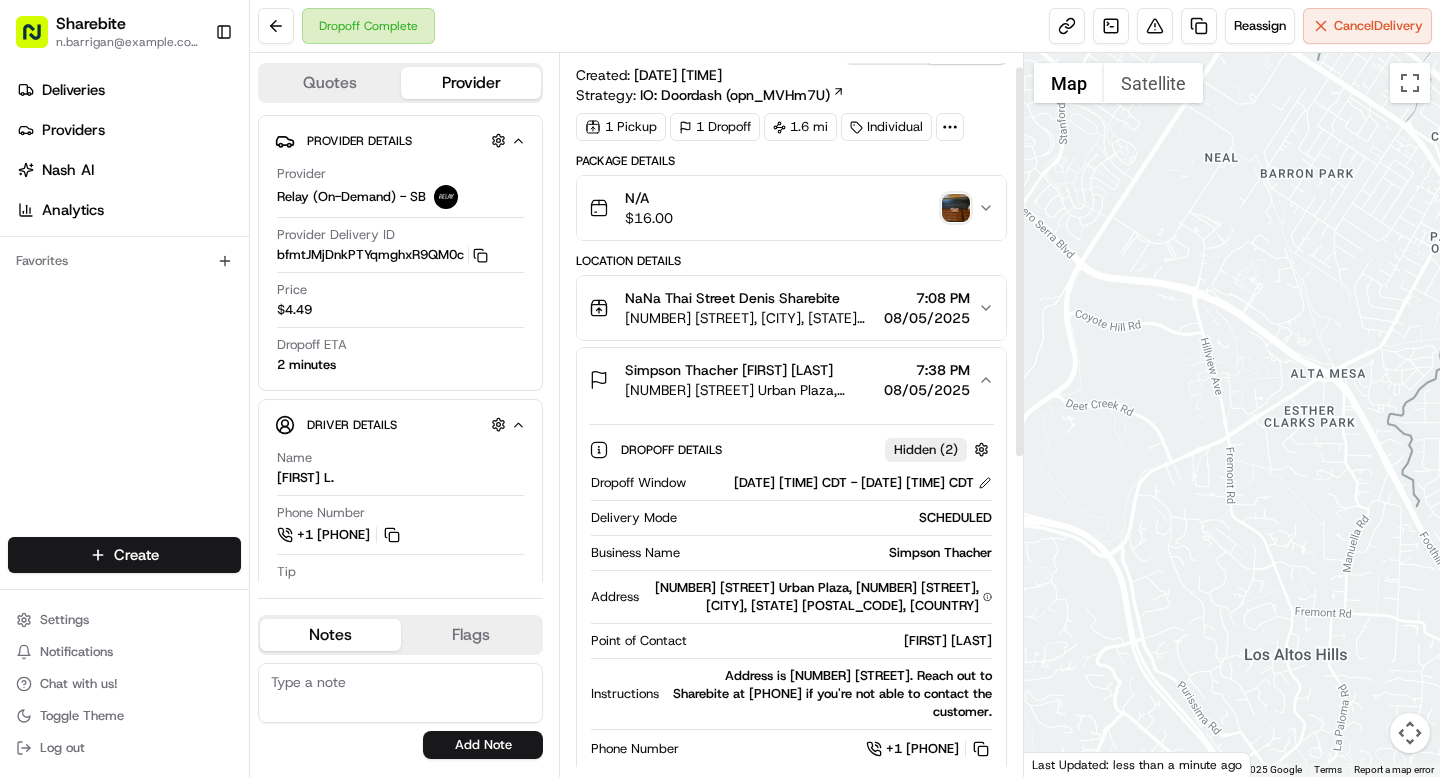 click at bounding box center (956, 208) 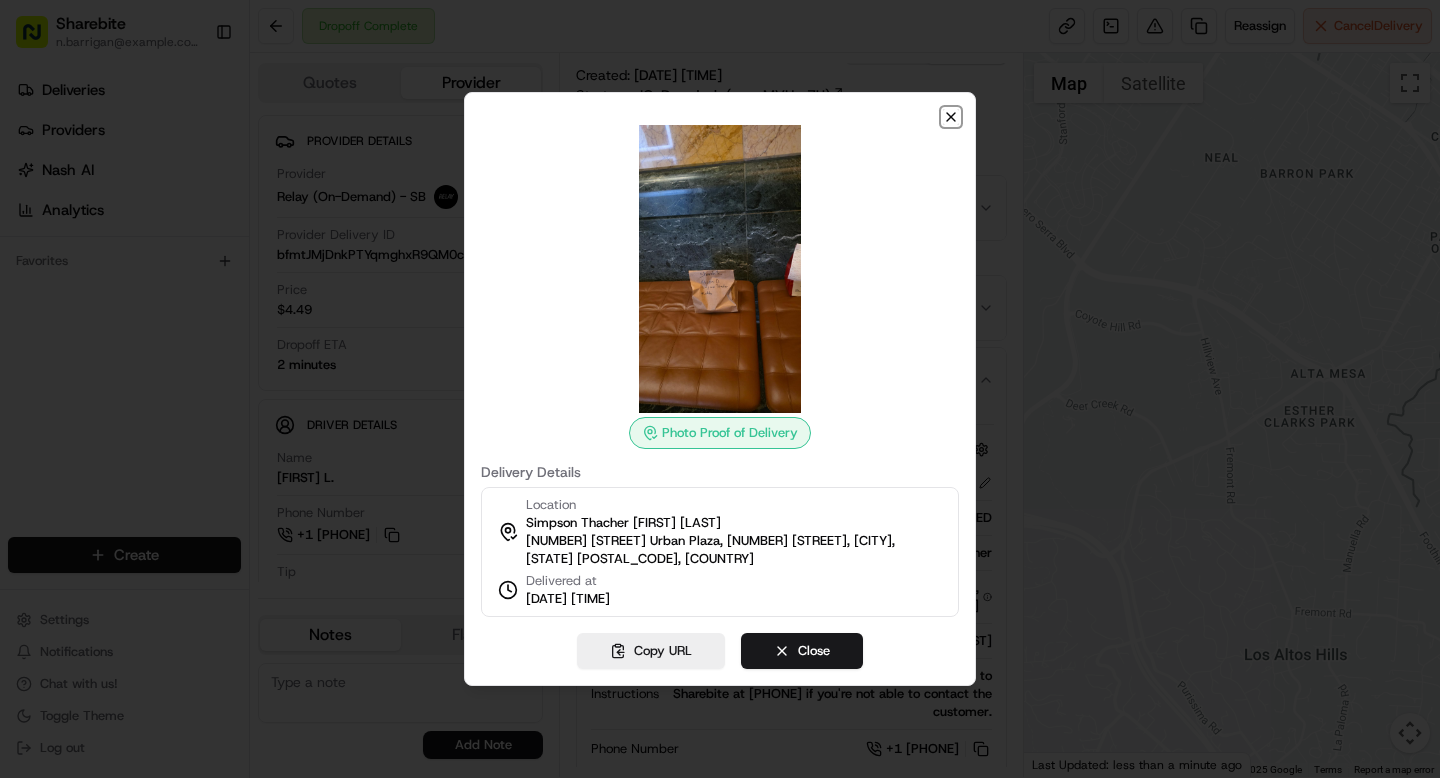 click 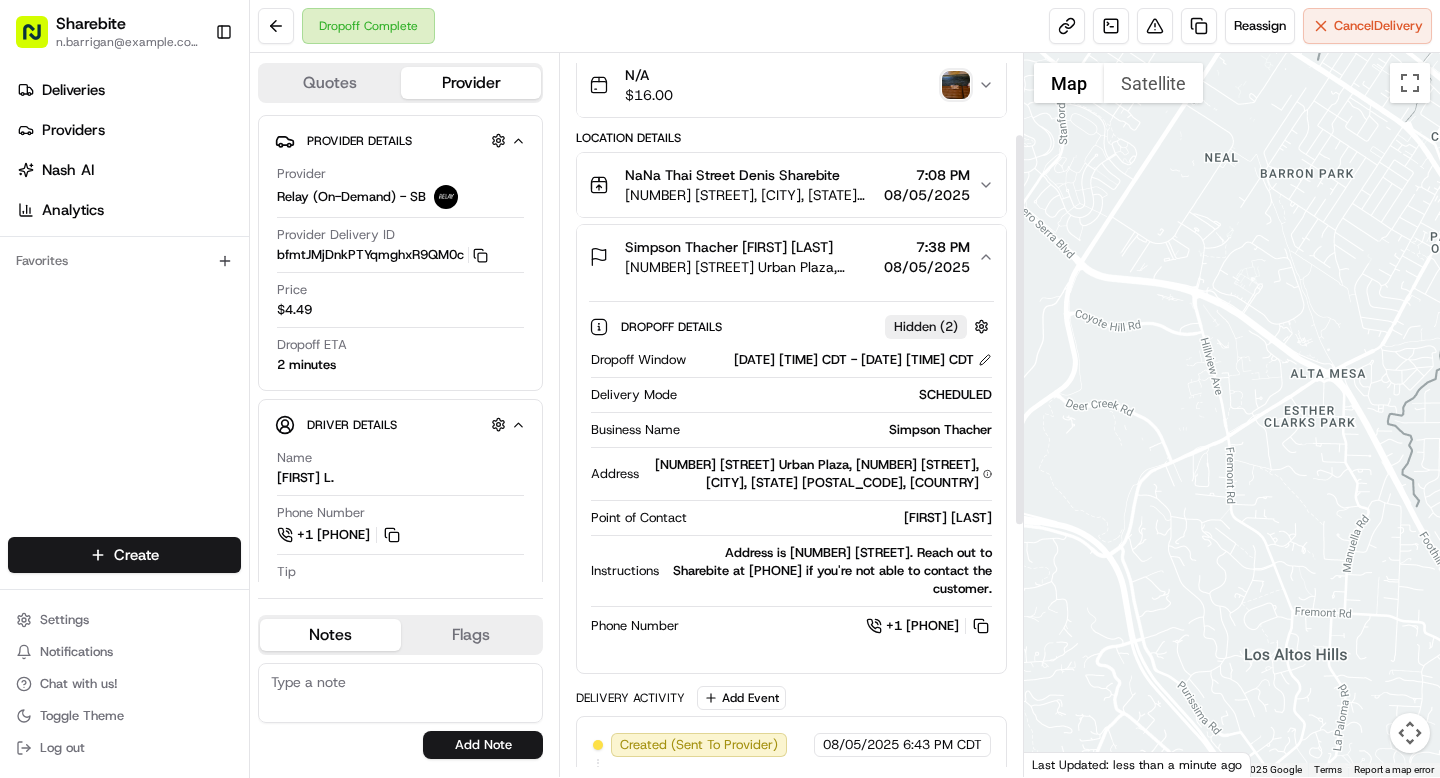 scroll, scrollTop: 0, scrollLeft: 0, axis: both 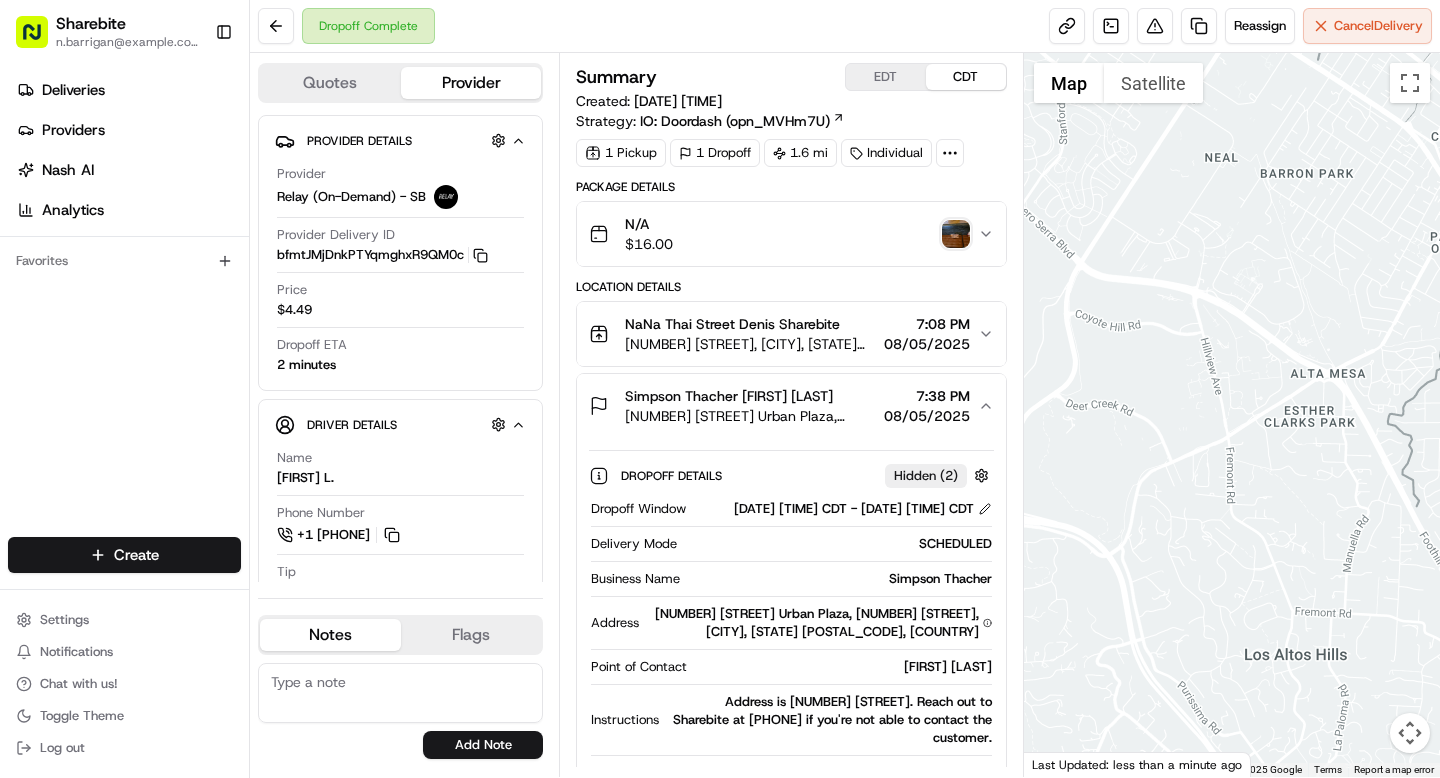click at bounding box center [956, 234] 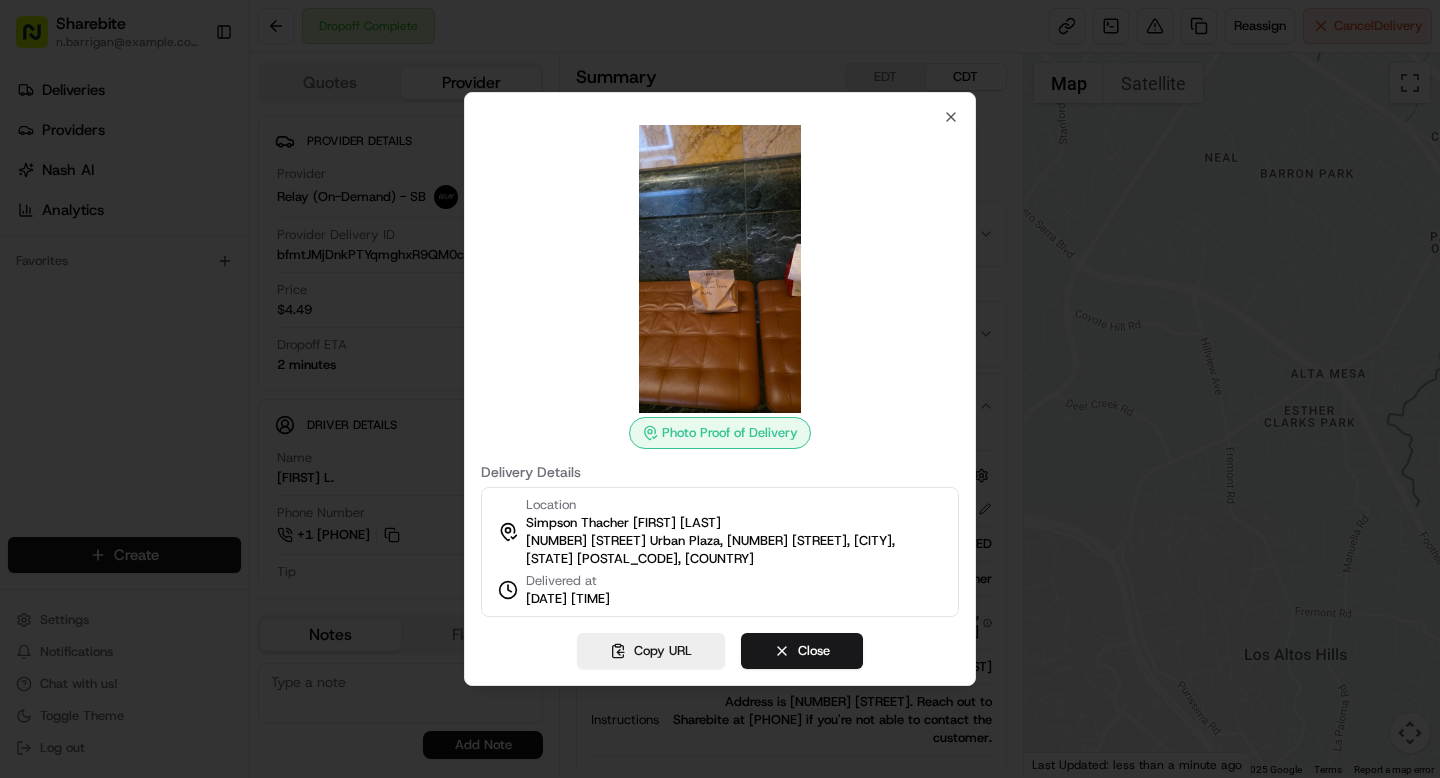 click at bounding box center [720, 269] 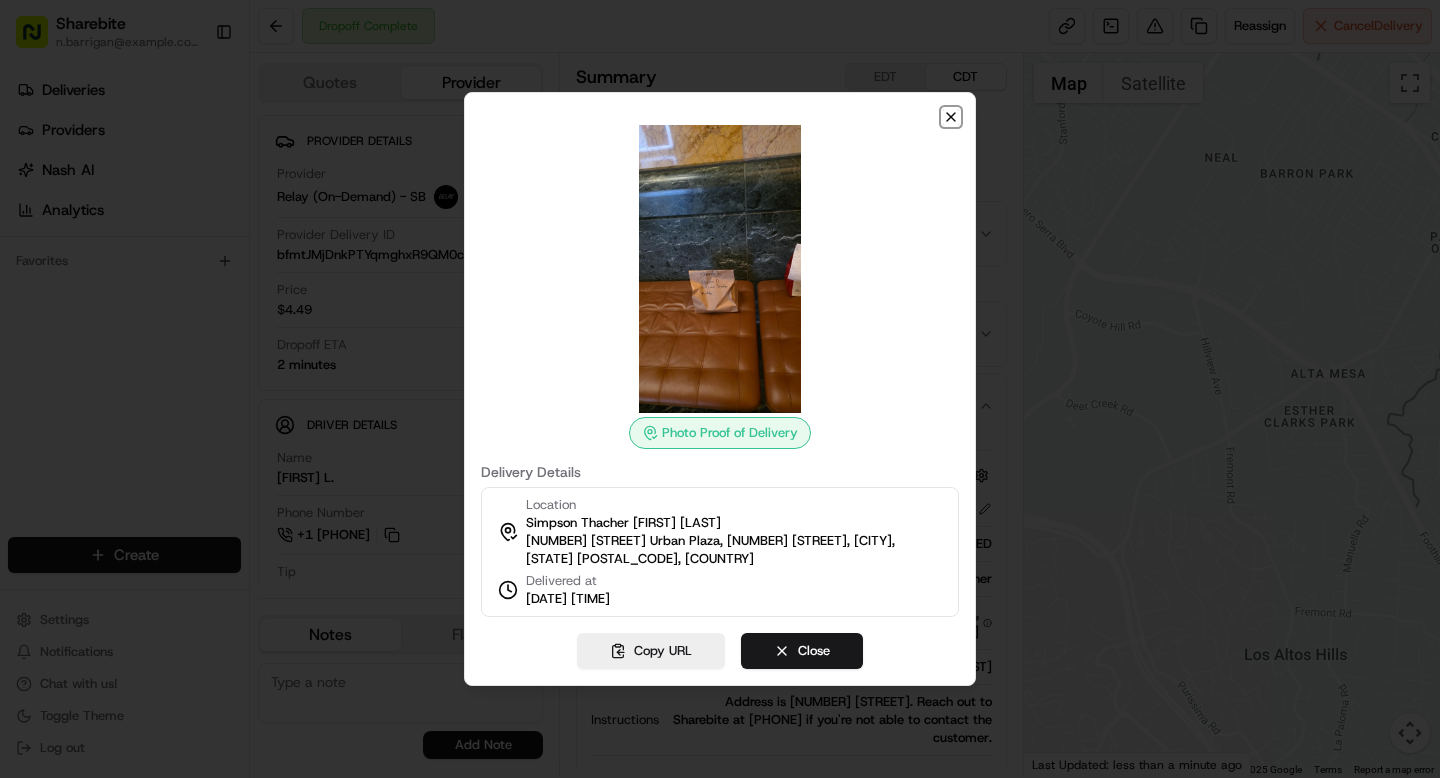 click 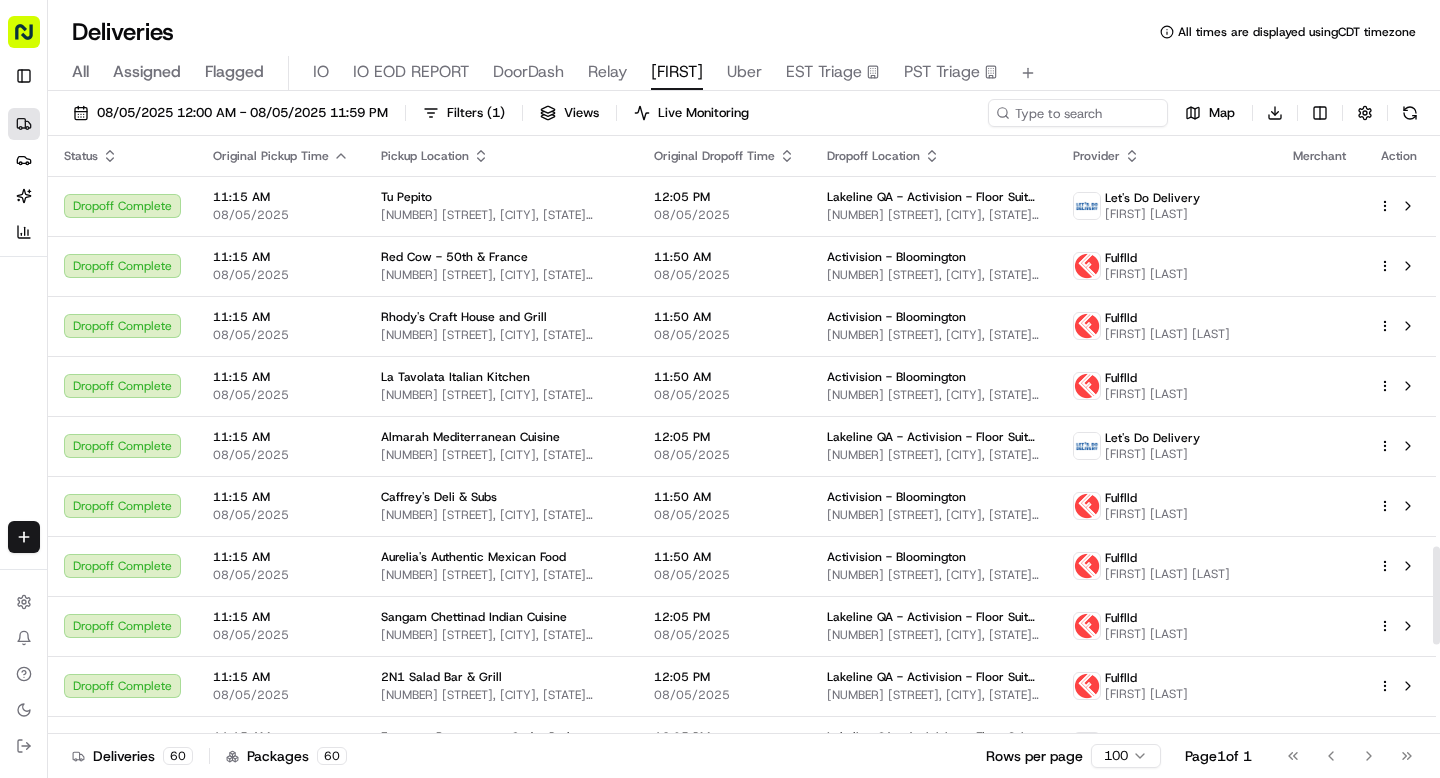 scroll, scrollTop: 0, scrollLeft: 0, axis: both 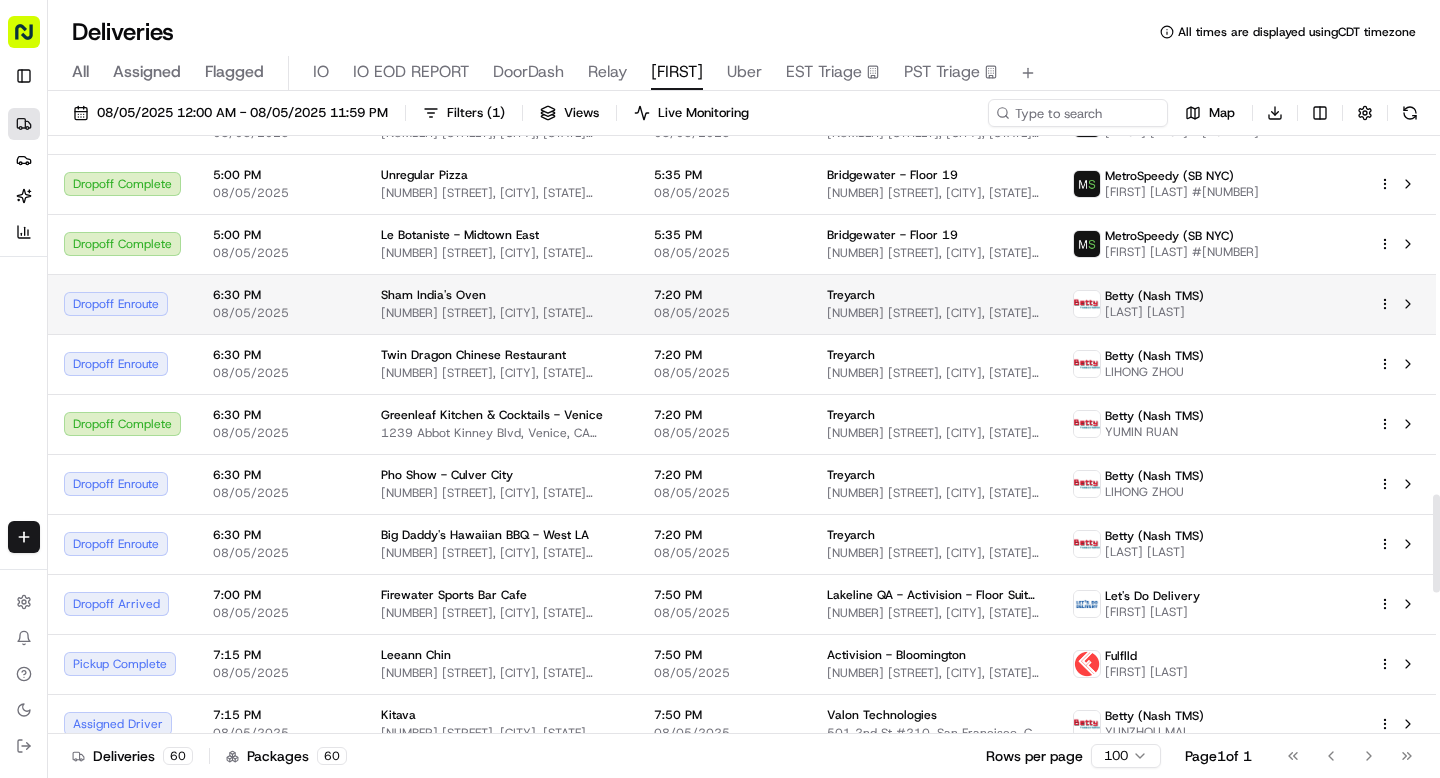 click on "6:30 PM" at bounding box center (281, 295) 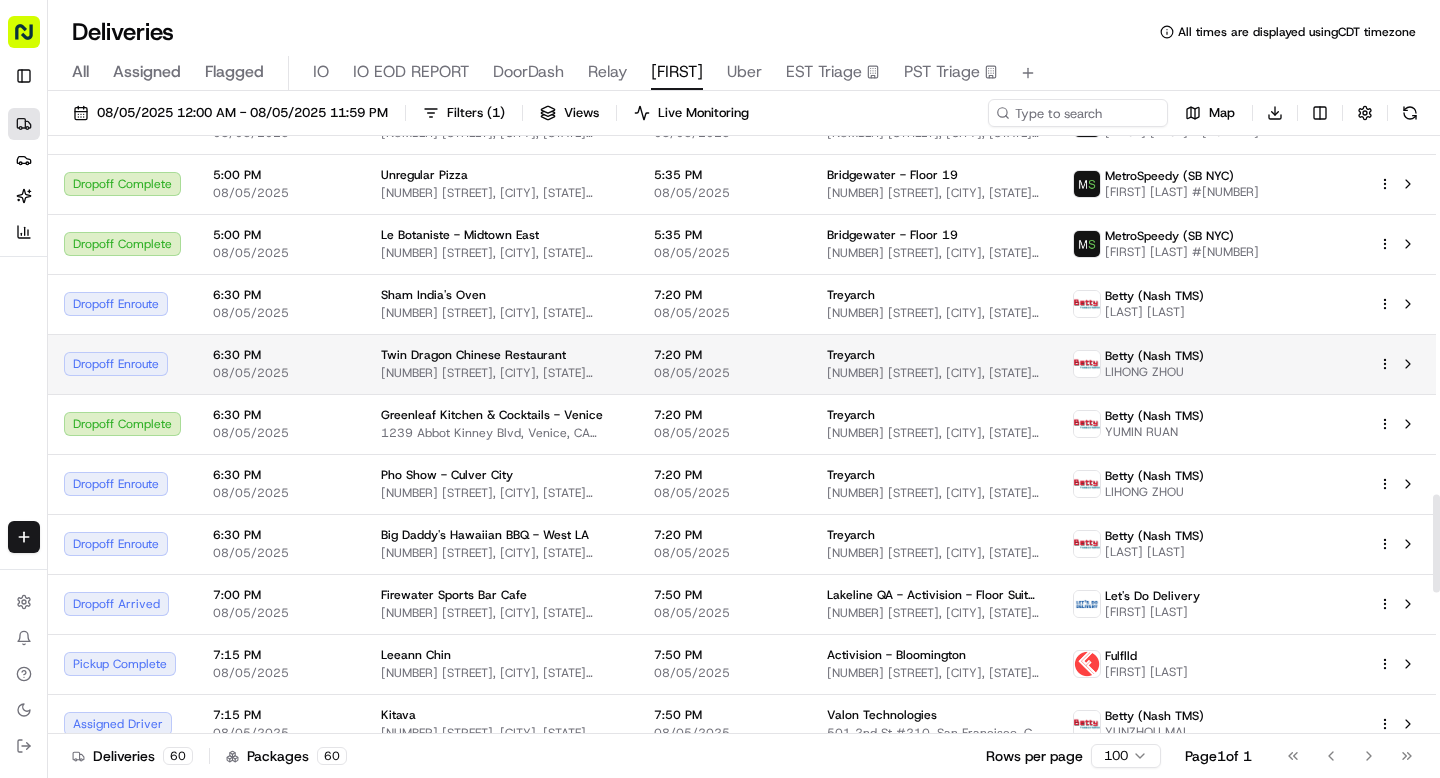 click on "6:30 PM 08/05/2025" at bounding box center [281, 364] 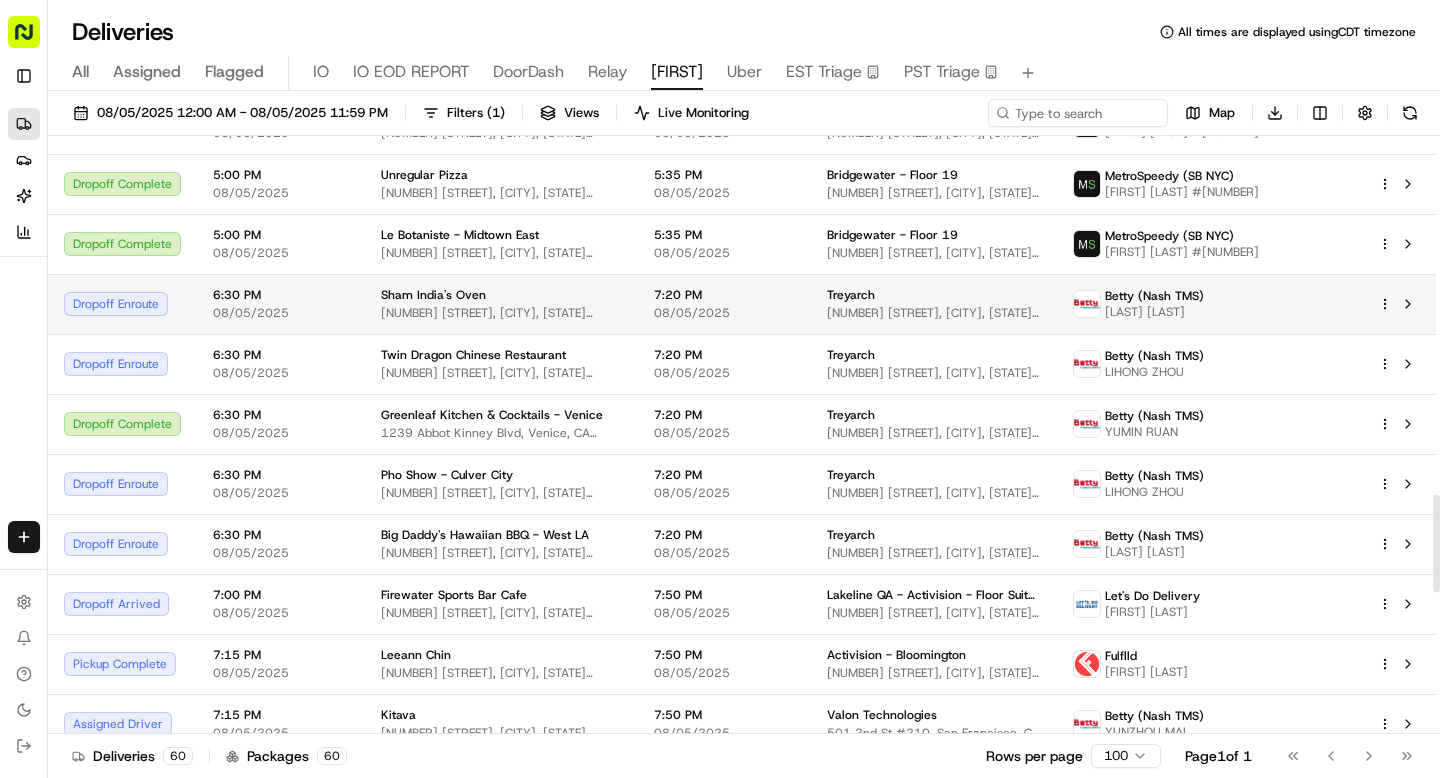click on "08/05/2025" at bounding box center [281, 313] 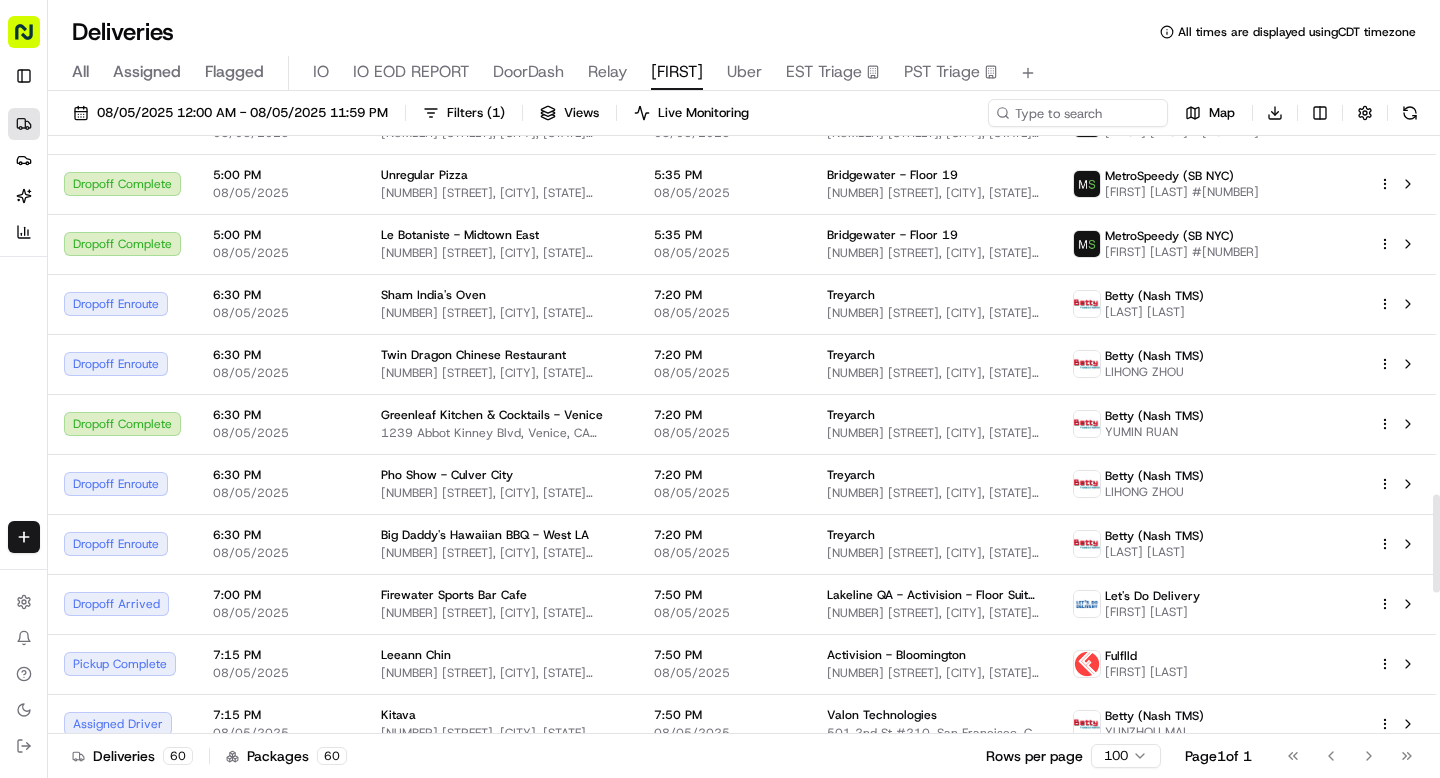 click on "6:30 PM 08/05/2025" at bounding box center [281, 364] 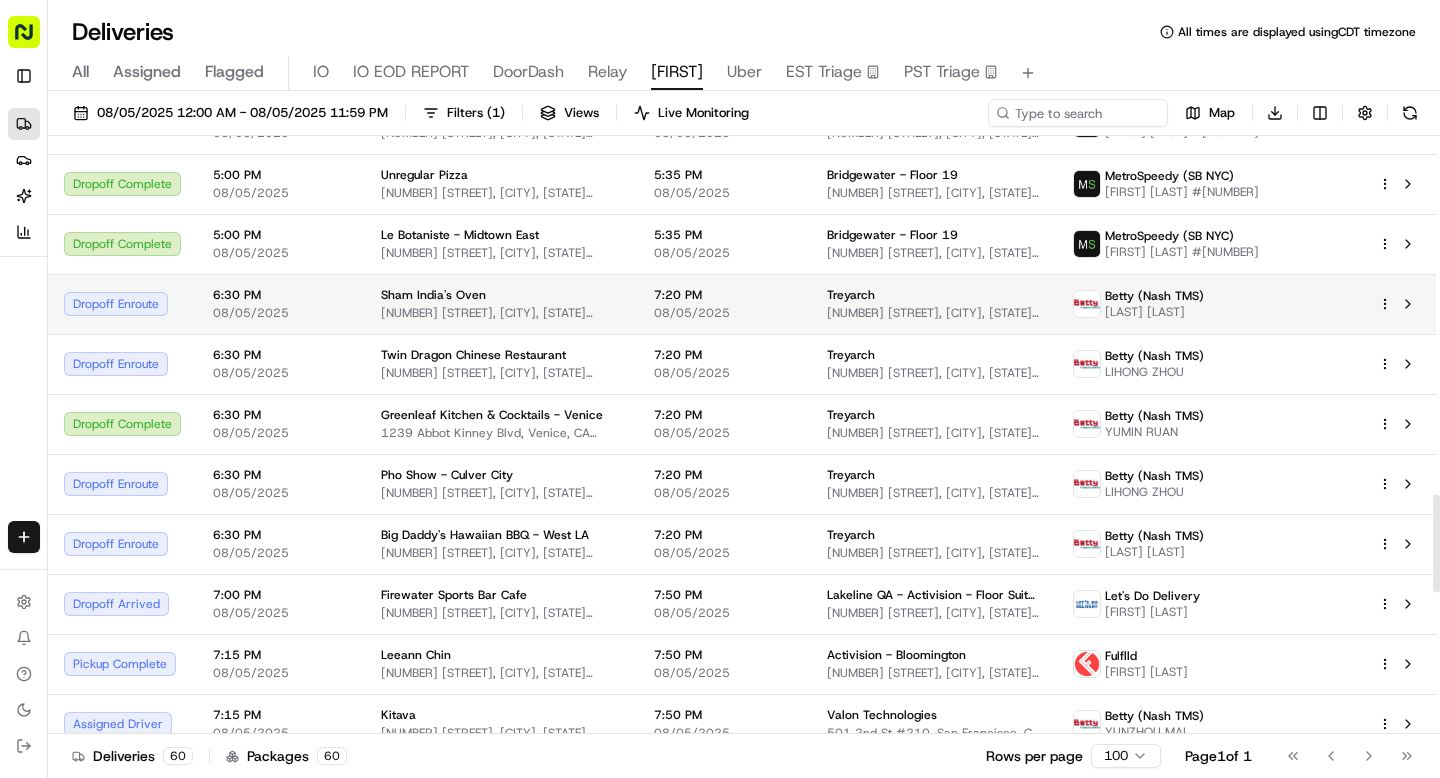 click on "08/05/2025" at bounding box center [281, 313] 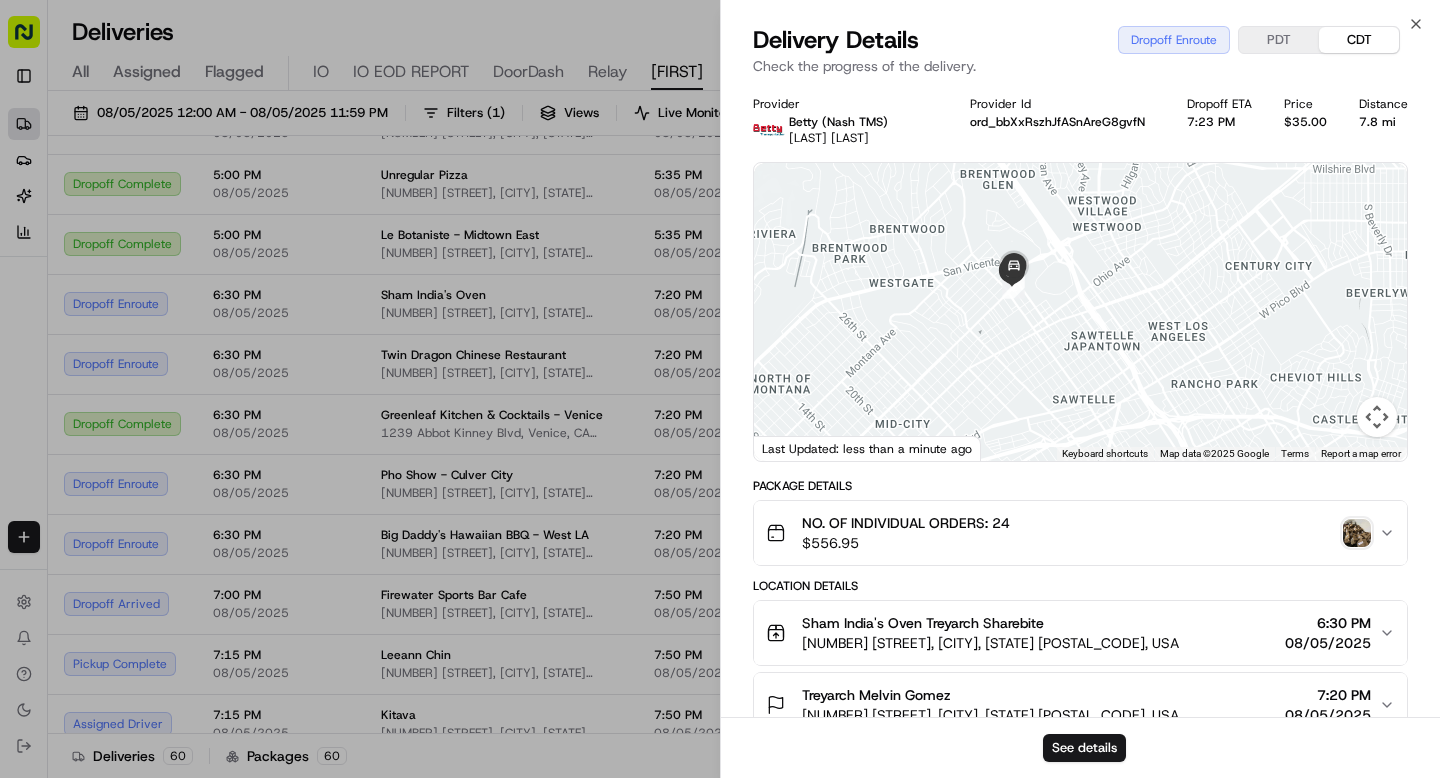 drag, startPoint x: 1030, startPoint y: 213, endPoint x: 1030, endPoint y: 374, distance: 161 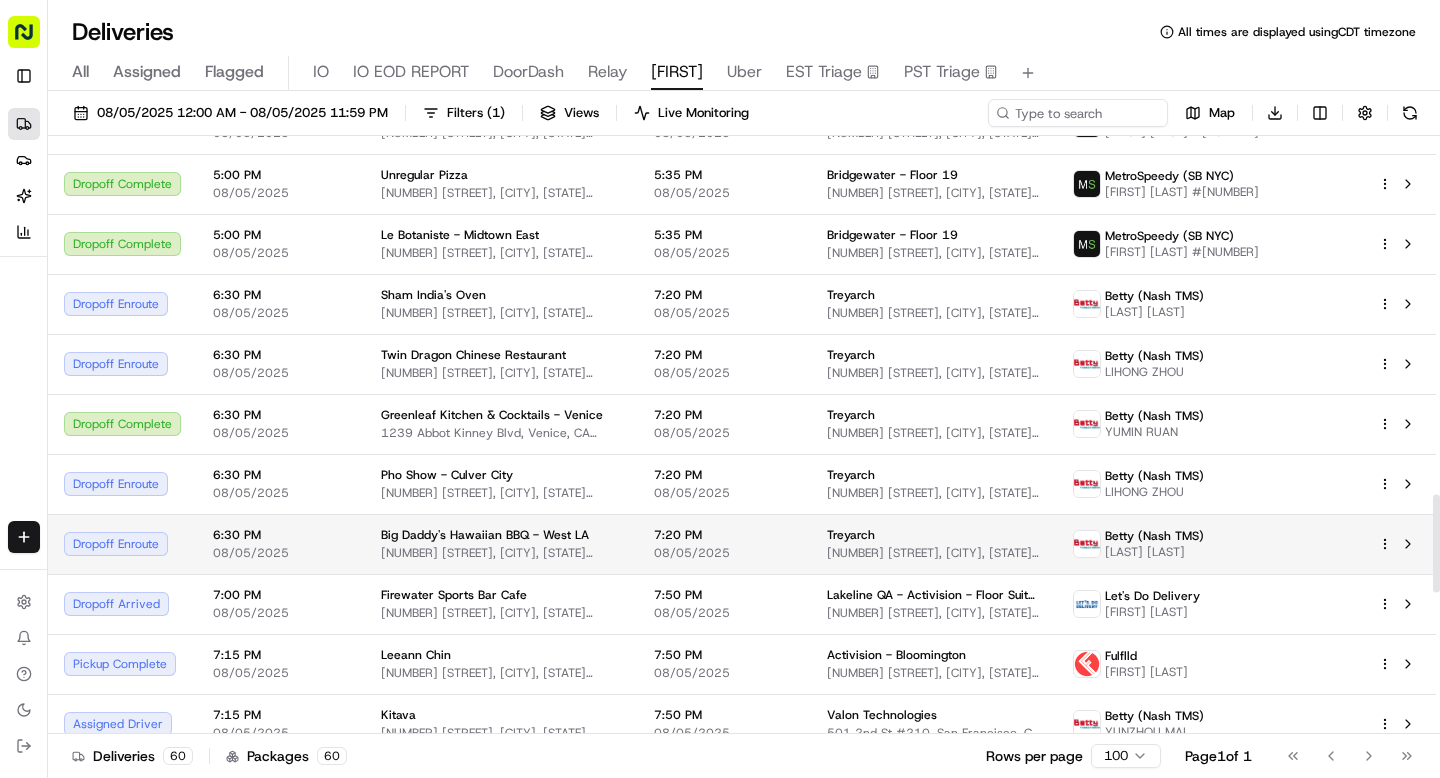 click on "11419 Santa Monica Blvd, Los Angeles, CA 90025, USA" at bounding box center [501, 553] 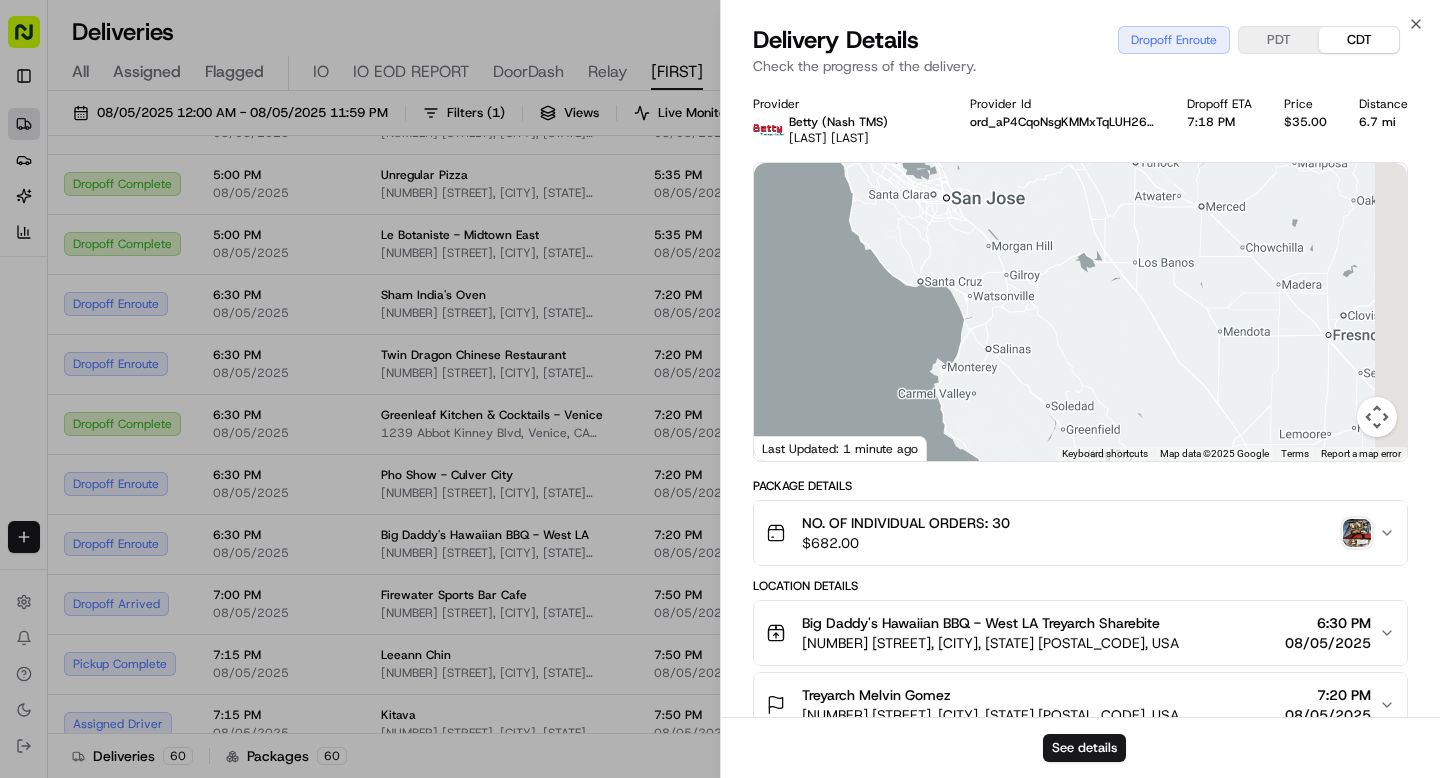 drag, startPoint x: 992, startPoint y: 376, endPoint x: 846, endPoint y: 179, distance: 245.204 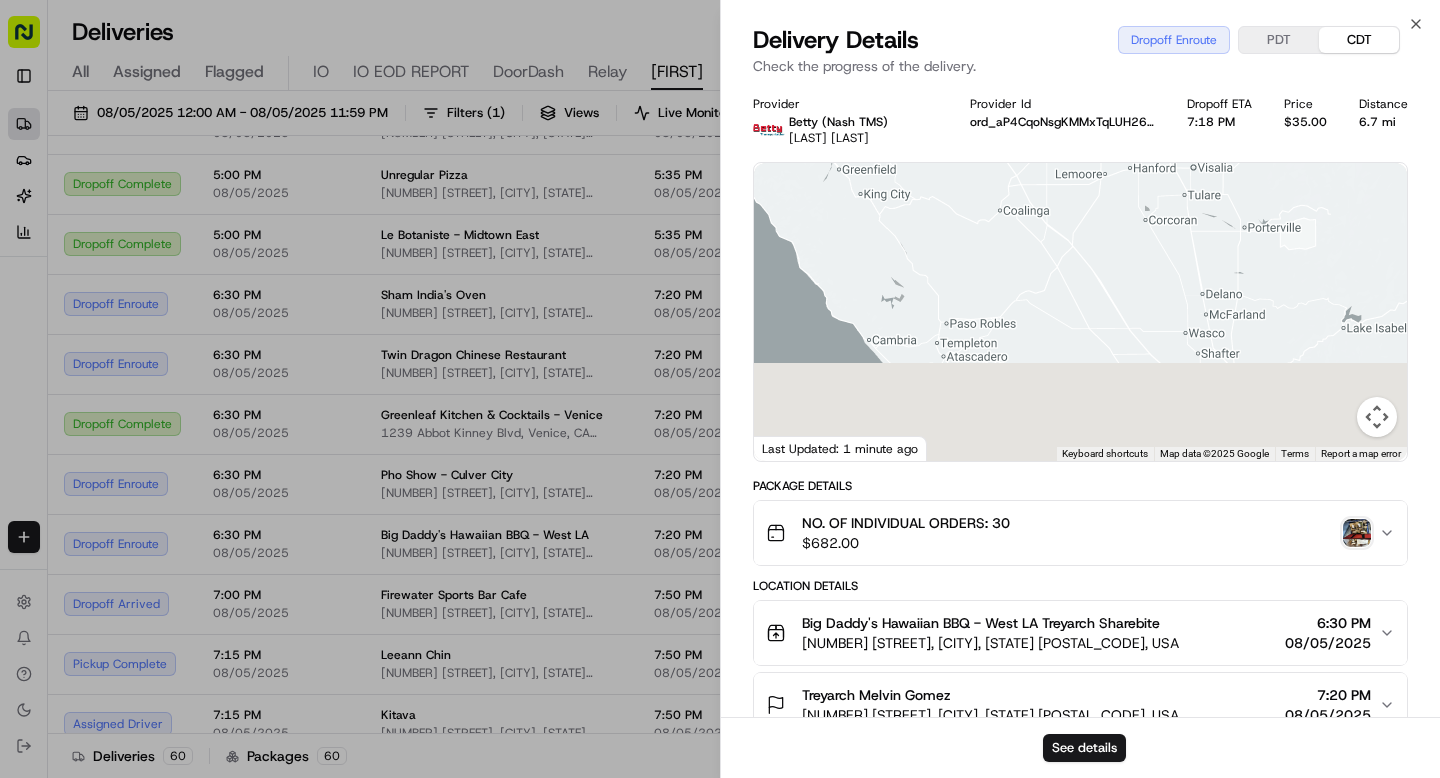 drag, startPoint x: 1087, startPoint y: 375, endPoint x: 888, endPoint y: 128, distance: 317.1908 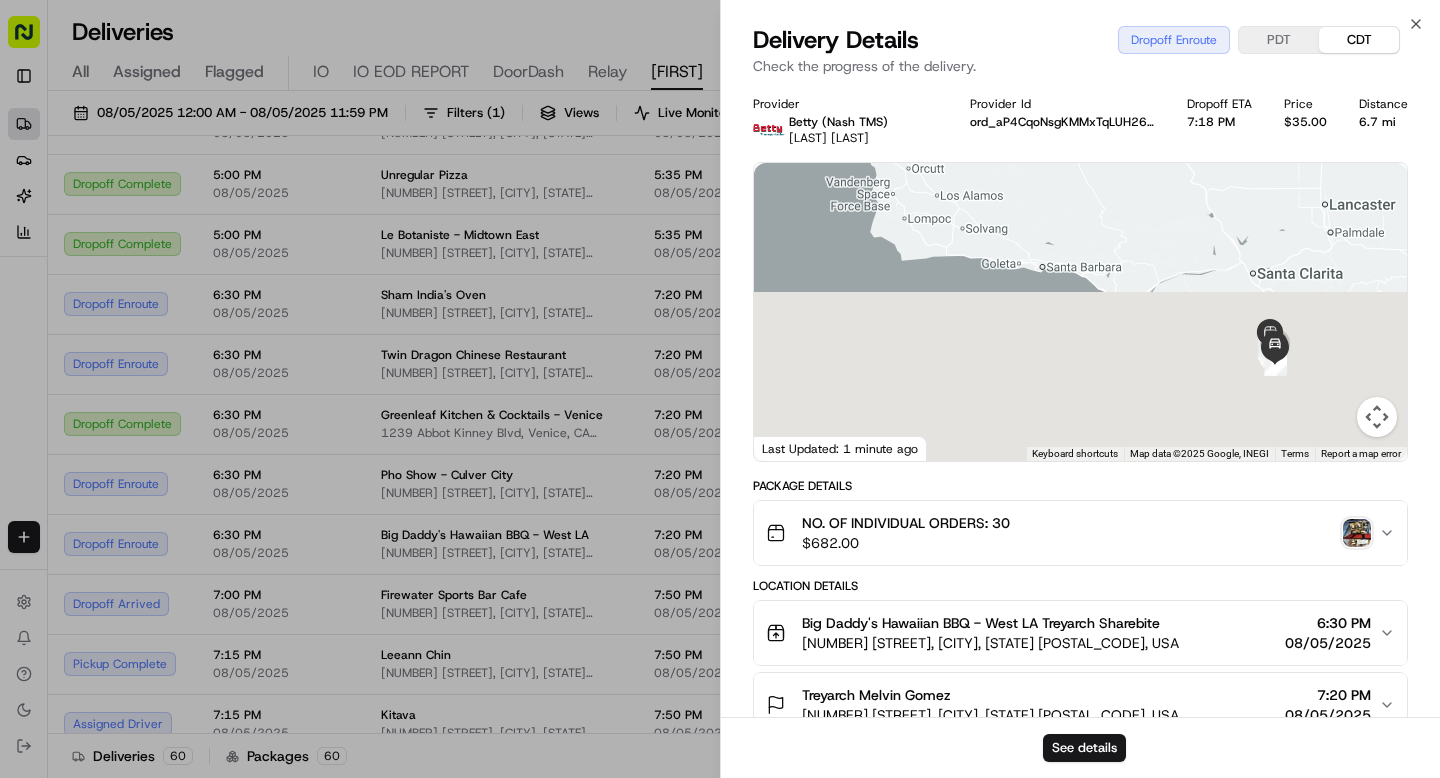 drag, startPoint x: 1038, startPoint y: 394, endPoint x: 974, endPoint y: 71, distance: 329.2795 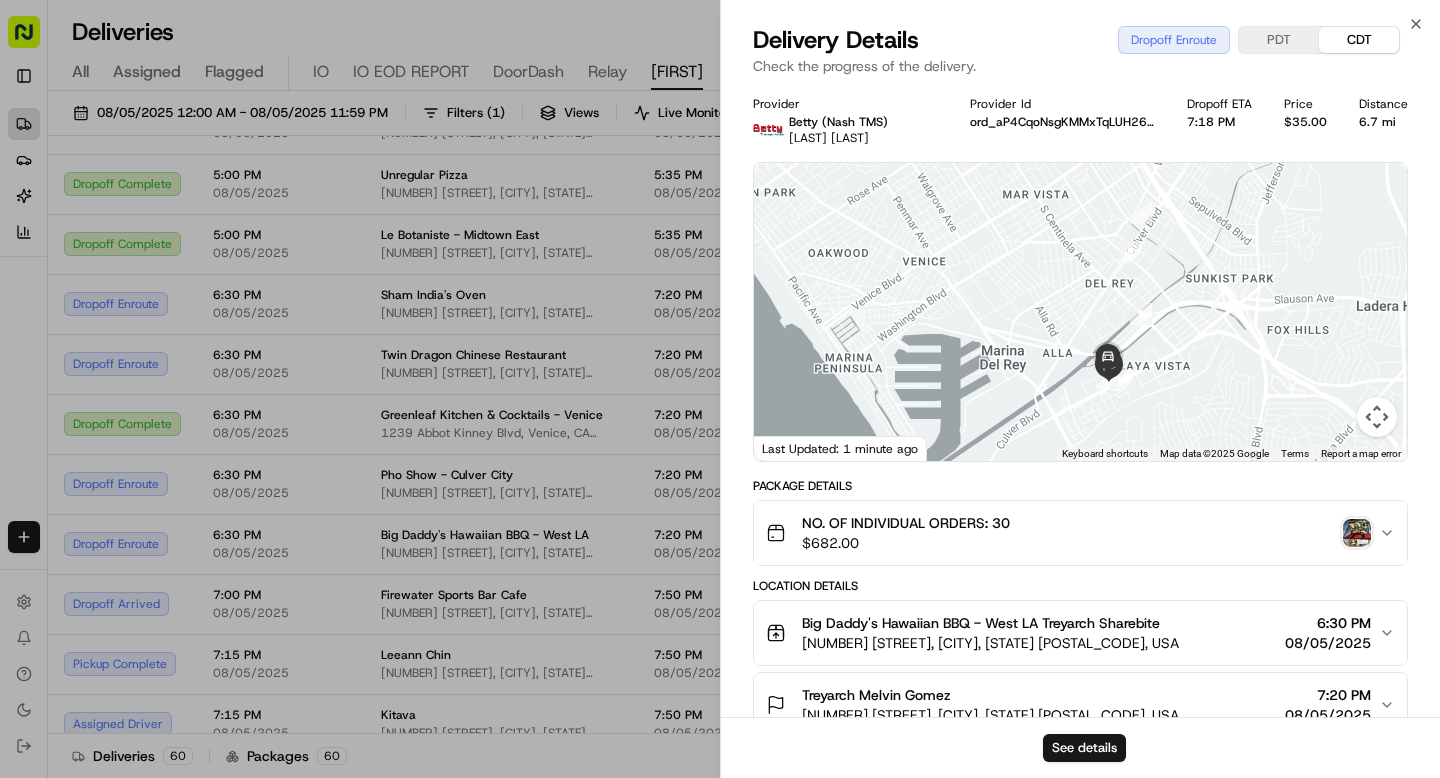 drag, startPoint x: 1008, startPoint y: 358, endPoint x: 916, endPoint y: 215, distance: 170.03824 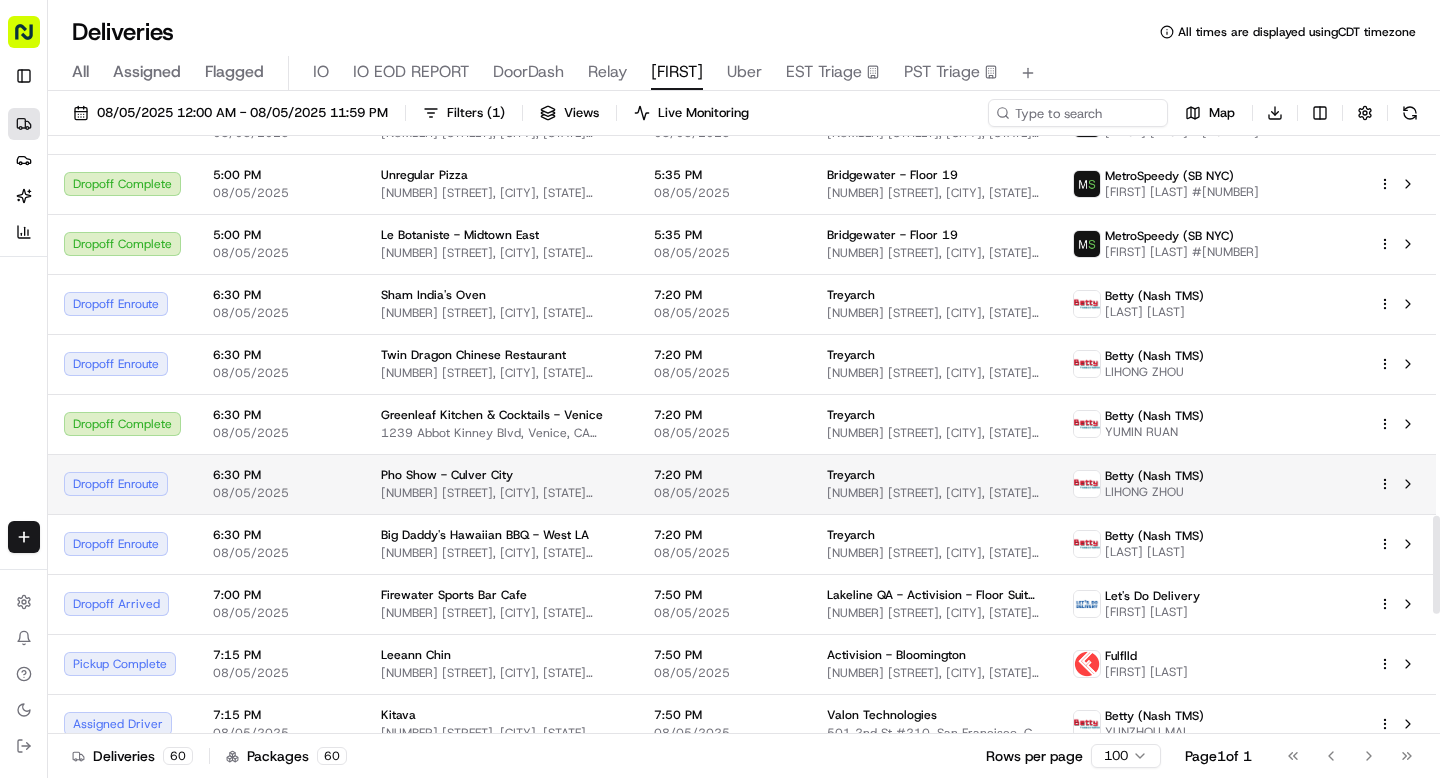 scroll, scrollTop: 2480, scrollLeft: 0, axis: vertical 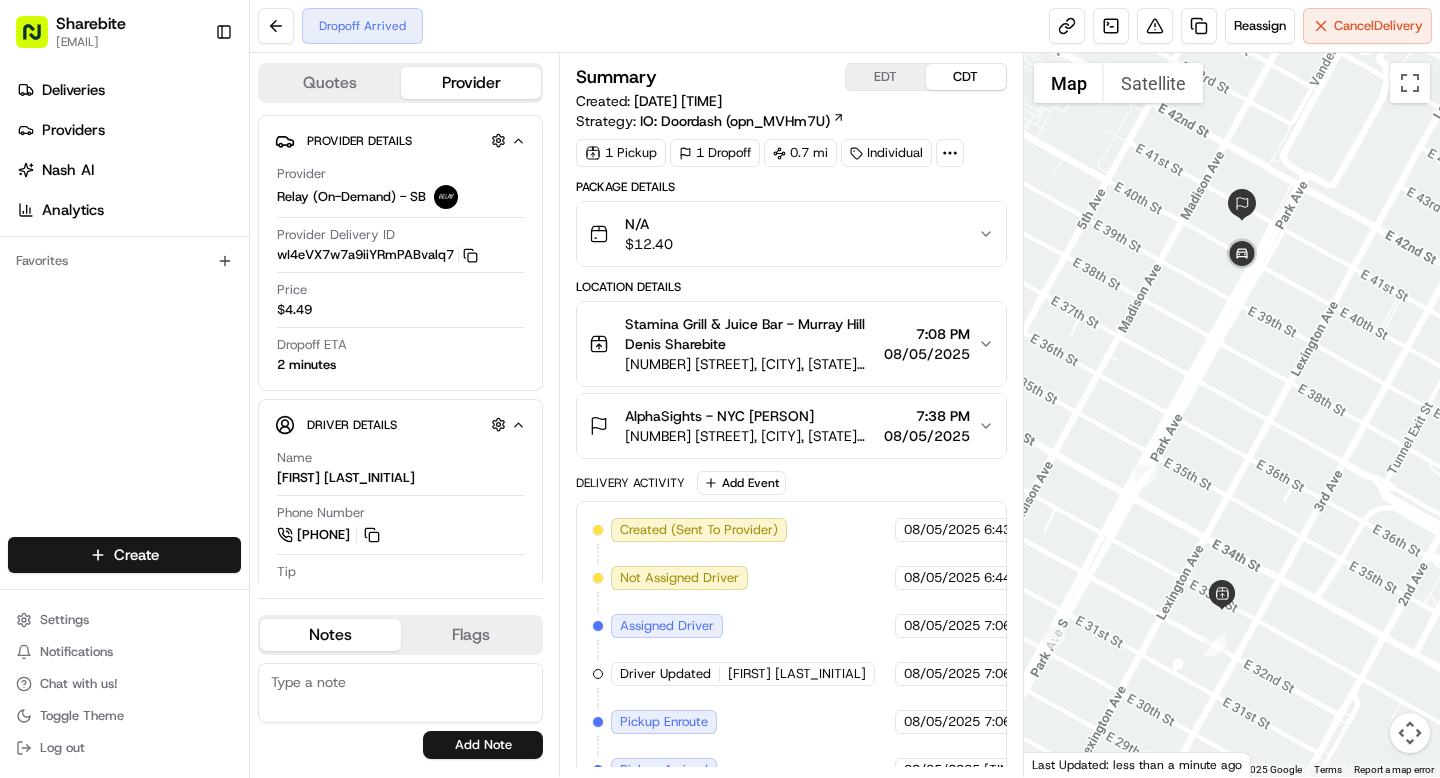 click on "[NUMBER] [STREET], [CITY], [STATE] [POSTAL_CODE], [COUNTRY]" at bounding box center (750, 436) 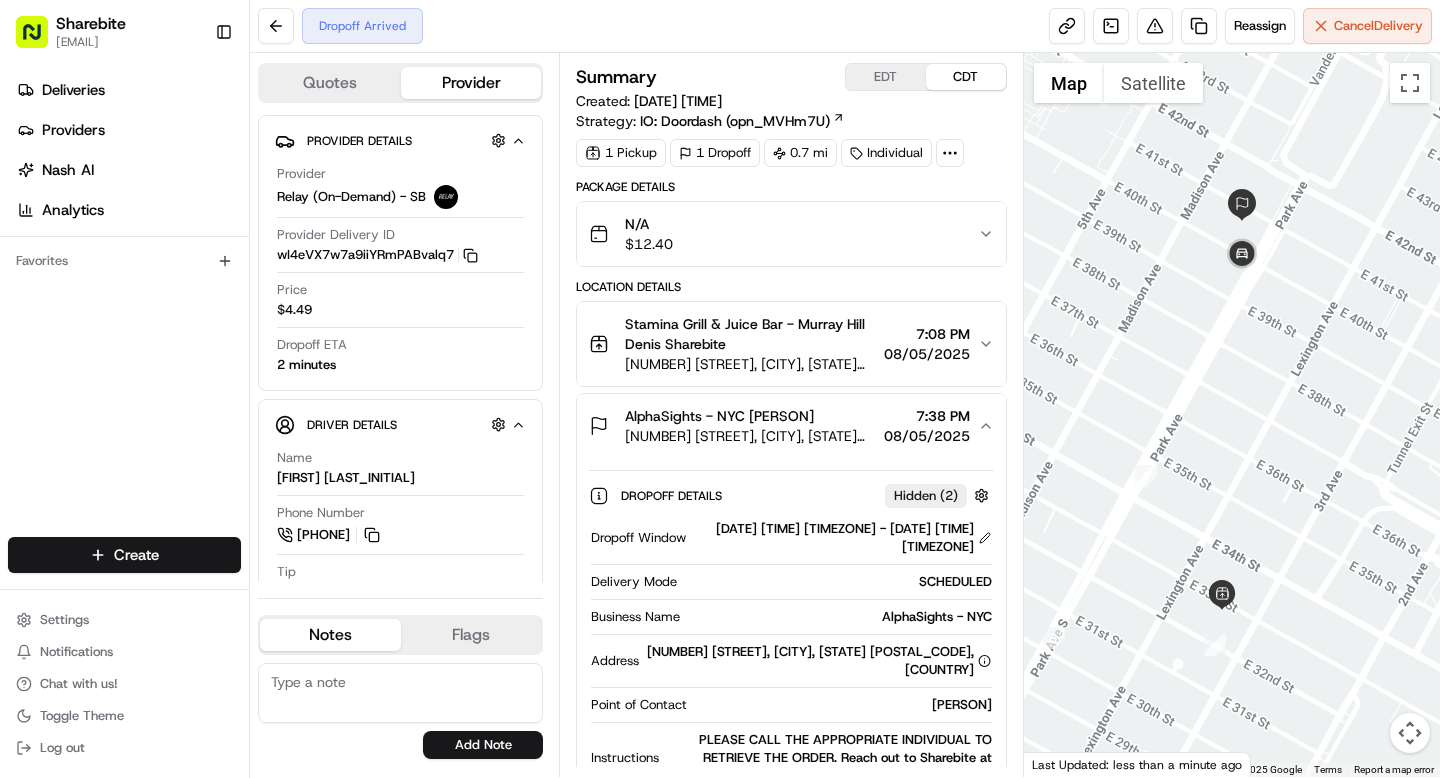 click on "[NUMBER] [STREET], [CITY], [STATE] [POSTAL_CODE], [COUNTRY]" at bounding box center [750, 436] 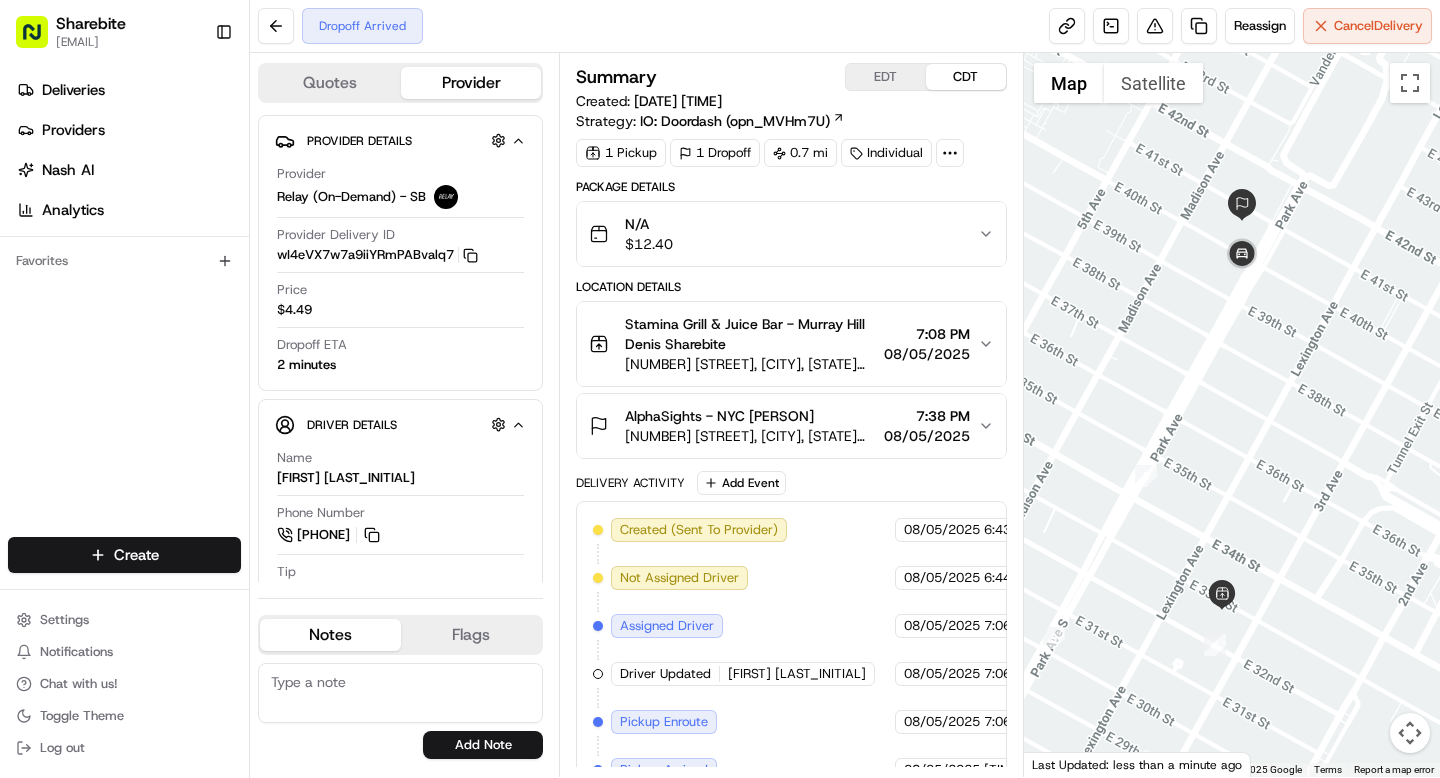 click 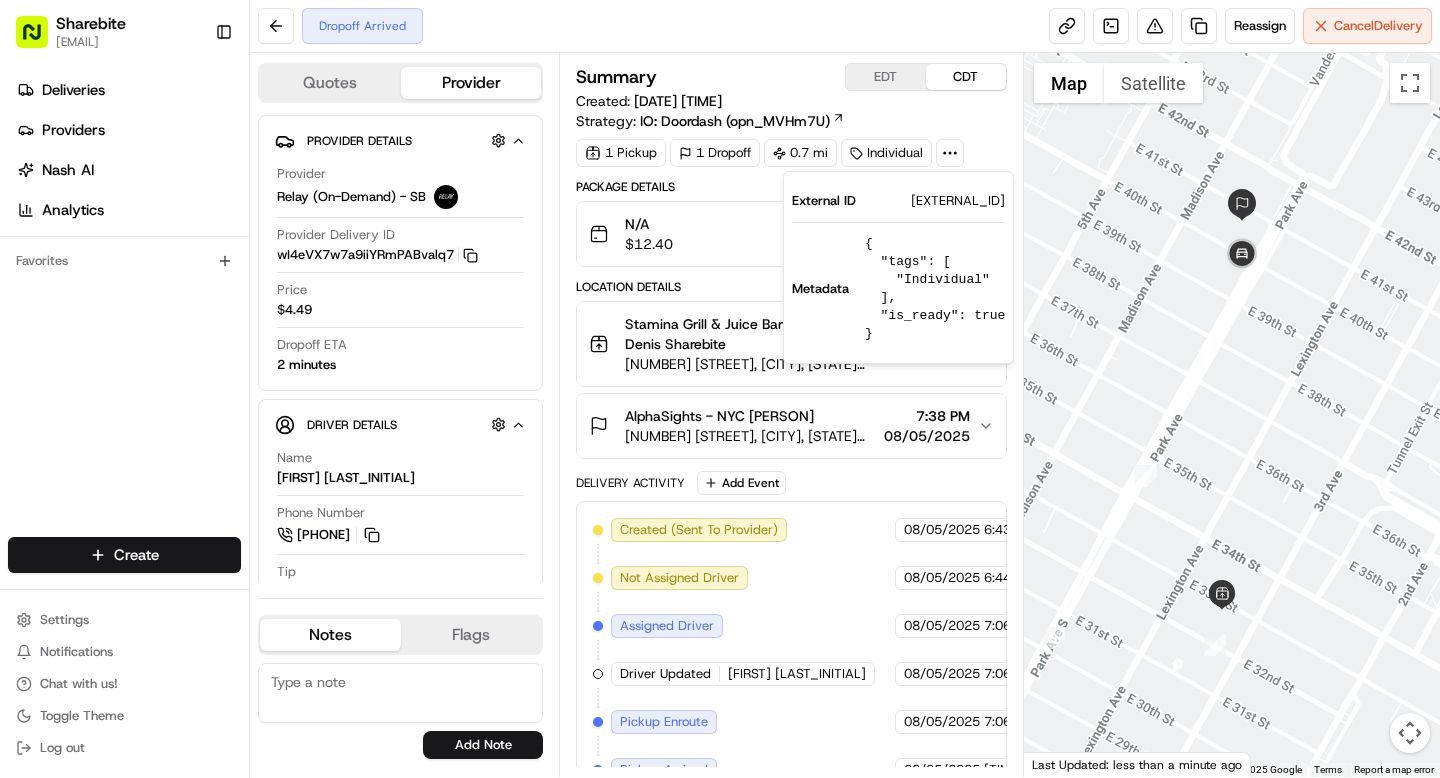click on "[EXTERNAL_ID]" at bounding box center (958, 201) 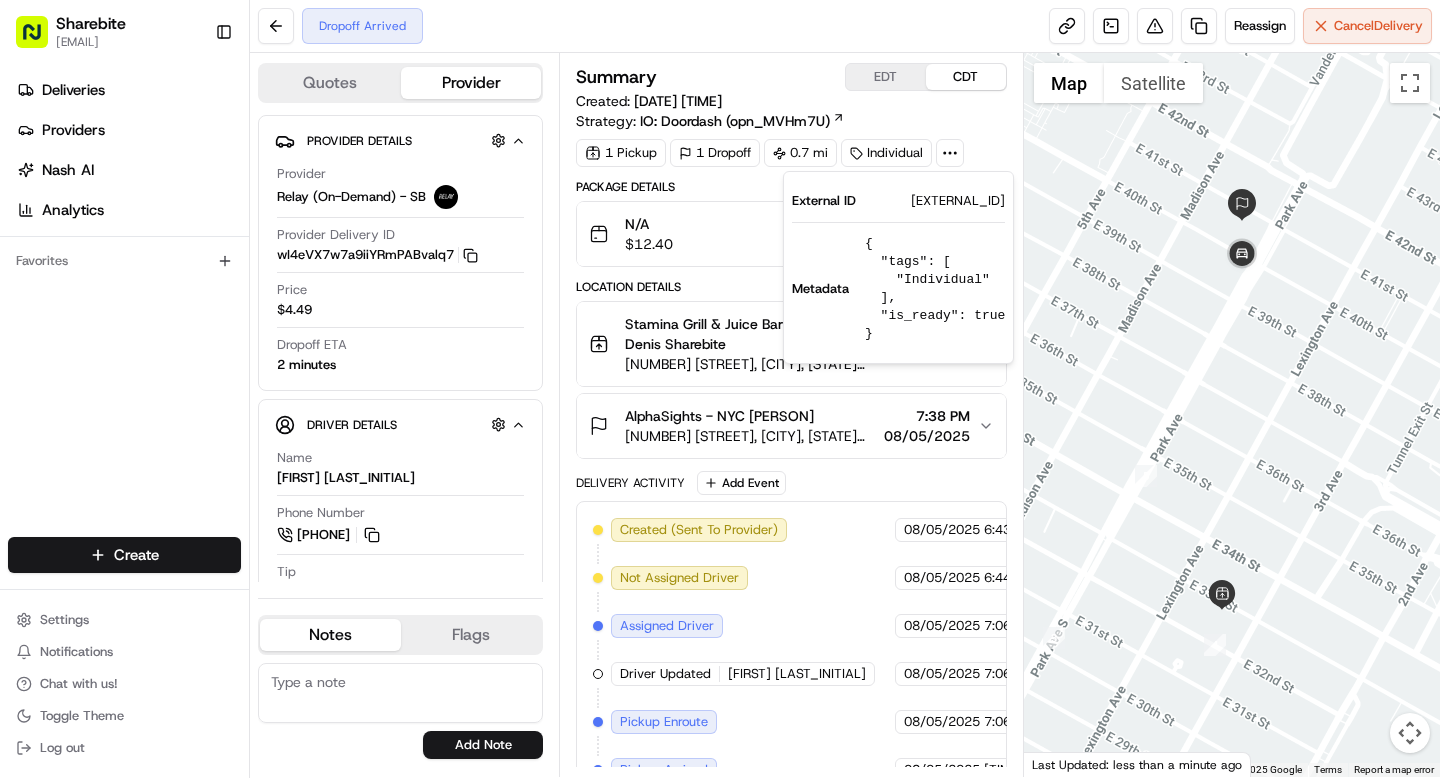 copy on "[EXTERNAL_ID]" 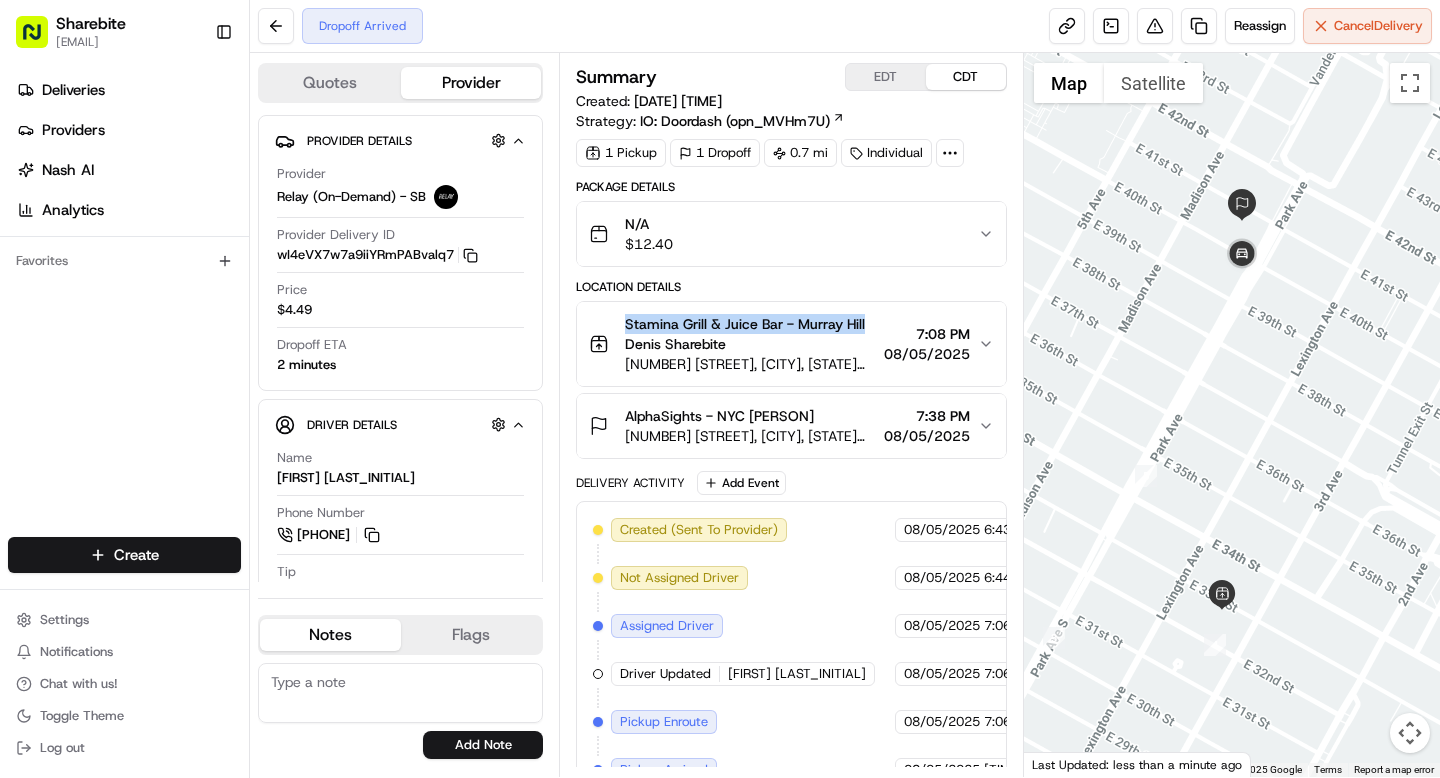 drag, startPoint x: 625, startPoint y: 323, endPoint x: 866, endPoint y: 330, distance: 241.10164 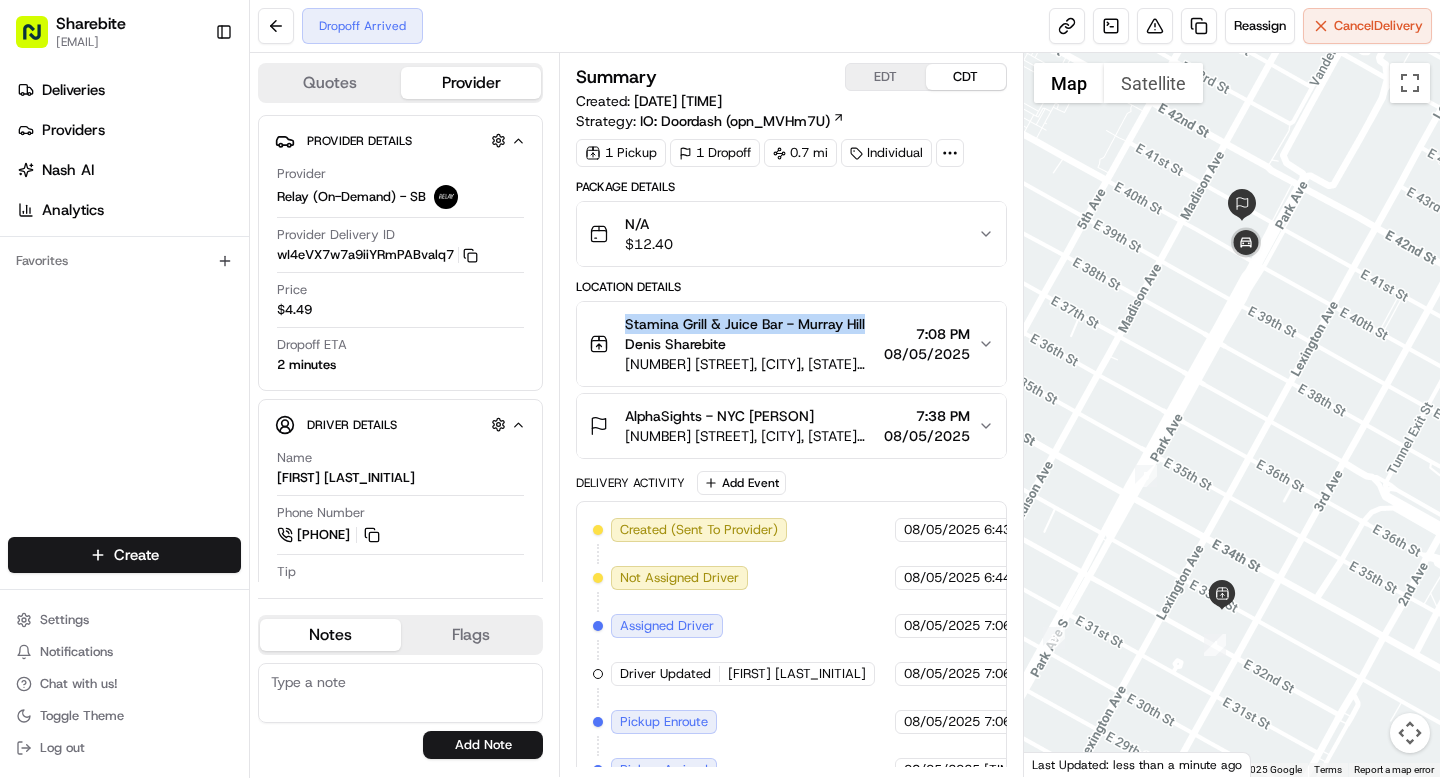 copy on "Linda Pang" 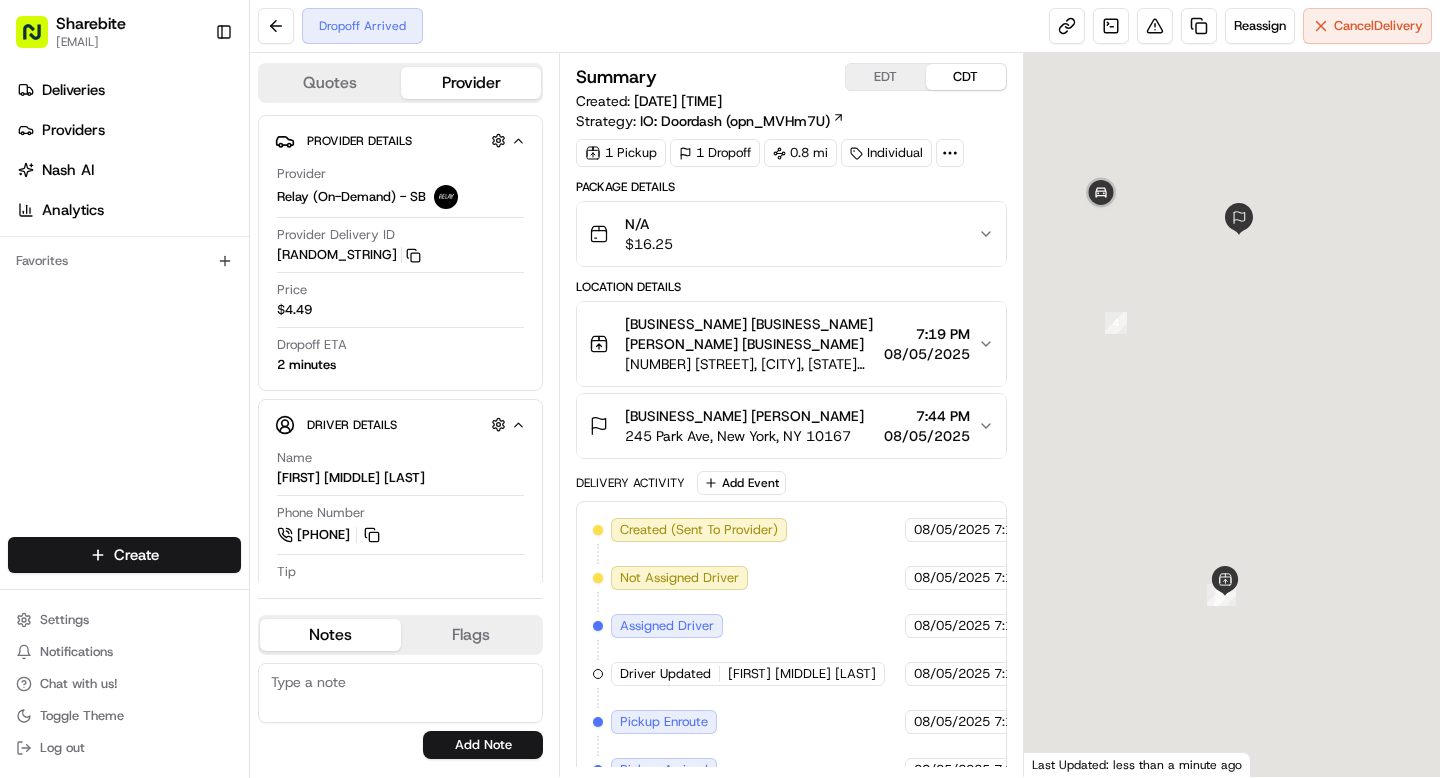 scroll, scrollTop: 0, scrollLeft: 0, axis: both 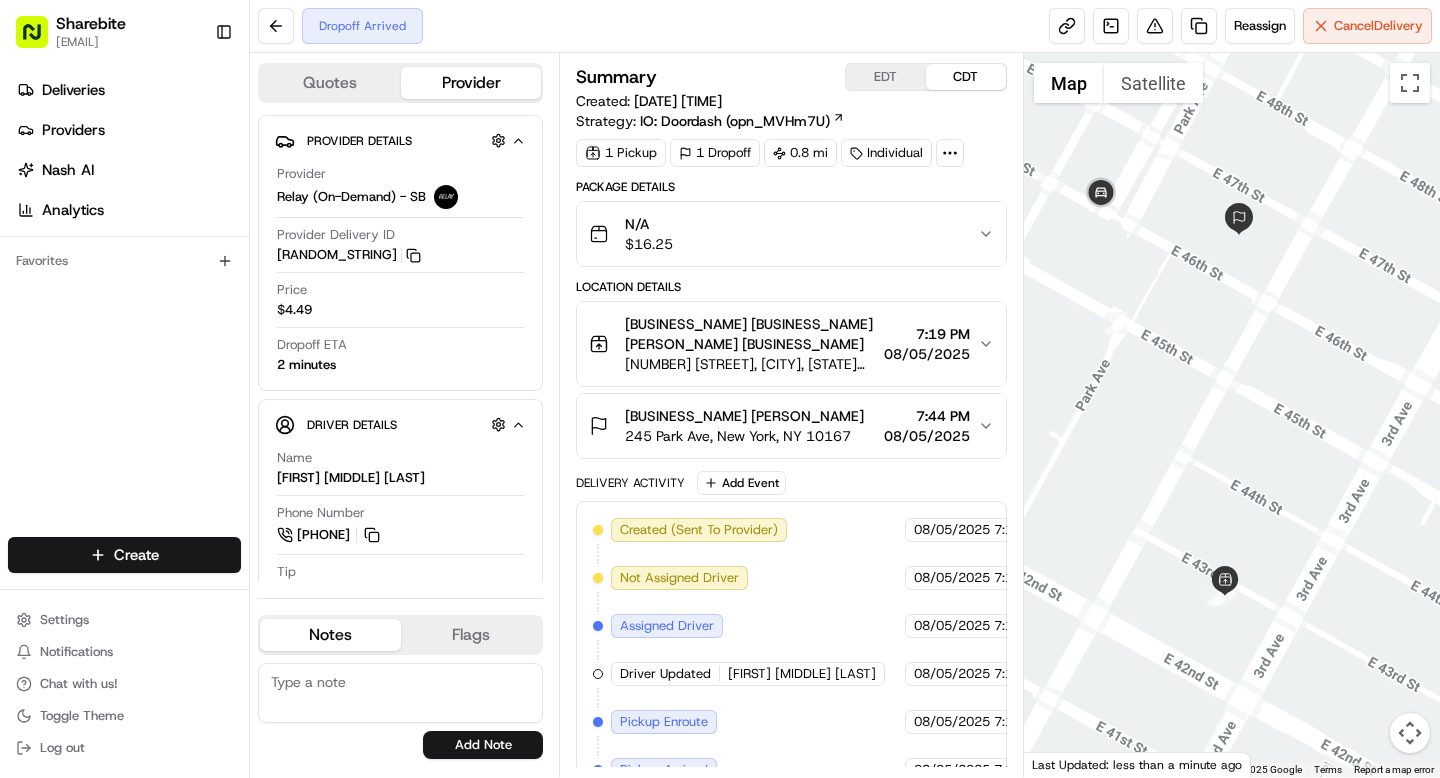 click 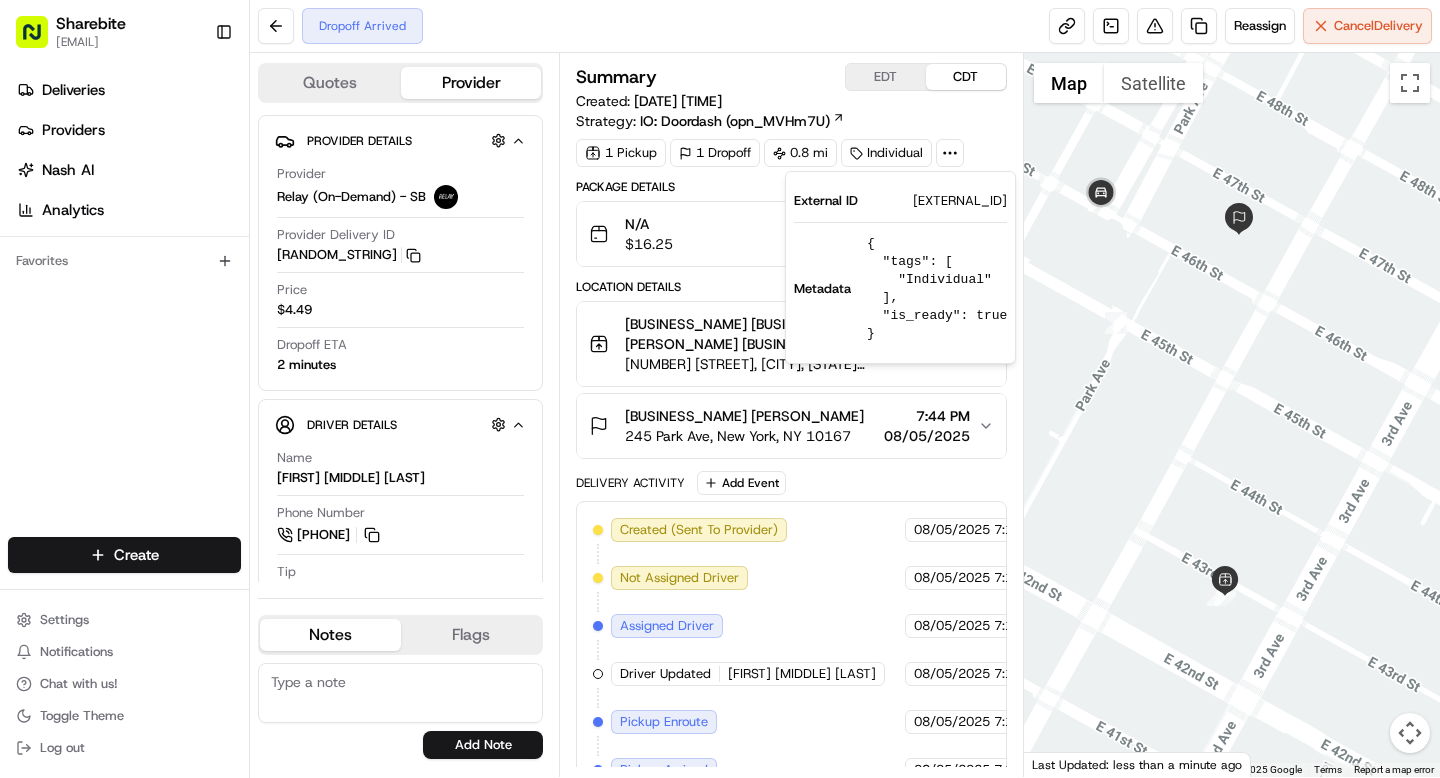 click on "[EXTERNAL_ID]" at bounding box center (960, 201) 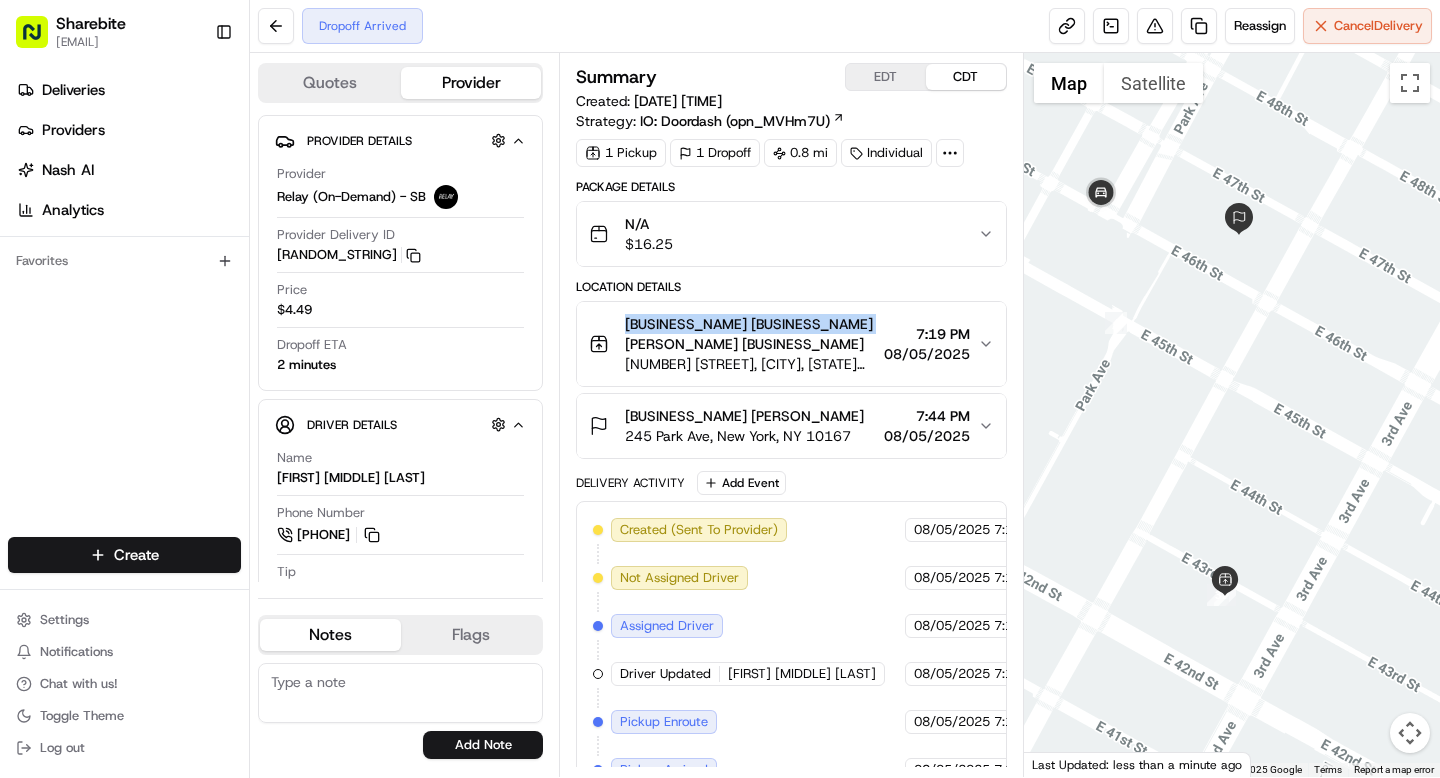 drag, startPoint x: 619, startPoint y: 322, endPoint x: 842, endPoint y: 326, distance: 223.03587 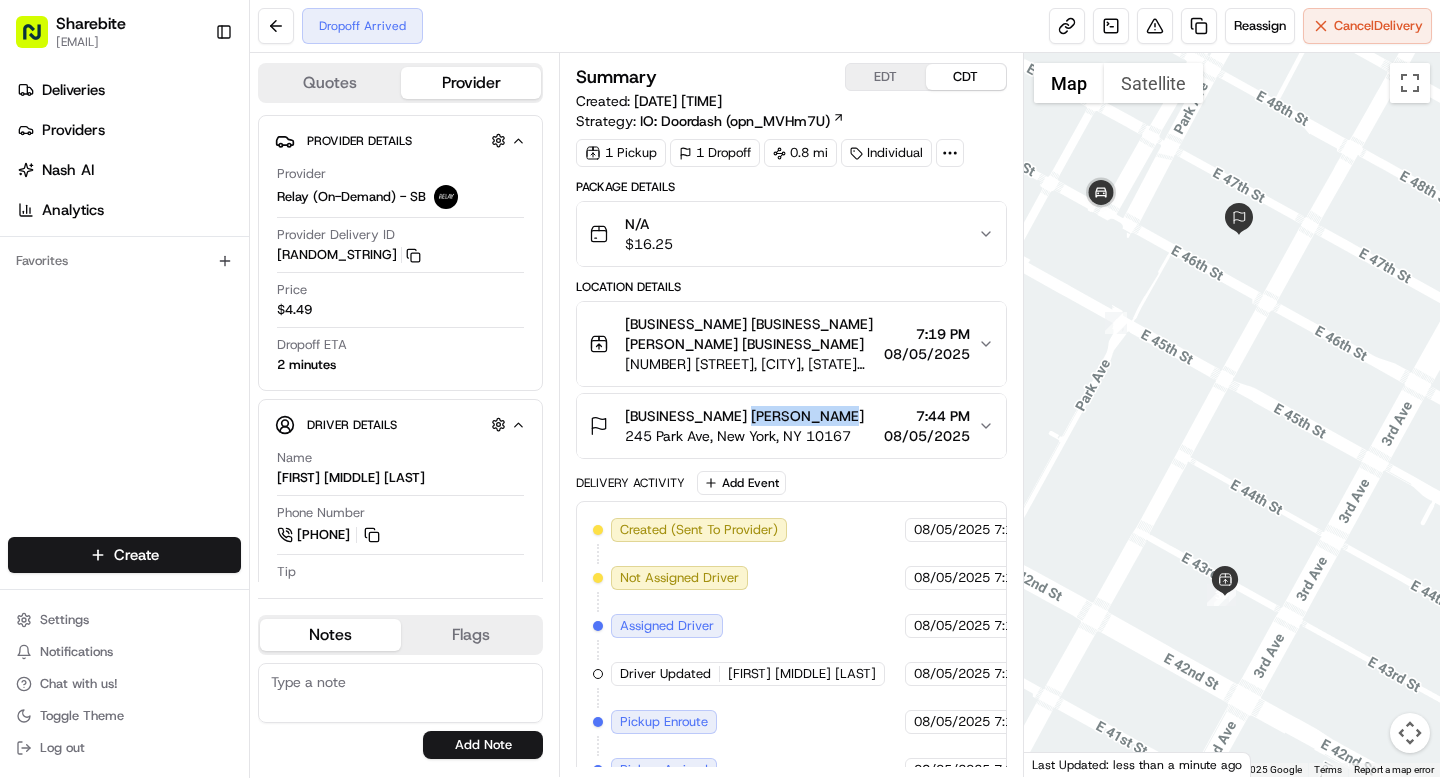 drag, startPoint x: 751, startPoint y: 416, endPoint x: 828, endPoint y: 414, distance: 77.02597 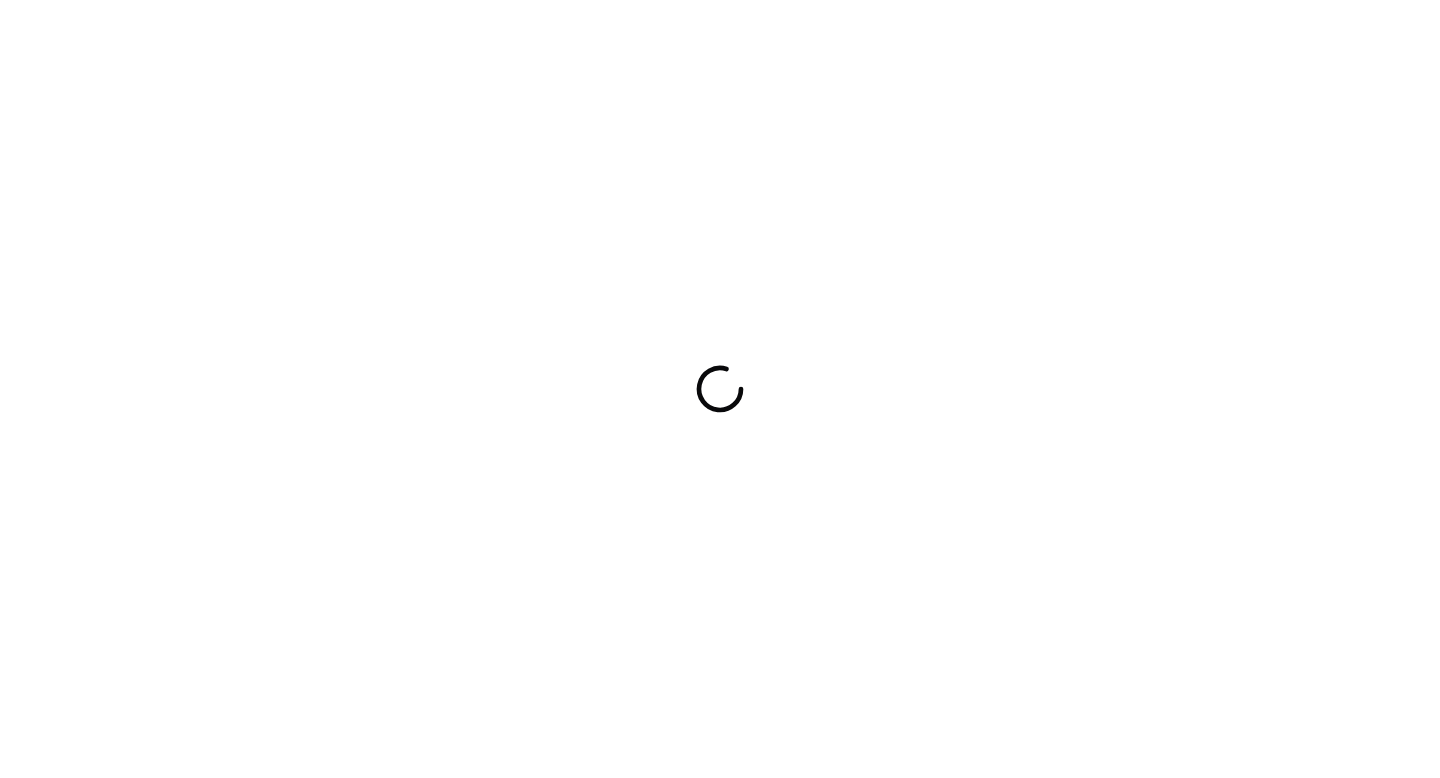 scroll, scrollTop: 0, scrollLeft: 0, axis: both 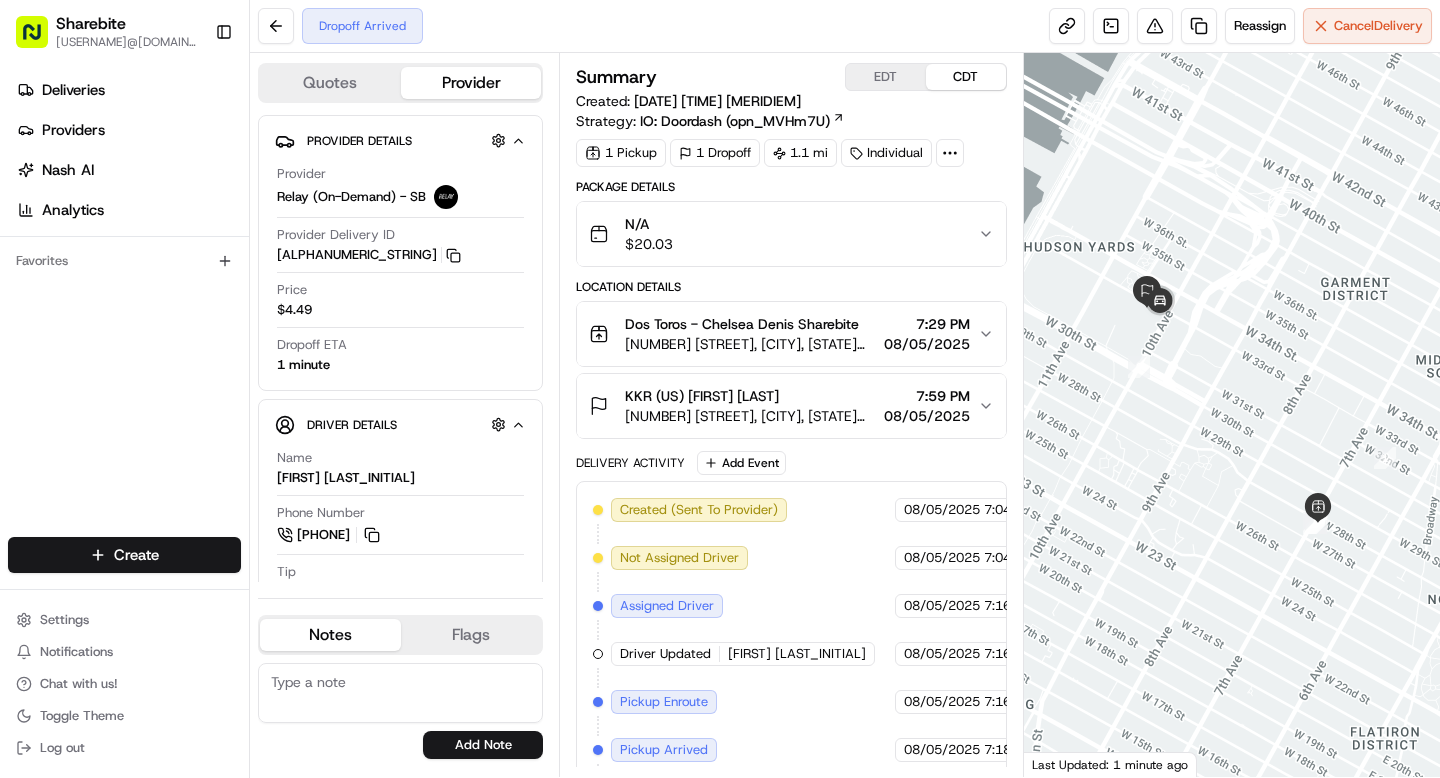 click on "08/05/2025" at bounding box center [927, 416] 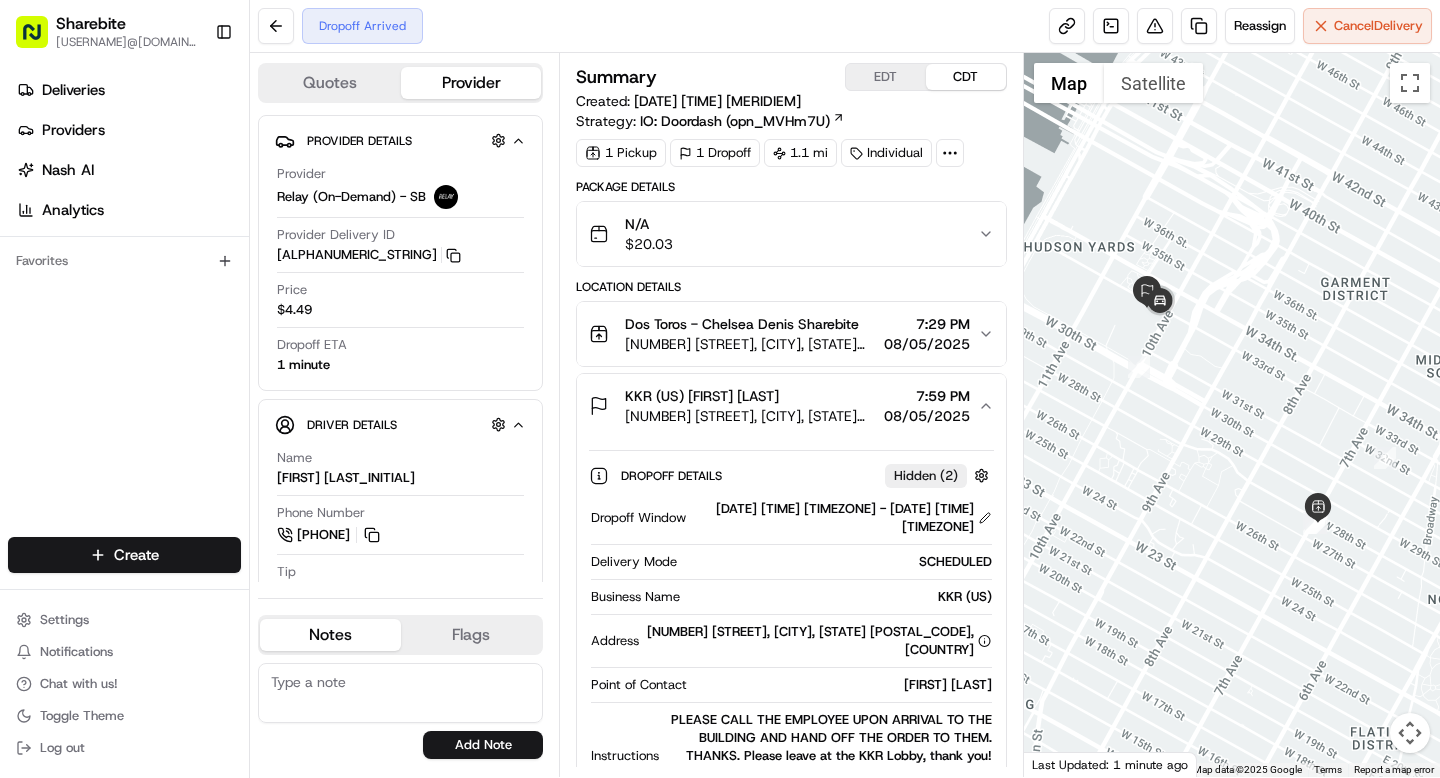 click on "08/05/2025" at bounding box center [927, 416] 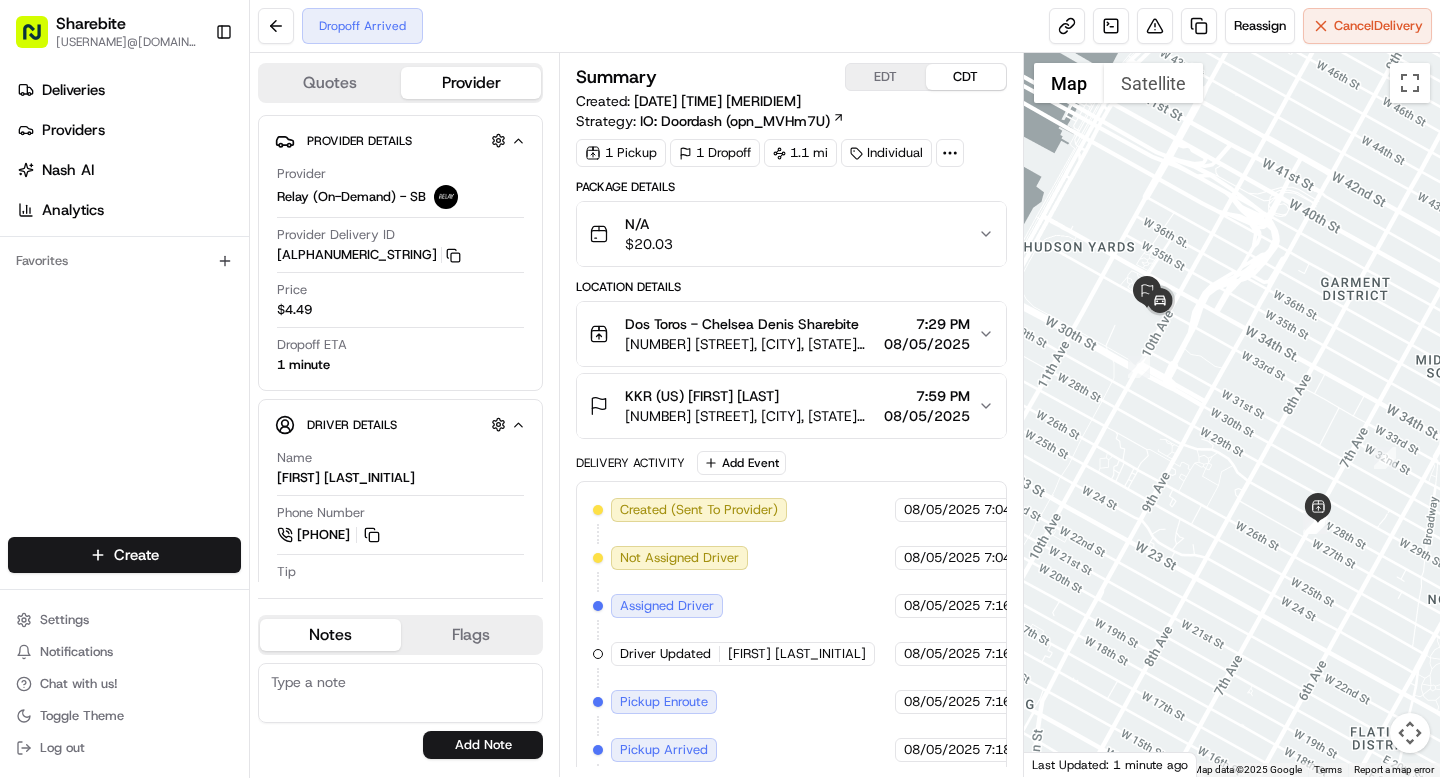 click 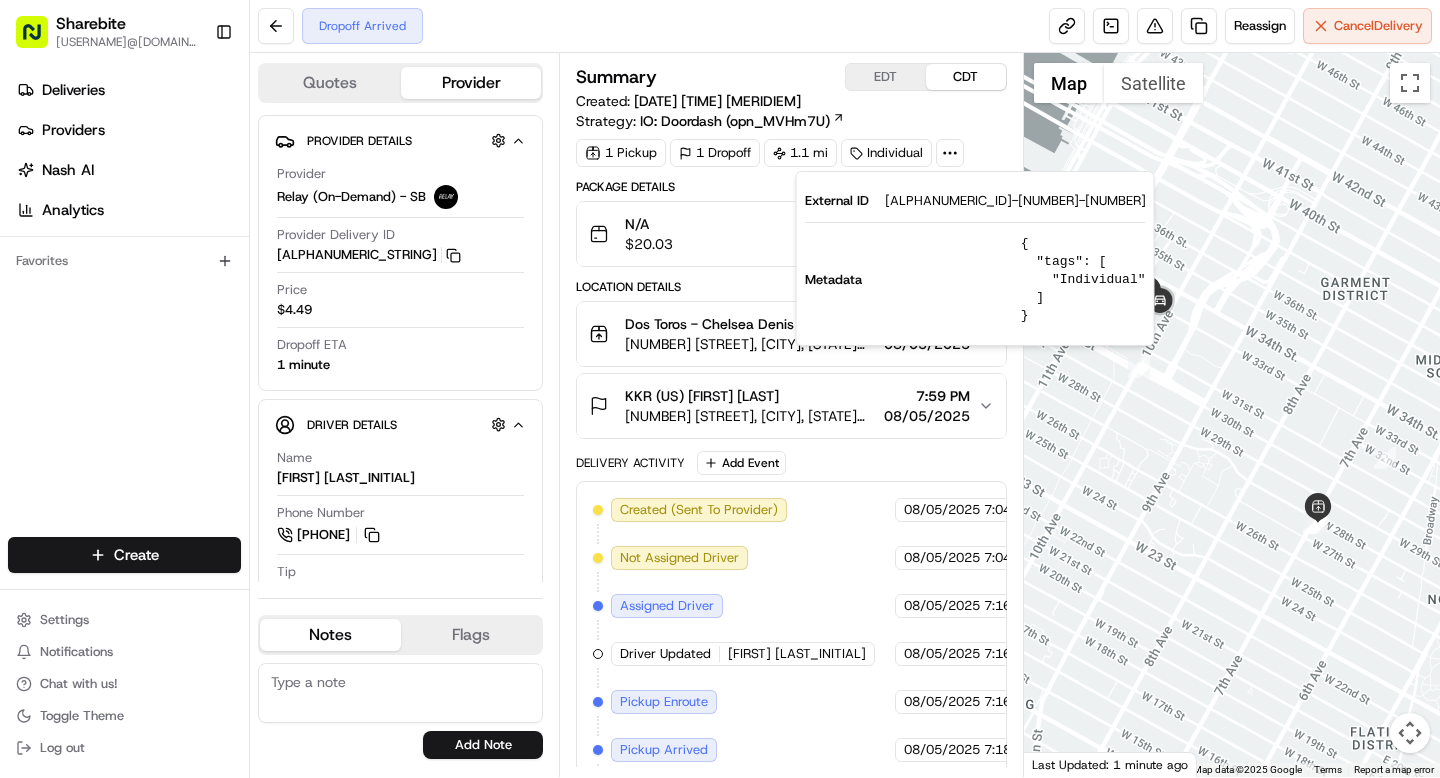 click on "KK08052584908-9025-1889529" at bounding box center [1015, 201] 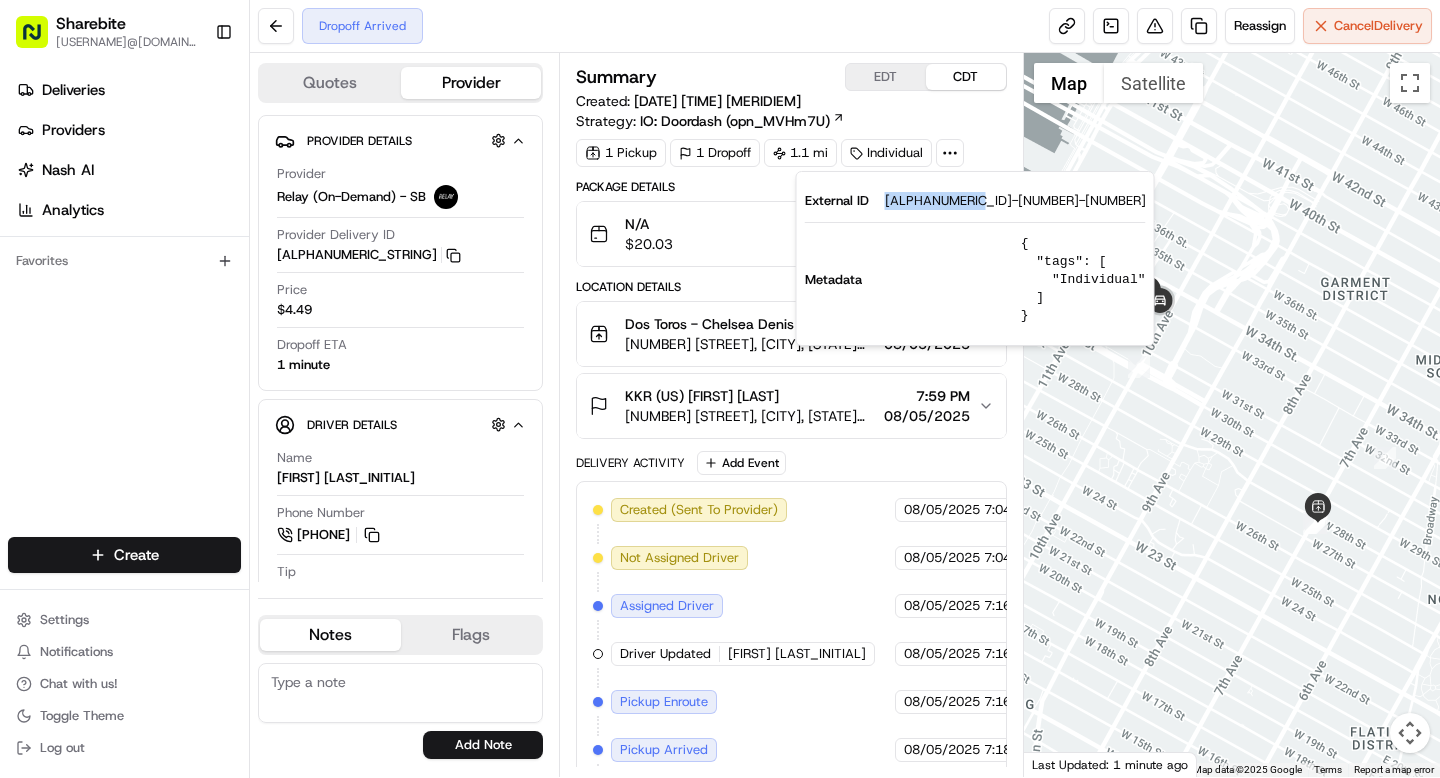click on "KK08052584908-9025-1889529" at bounding box center (1015, 201) 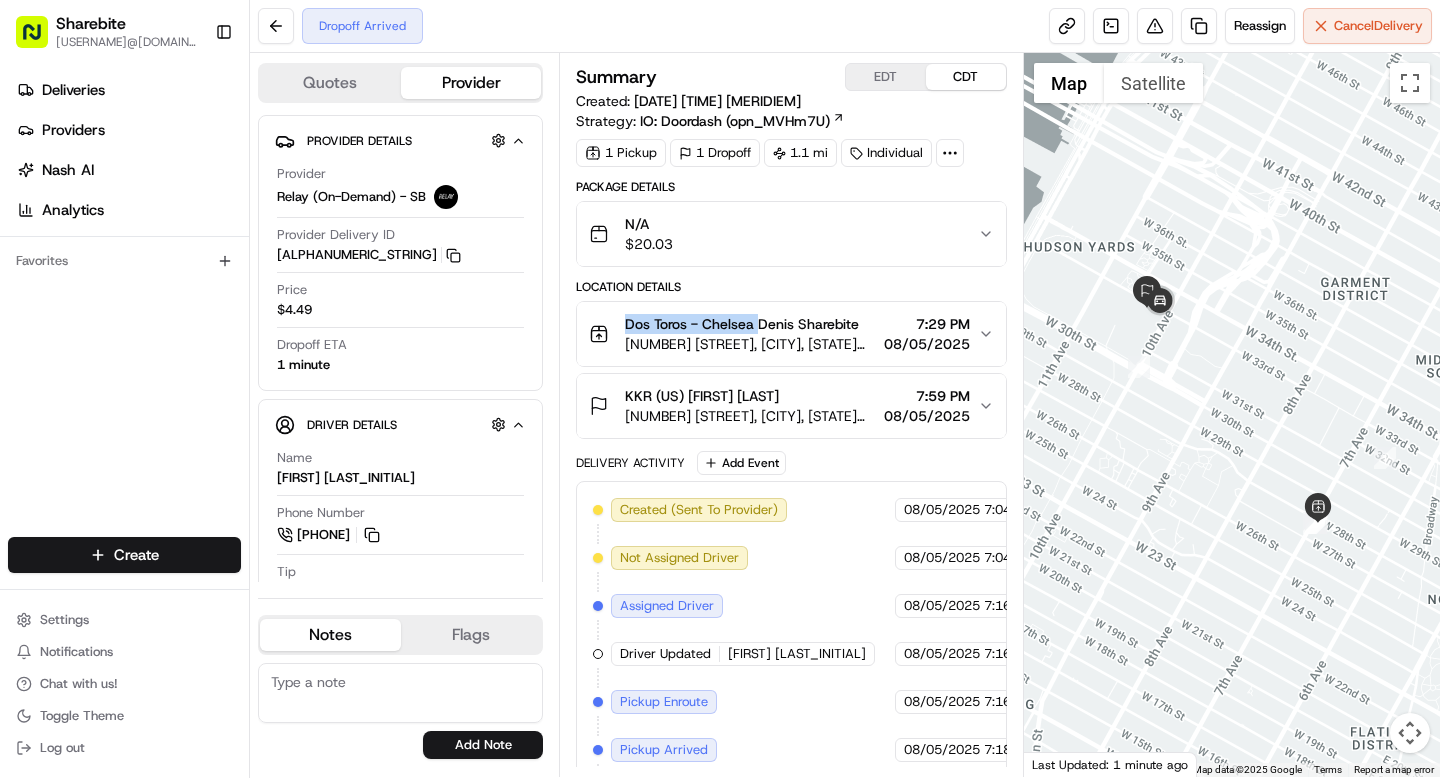 drag, startPoint x: 625, startPoint y: 324, endPoint x: 759, endPoint y: 327, distance: 134.03358 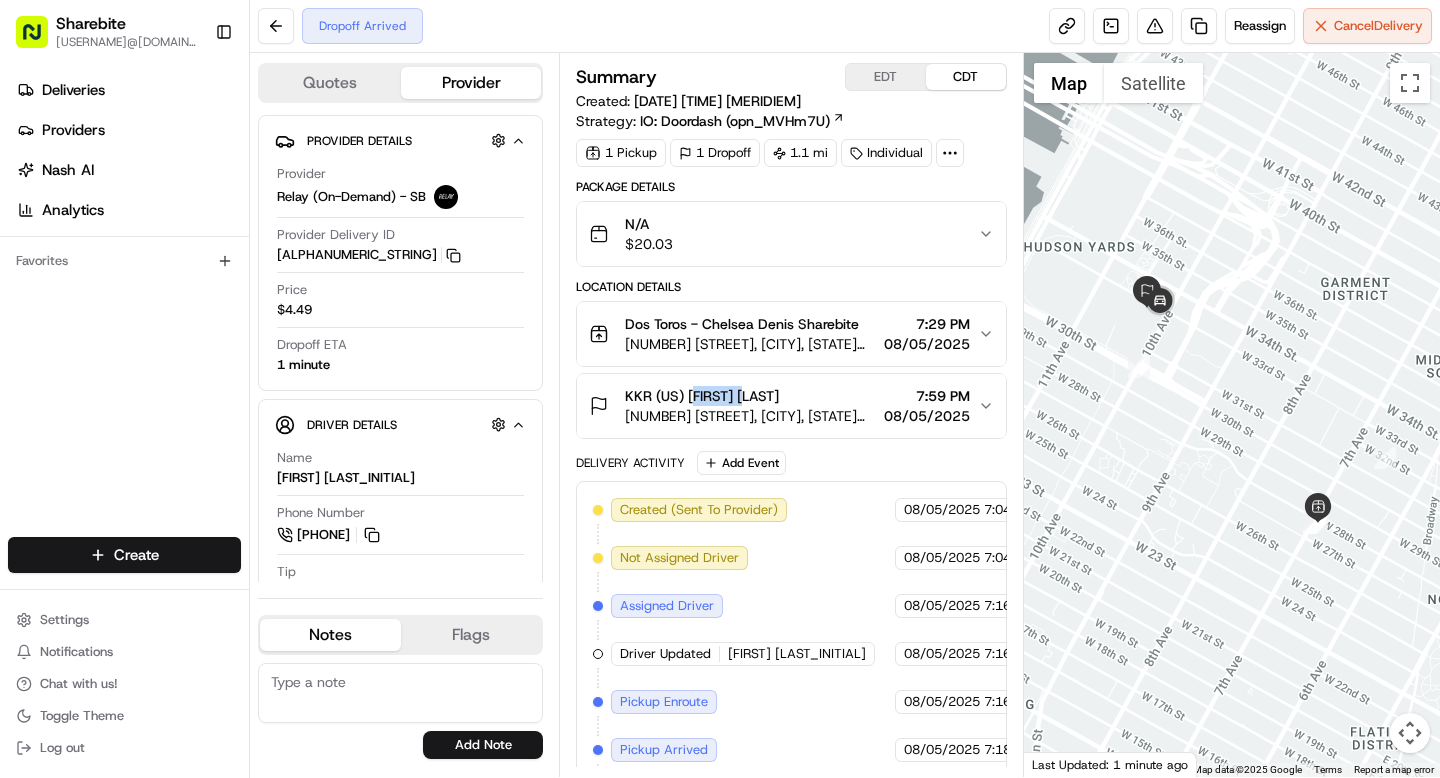 drag, startPoint x: 693, startPoint y: 395, endPoint x: 752, endPoint y: 396, distance: 59.008472 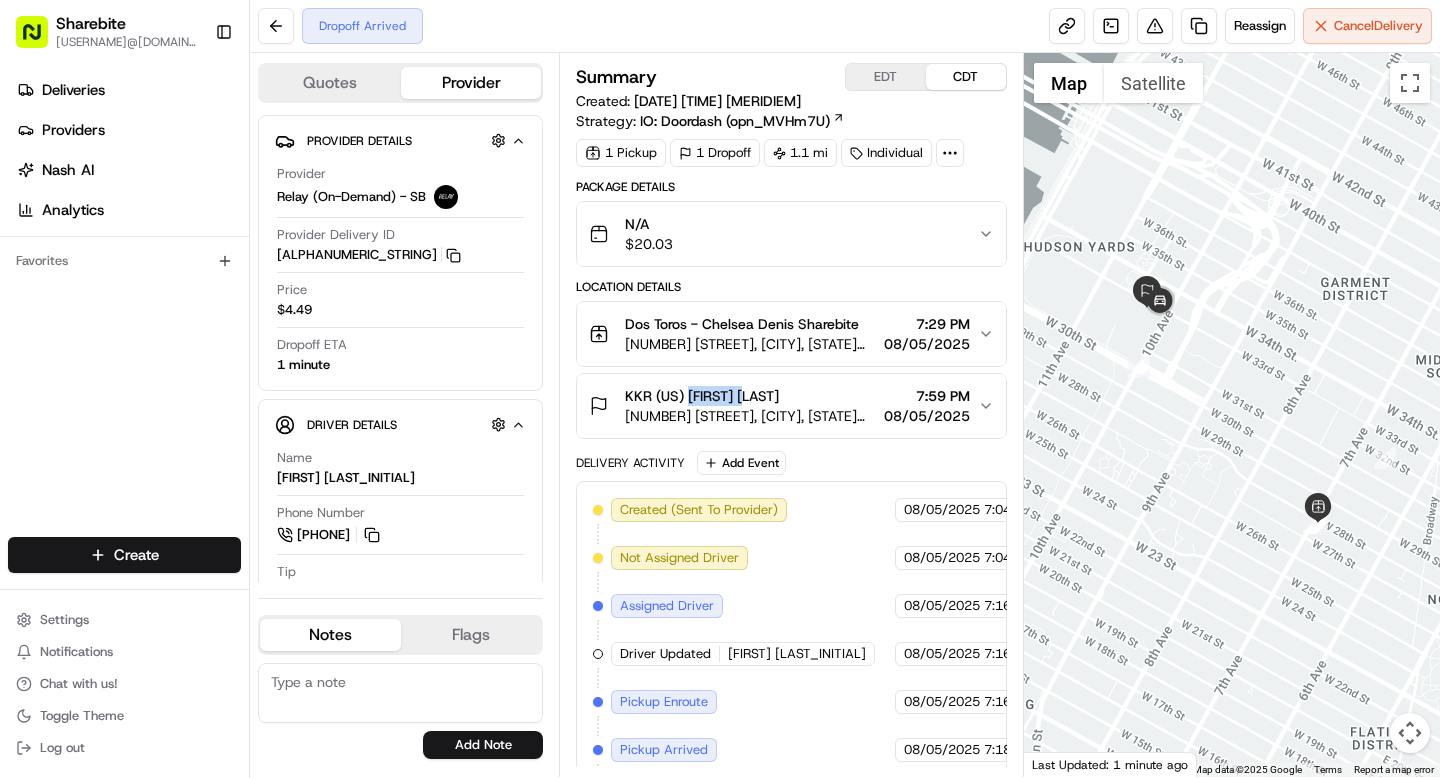 drag, startPoint x: 767, startPoint y: 395, endPoint x: 691, endPoint y: 396, distance: 76.00658 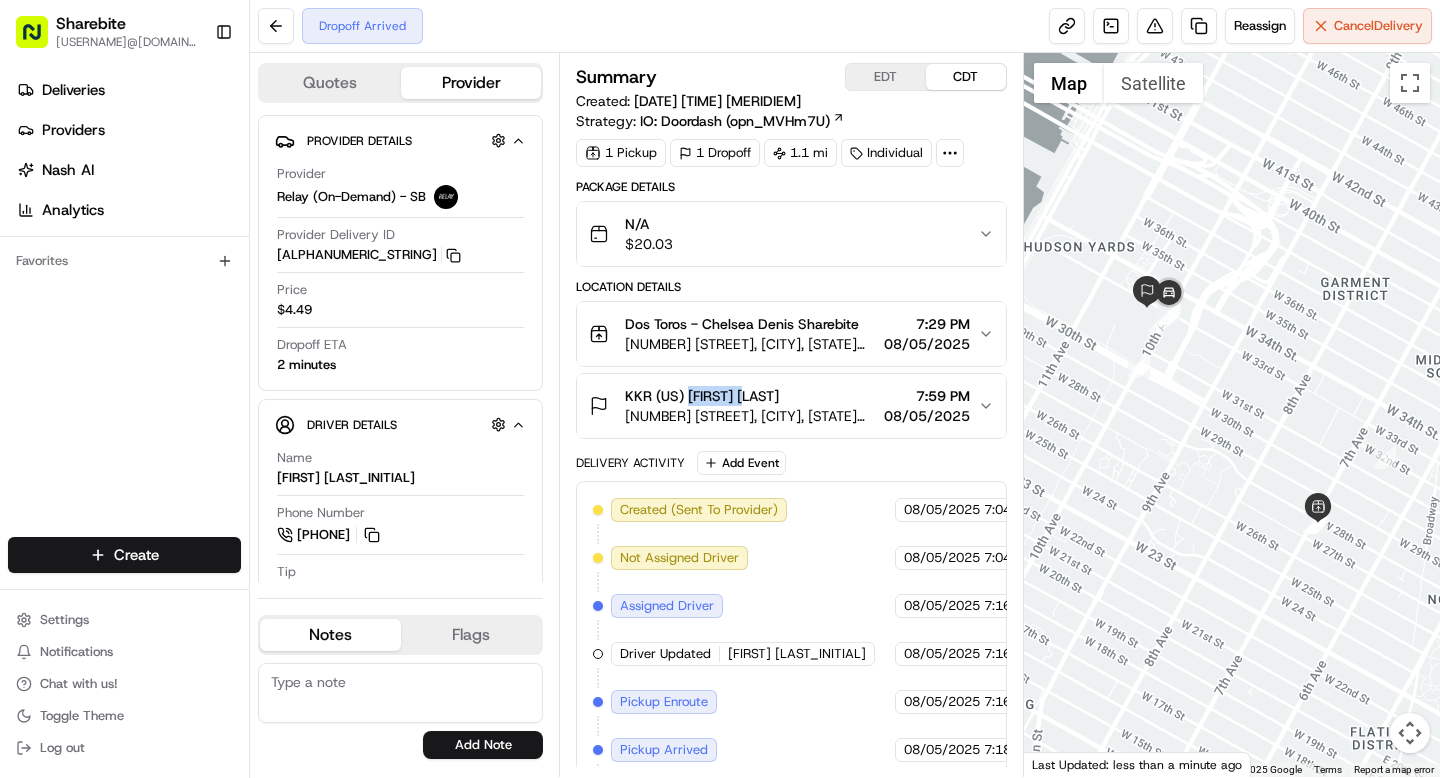 click on "Summary EDT CDT" at bounding box center [791, 77] 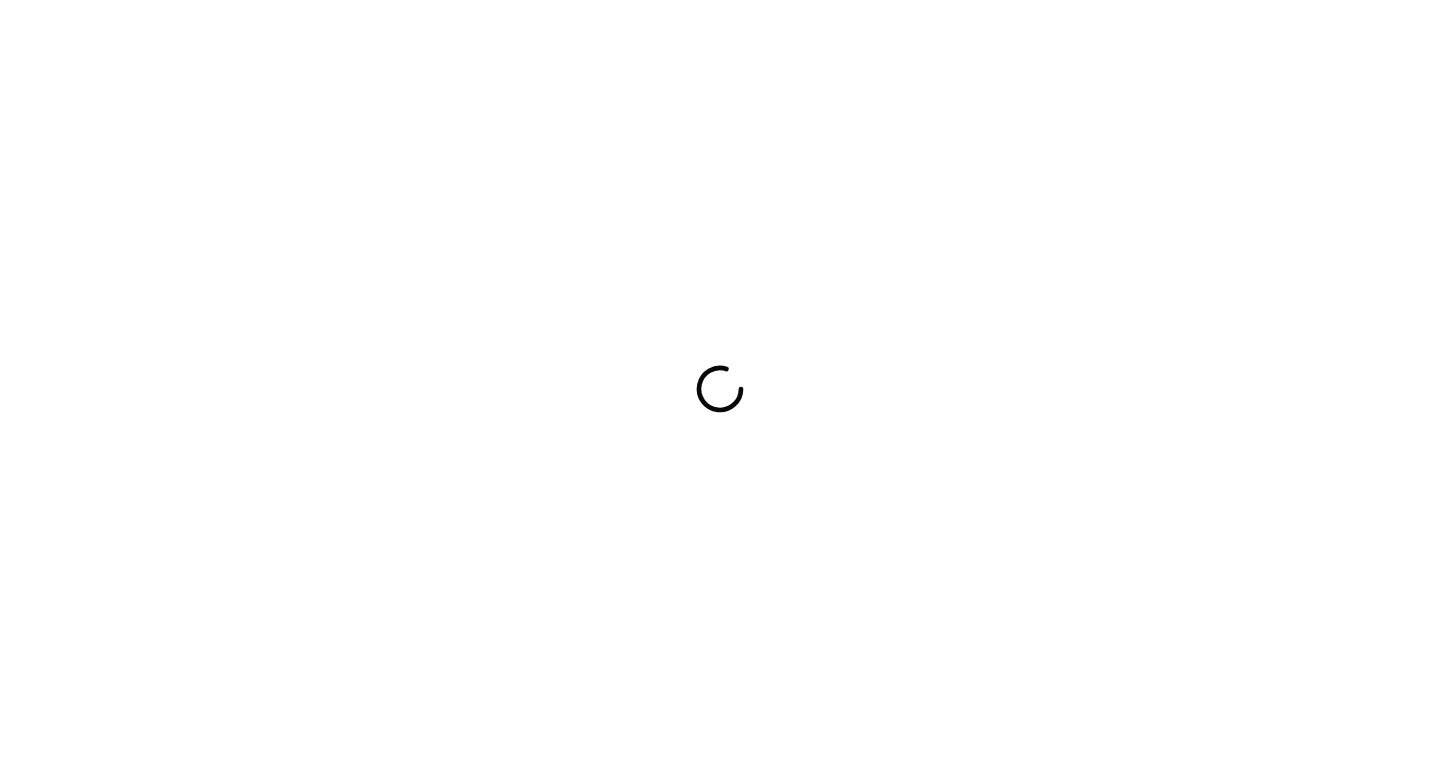 scroll, scrollTop: 0, scrollLeft: 0, axis: both 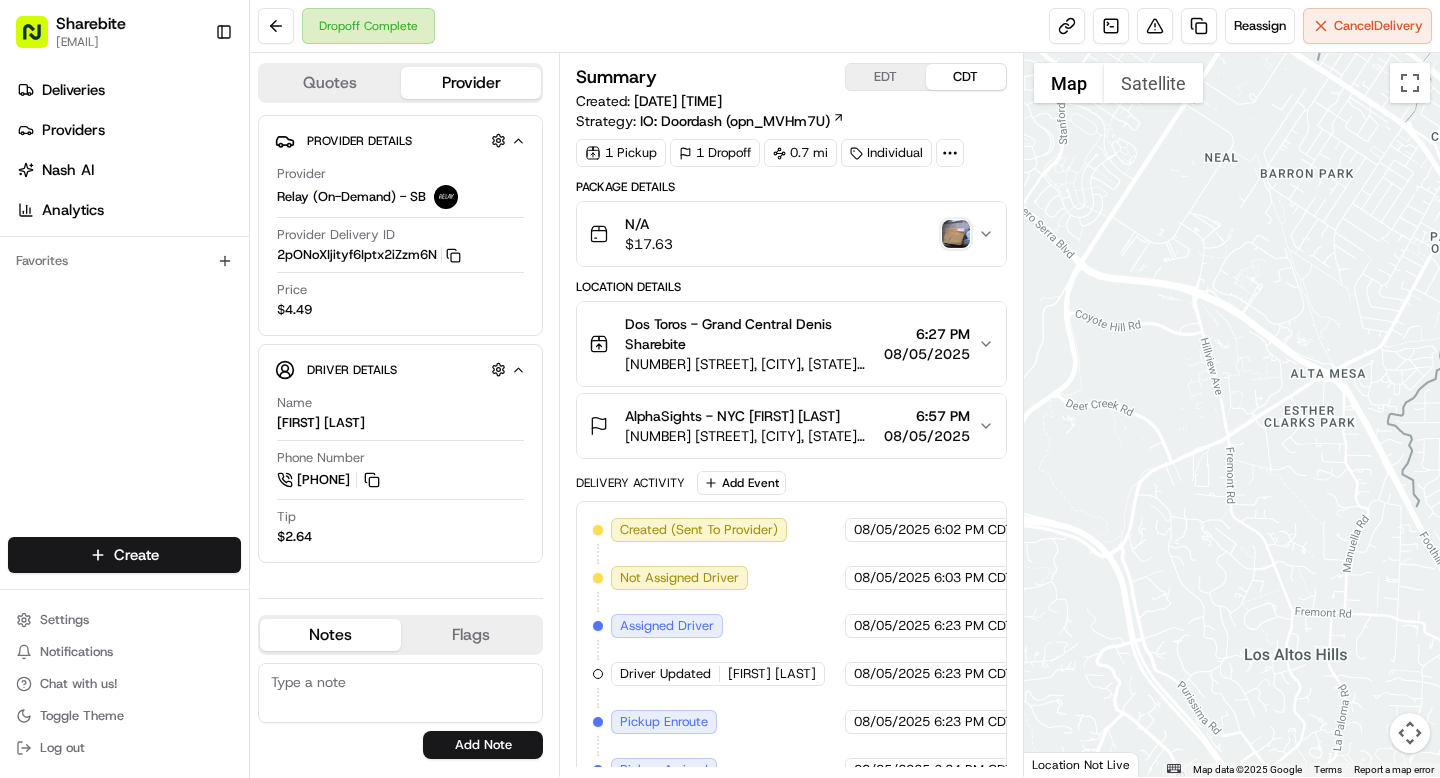 click on "08/05/2025" at bounding box center (927, 436) 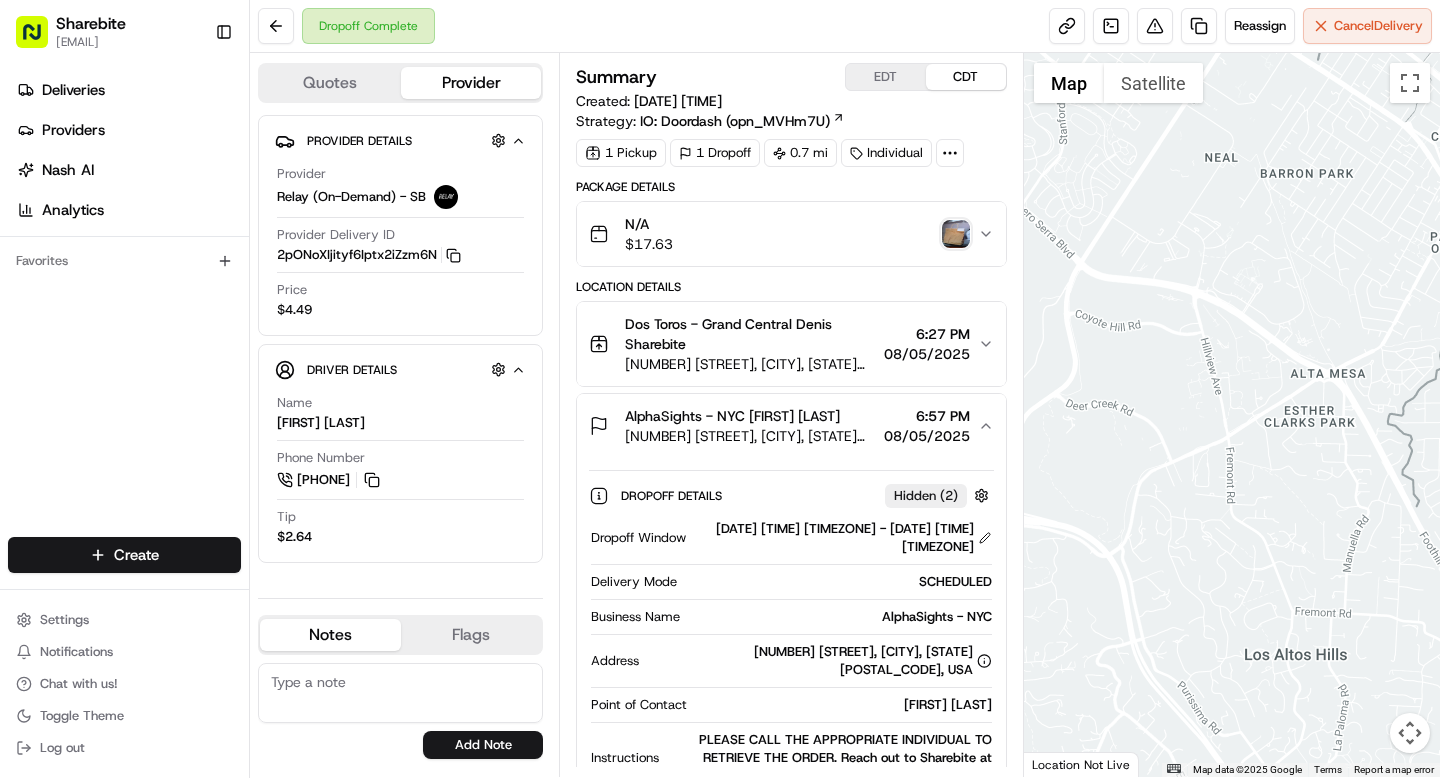 click on "08/05/2025" at bounding box center (927, 436) 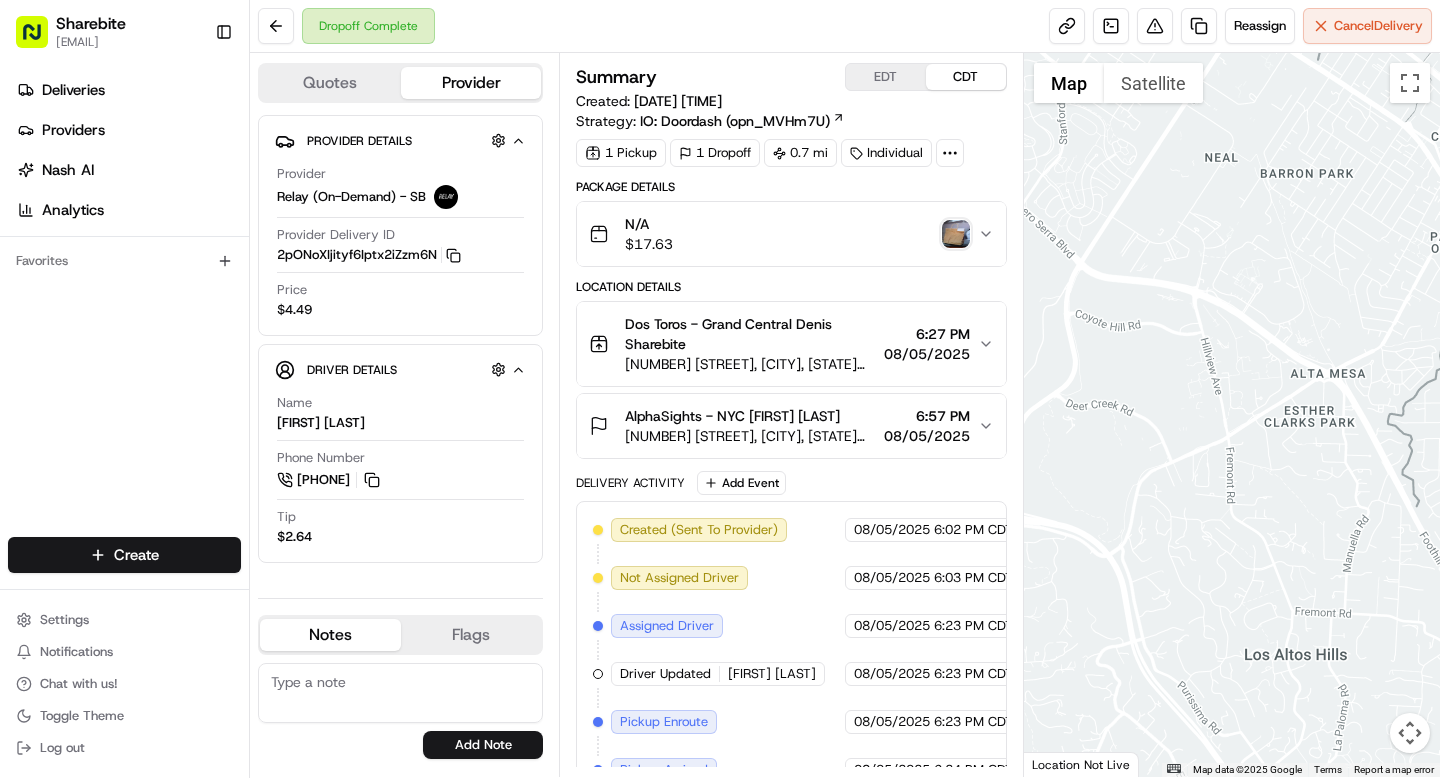 click at bounding box center [956, 234] 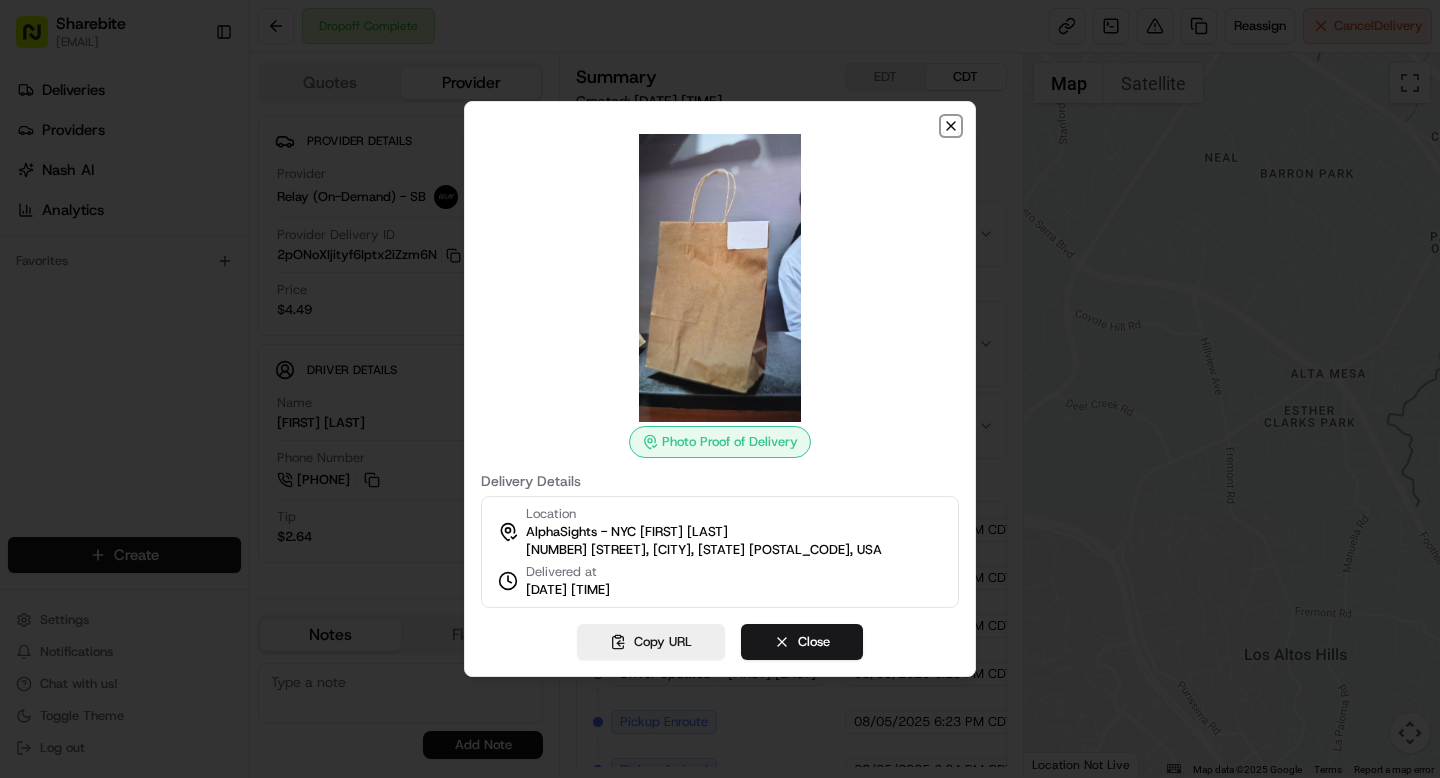 click 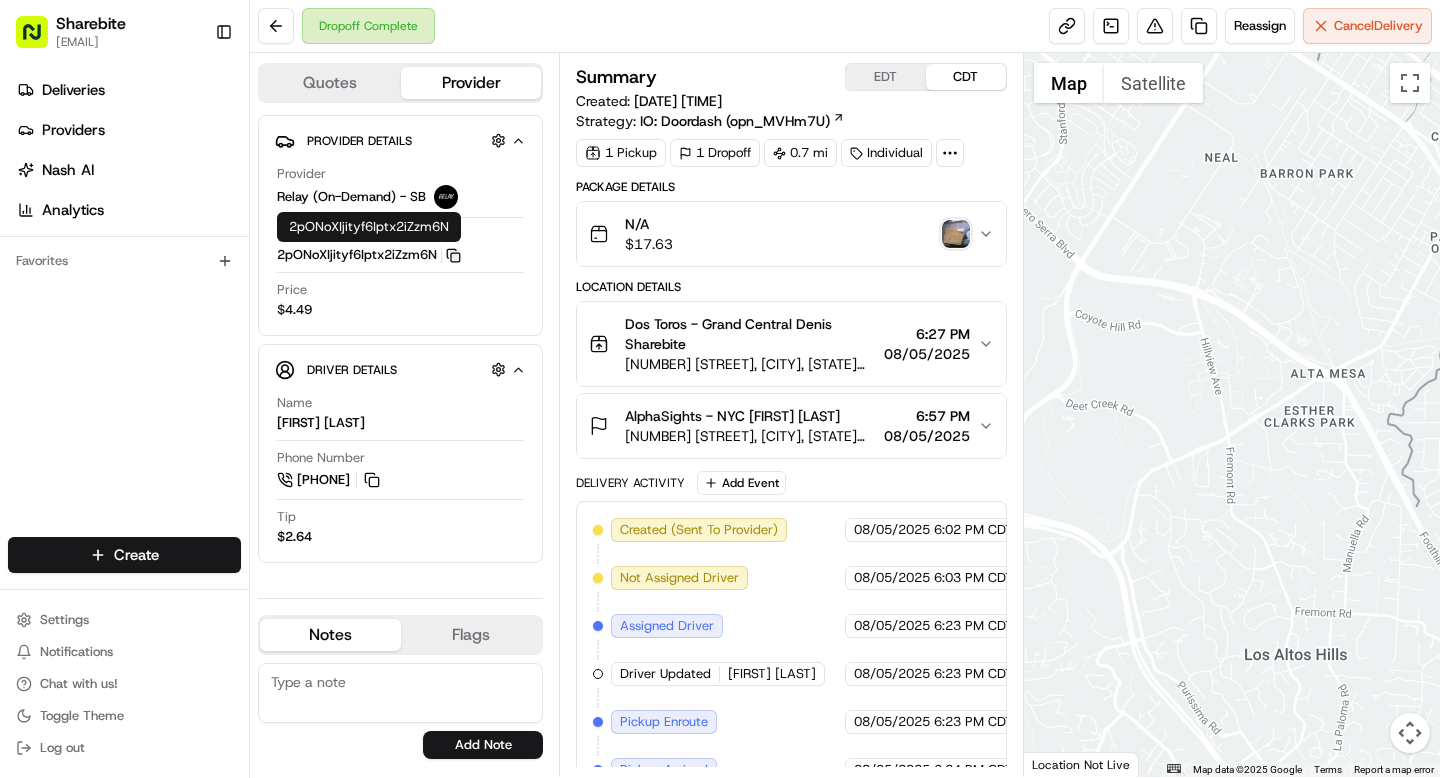 click 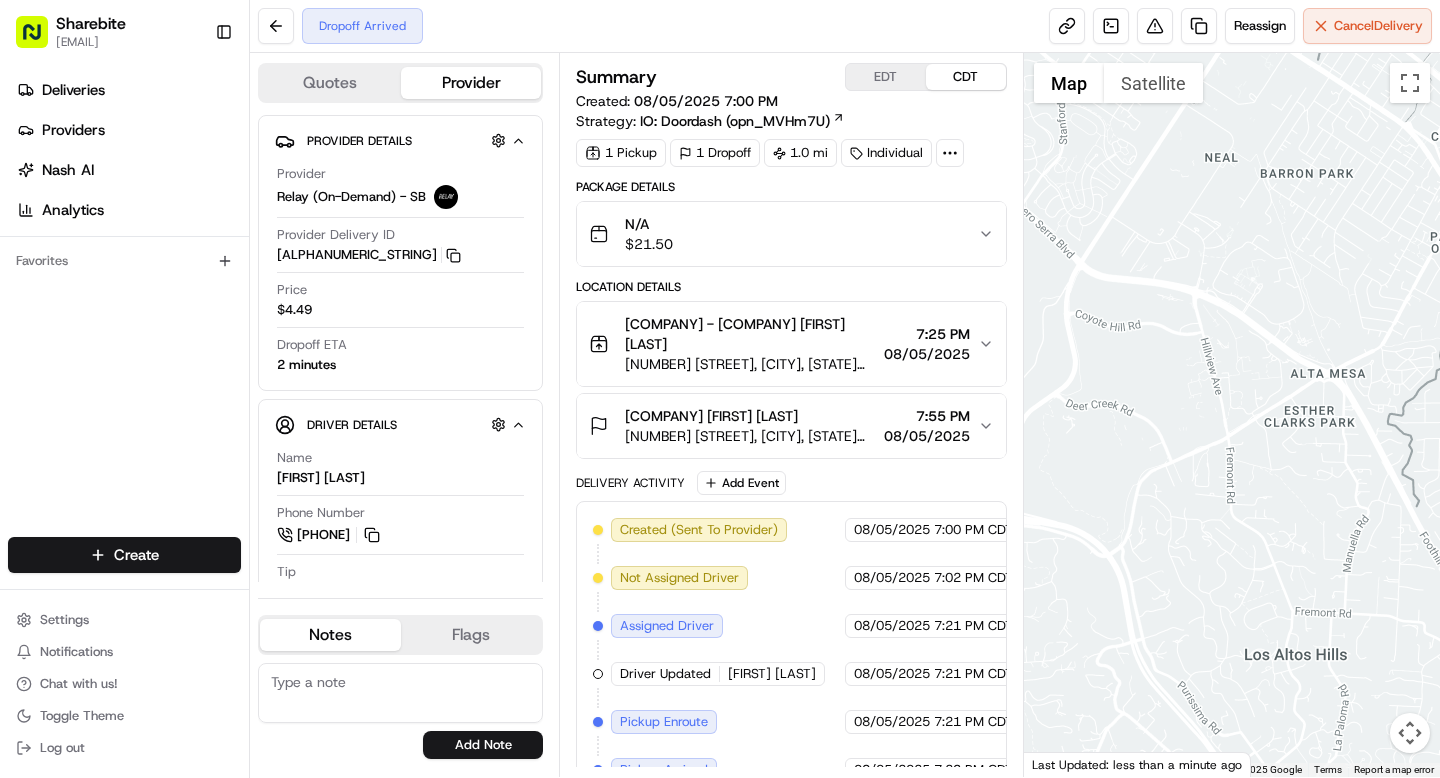 scroll, scrollTop: 0, scrollLeft: 0, axis: both 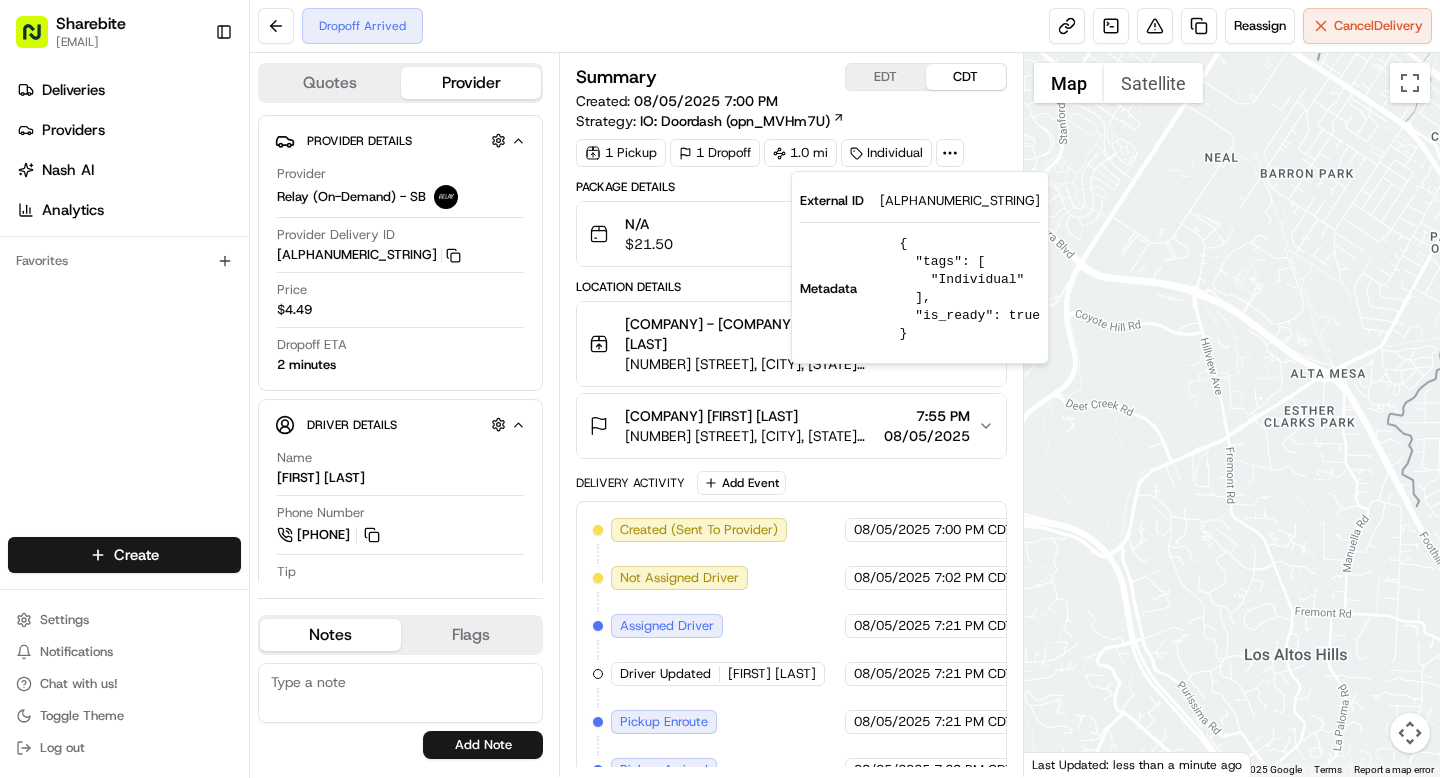 click on "[ALPHANUMERIC_STRING]" at bounding box center (960, 201) 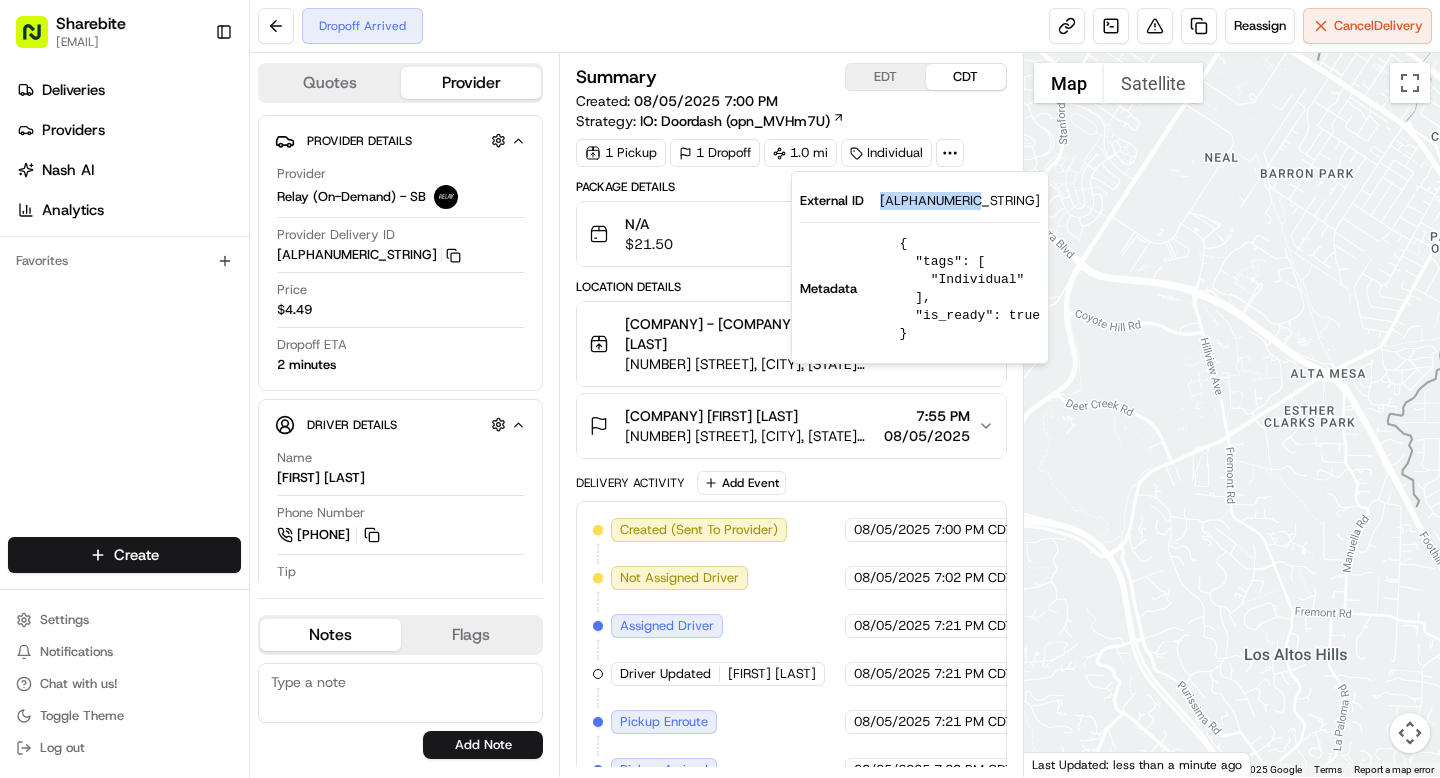 copy on "[ALPHANUMERIC_STRING]" 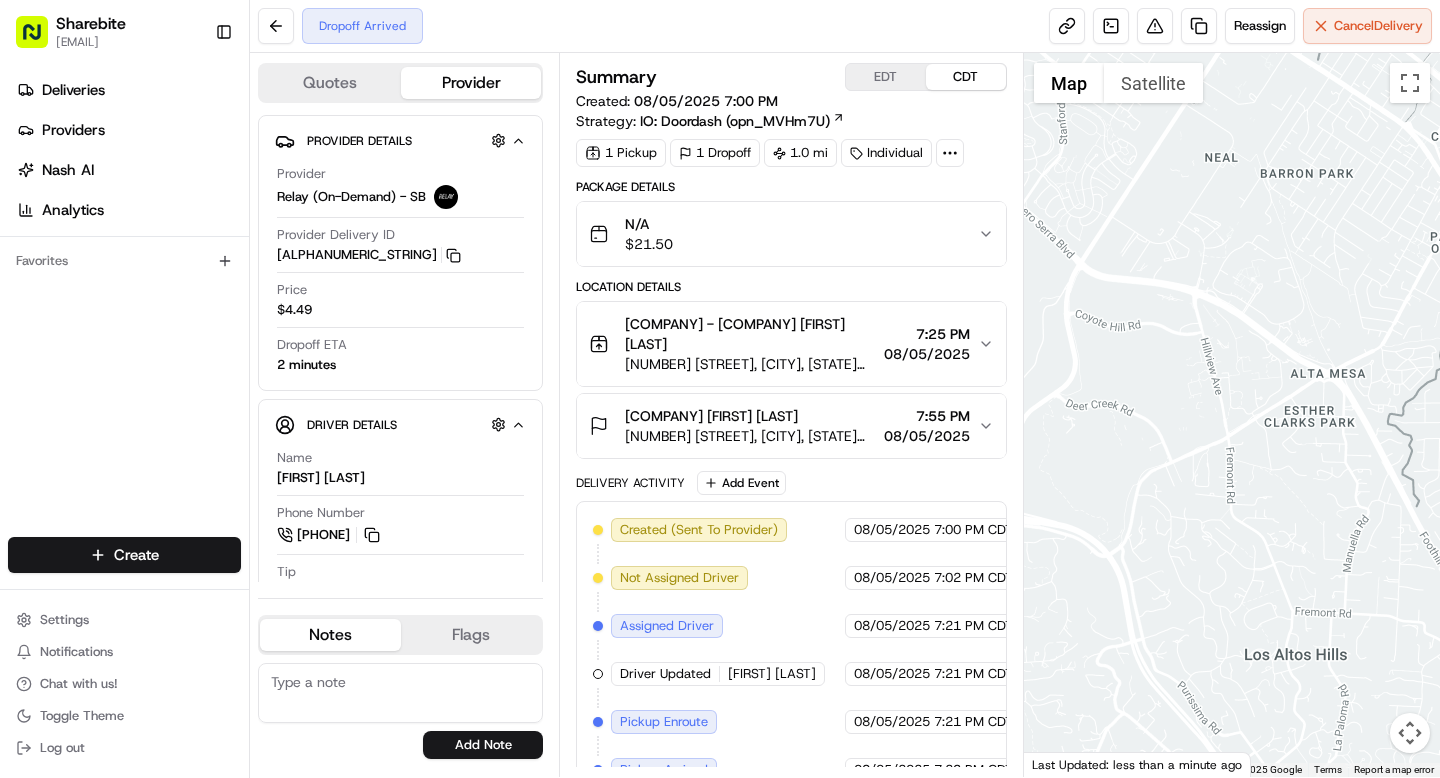 drag, startPoint x: 625, startPoint y: 321, endPoint x: 673, endPoint y: 341, distance: 52 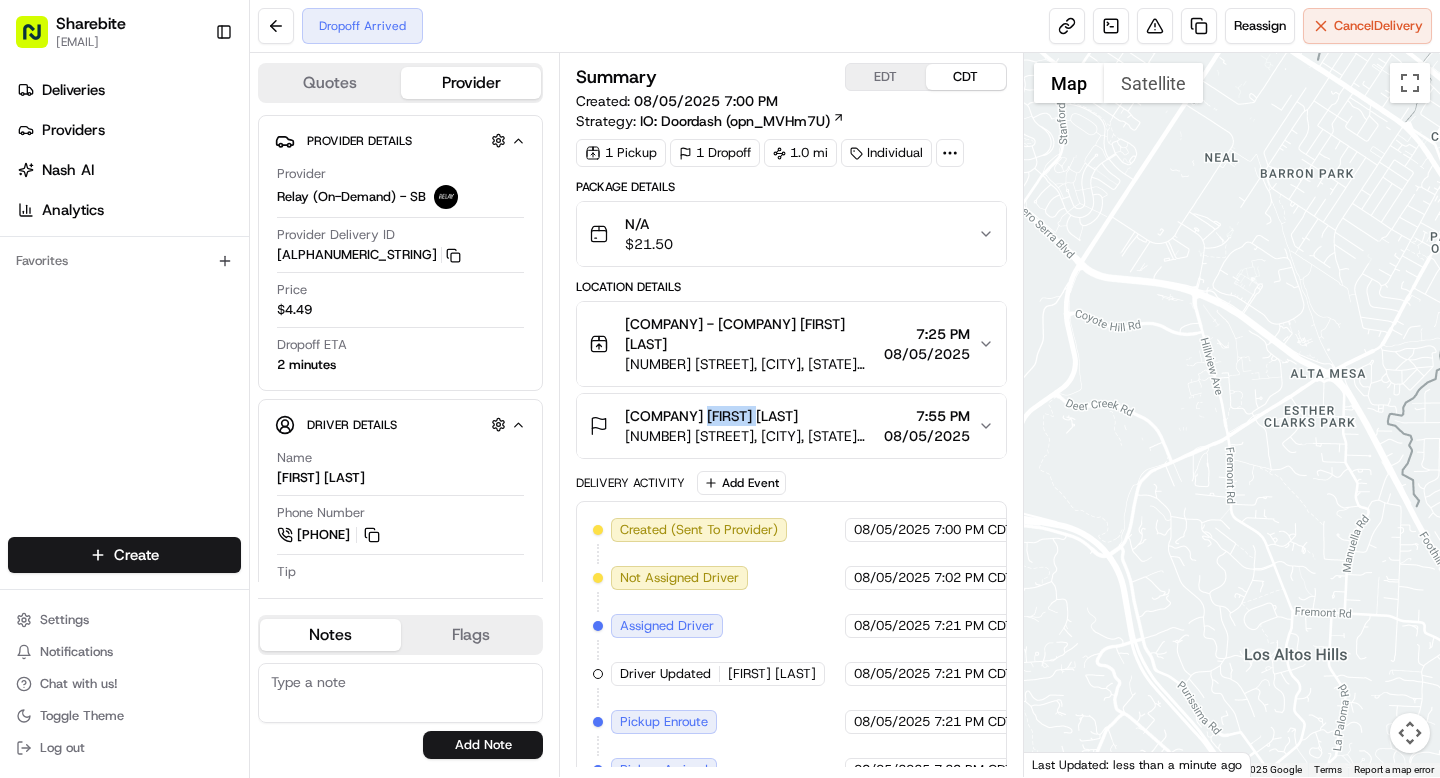 drag, startPoint x: 694, startPoint y: 416, endPoint x: 749, endPoint y: 416, distance: 55 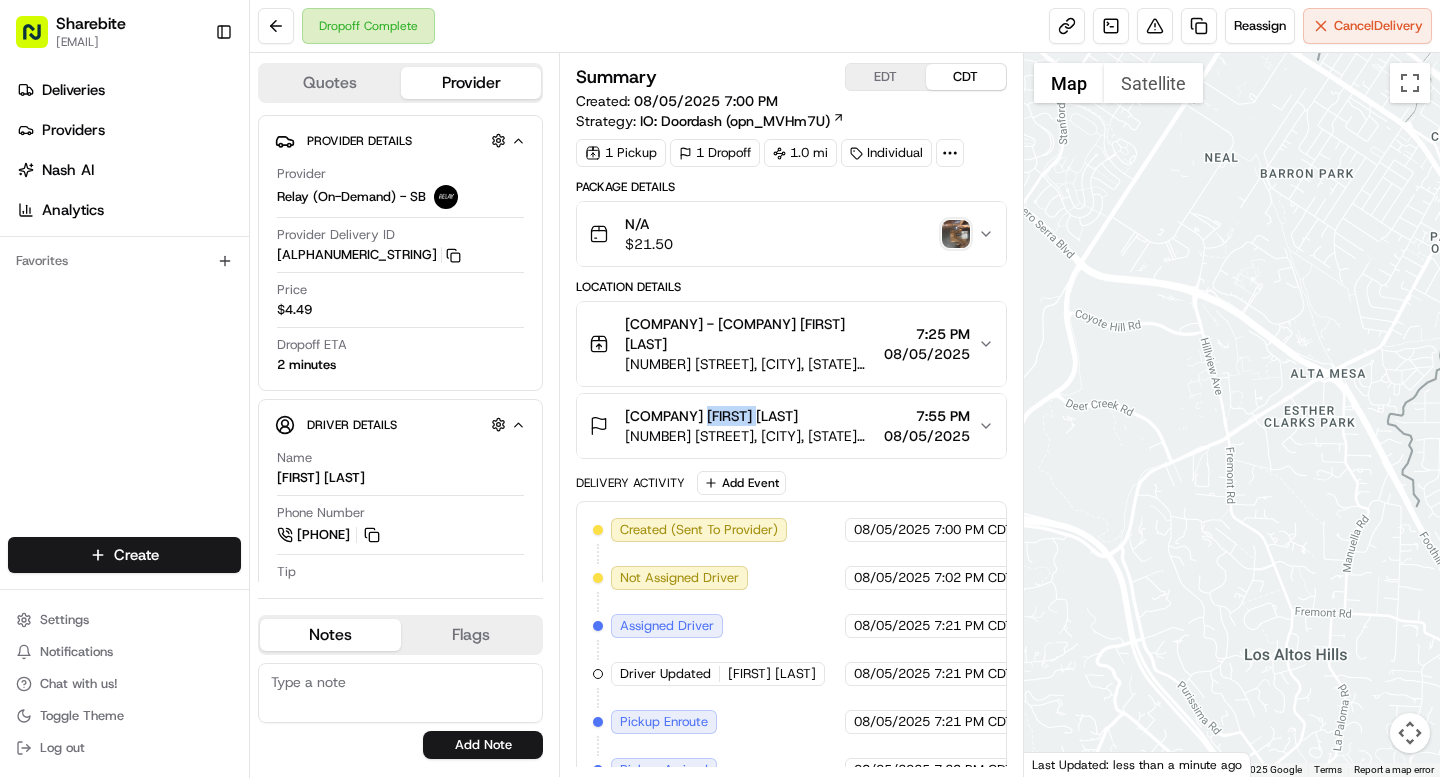 click at bounding box center [956, 234] 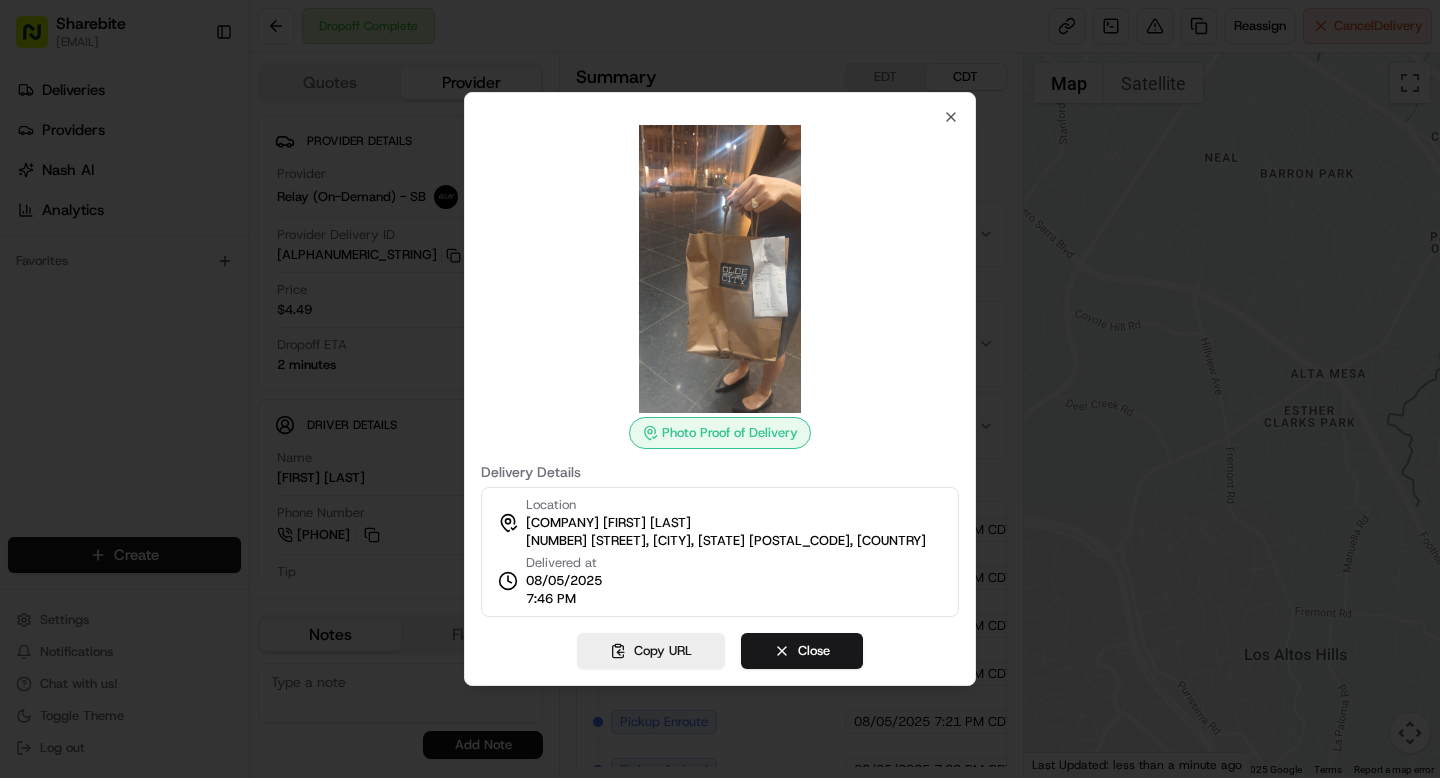 type 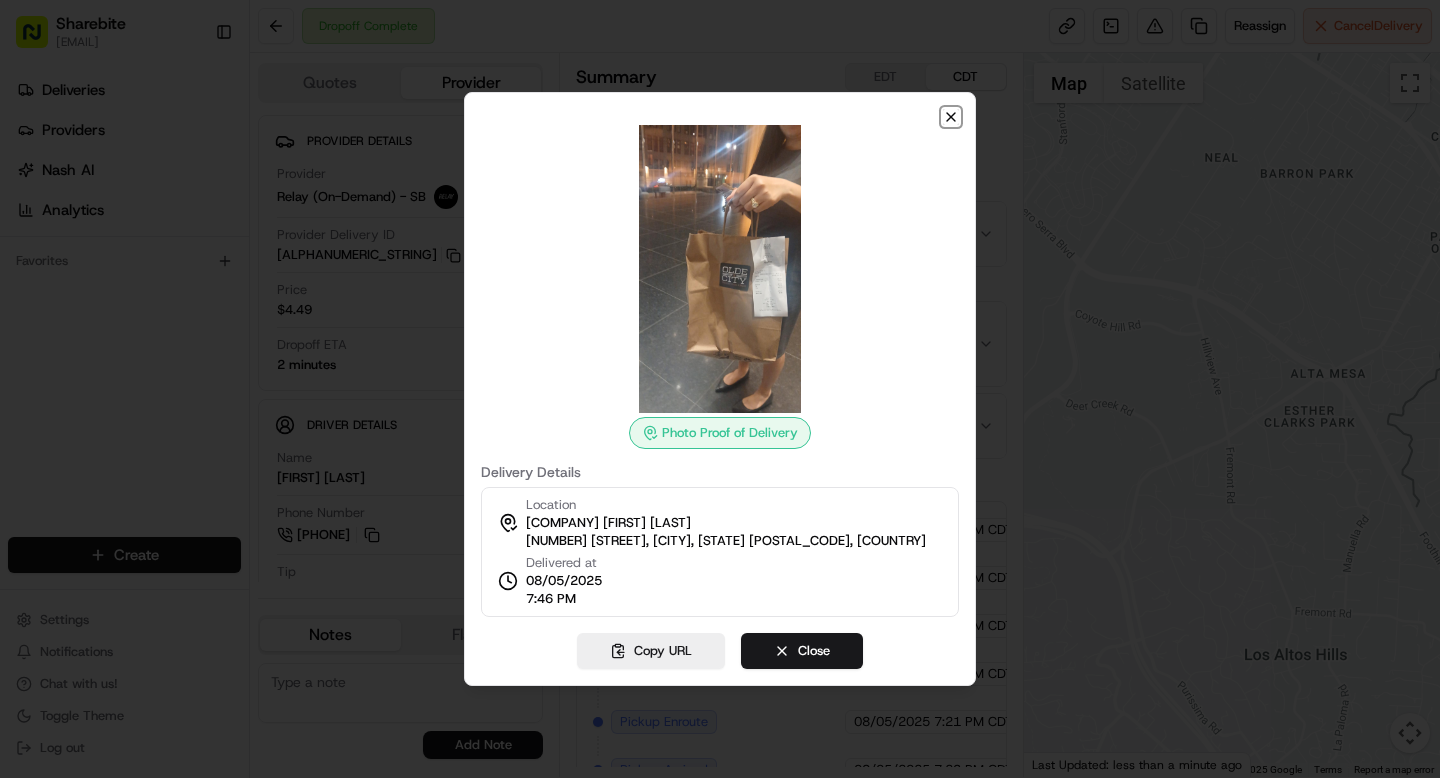 click 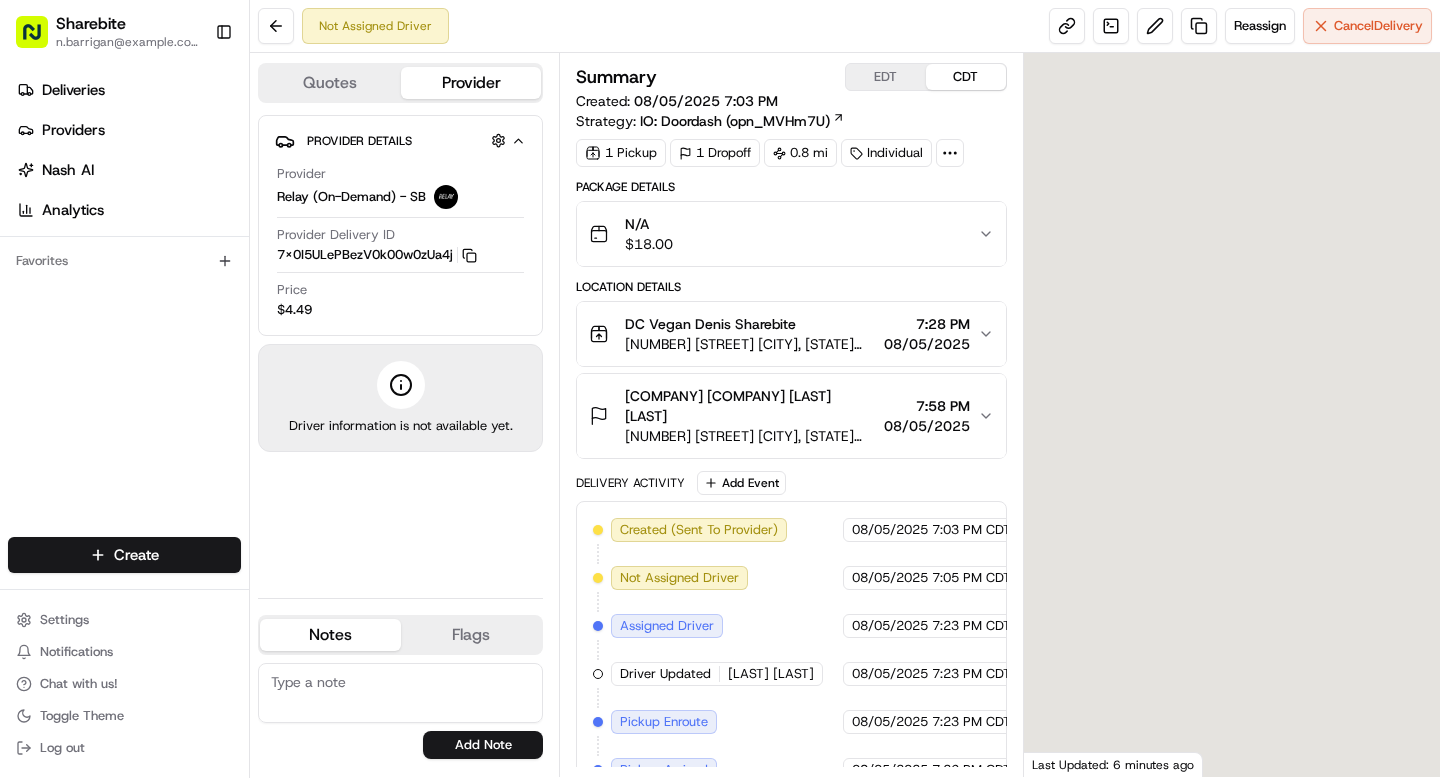 scroll, scrollTop: 0, scrollLeft: 0, axis: both 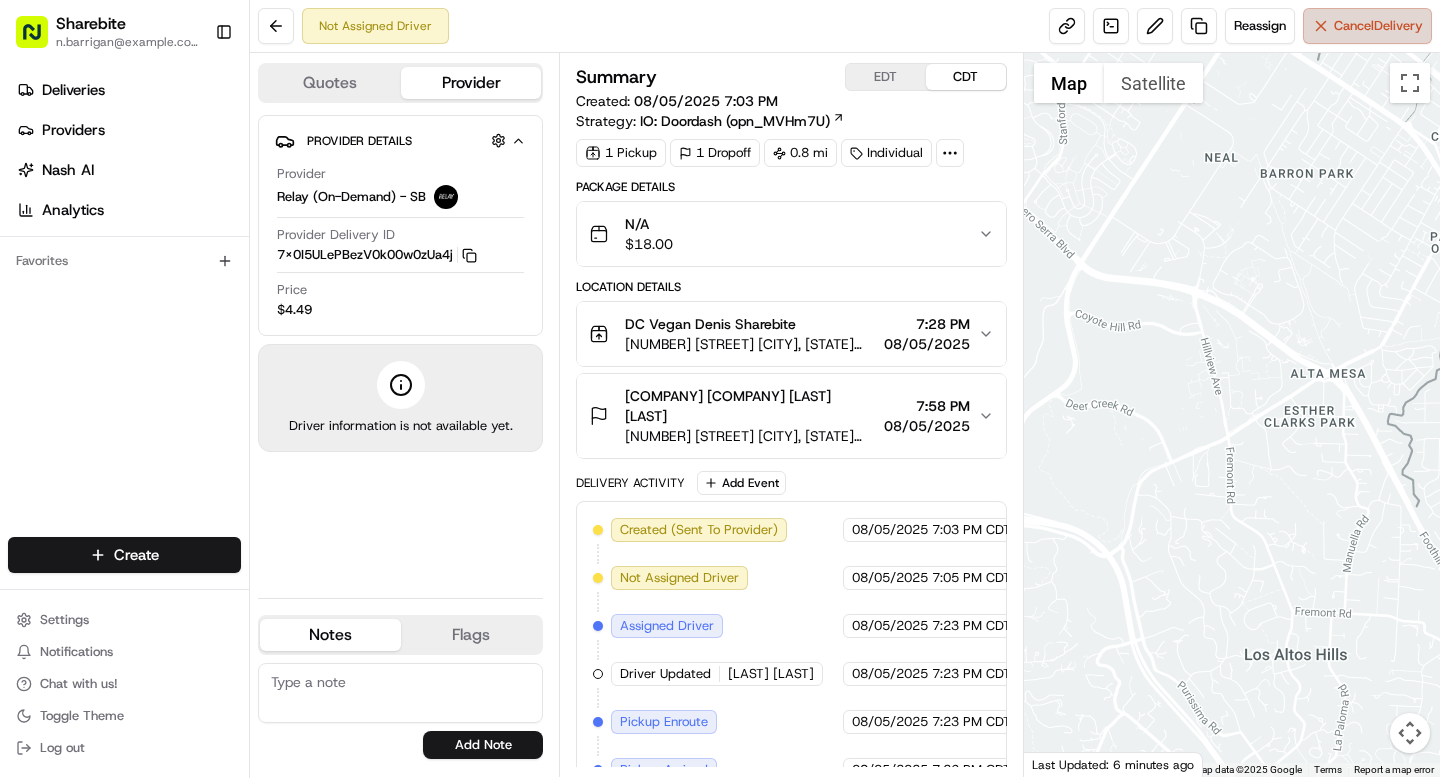 click on "Cancel  Delivery" at bounding box center (1378, 26) 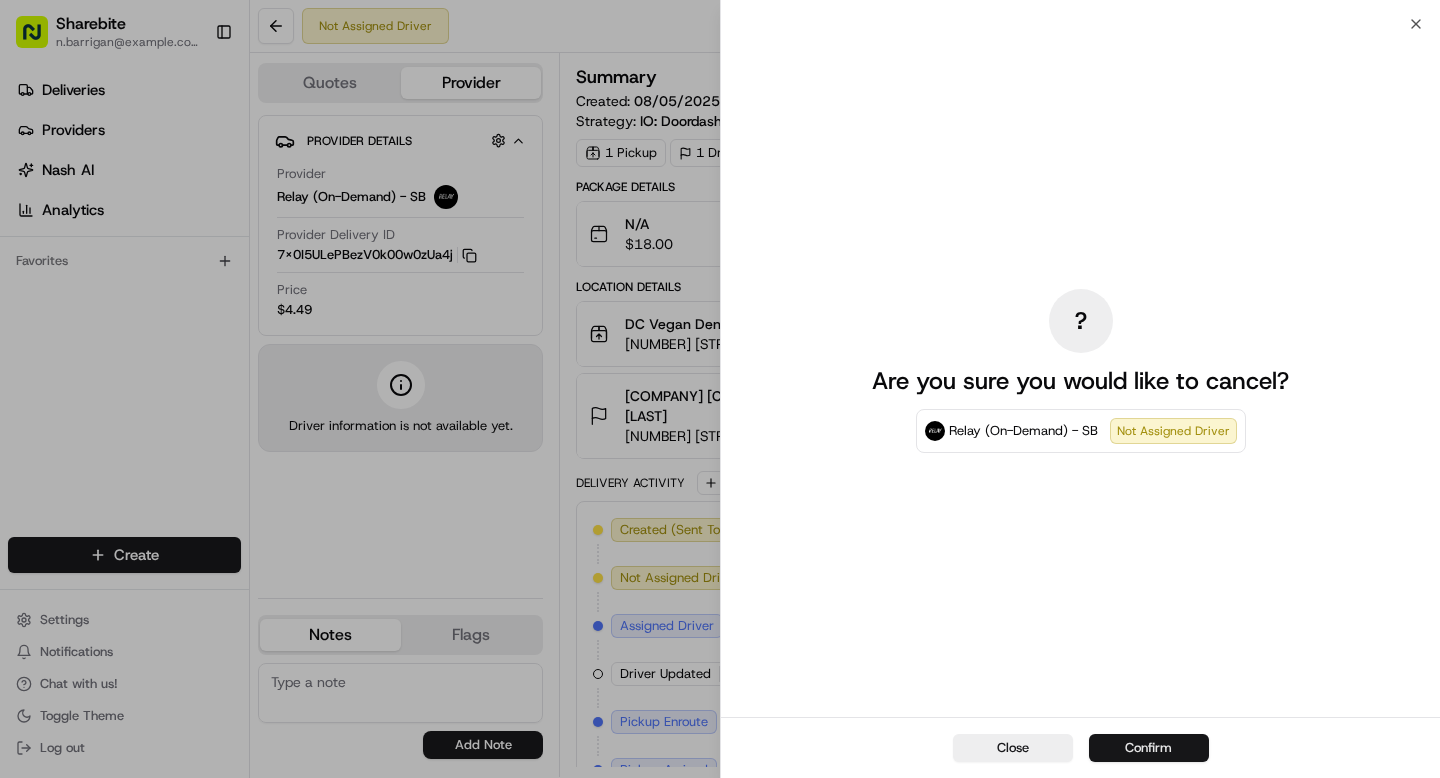 click on "Confirm" at bounding box center [1149, 748] 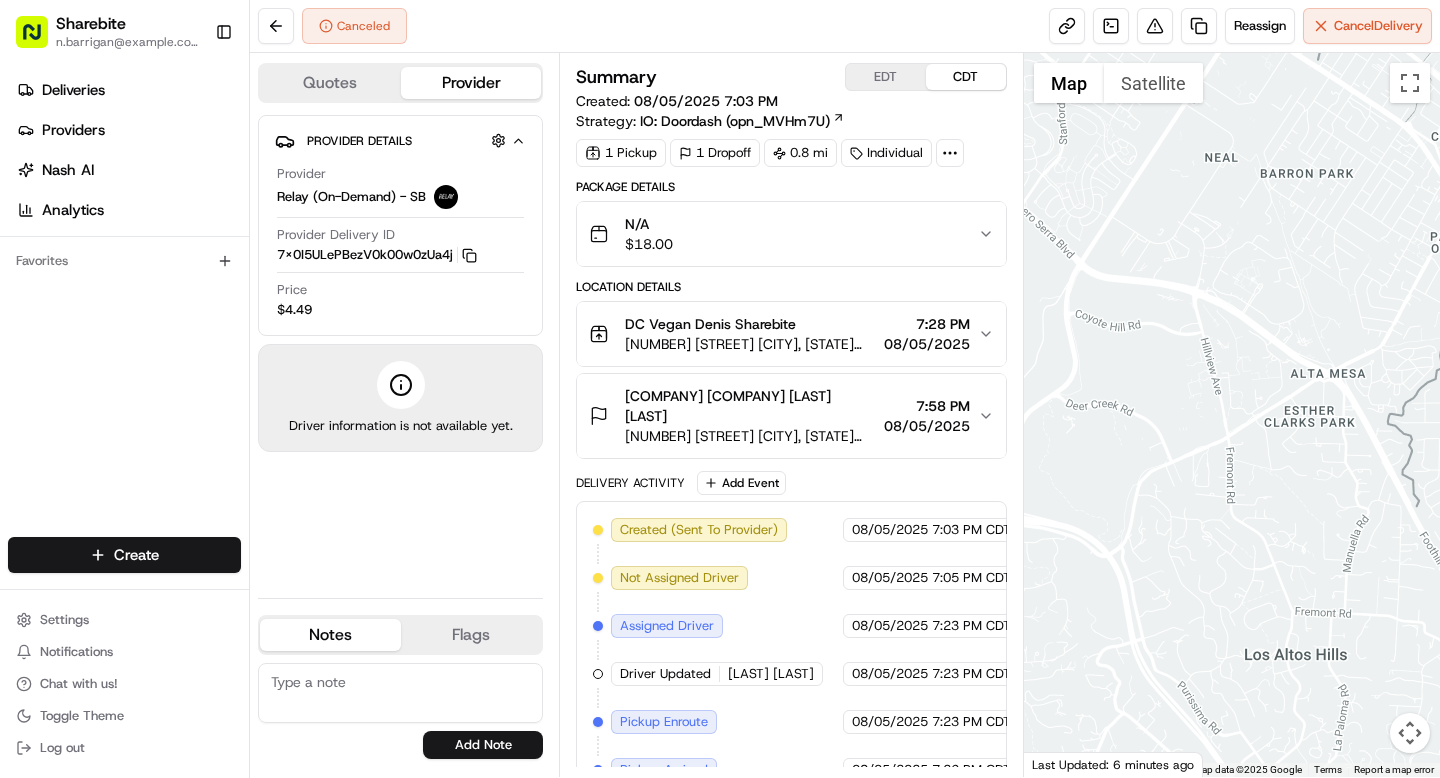 click at bounding box center (400, 693) 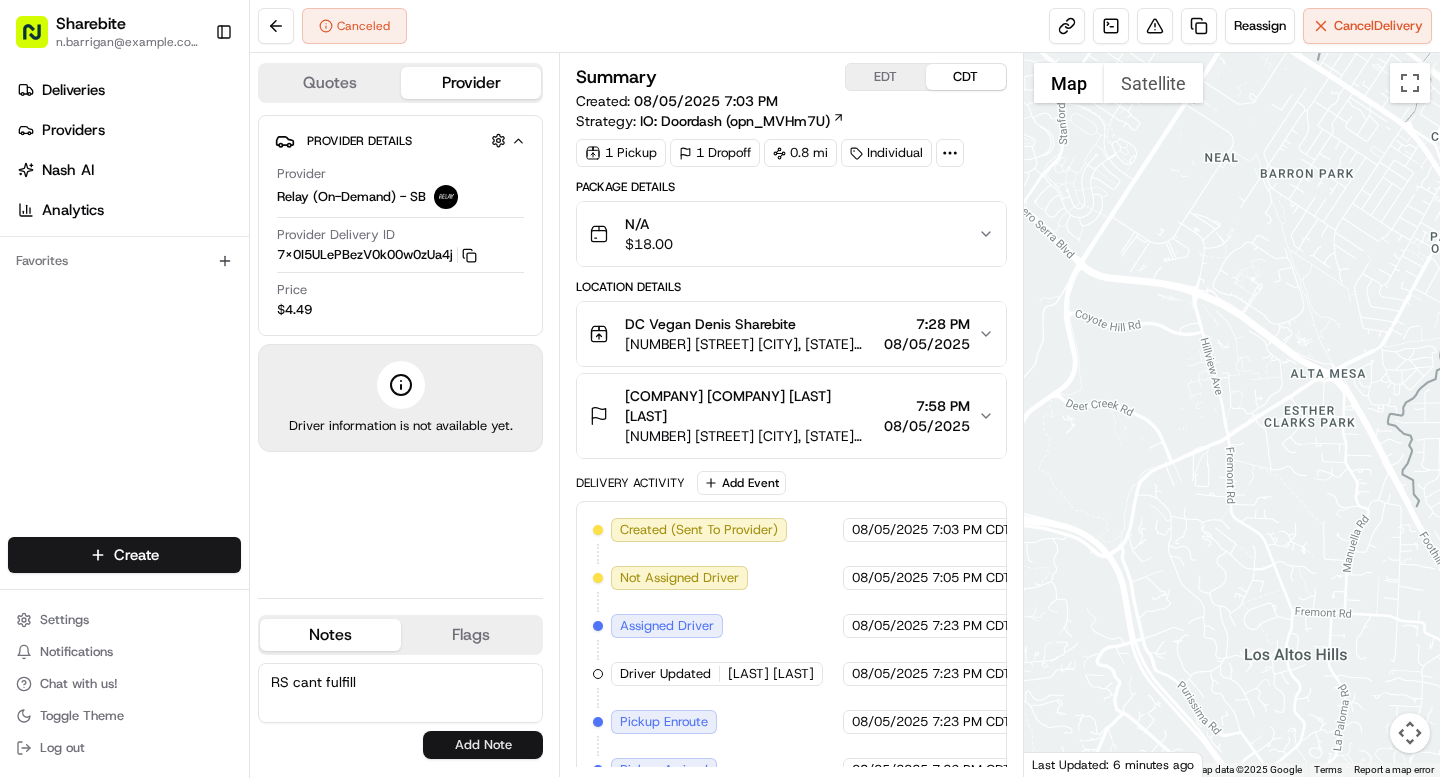 type on "RS cant fulfill" 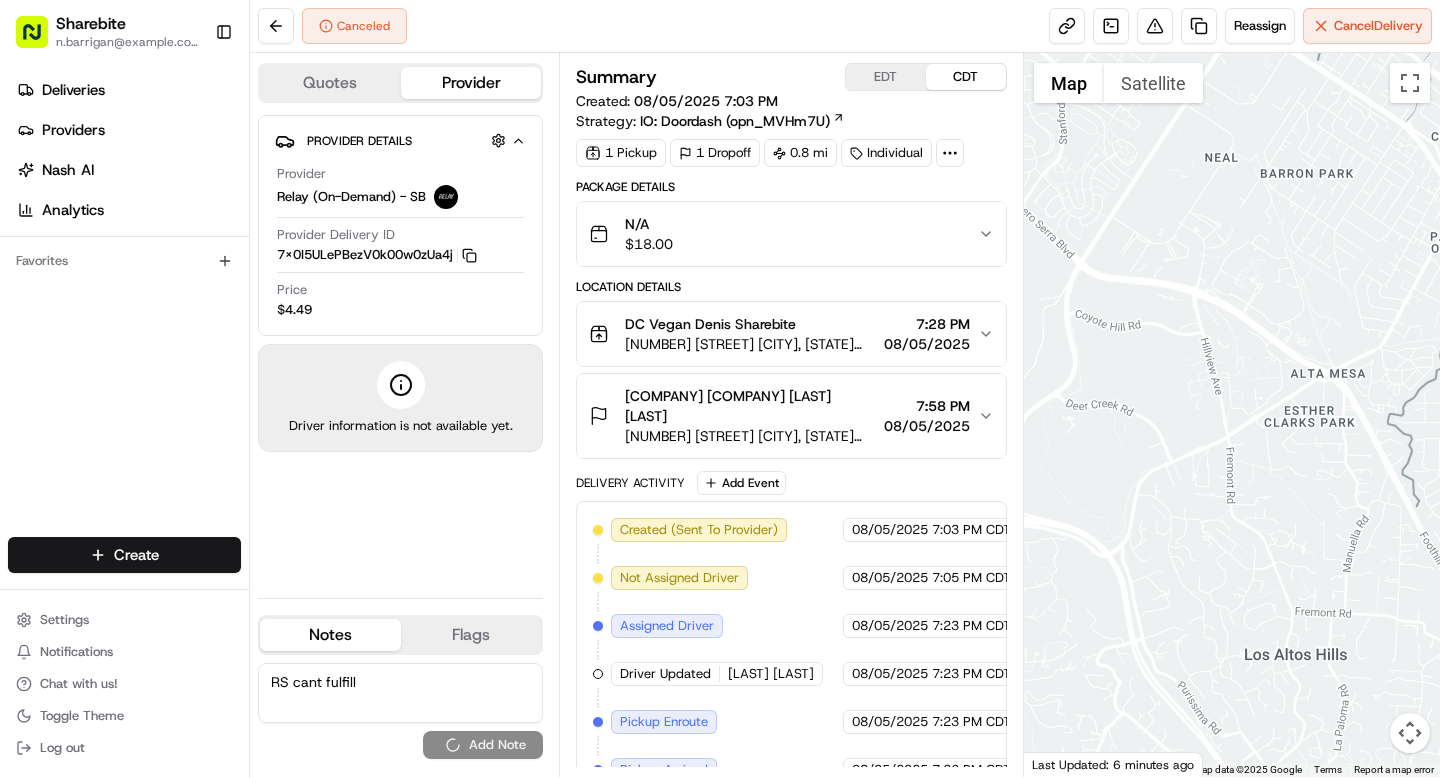 type 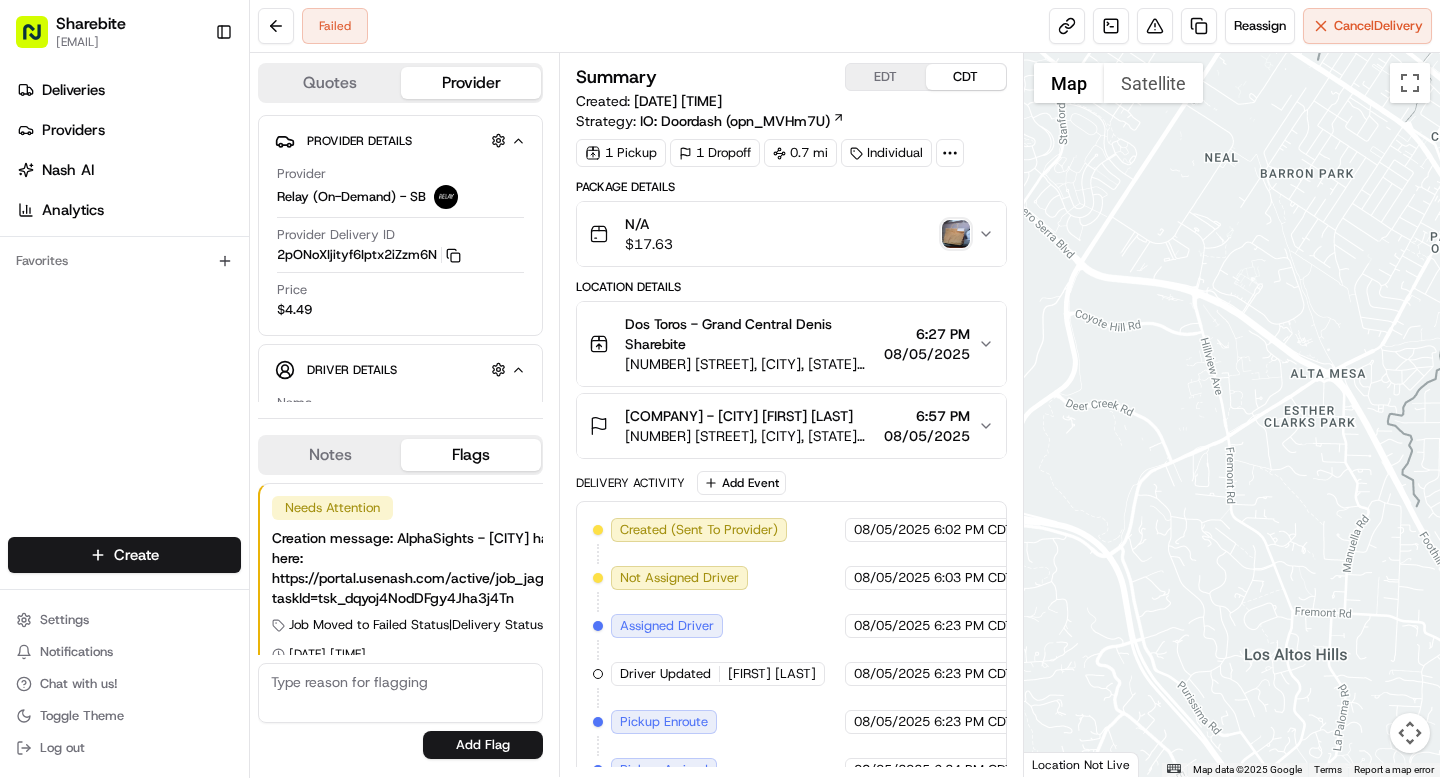 scroll, scrollTop: 0, scrollLeft: 0, axis: both 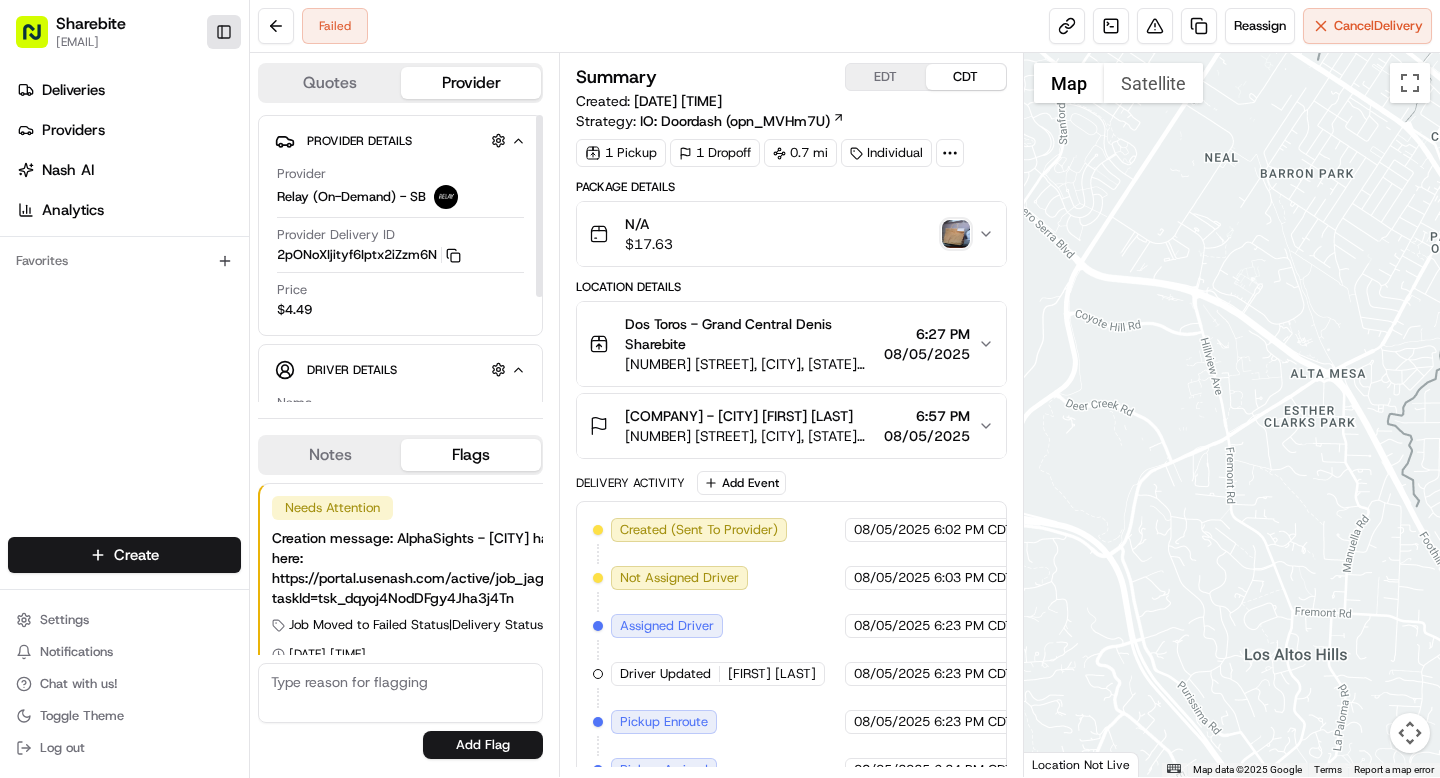 click on "Toggle Sidebar" at bounding box center [224, 32] 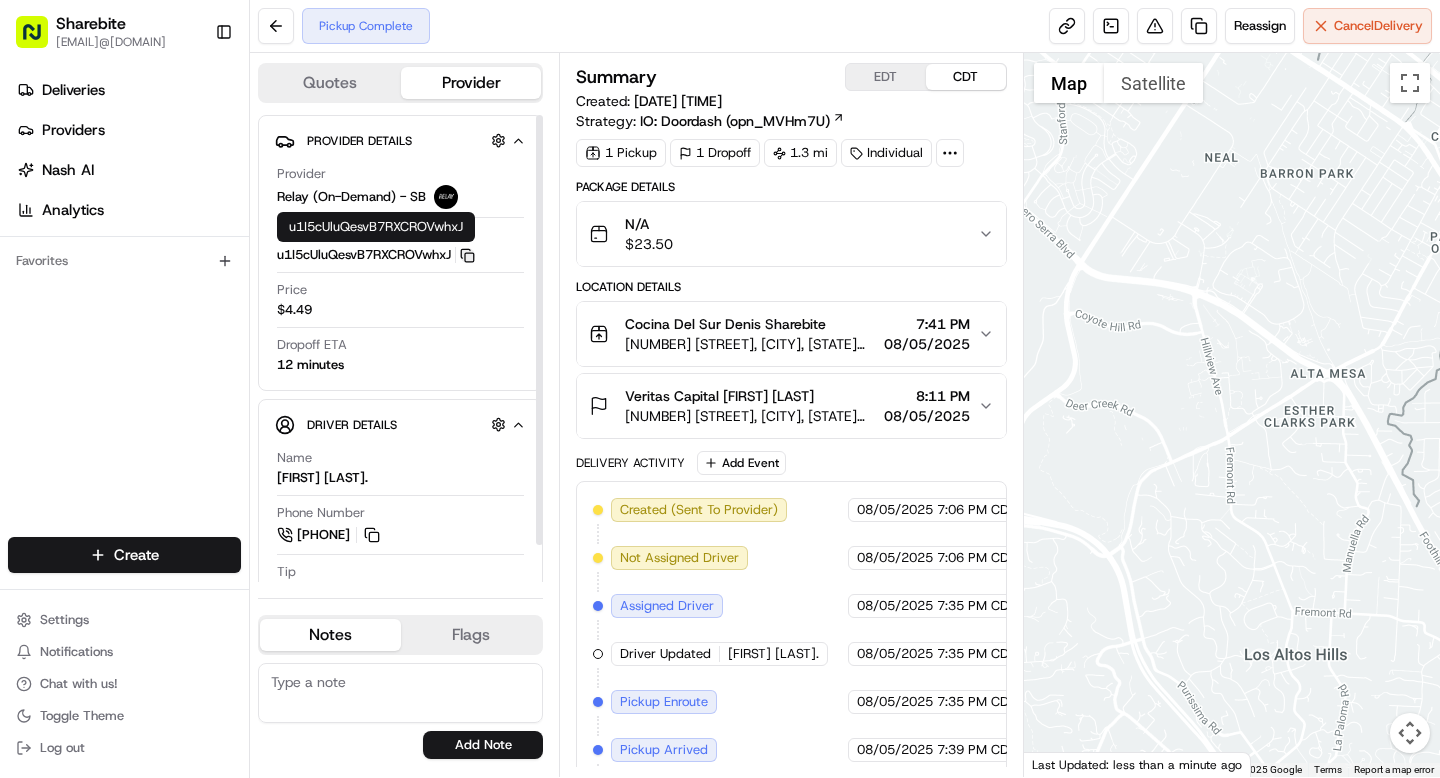 scroll, scrollTop: 0, scrollLeft: 0, axis: both 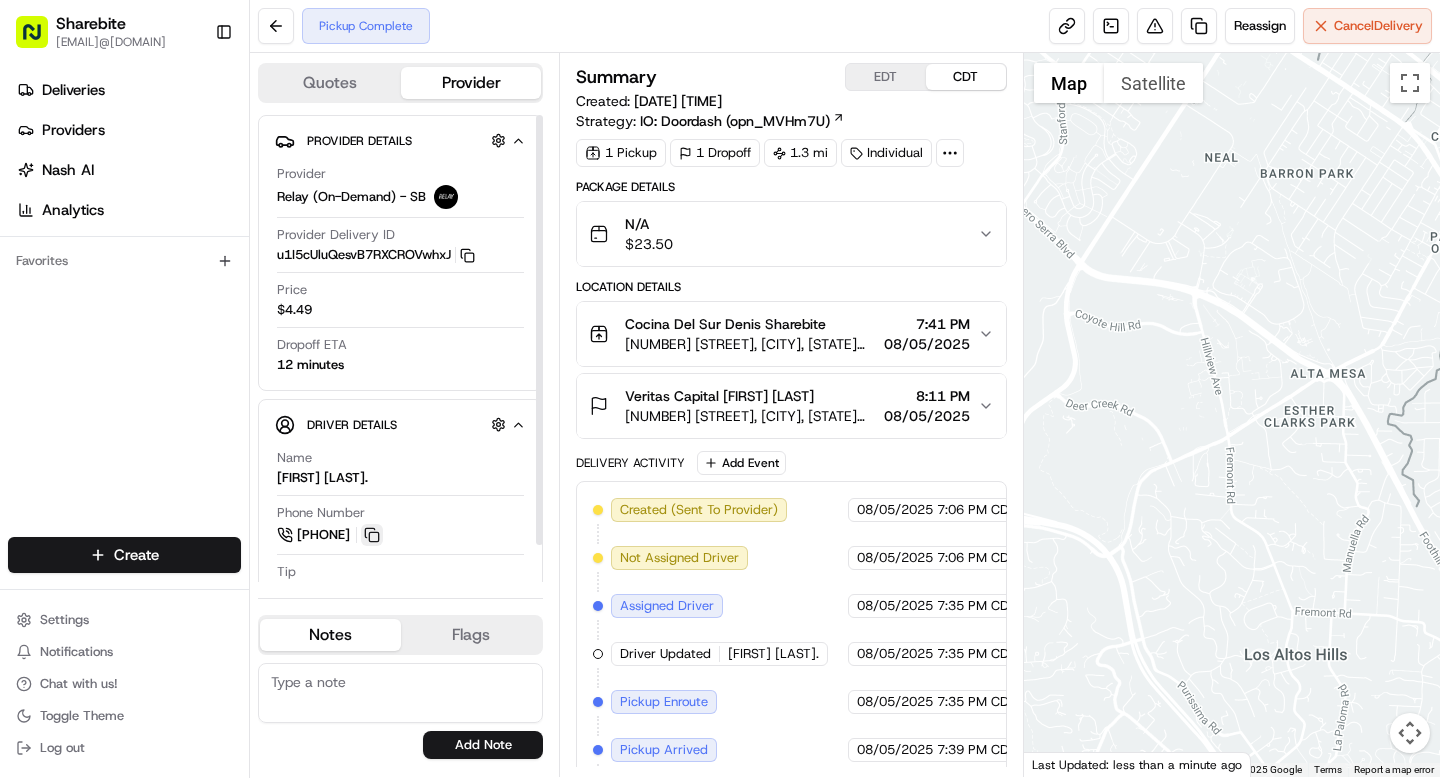 click at bounding box center (372, 535) 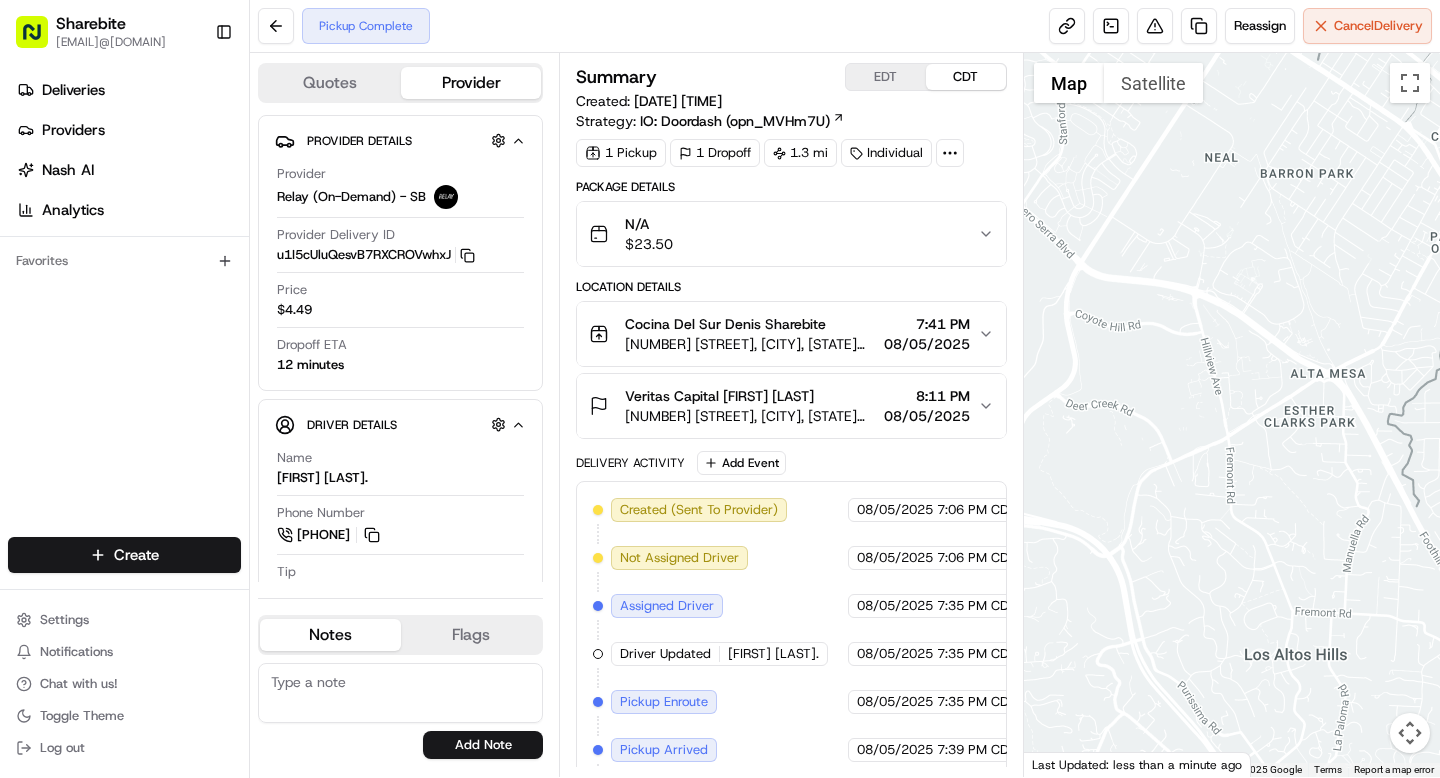 click on "Veritas Capital Akhil Maddukuri 9 W 57th St, New York, NY 10019, USA 8:11 PM 08/05/2025" at bounding box center [783, 406] 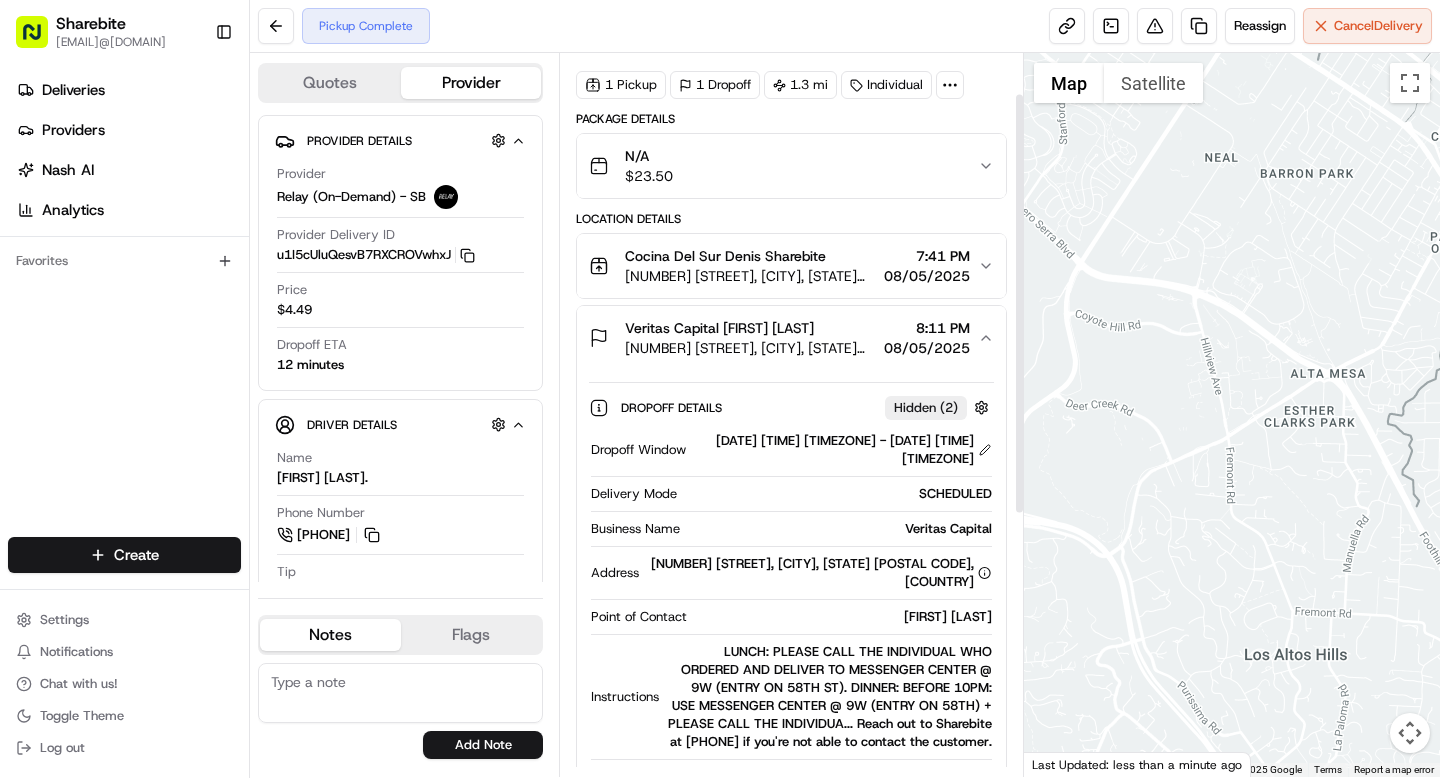 scroll, scrollTop: 70, scrollLeft: 0, axis: vertical 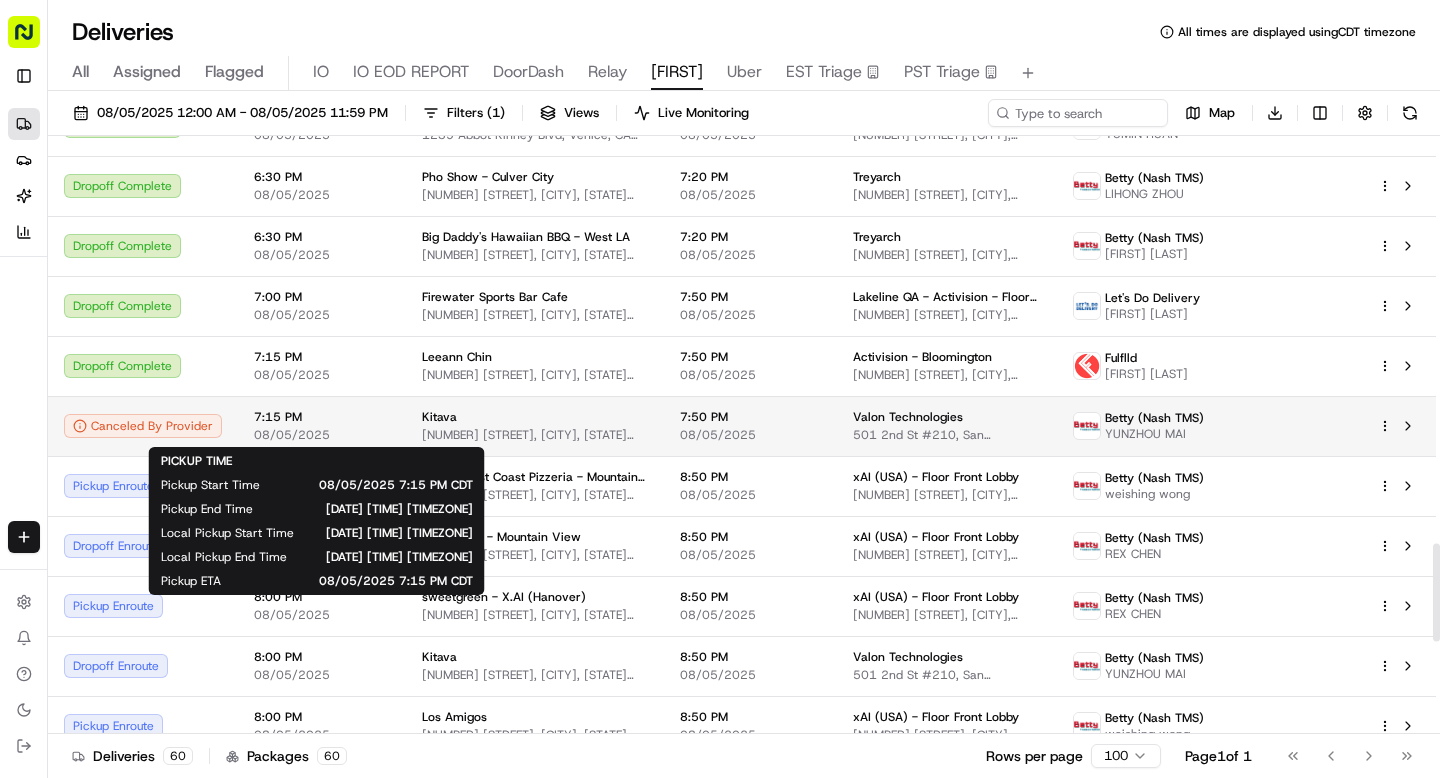 click on "7:15 PM" at bounding box center (322, 417) 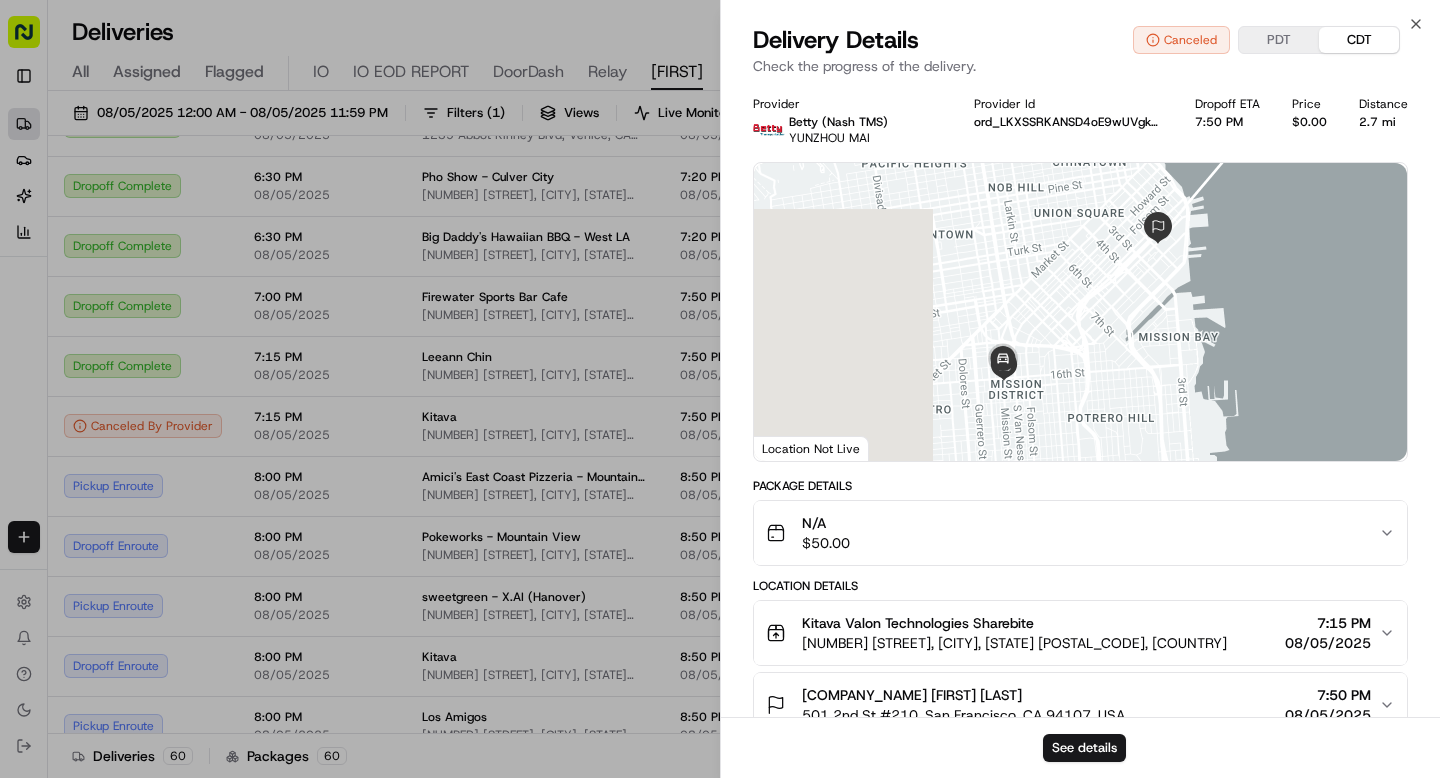 scroll, scrollTop: 325, scrollLeft: 0, axis: vertical 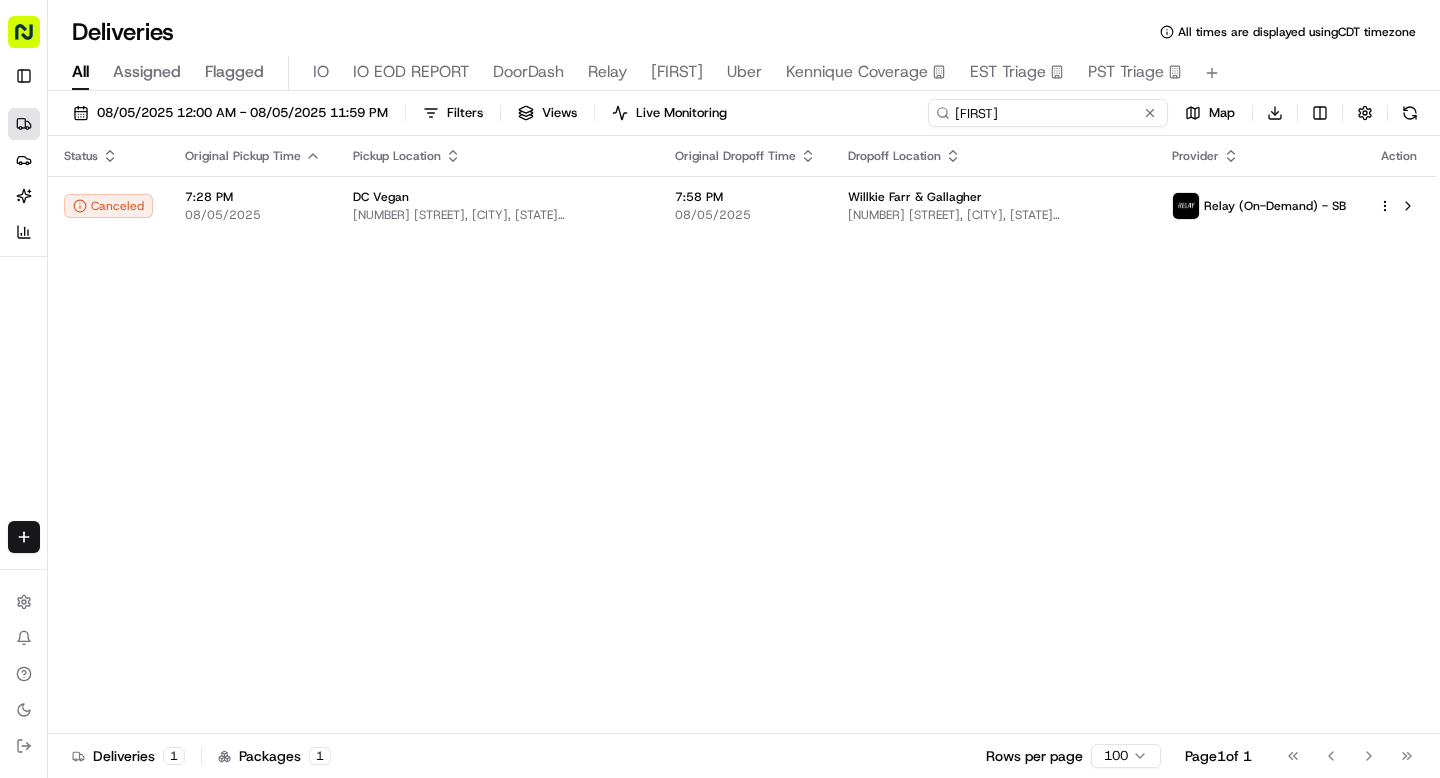 click on "[FIRST]" at bounding box center (1048, 113) 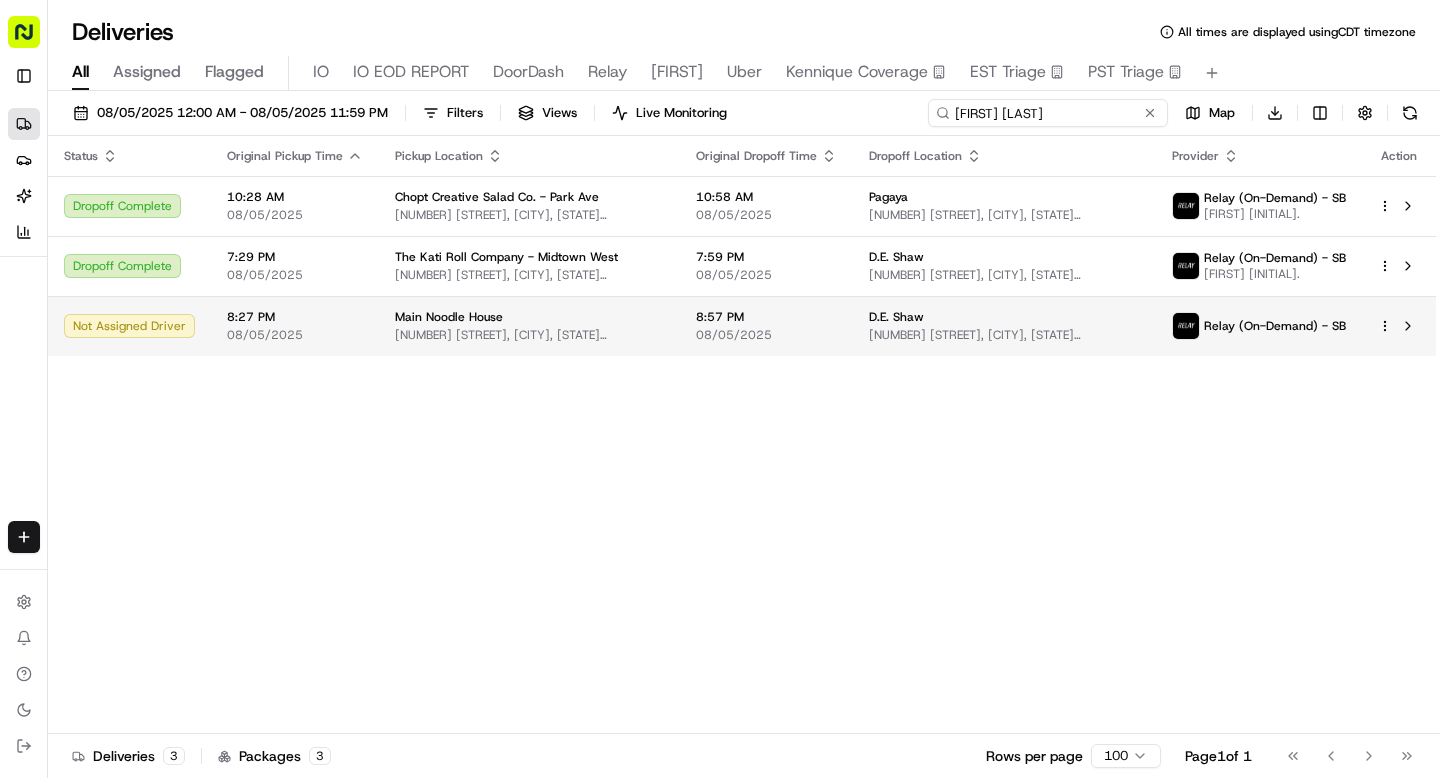 type on "[FIRST] [LAST]" 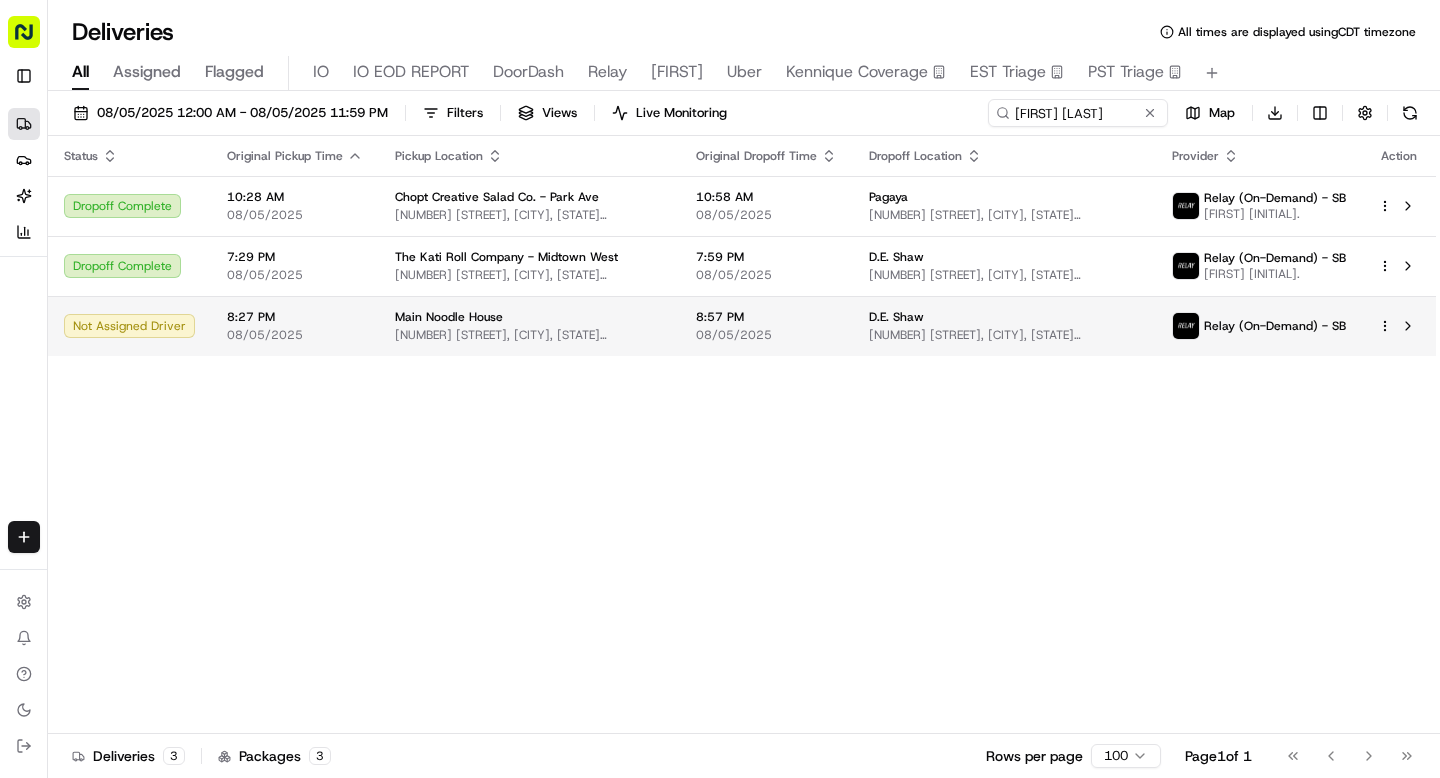 click on "[NUMBER] [STREET], [CITY], [STATE] [POSTAL_CODE], [COUNTRY]" at bounding box center (529, 335) 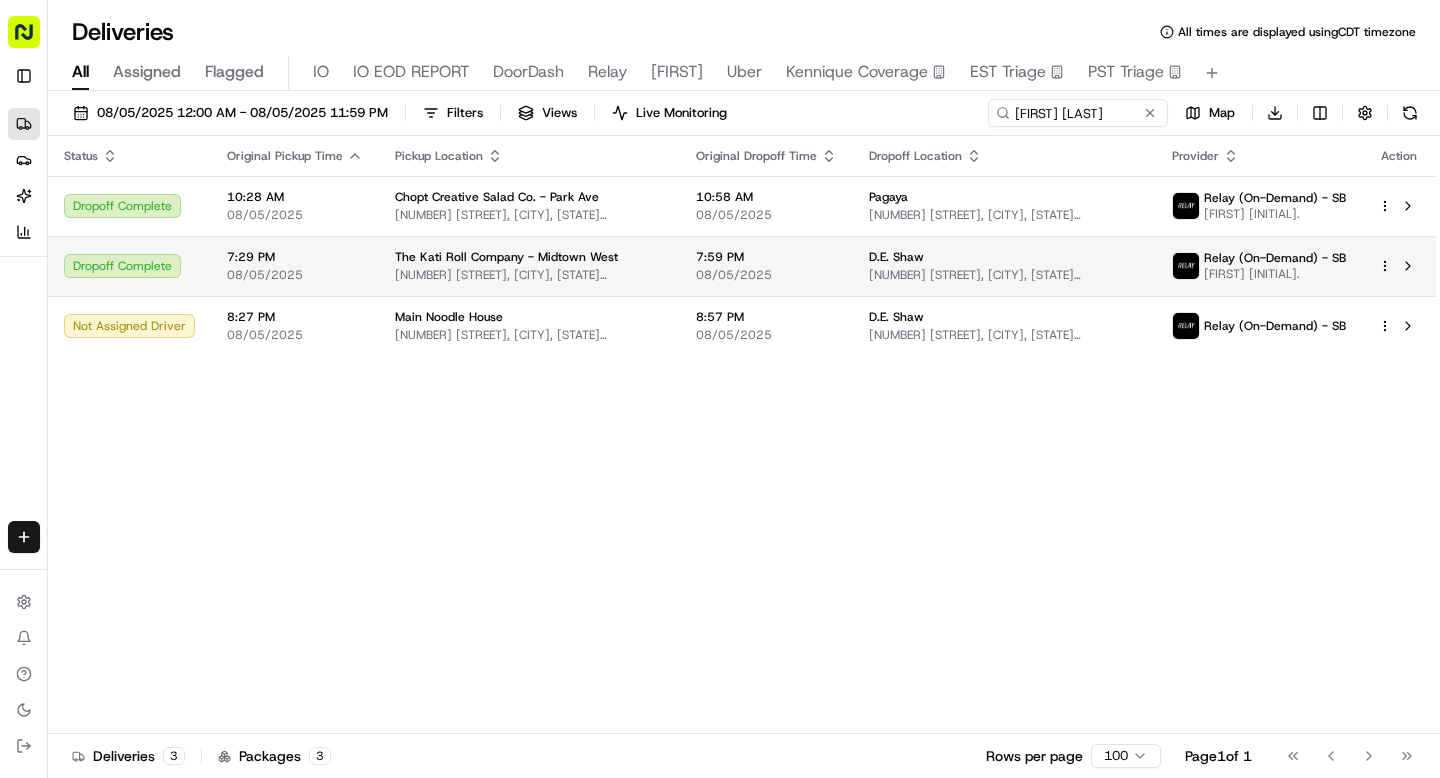 click on "The Kati Roll Company - Midtown West" at bounding box center [506, 257] 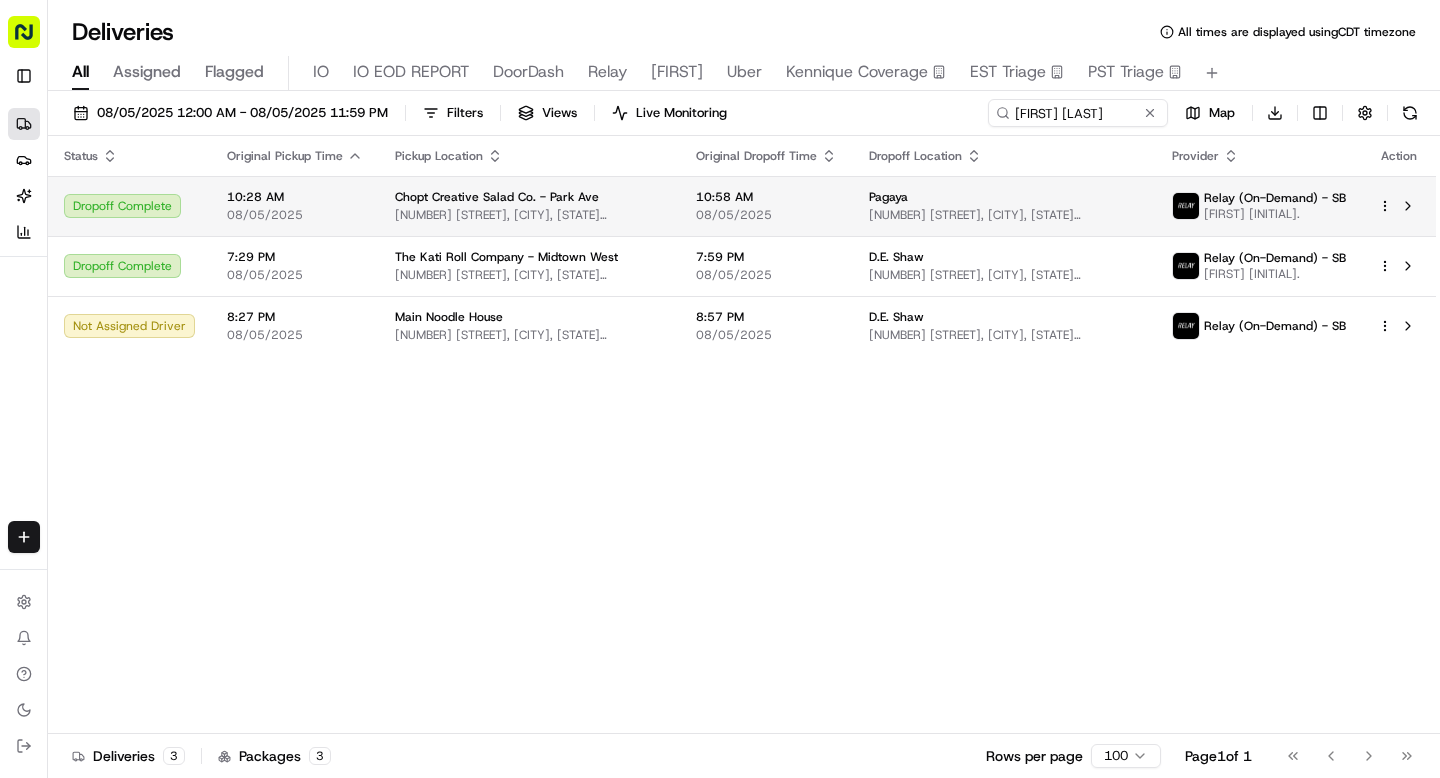 click on "Chopt Creative Salad Co. - Park Ave" at bounding box center (497, 197) 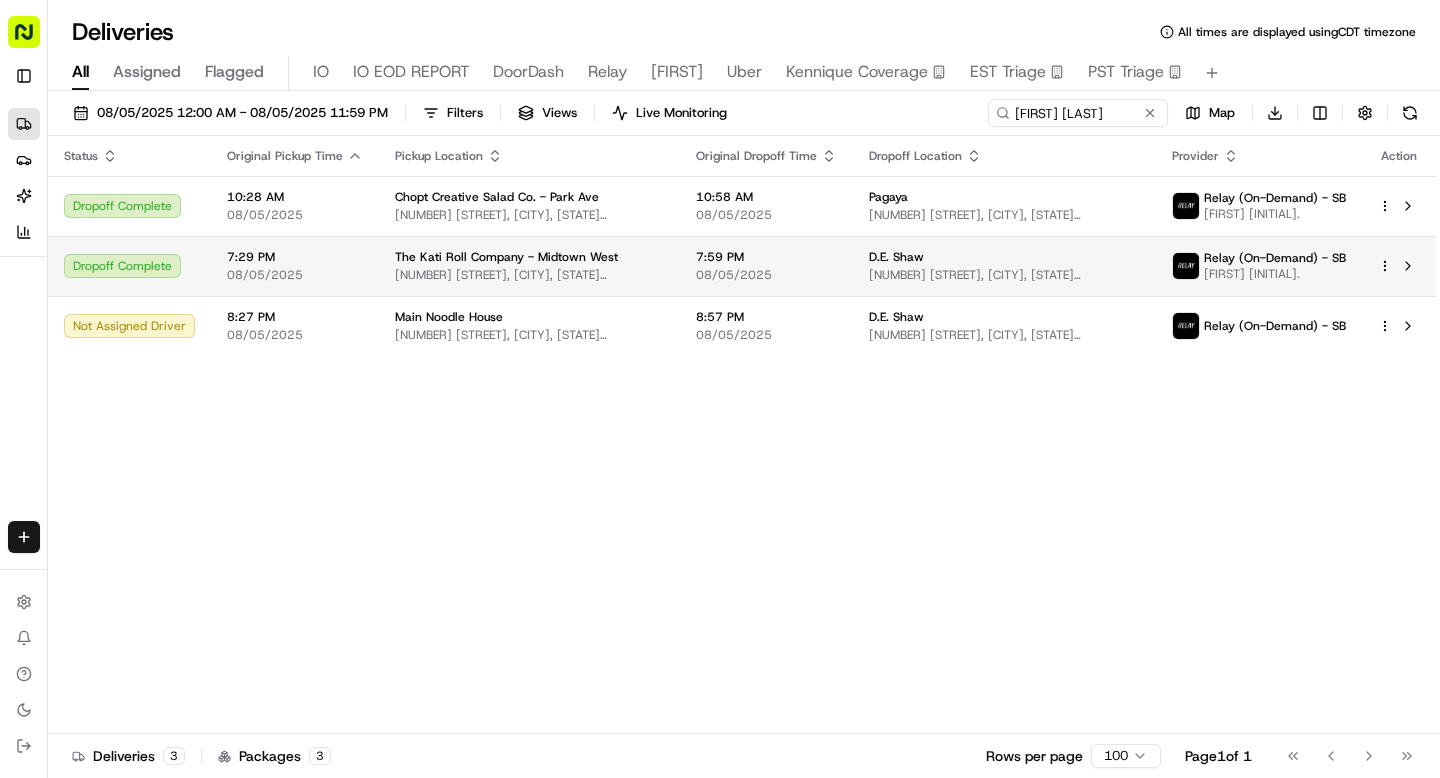 click on "[BRAND] [BRAND] - [LOCATION] [NUMBER] [STREET], [CITY], [STATE] [POSTAL_CODE], [COUNTRY]" at bounding box center (529, 266) 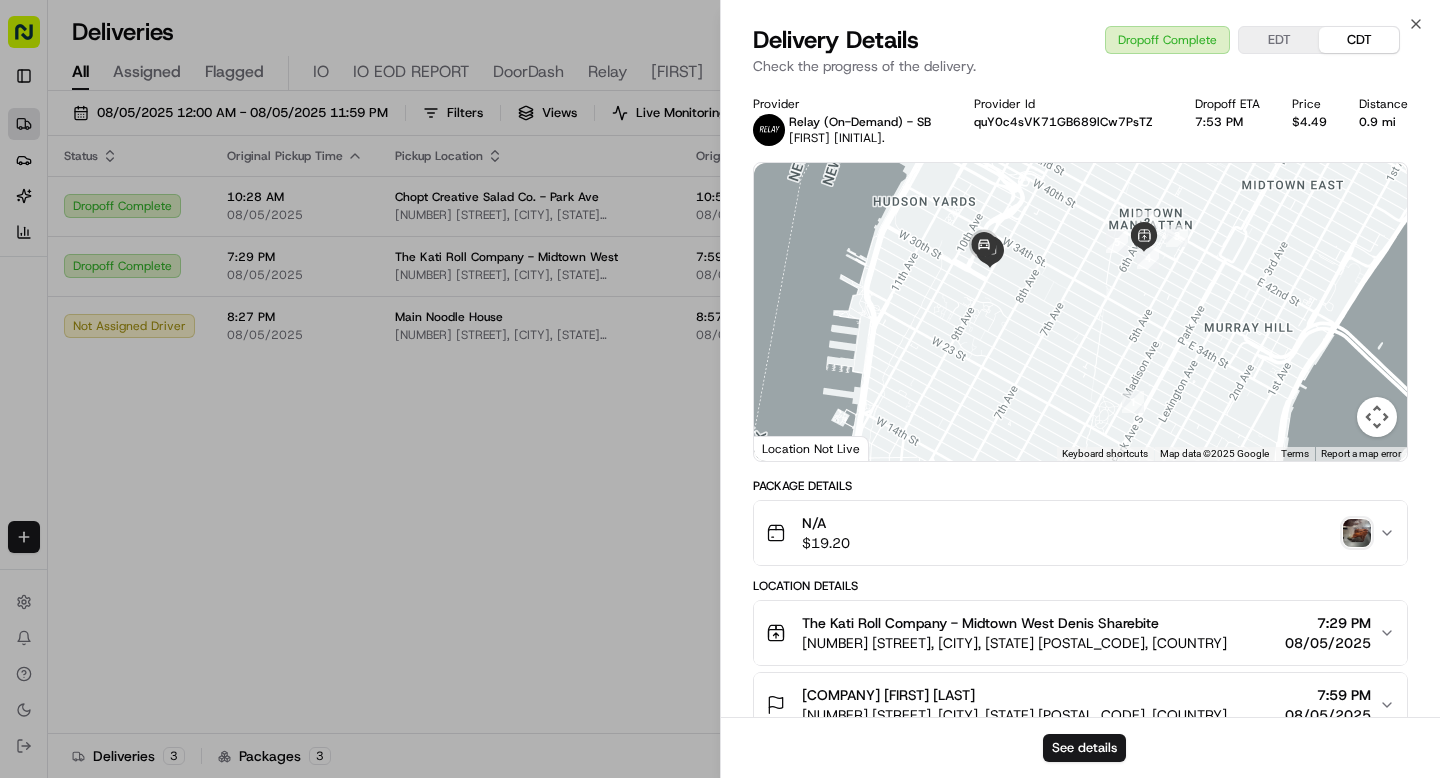 click at bounding box center [1357, 533] 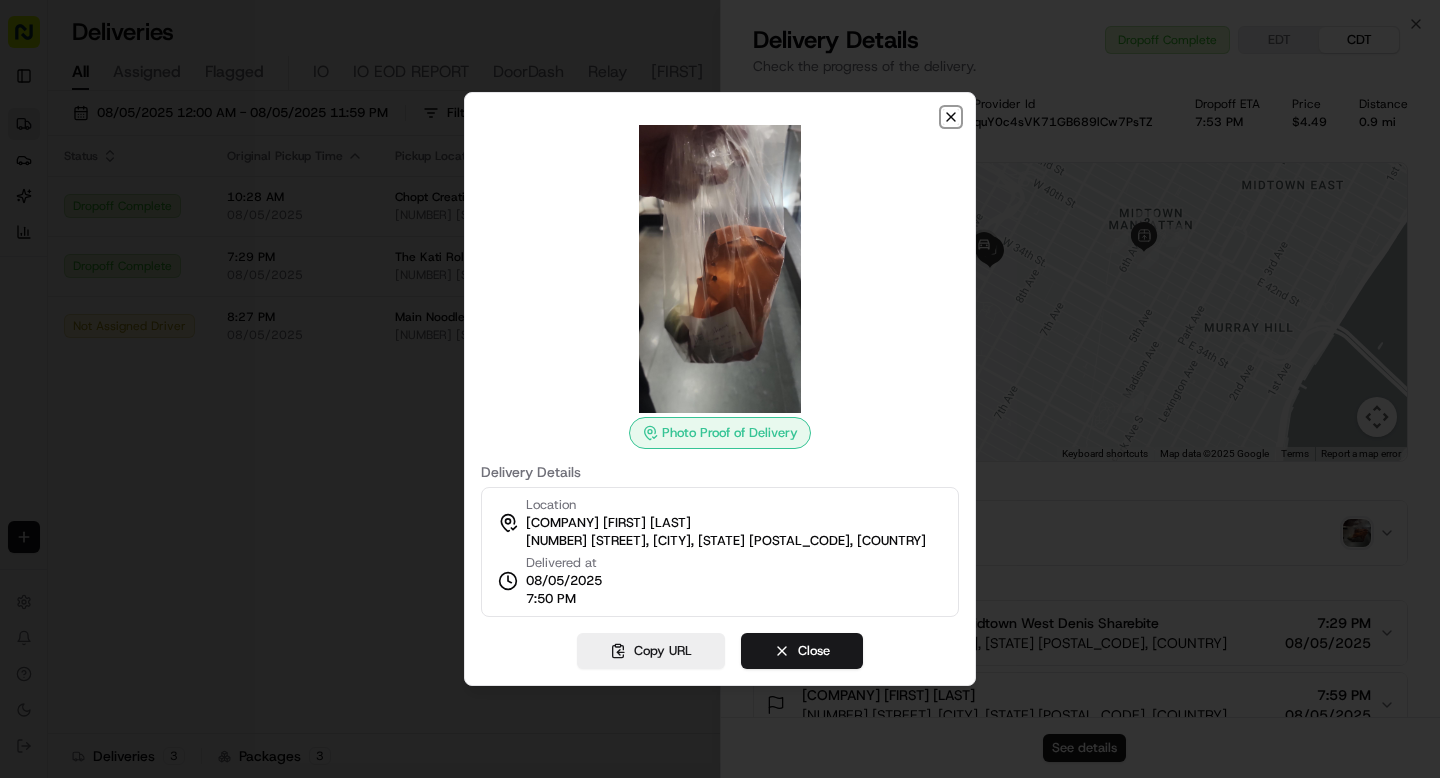 click 